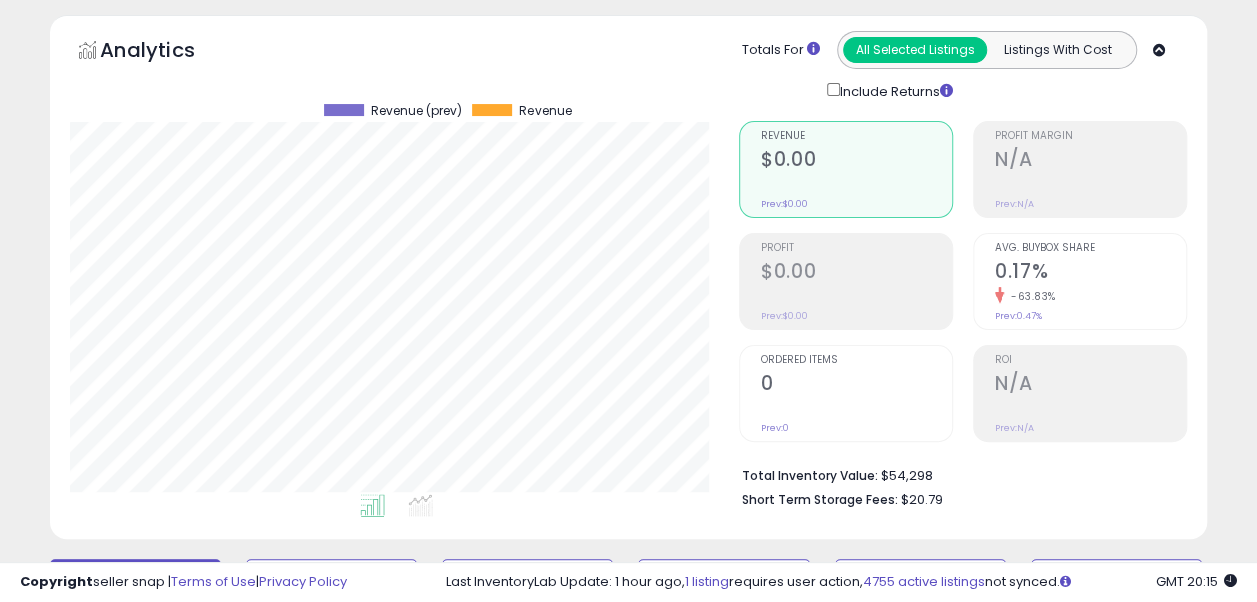 scroll, scrollTop: 0, scrollLeft: 0, axis: both 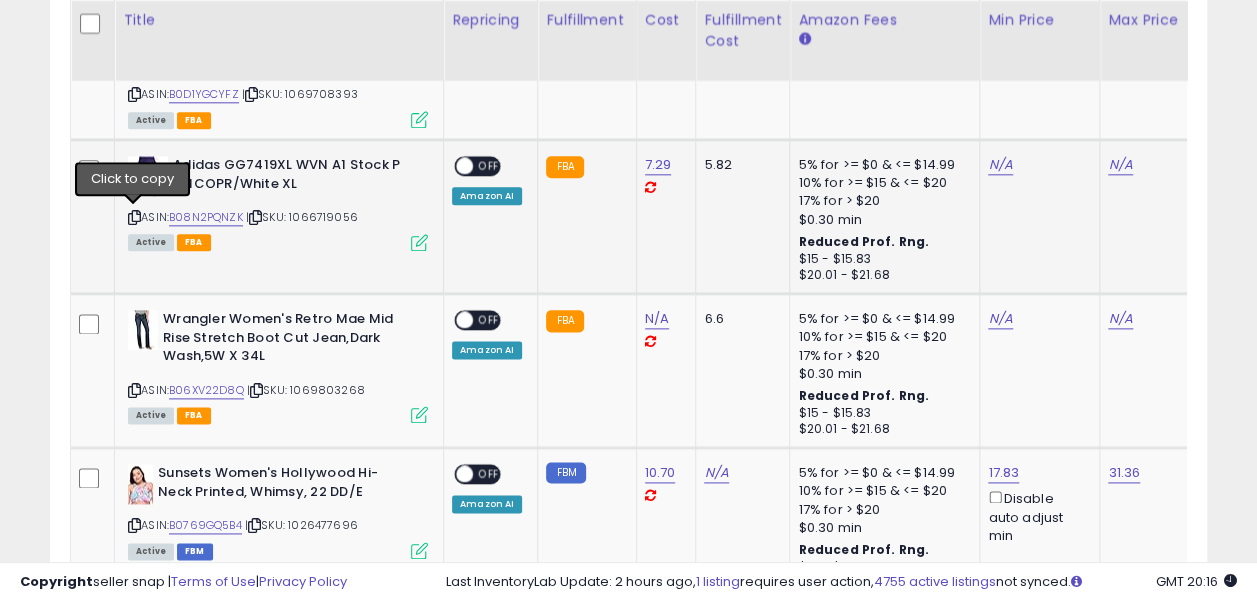 click at bounding box center [134, 217] 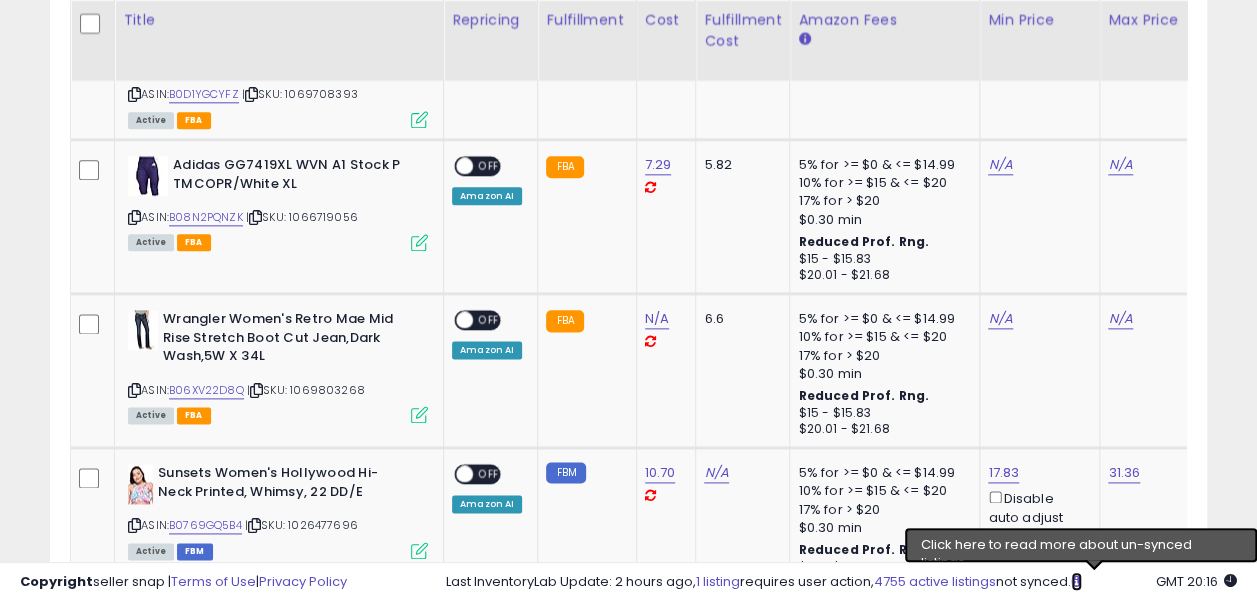 click at bounding box center [1076, 581] 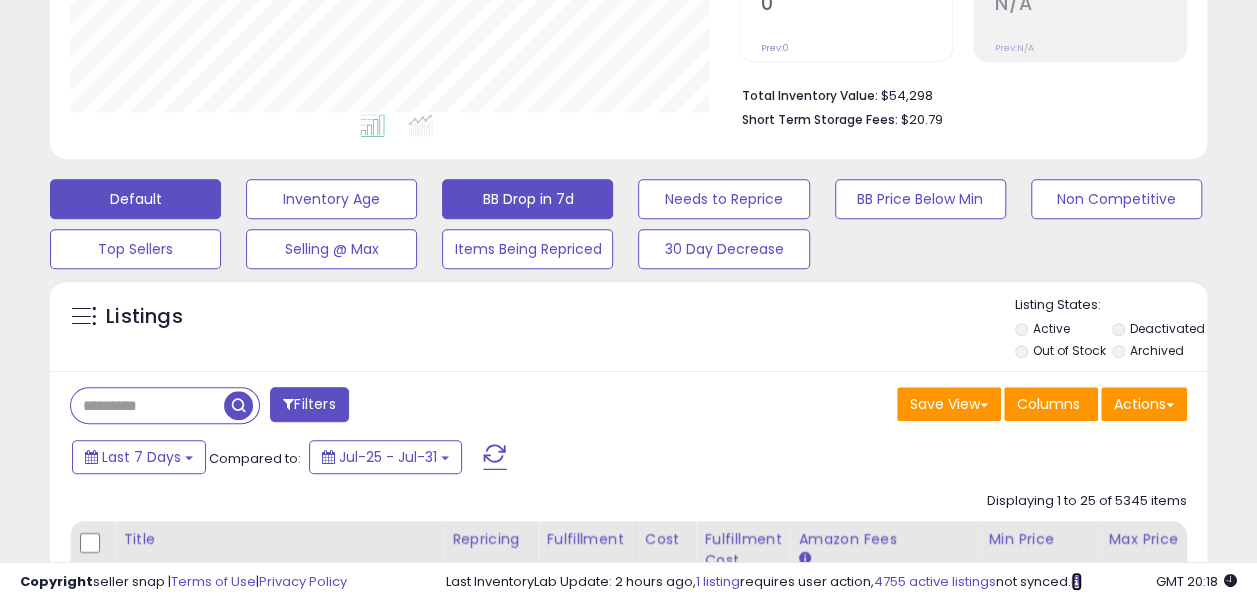 scroll, scrollTop: 0, scrollLeft: 0, axis: both 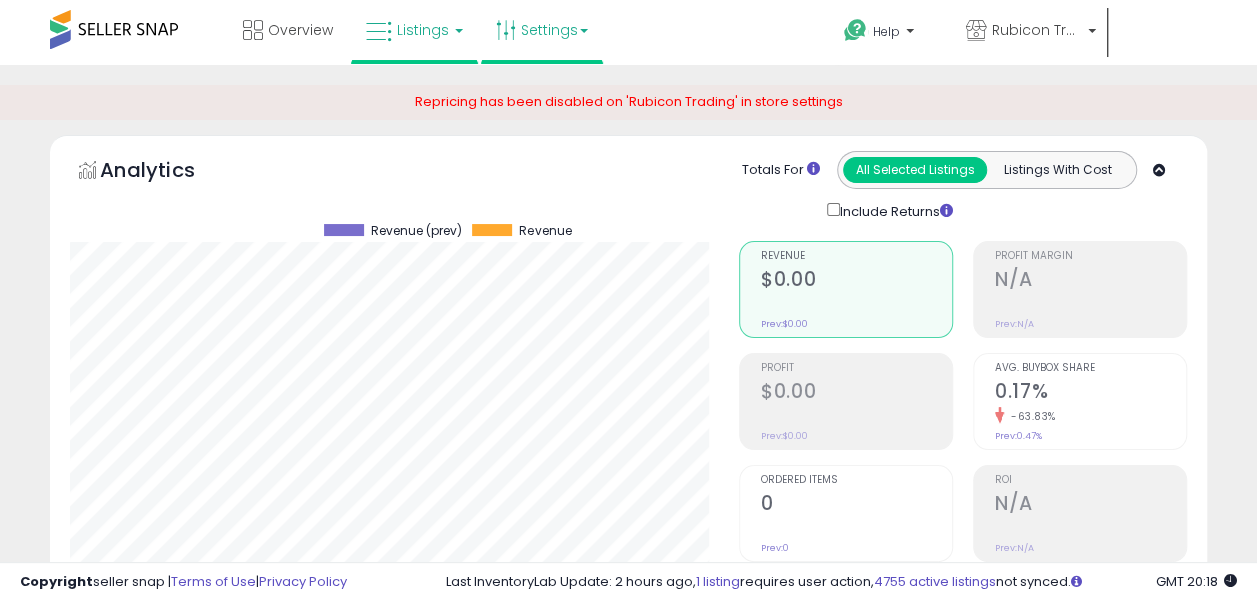 click on "Settings" at bounding box center [542, 30] 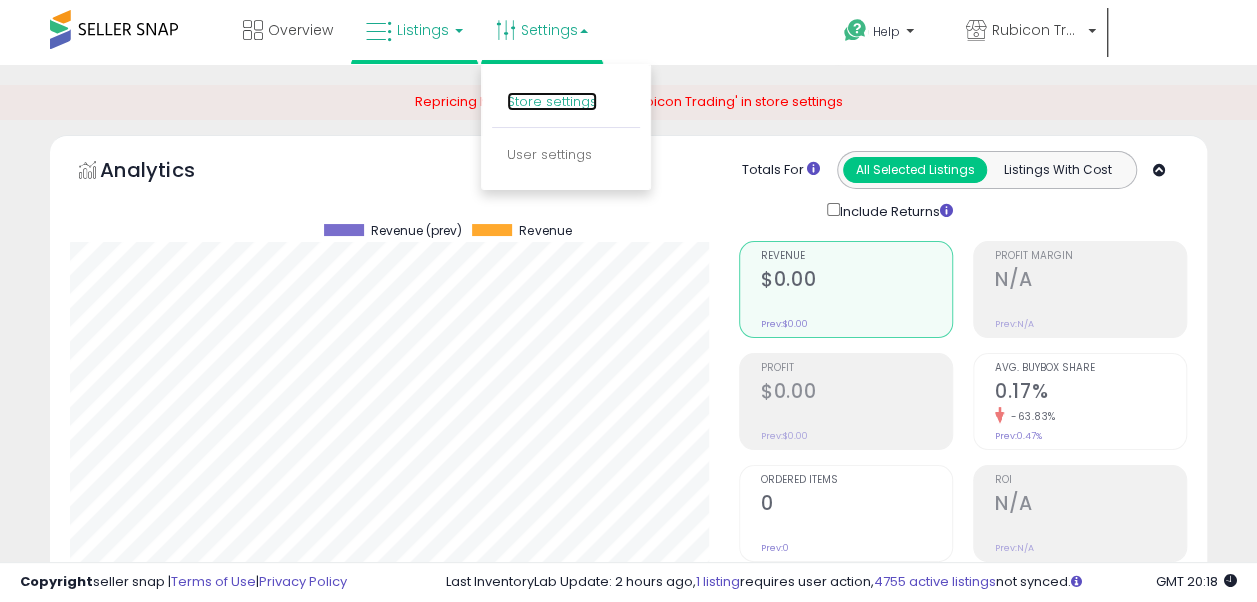click on "Store
settings" at bounding box center (552, 101) 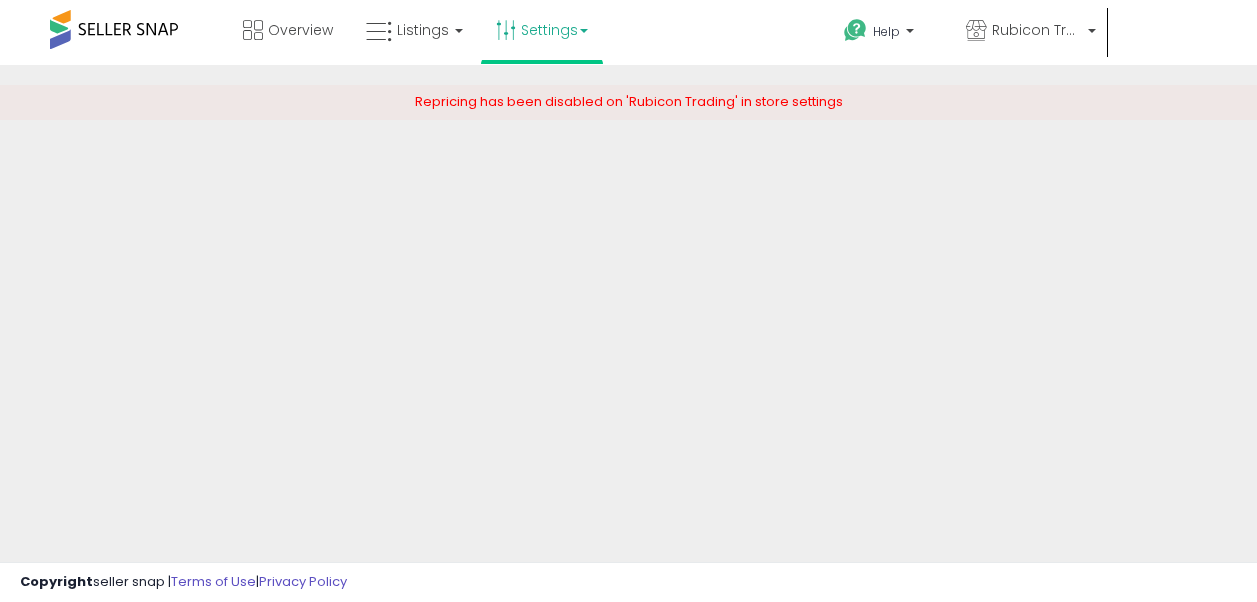 scroll, scrollTop: 0, scrollLeft: 0, axis: both 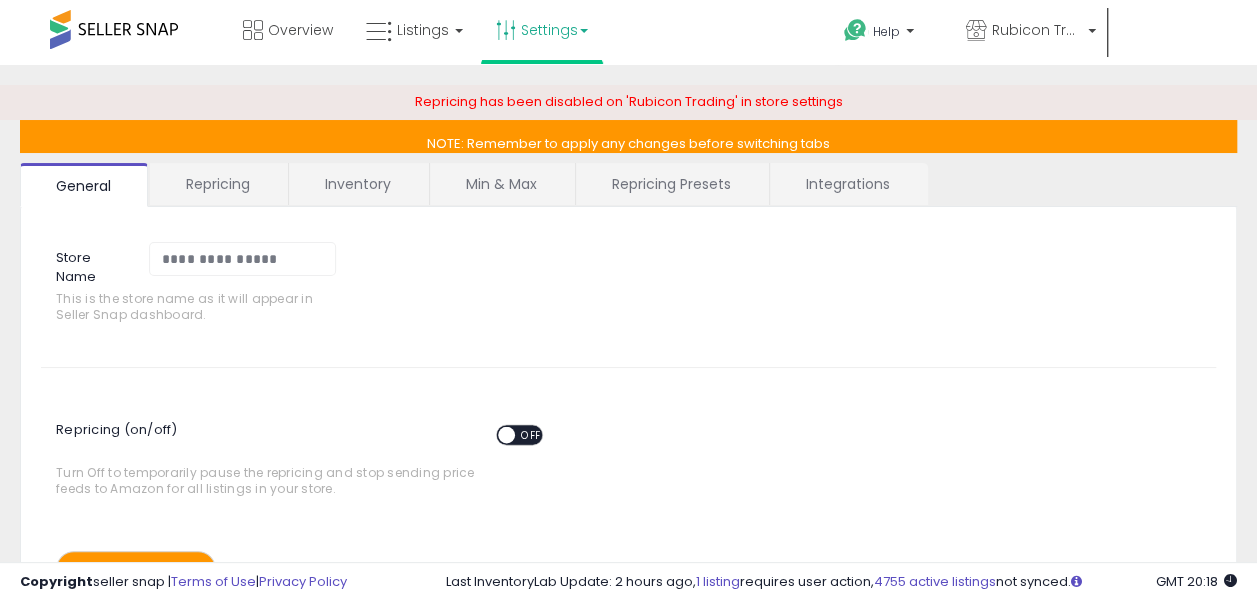 click on "Integrations" at bounding box center [848, 184] 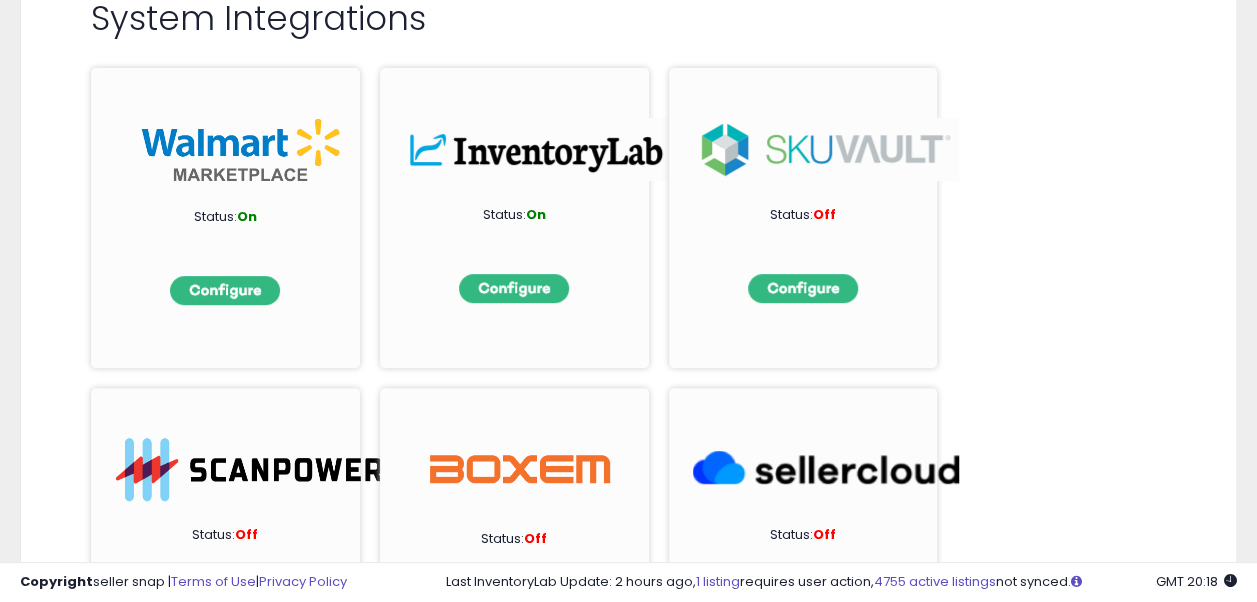 scroll, scrollTop: 300, scrollLeft: 0, axis: vertical 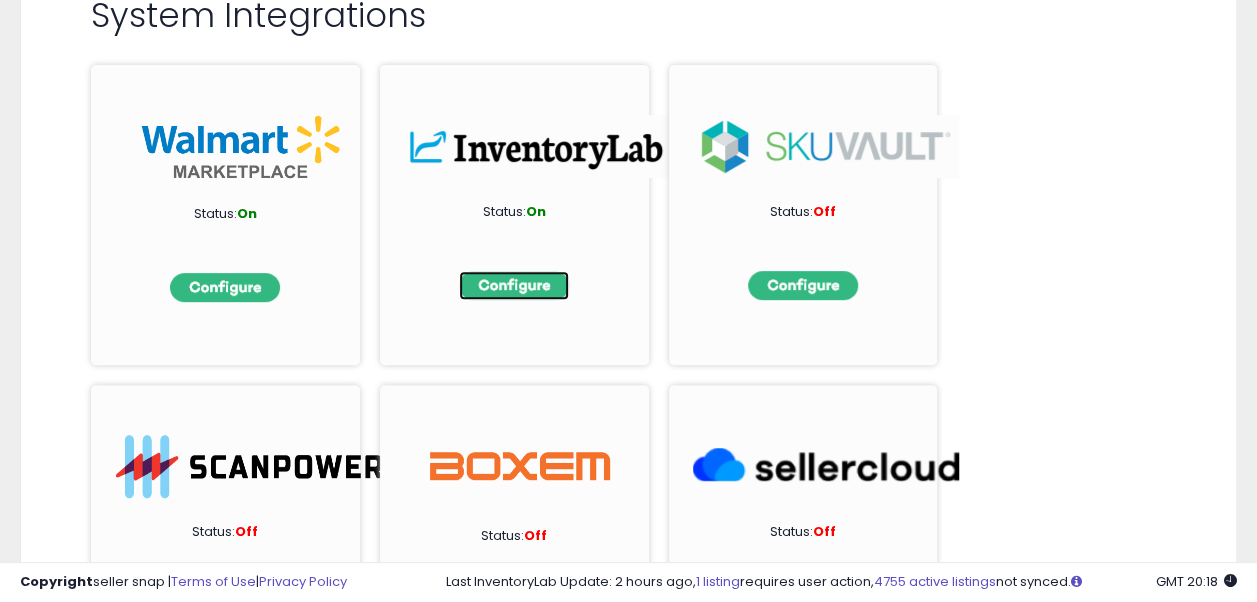 click at bounding box center (514, 285) 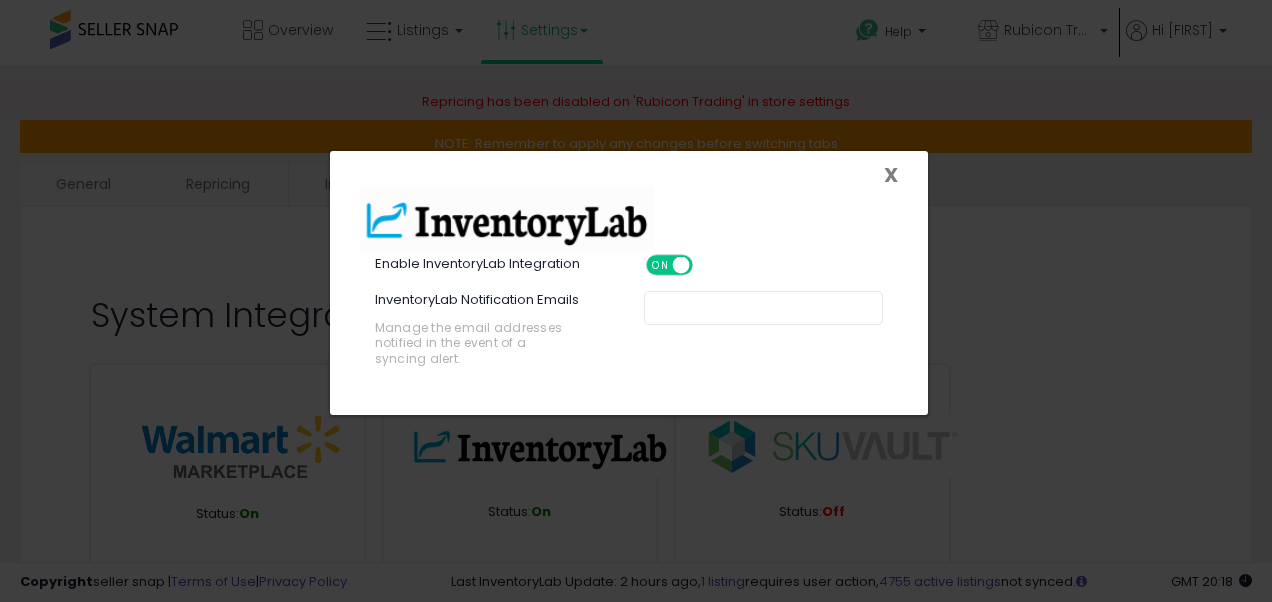 click on "X" at bounding box center (891, 175) 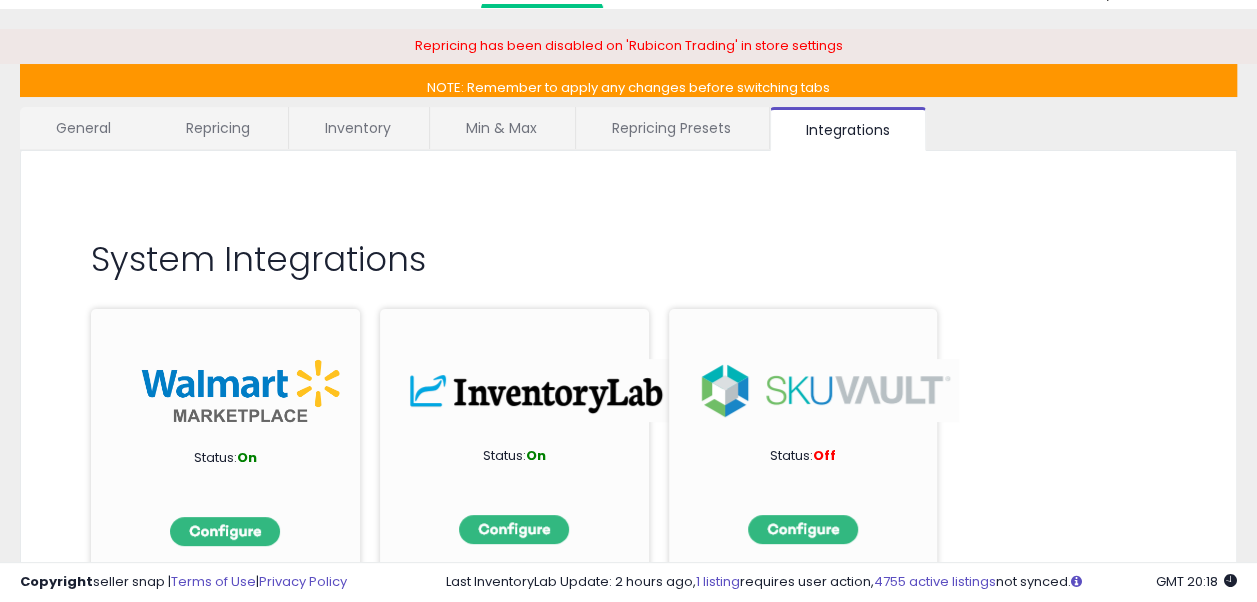 scroll, scrollTop: 0, scrollLeft: 0, axis: both 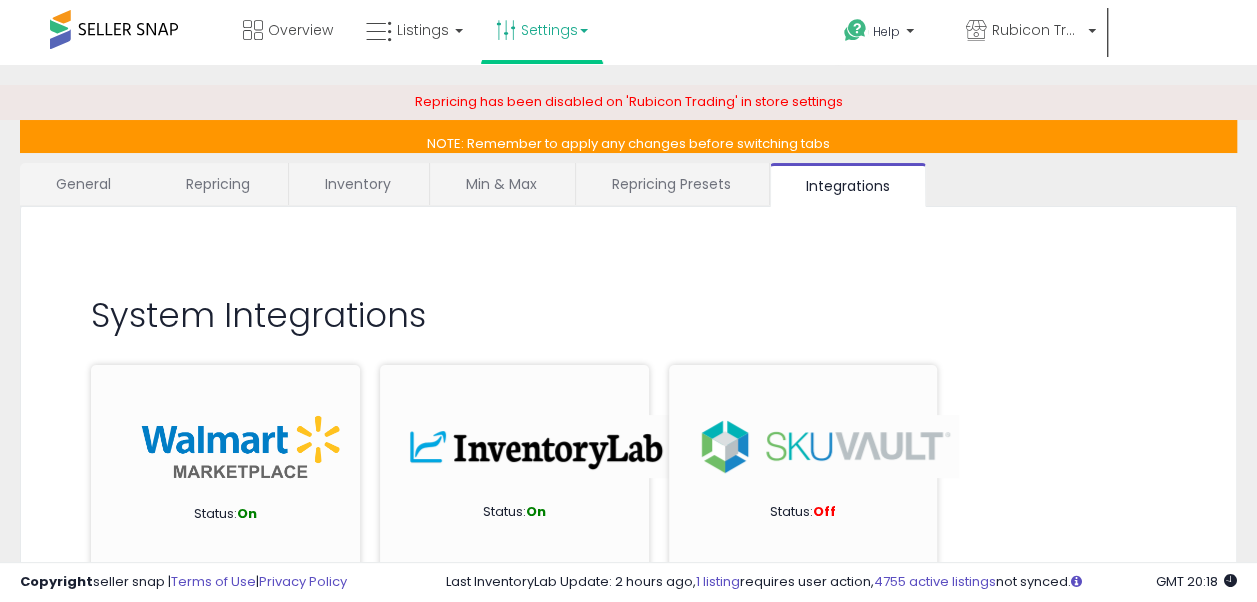 click on "Repricing Presets" at bounding box center [671, 184] 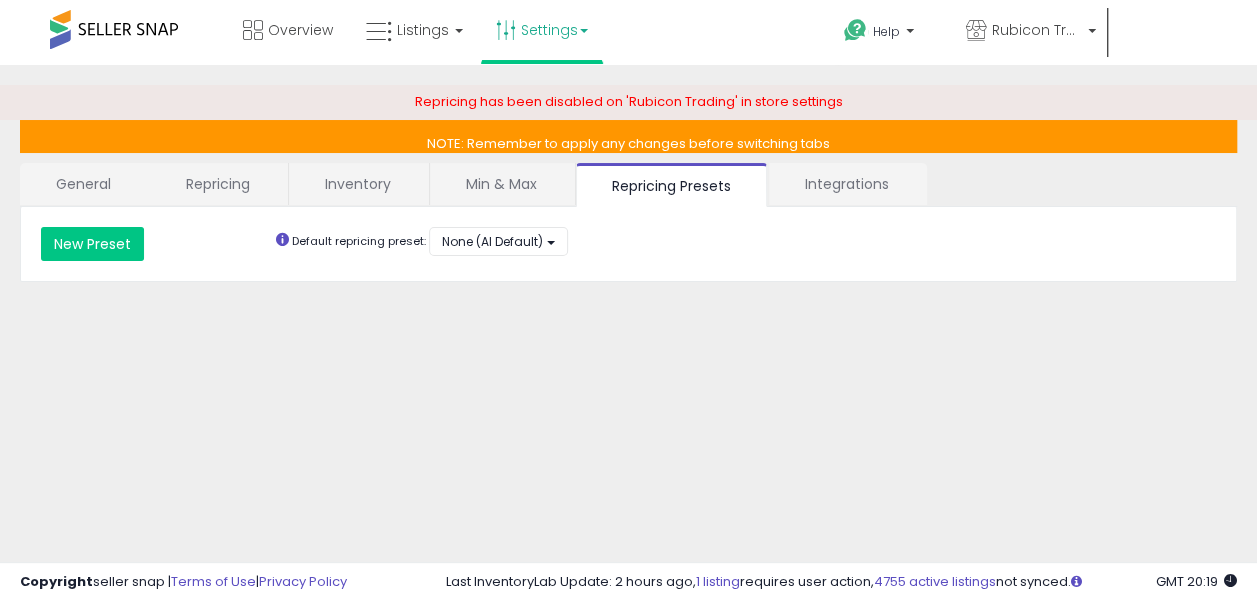 click on "Inventory" at bounding box center [358, 184] 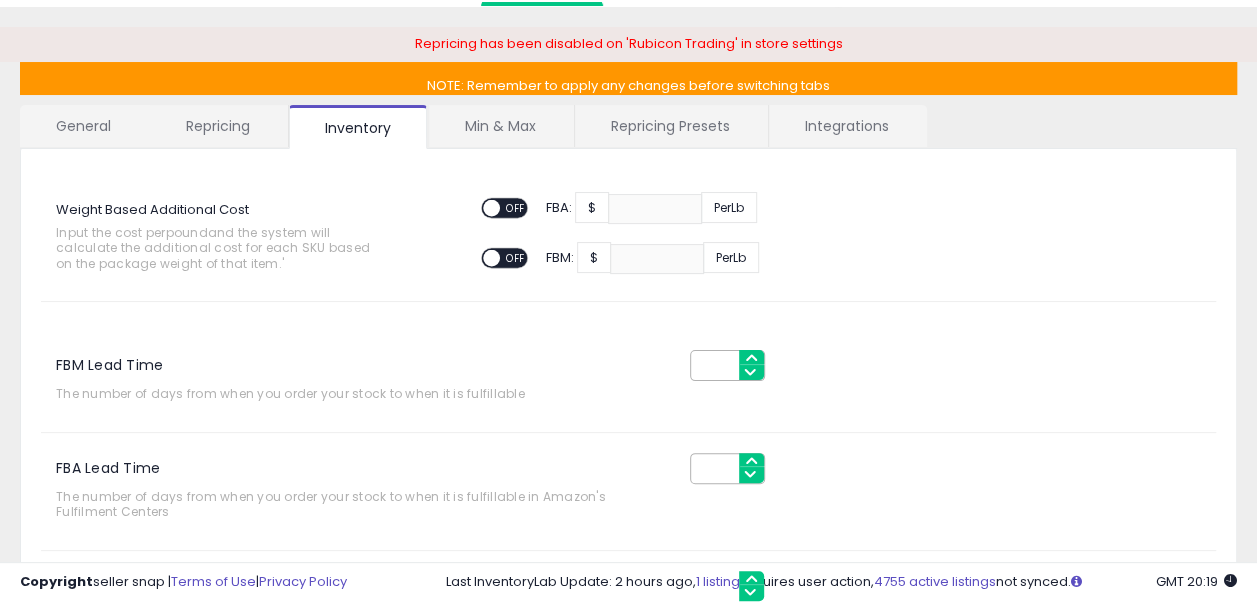 scroll, scrollTop: 18, scrollLeft: 0, axis: vertical 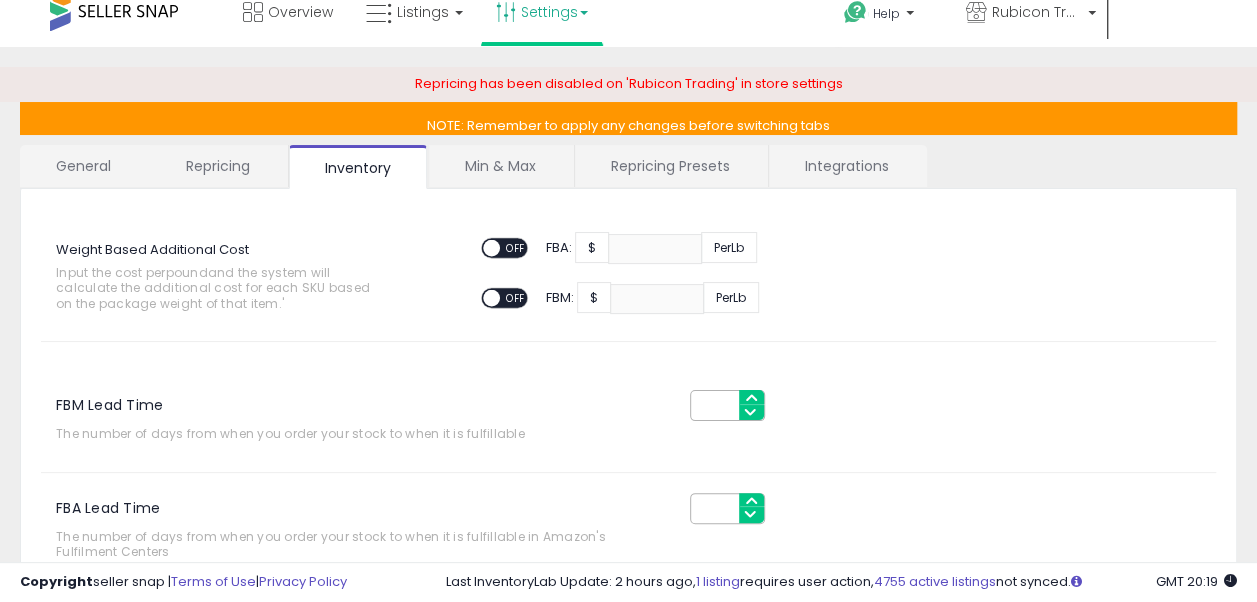 click on "Repricing" at bounding box center (218, 166) 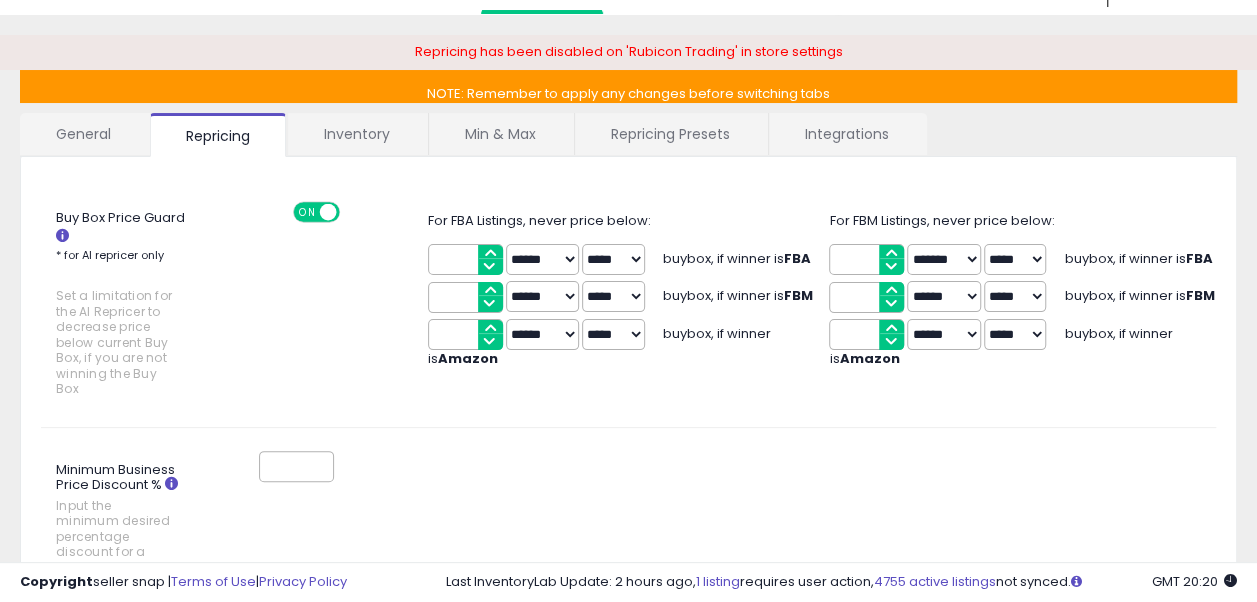 scroll, scrollTop: 0, scrollLeft: 0, axis: both 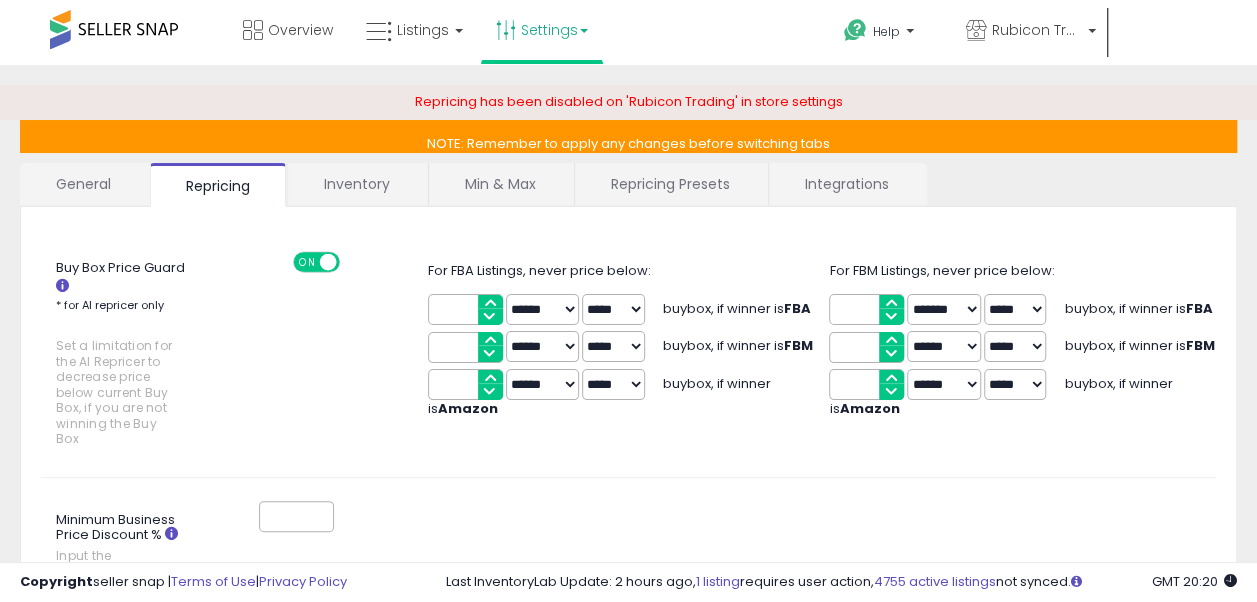 click on "General" at bounding box center (84, 184) 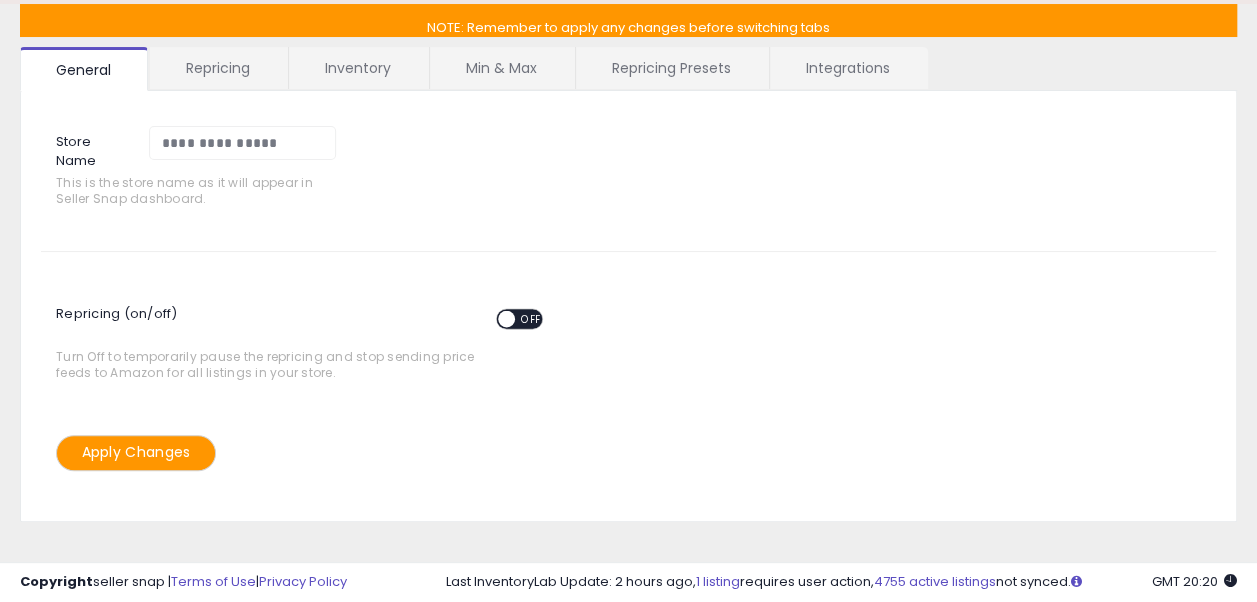 scroll, scrollTop: 0, scrollLeft: 0, axis: both 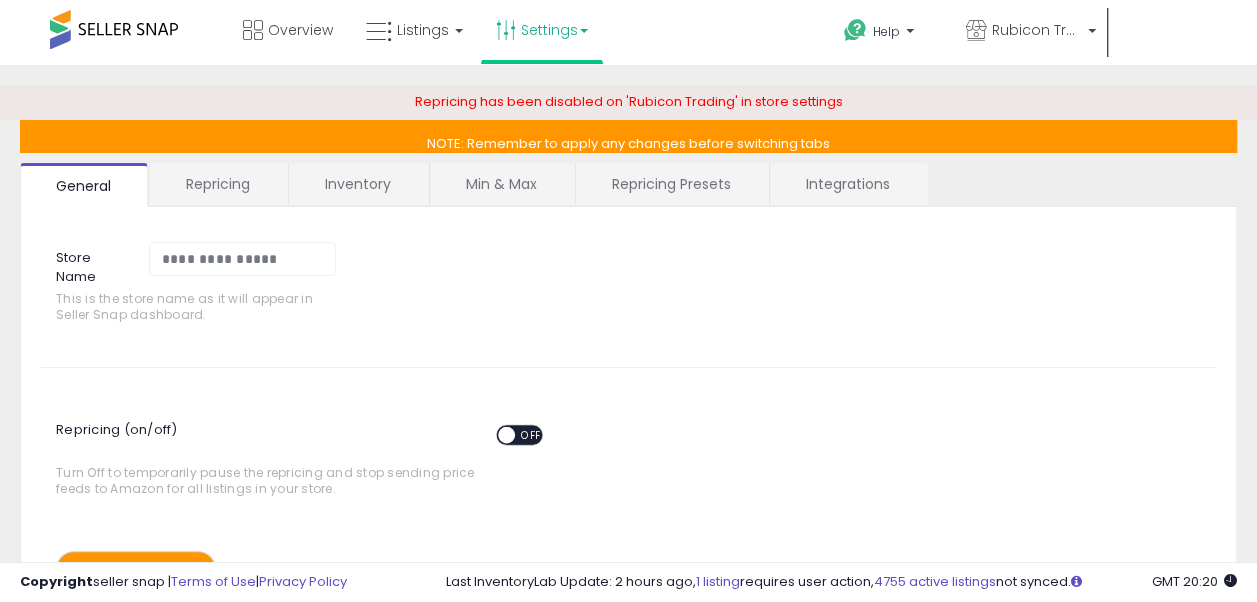 click on "Repricing Presets" at bounding box center [671, 184] 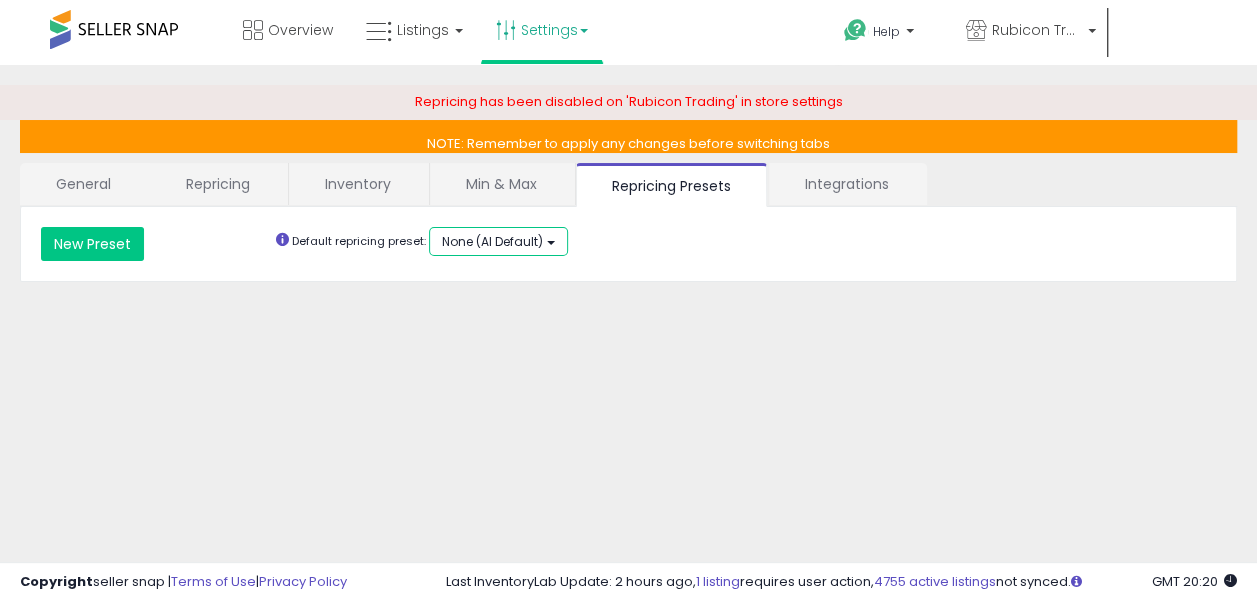 click on "None (AI Default)" at bounding box center [498, 241] 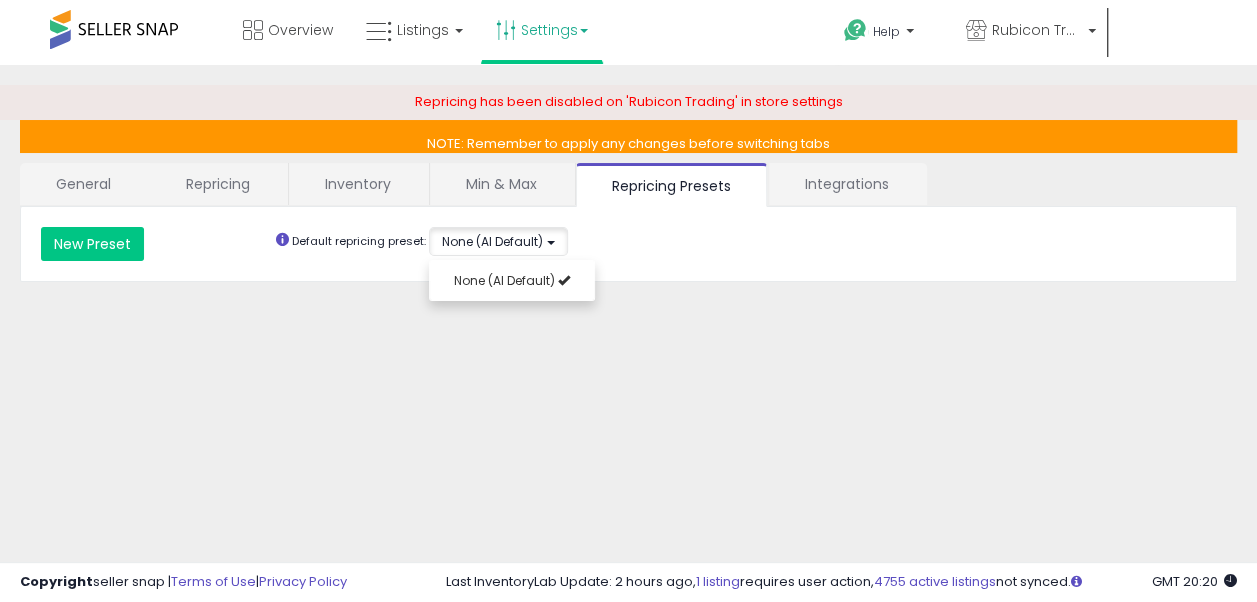 click on "**********" 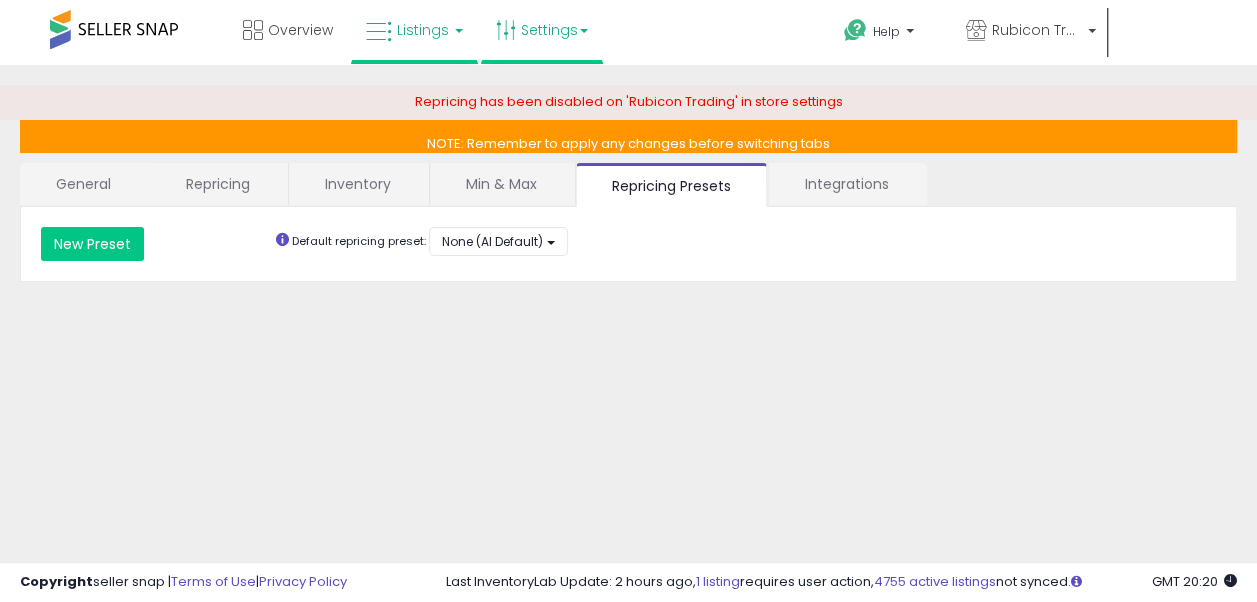 click on "Listings" at bounding box center (423, 30) 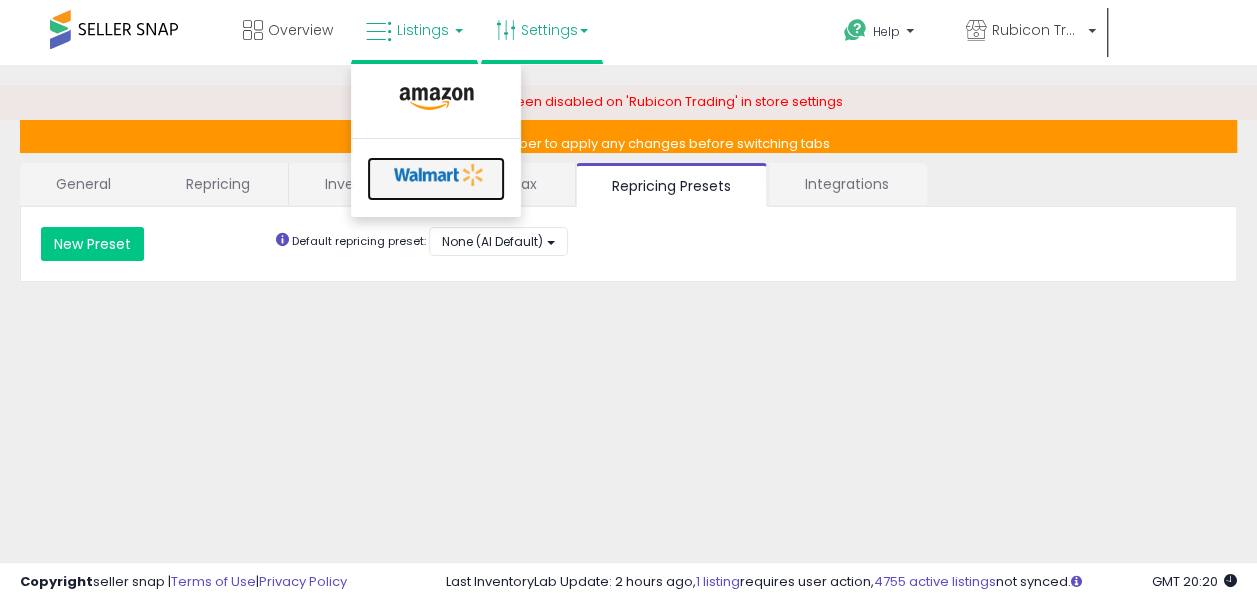 click at bounding box center (439, 175) 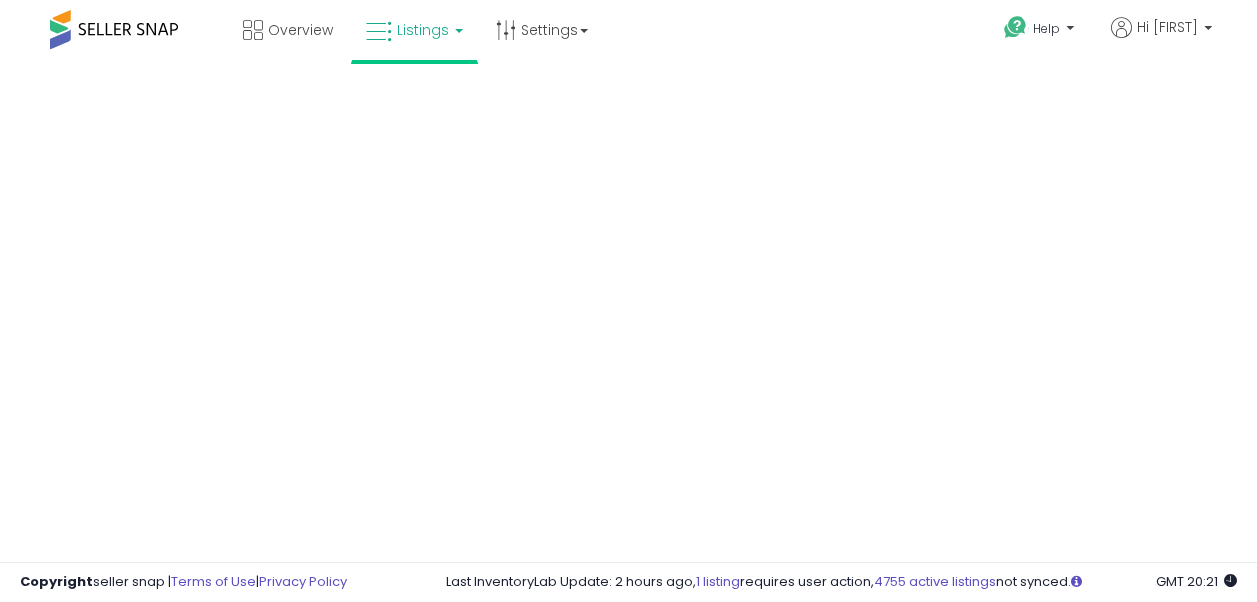 scroll, scrollTop: 0, scrollLeft: 0, axis: both 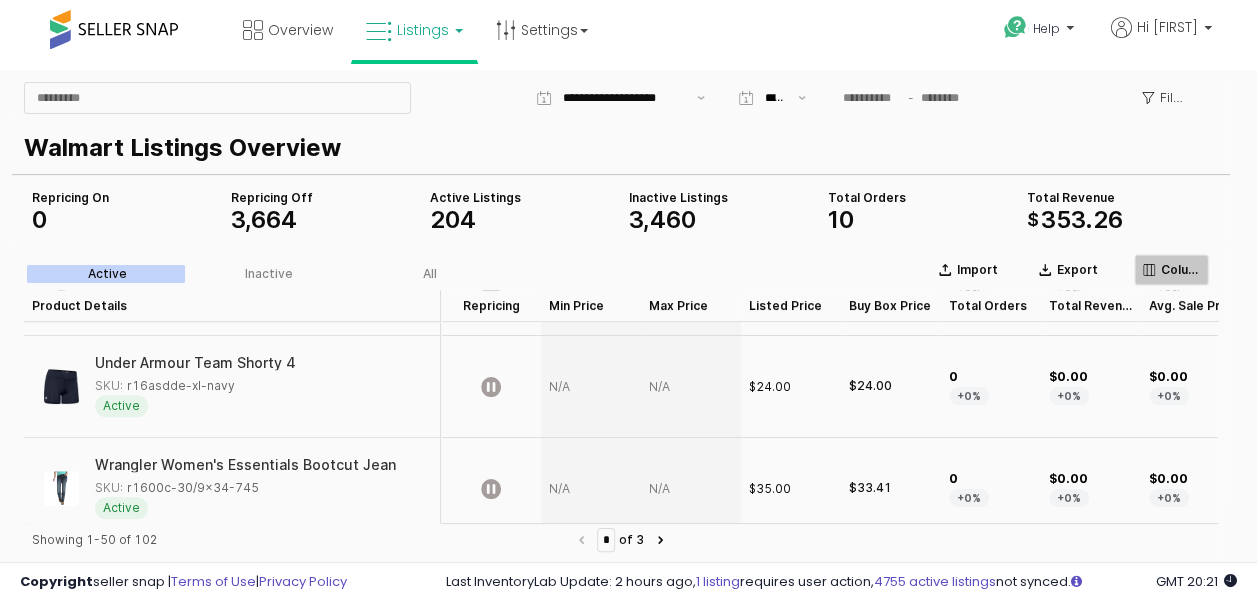 click on "Columns" at bounding box center (1180, 270) 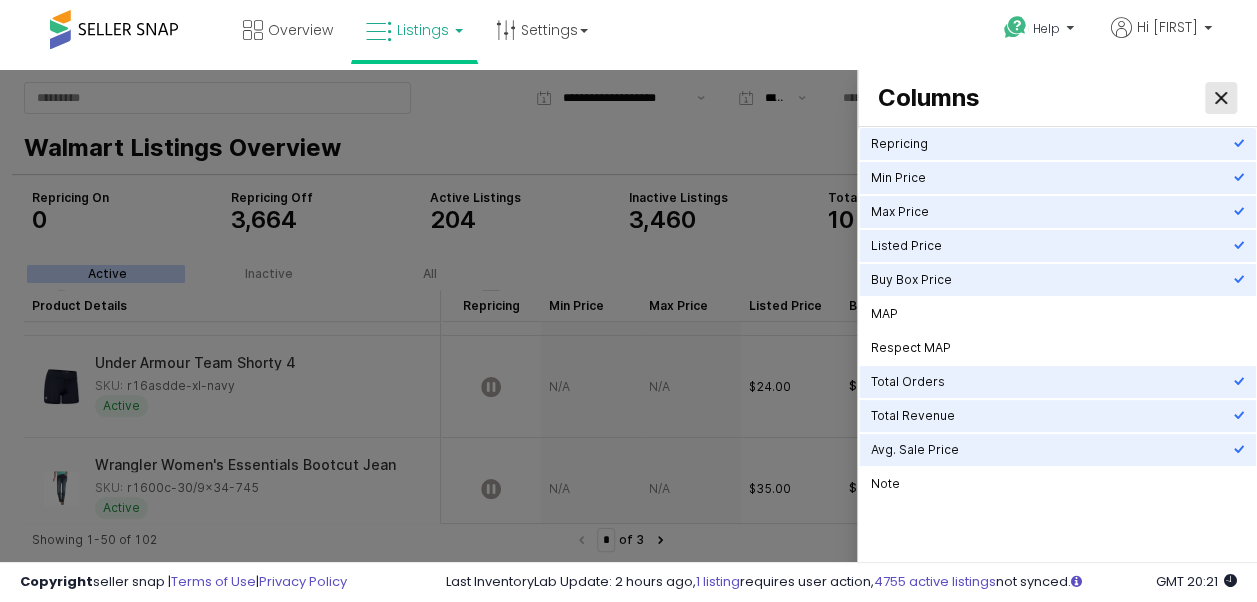 click at bounding box center [1221, 98] 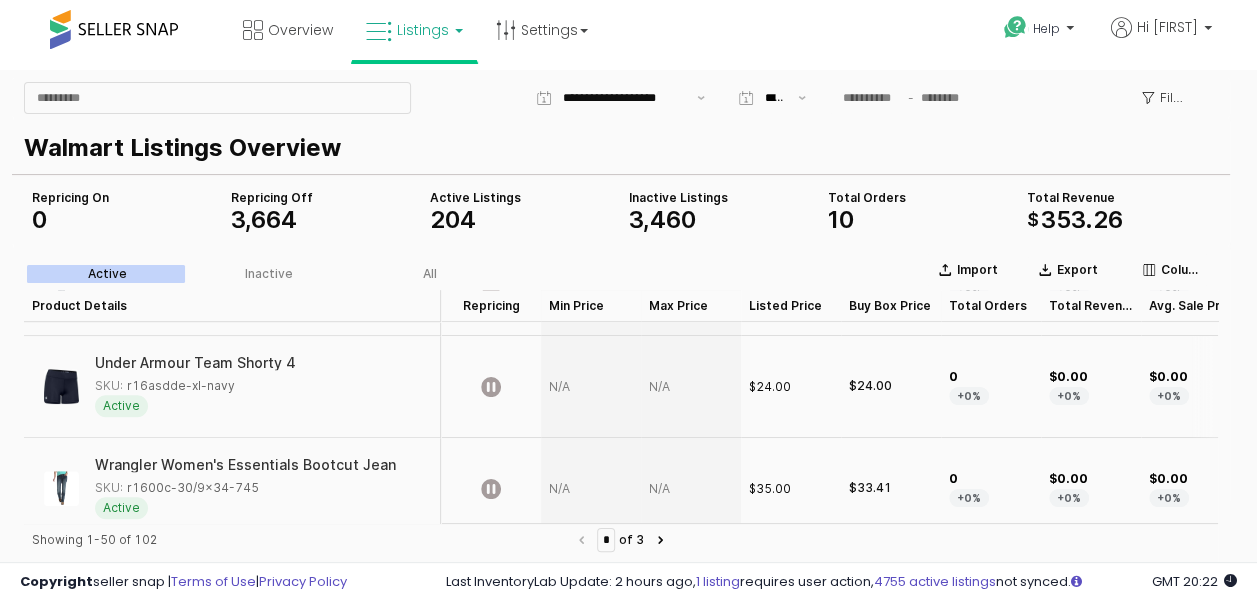click at bounding box center [591, 387] 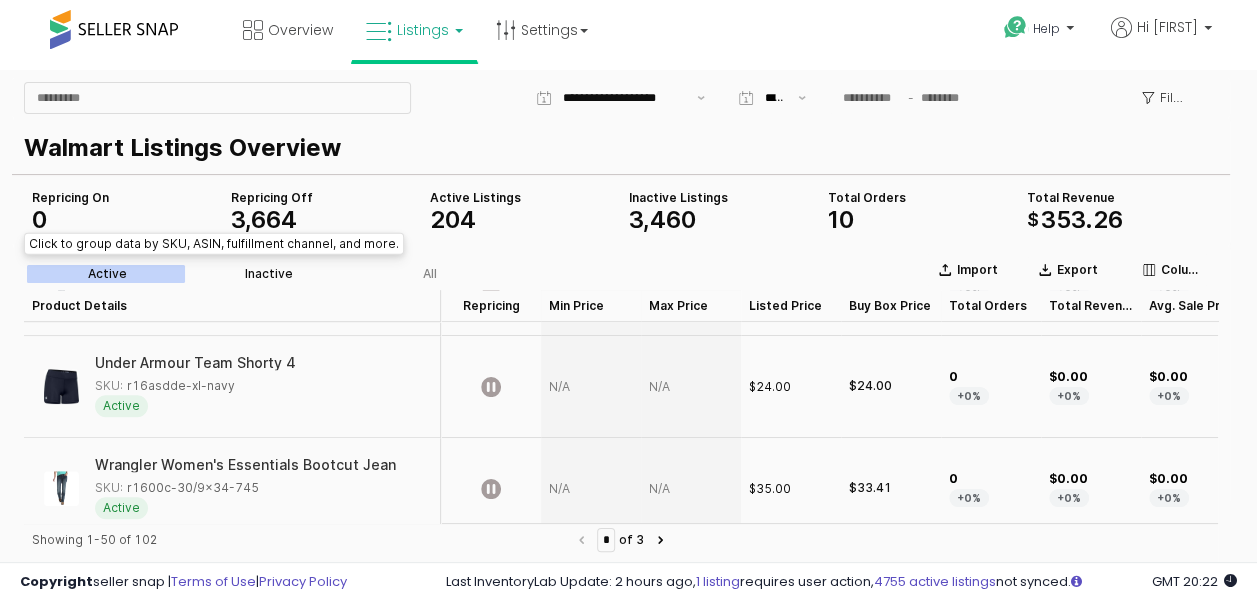 click on "Inactive" at bounding box center (269, 274) 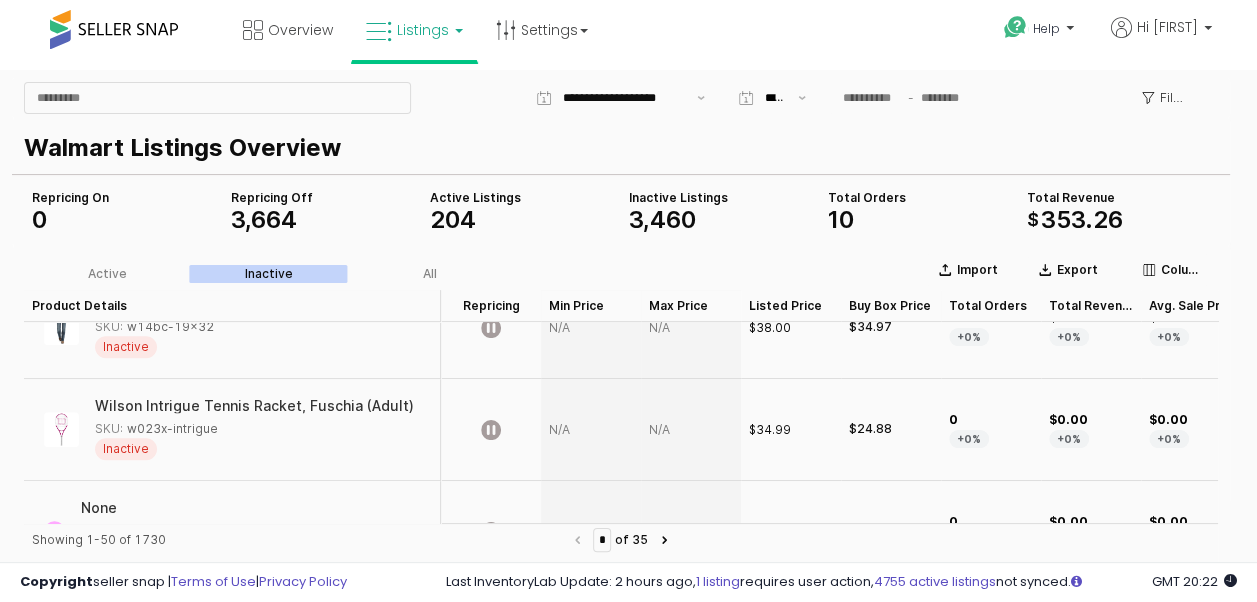 scroll, scrollTop: 4400, scrollLeft: 0, axis: vertical 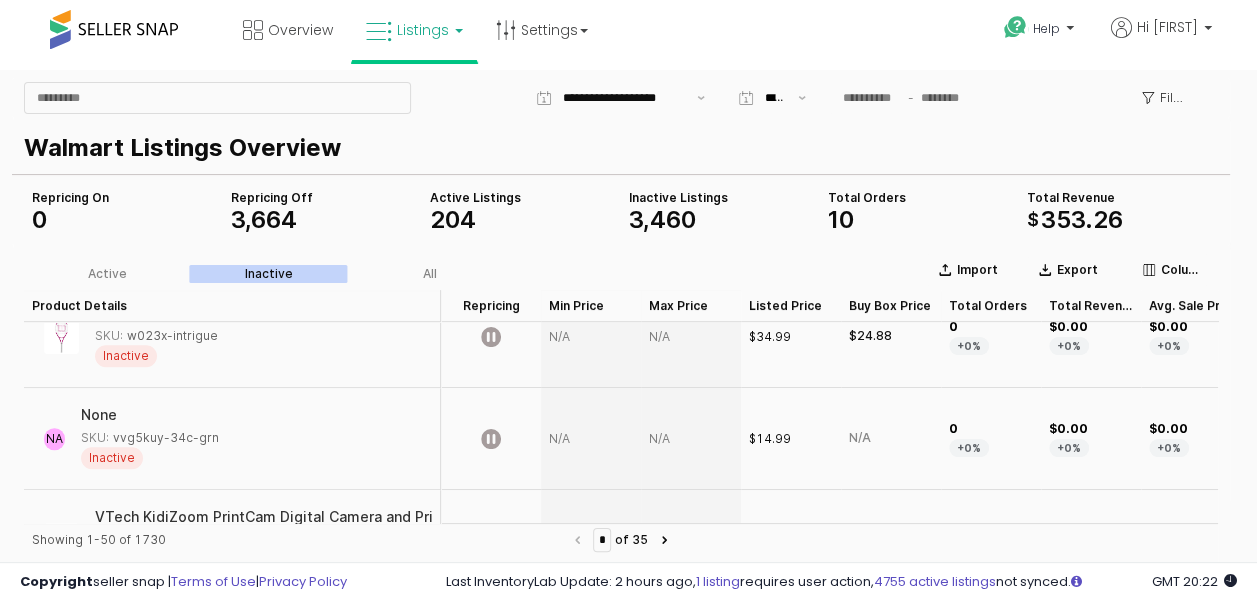 click on "204" at bounding box center (453, 219) 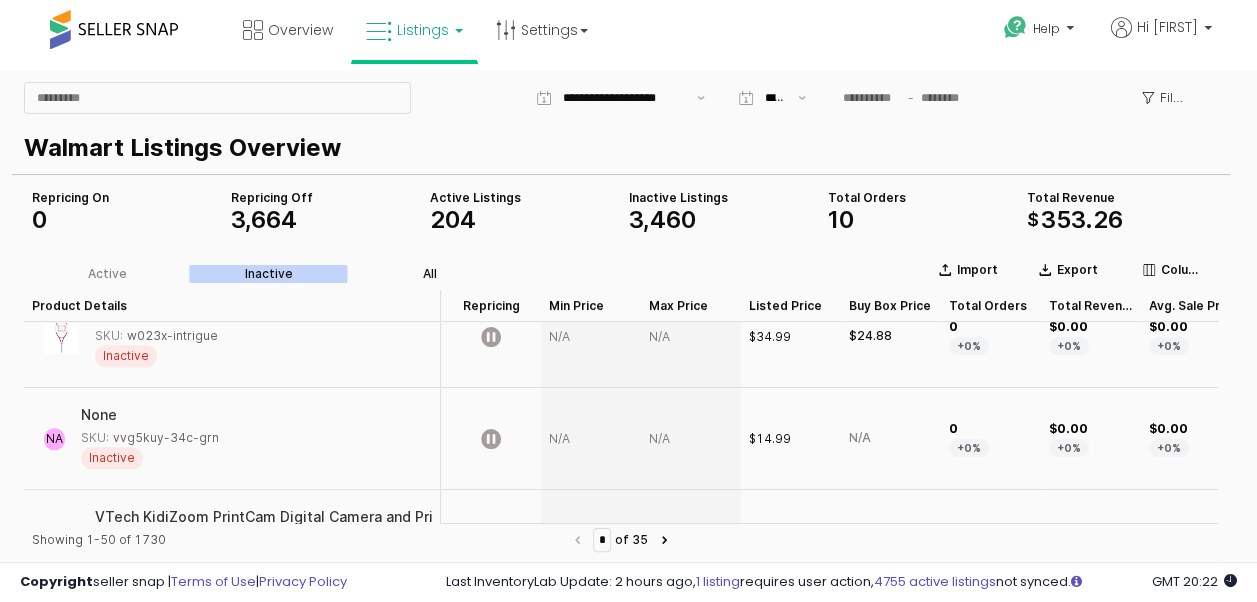 click on "All" at bounding box center (430, 274) 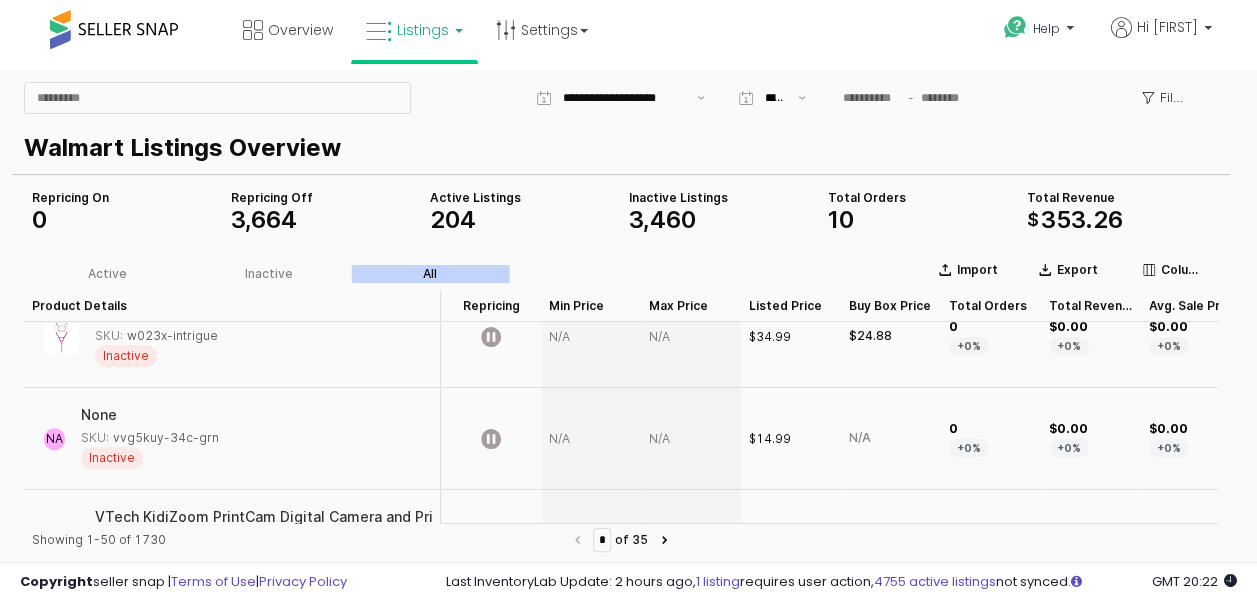 scroll, scrollTop: 0, scrollLeft: 0, axis: both 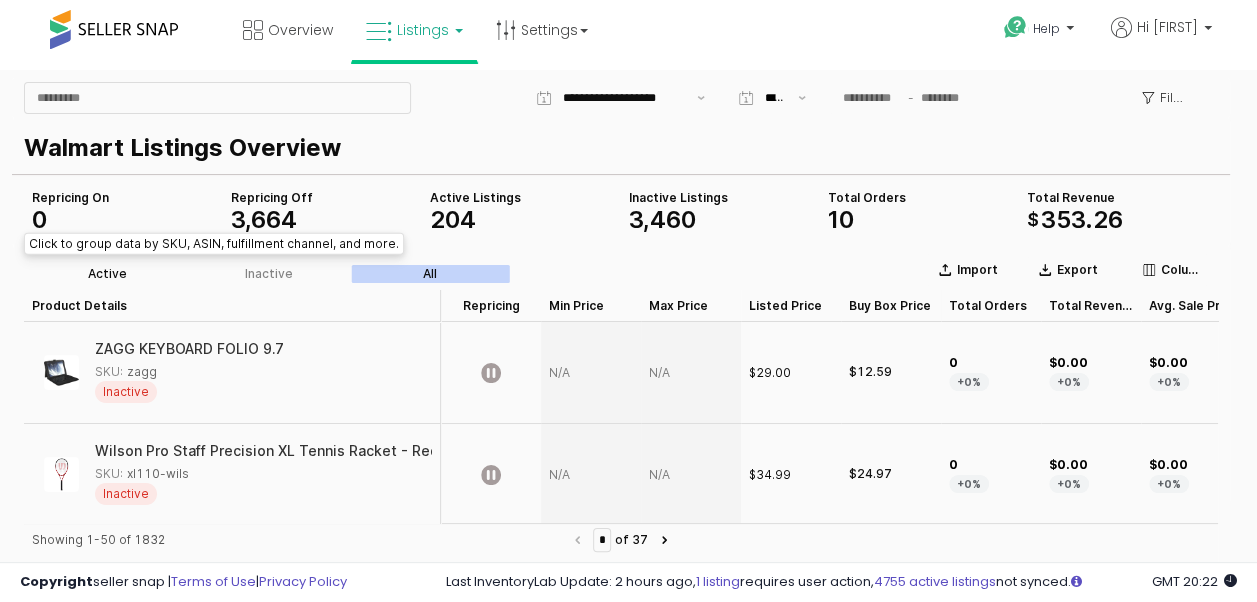 click on "Active" at bounding box center (107, 274) 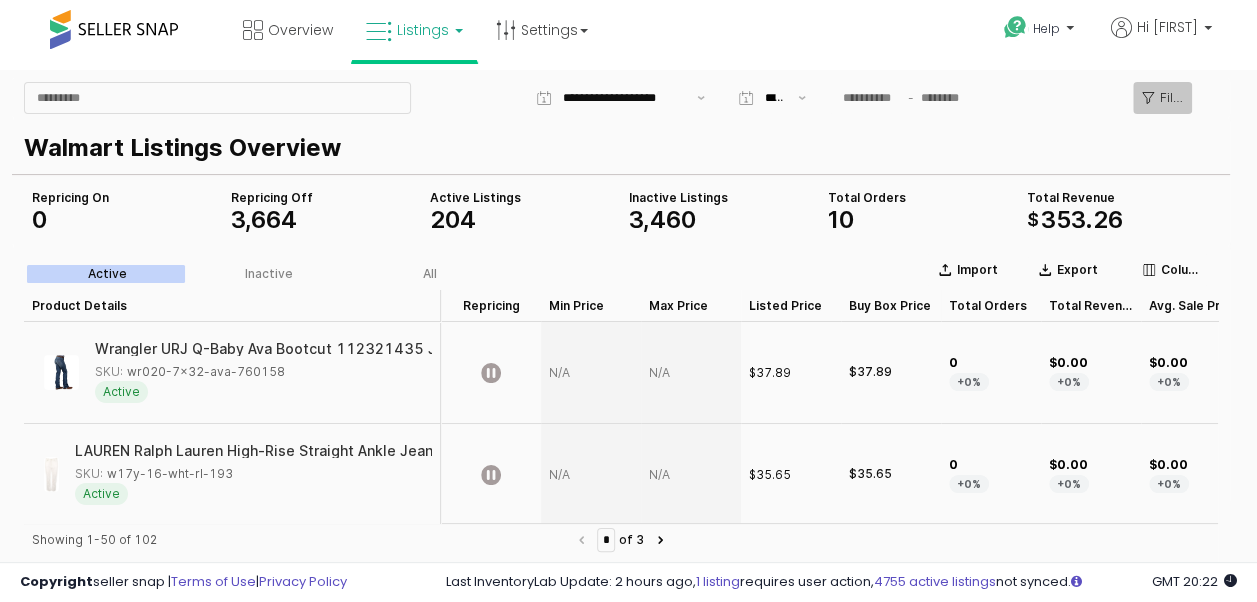 click 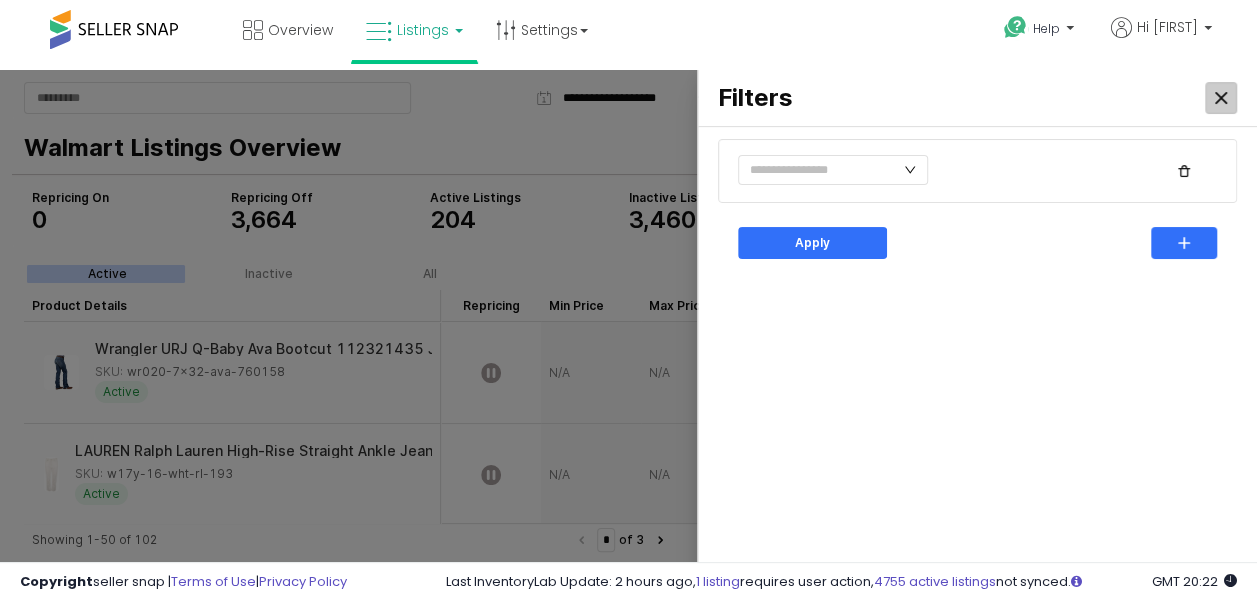 click 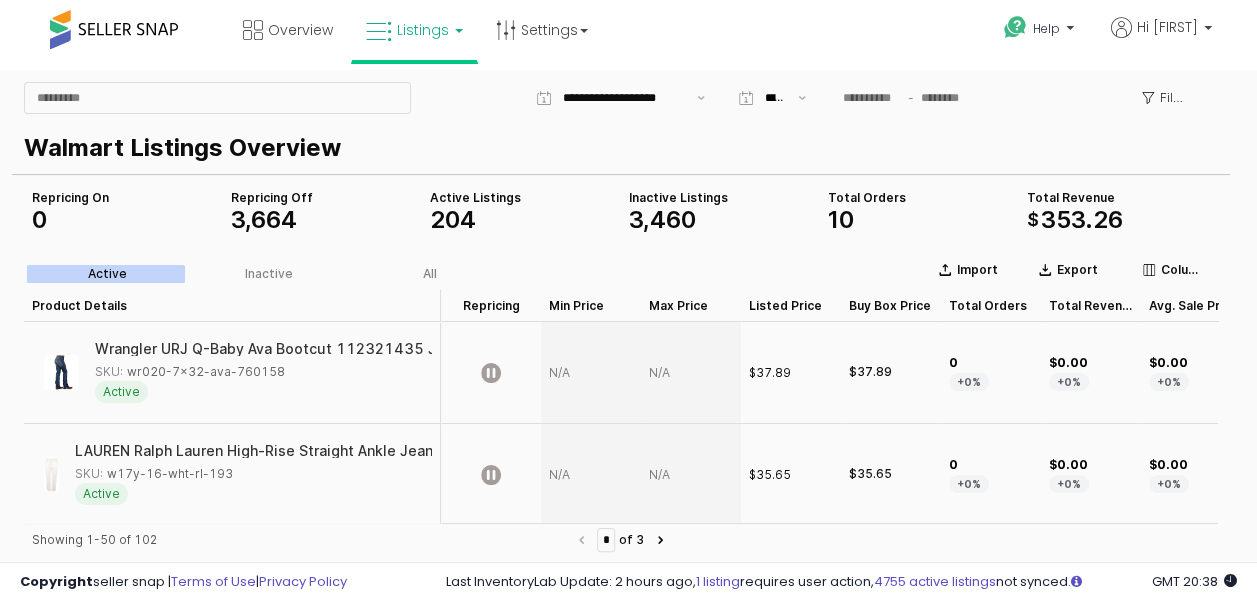 click on "Listings" at bounding box center [423, 30] 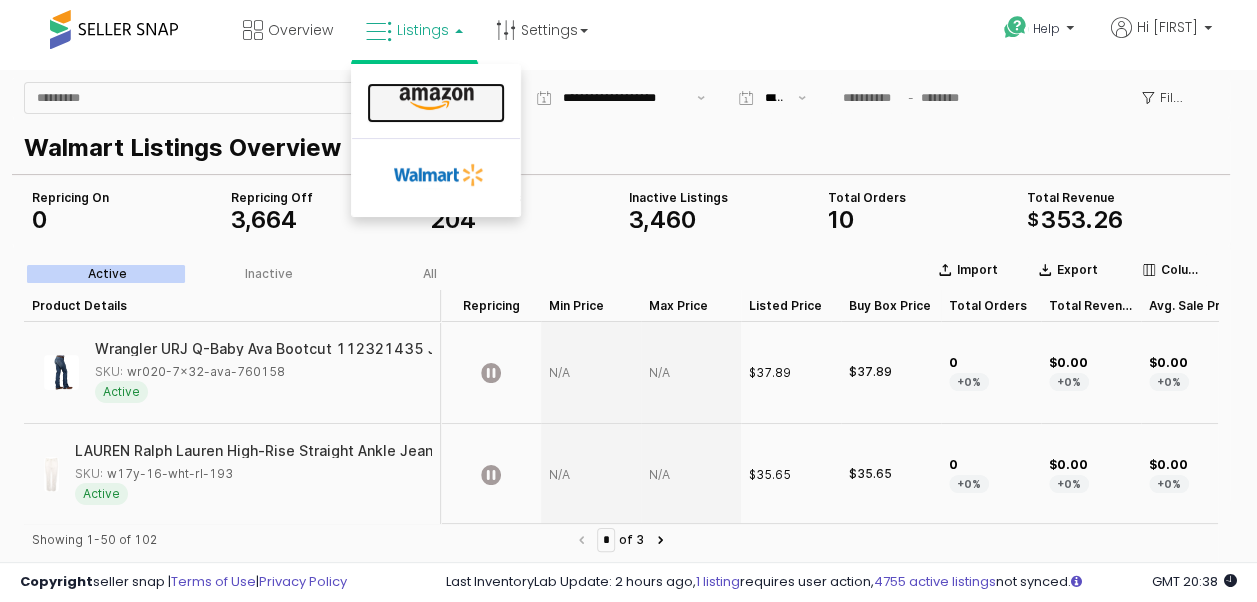 click at bounding box center (436, 99) 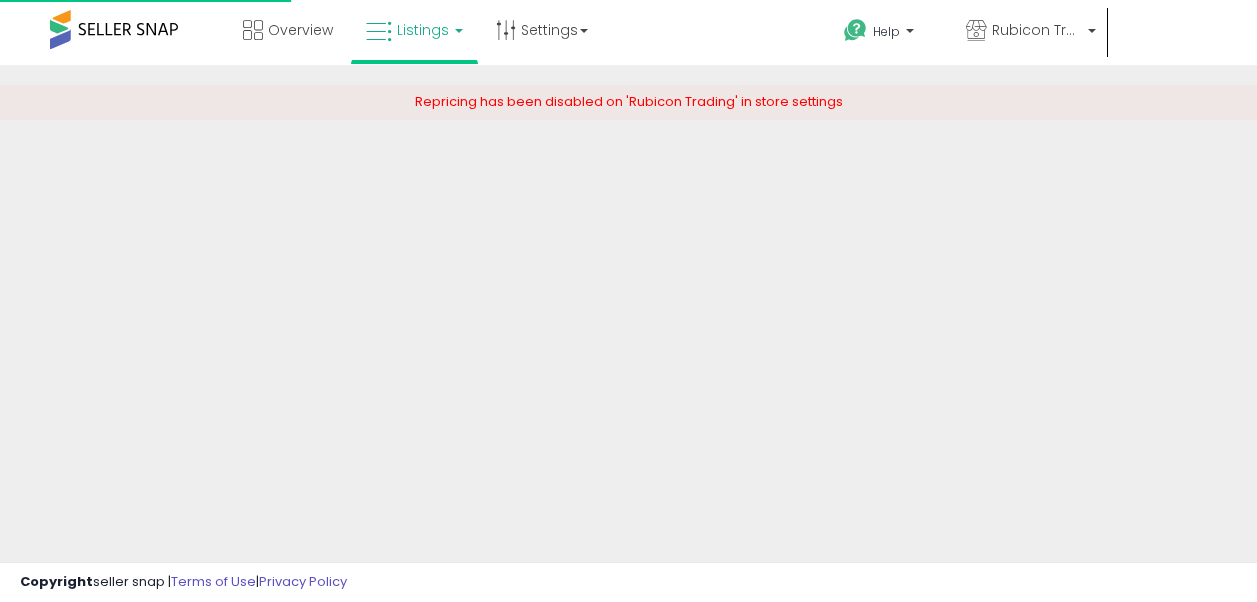 scroll, scrollTop: 0, scrollLeft: 0, axis: both 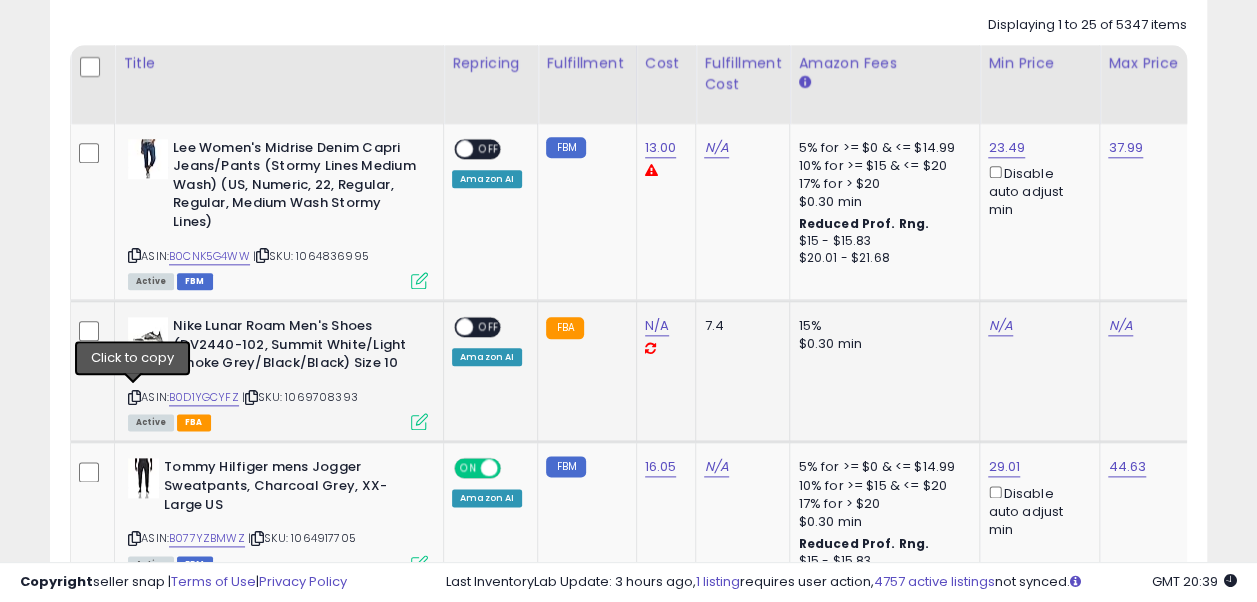 click at bounding box center (134, 397) 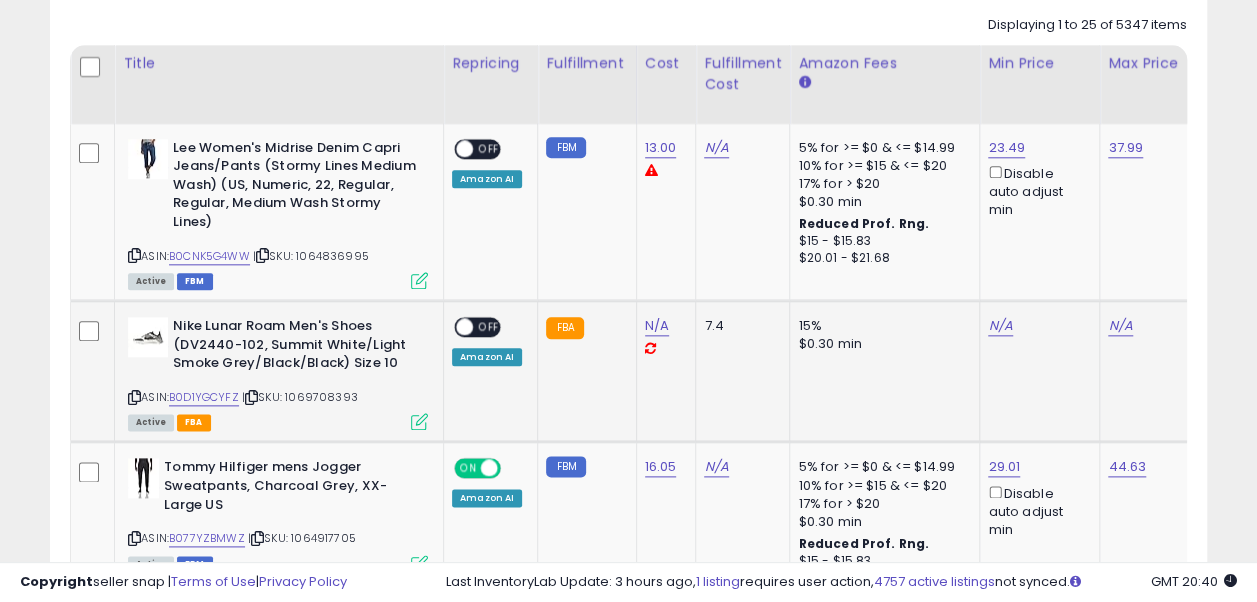 click at bounding box center (419, 421) 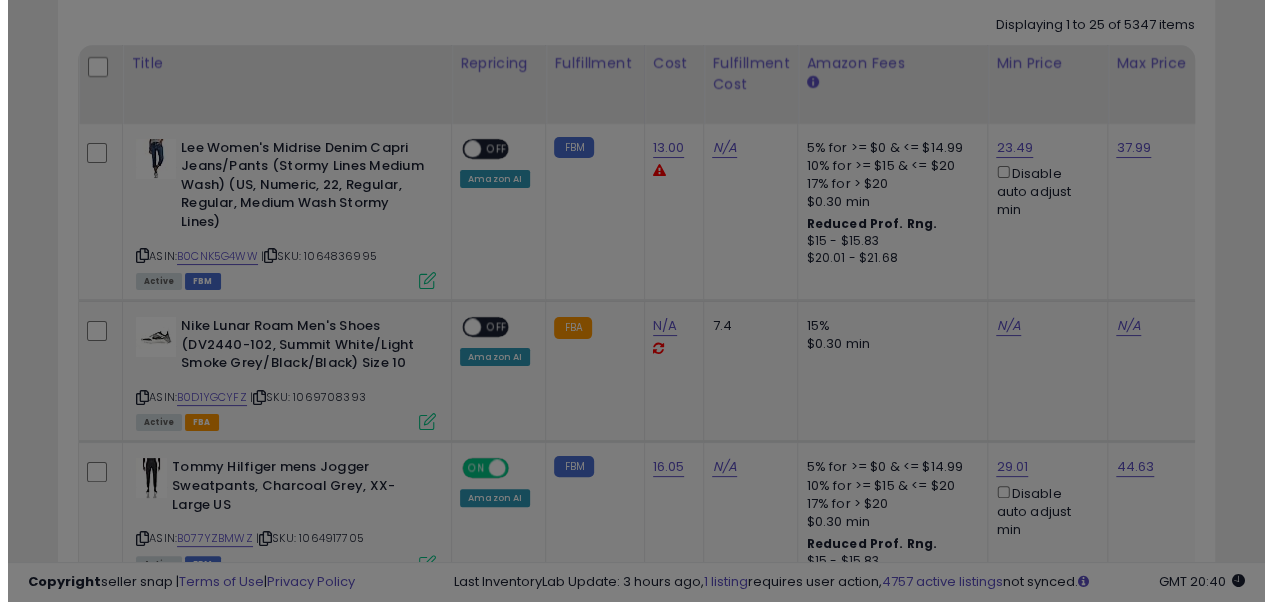 scroll, scrollTop: 999590, scrollLeft: 999322, axis: both 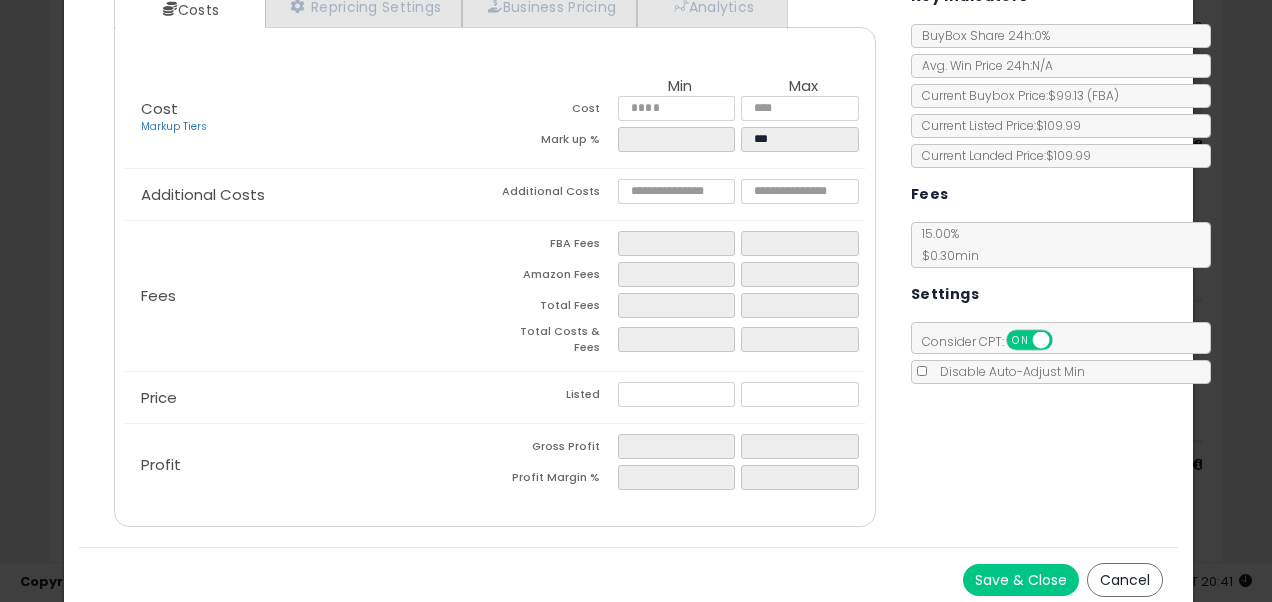 click on "Cancel" at bounding box center [1125, 580] 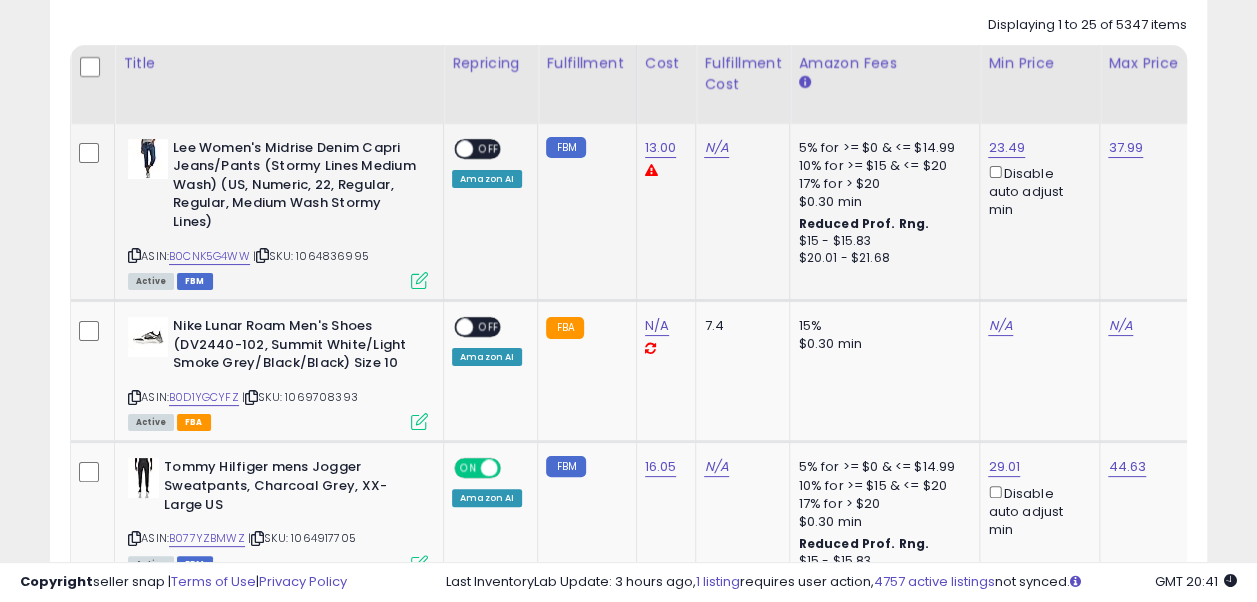 scroll, scrollTop: 410, scrollLeft: 669, axis: both 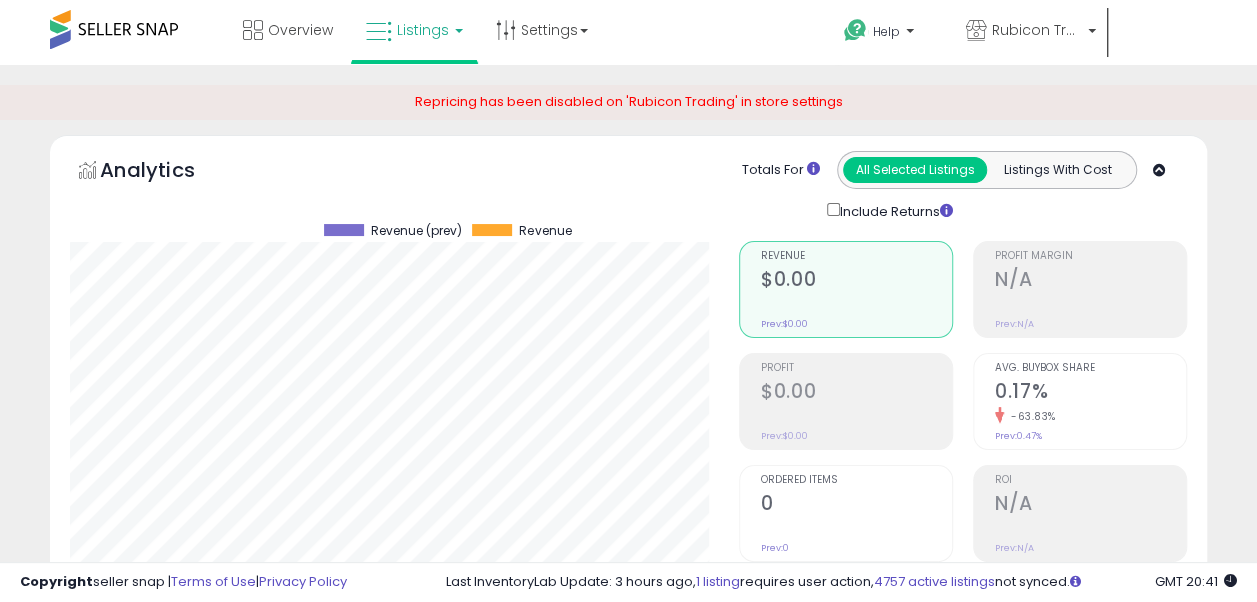 click at bounding box center (1159, 170) 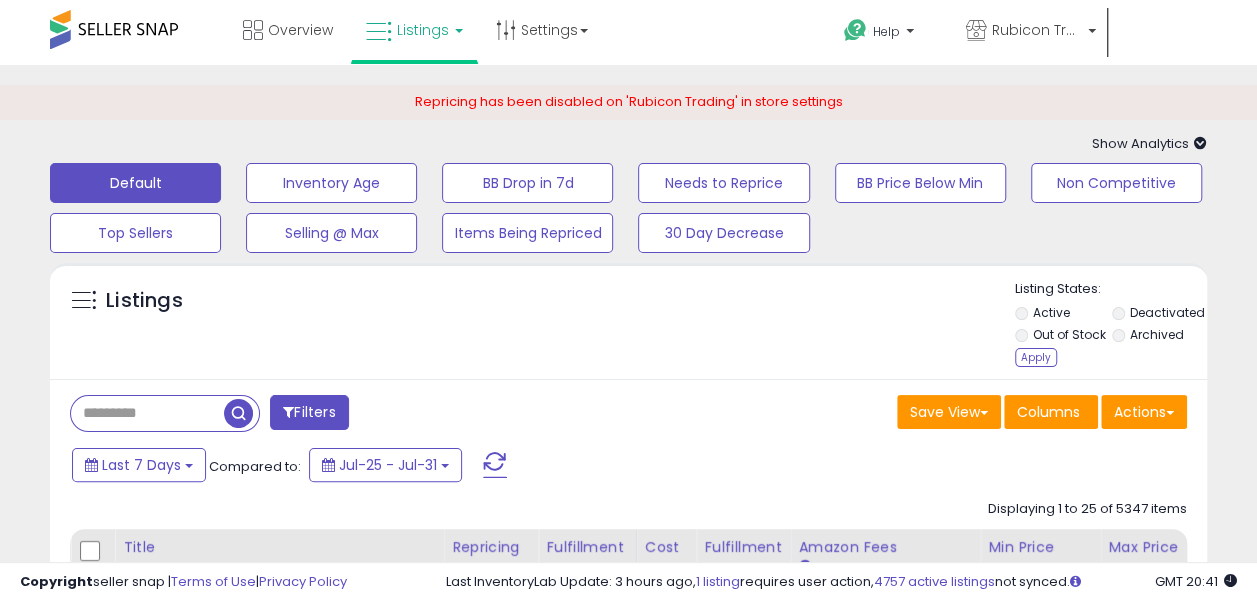 click at bounding box center [1200, 143] 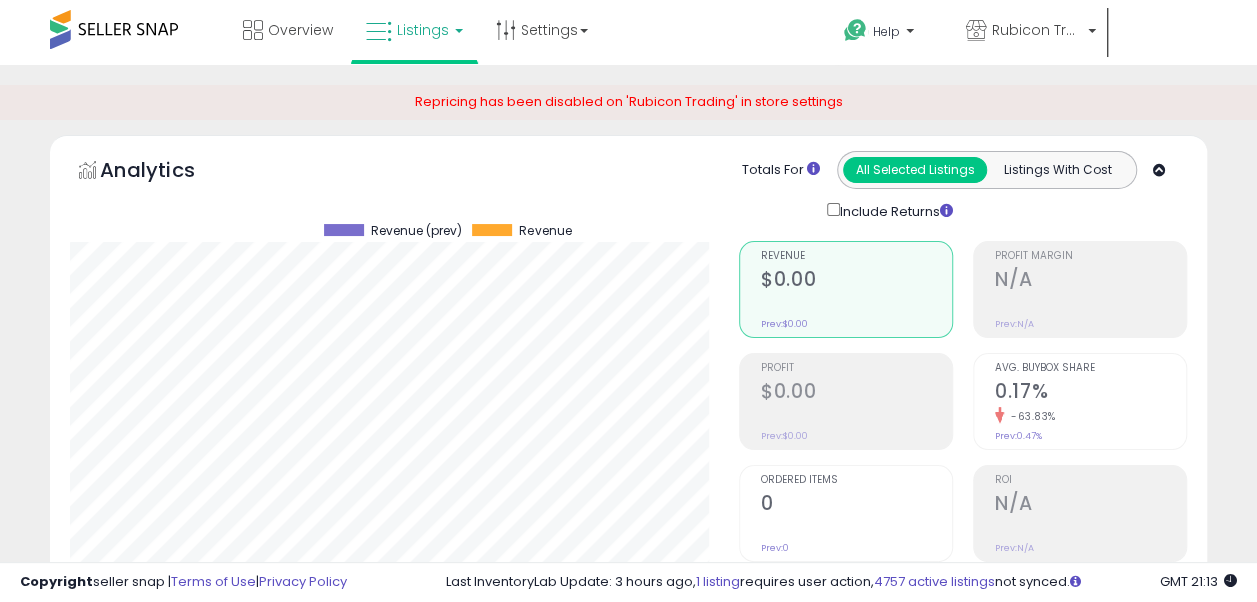 click on "Repricing has been disabled on 'Rubicon Trading'  in store settings" at bounding box center [629, 101] 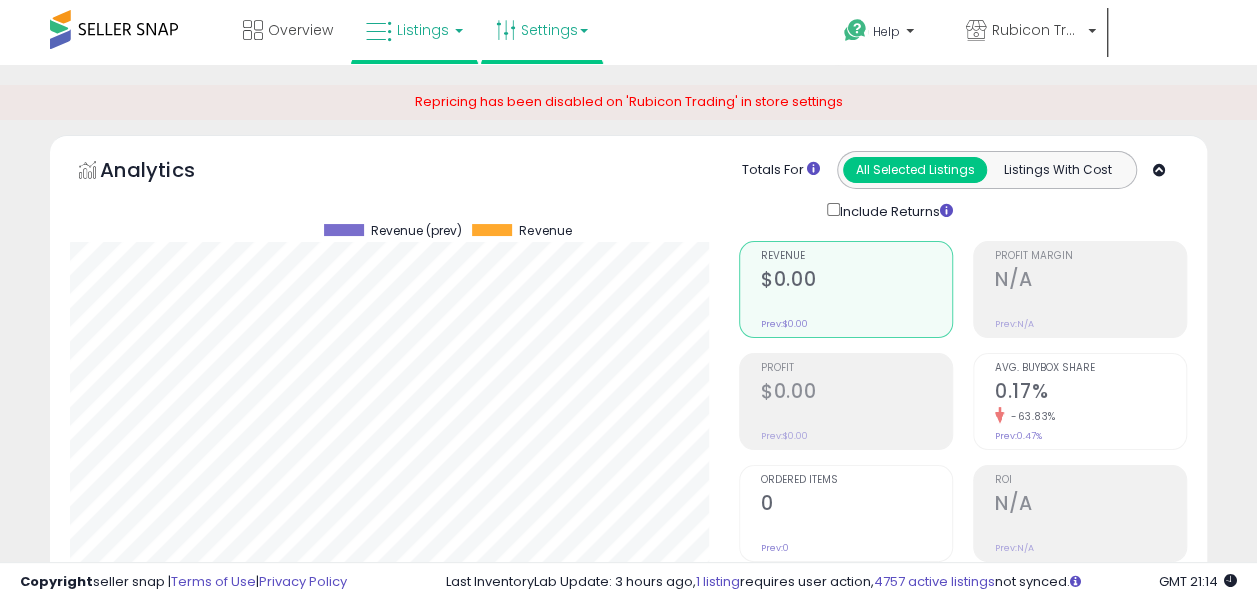 click on "Settings" at bounding box center (542, 30) 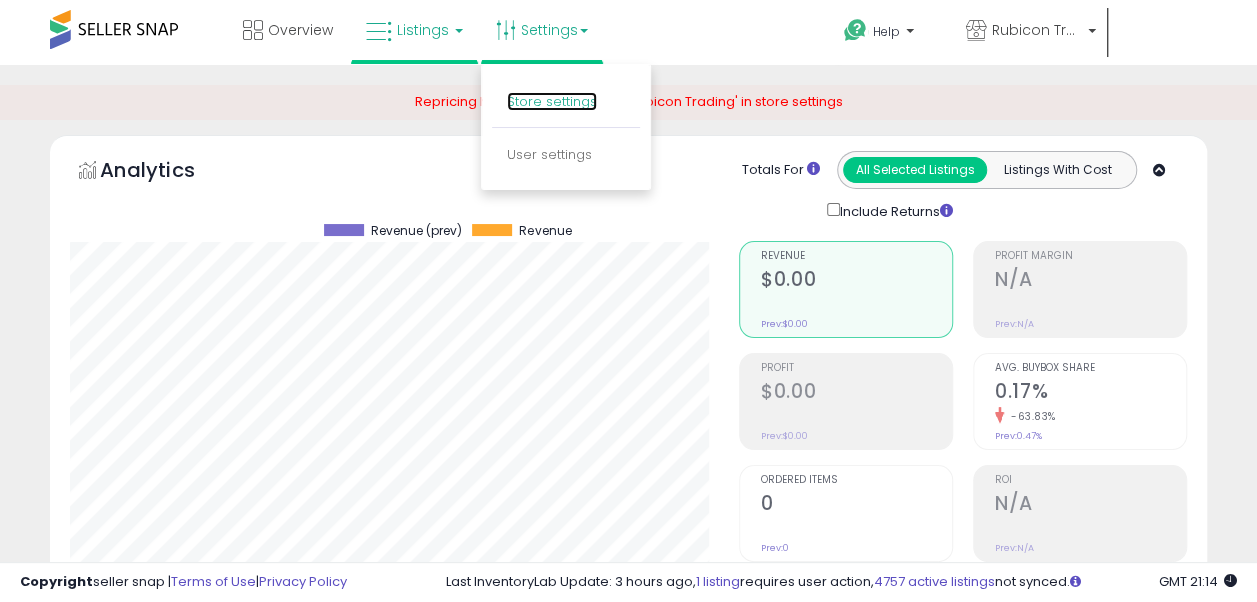 click on "Store
settings" at bounding box center [552, 101] 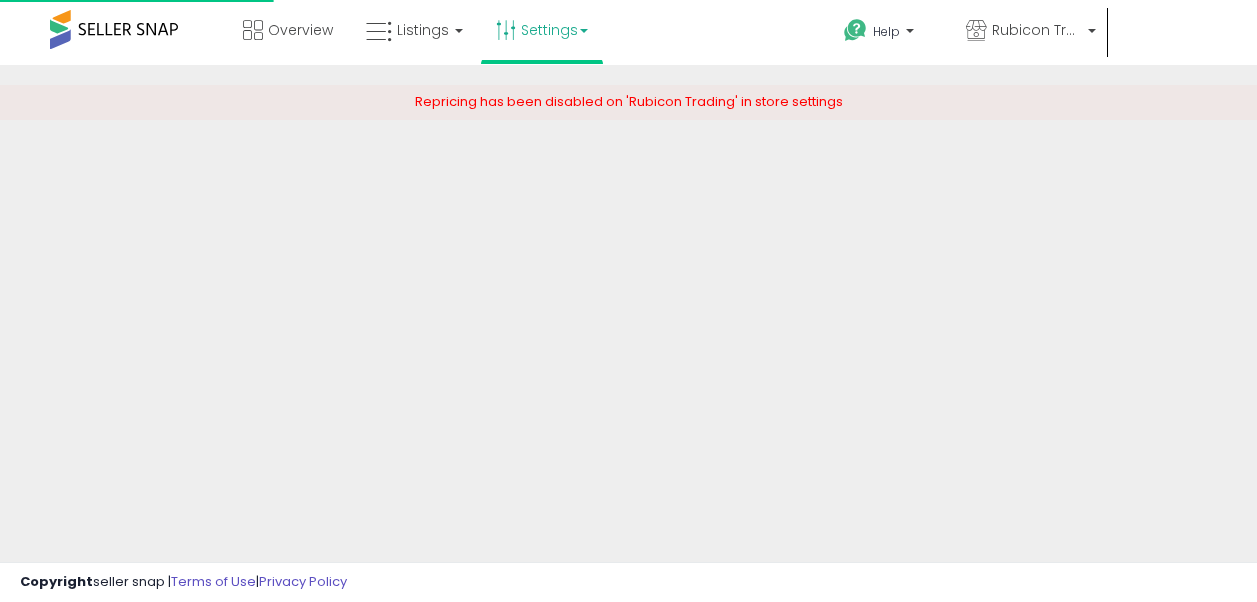 scroll, scrollTop: 0, scrollLeft: 0, axis: both 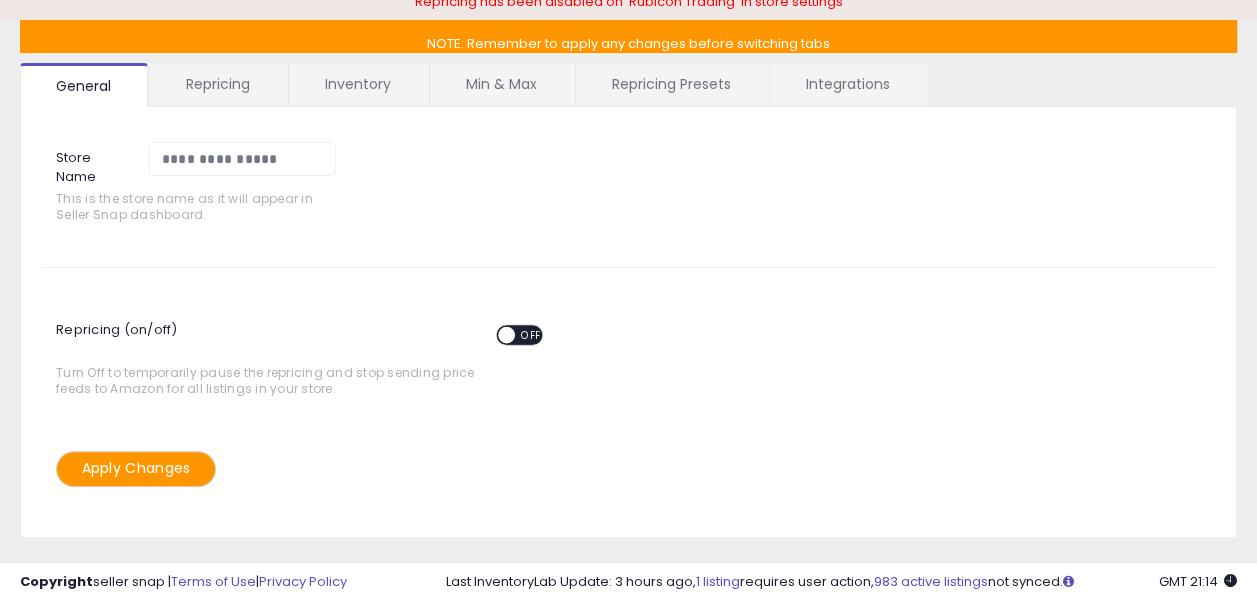 click on "OFF" at bounding box center [531, 335] 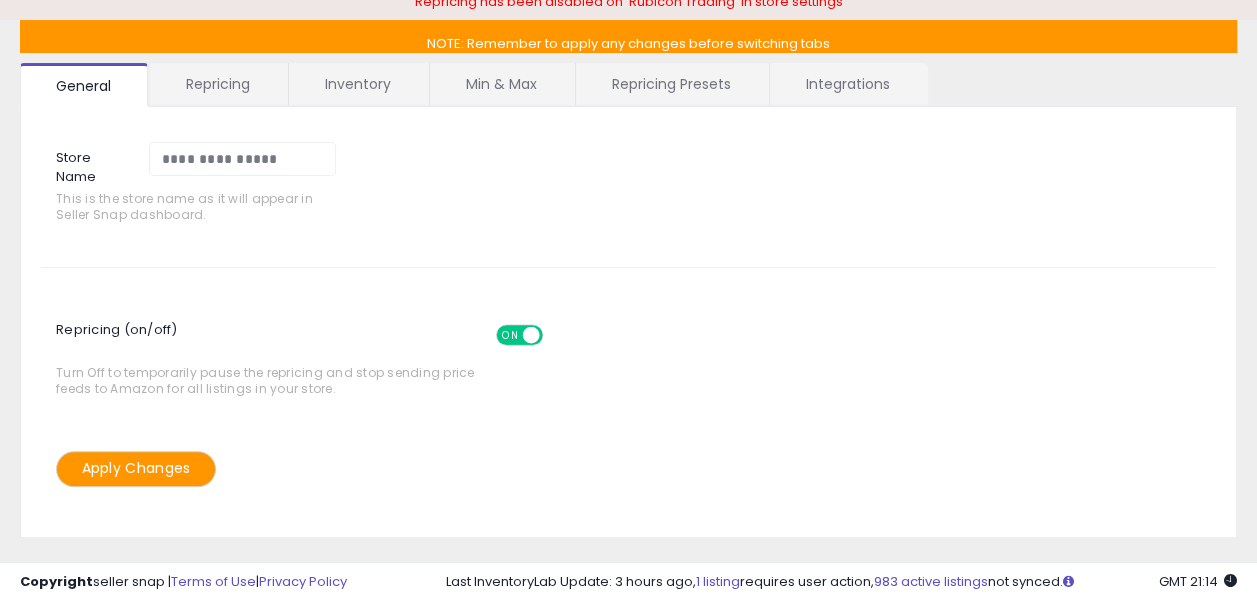 click on "Apply Changes" at bounding box center [136, 468] 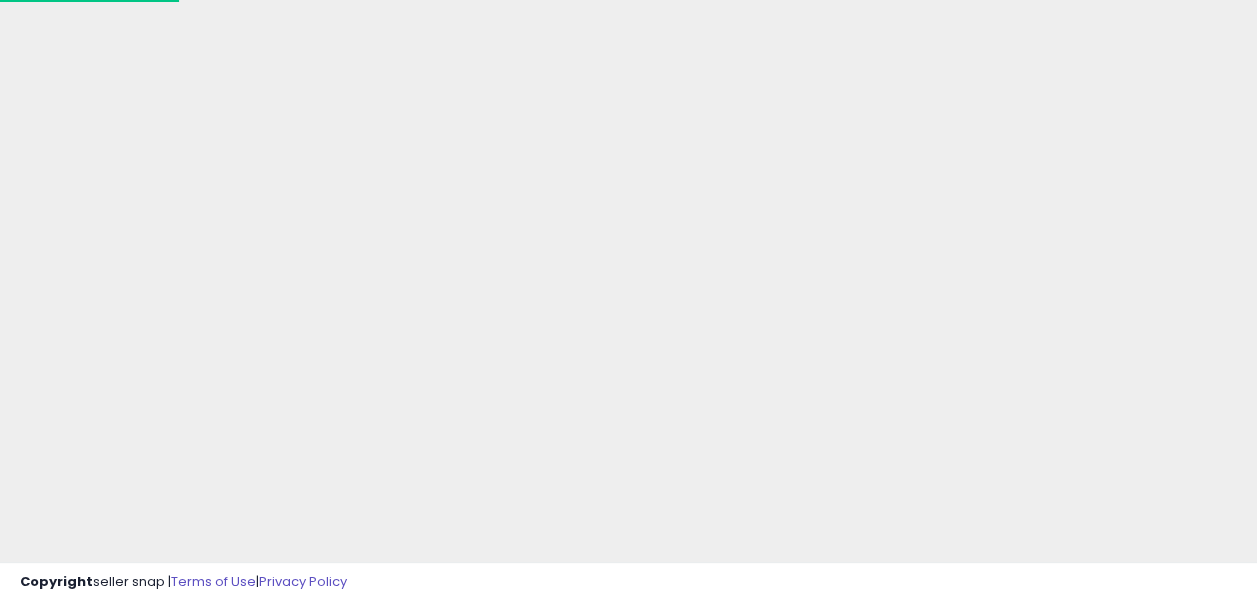 scroll, scrollTop: 100, scrollLeft: 0, axis: vertical 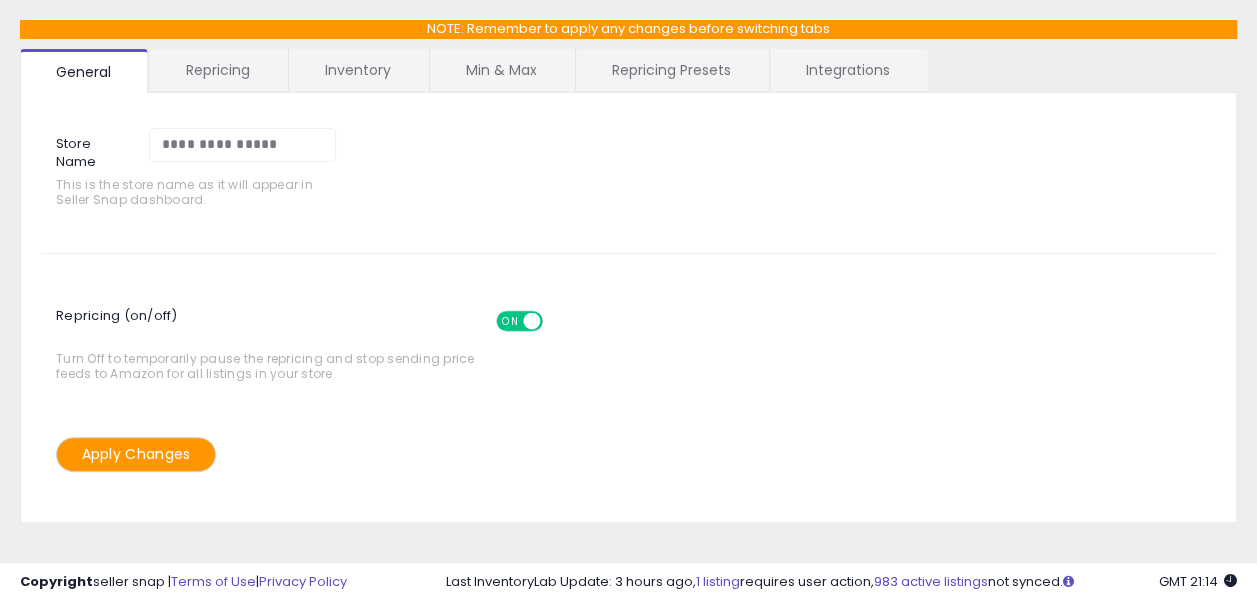 click at bounding box center (531, 320) 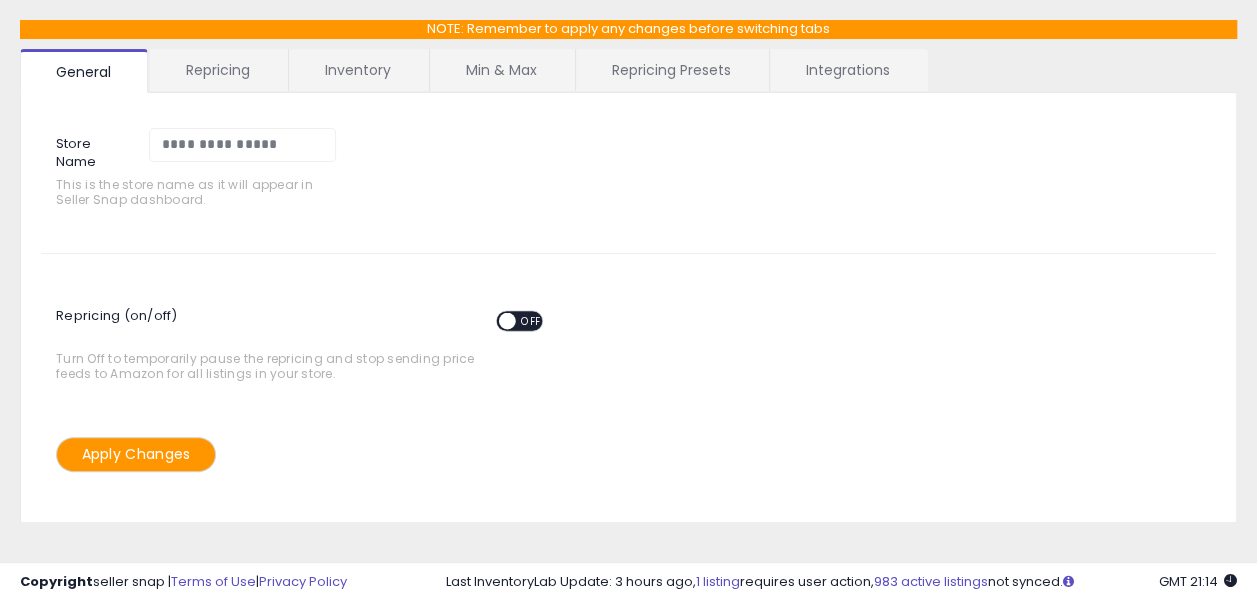 click on "Apply Changes" at bounding box center [136, 454] 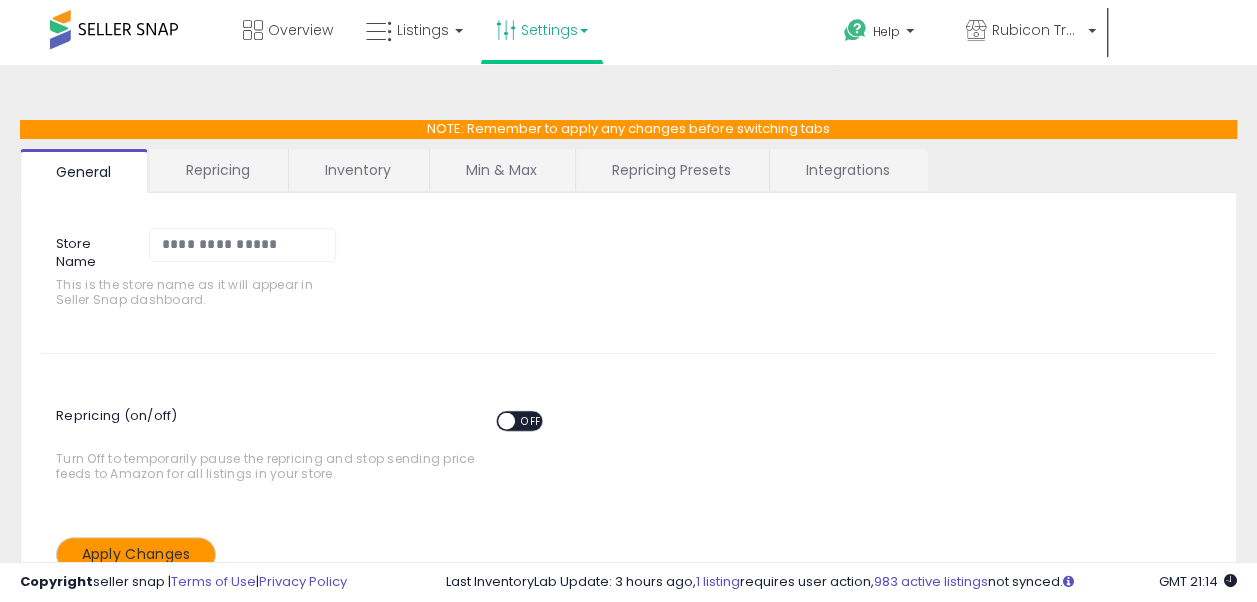 scroll, scrollTop: 100, scrollLeft: 0, axis: vertical 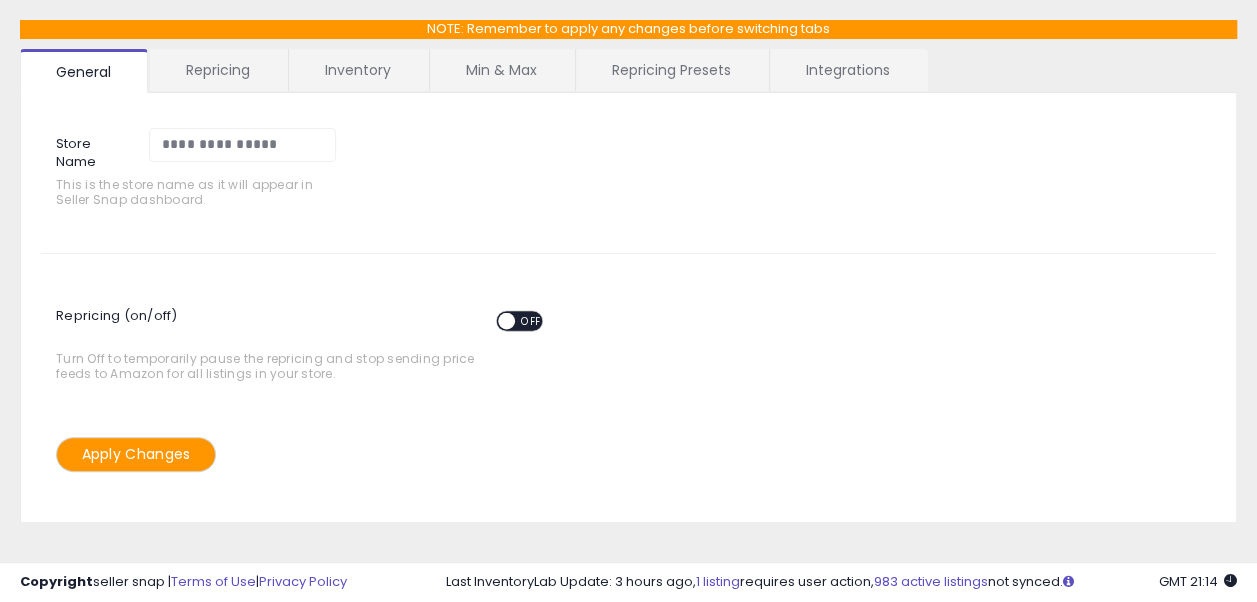 click on "Apply Changes" at bounding box center [136, 454] 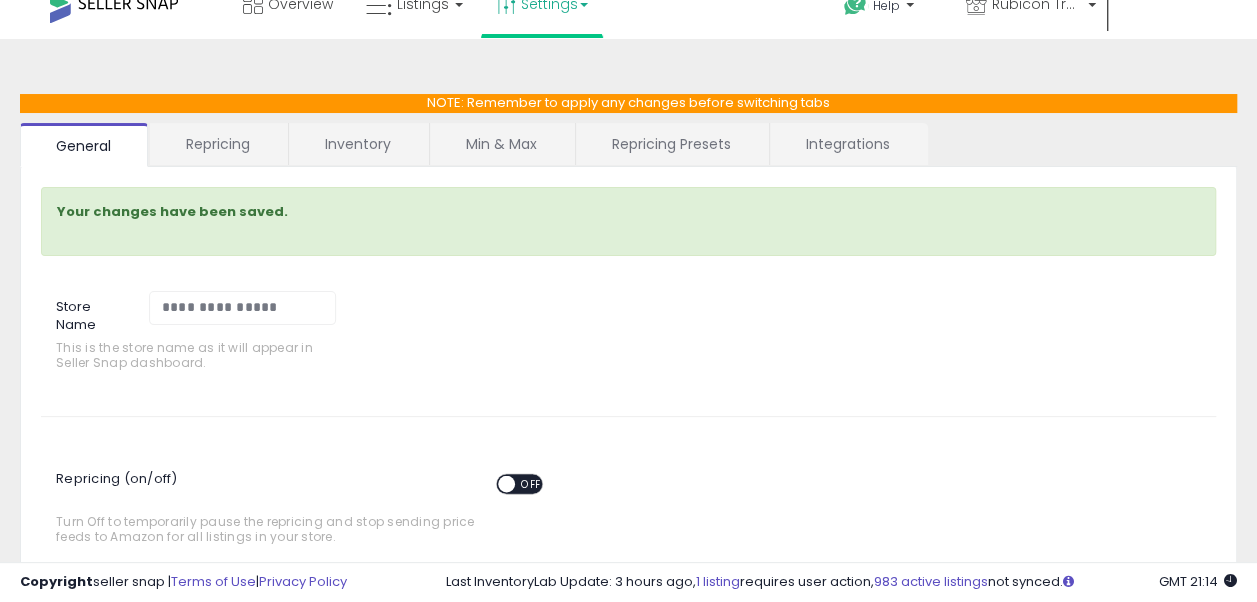 scroll, scrollTop: 0, scrollLeft: 0, axis: both 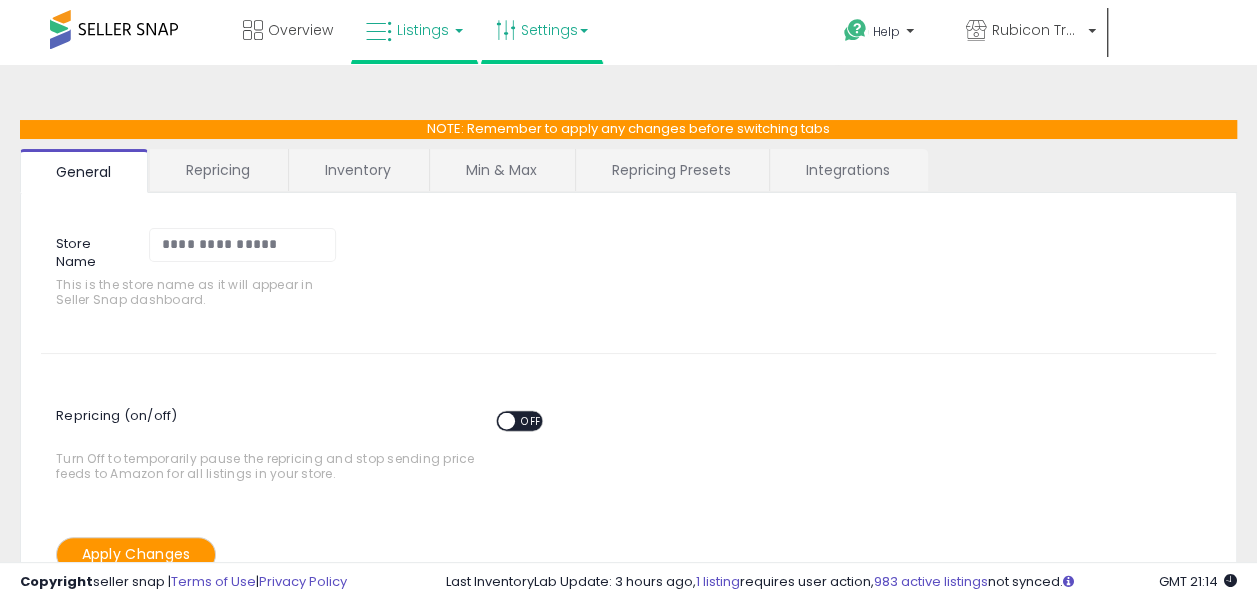 click on "Listings" at bounding box center [423, 30] 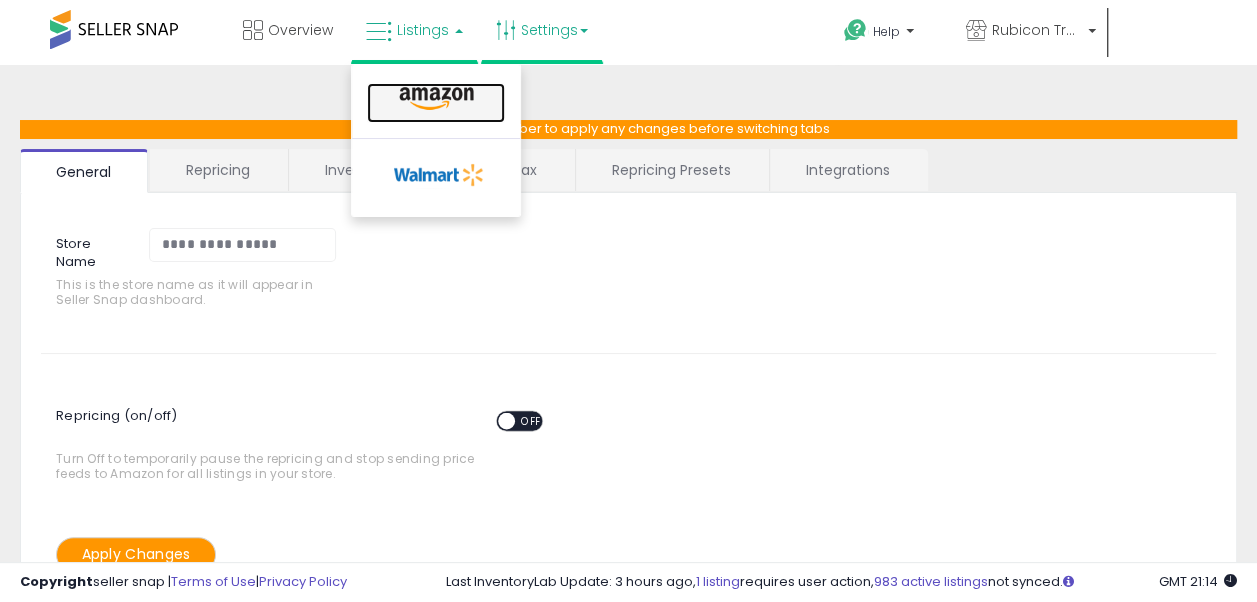 click at bounding box center [436, 99] 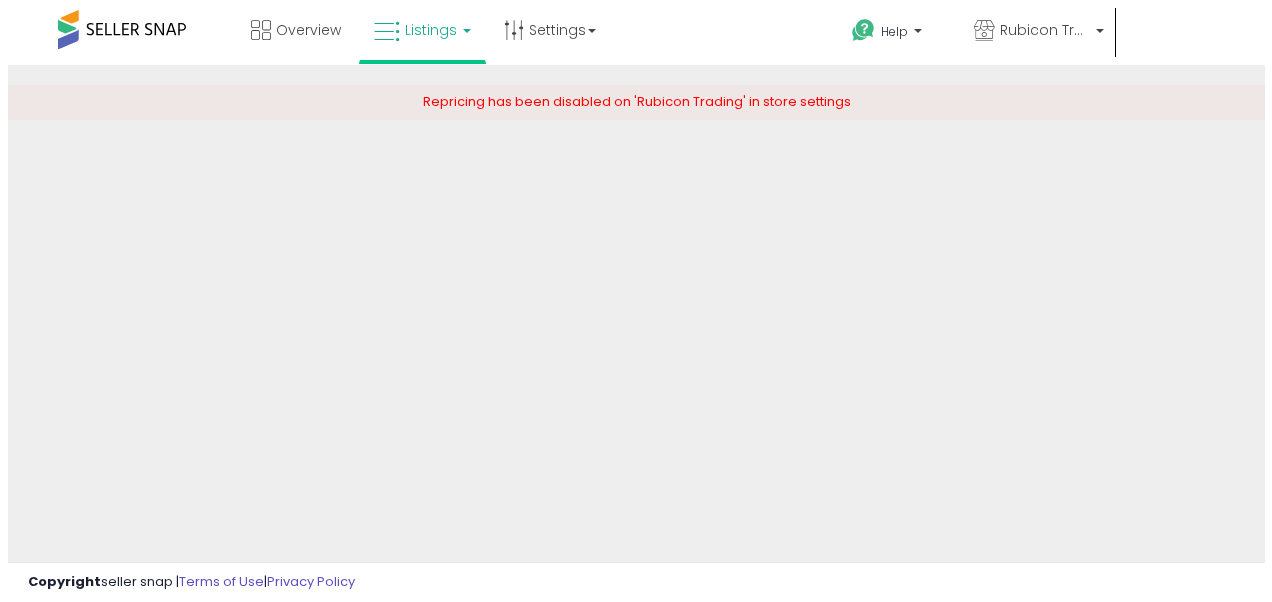 scroll, scrollTop: 0, scrollLeft: 0, axis: both 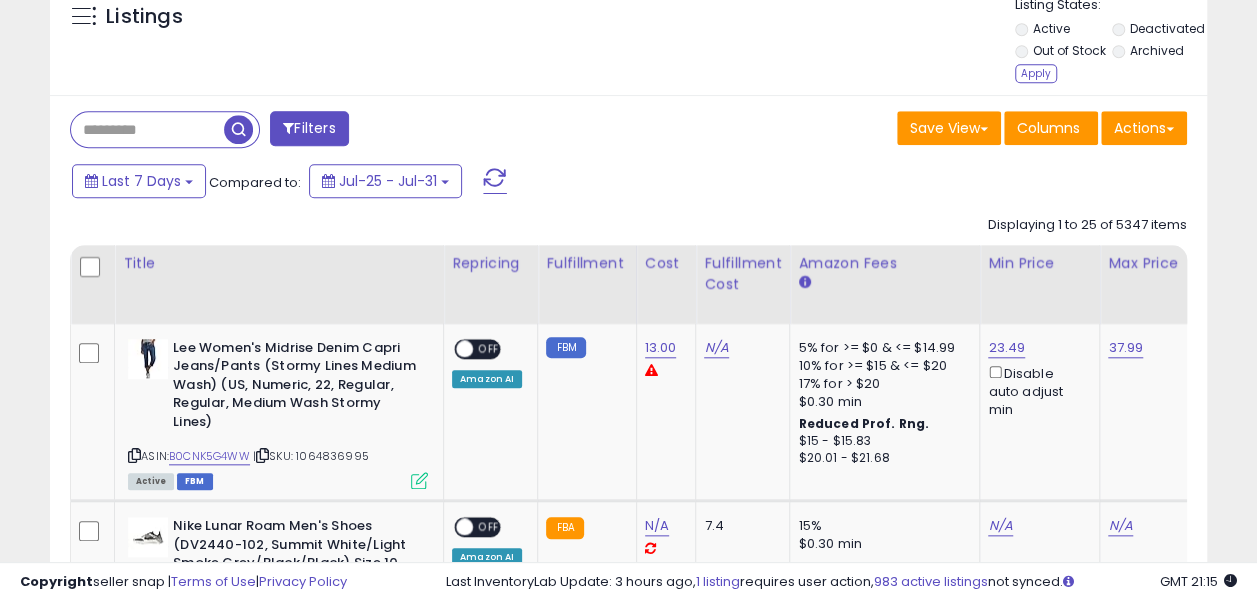 click on "Filters" at bounding box center [309, 128] 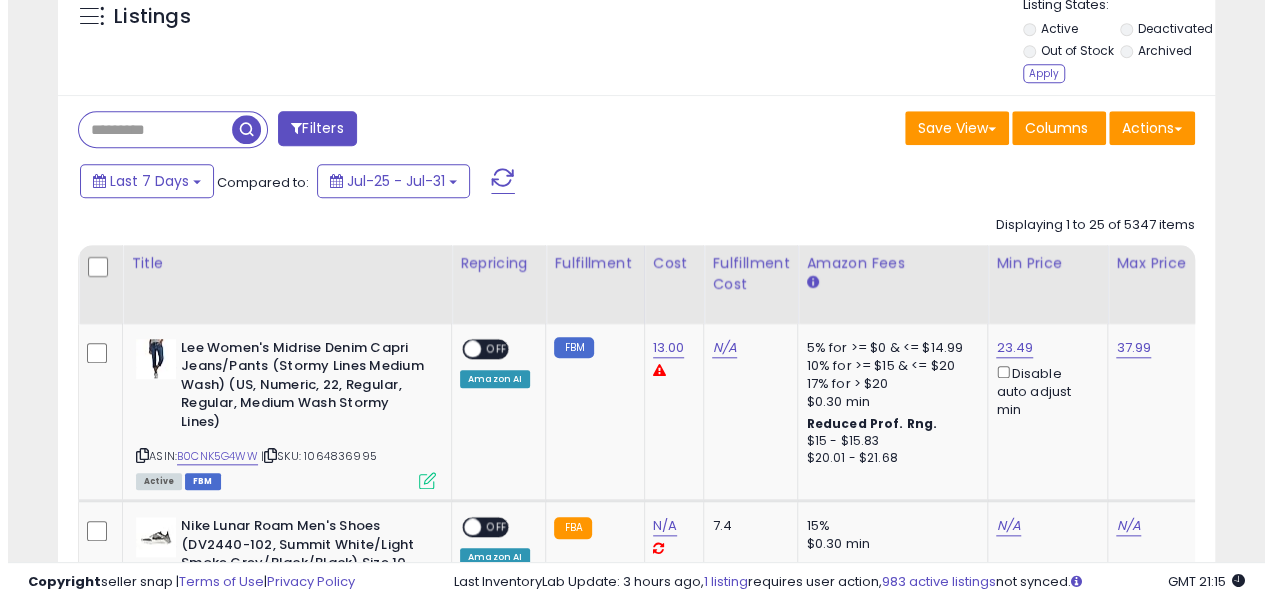 scroll, scrollTop: 999590, scrollLeft: 999322, axis: both 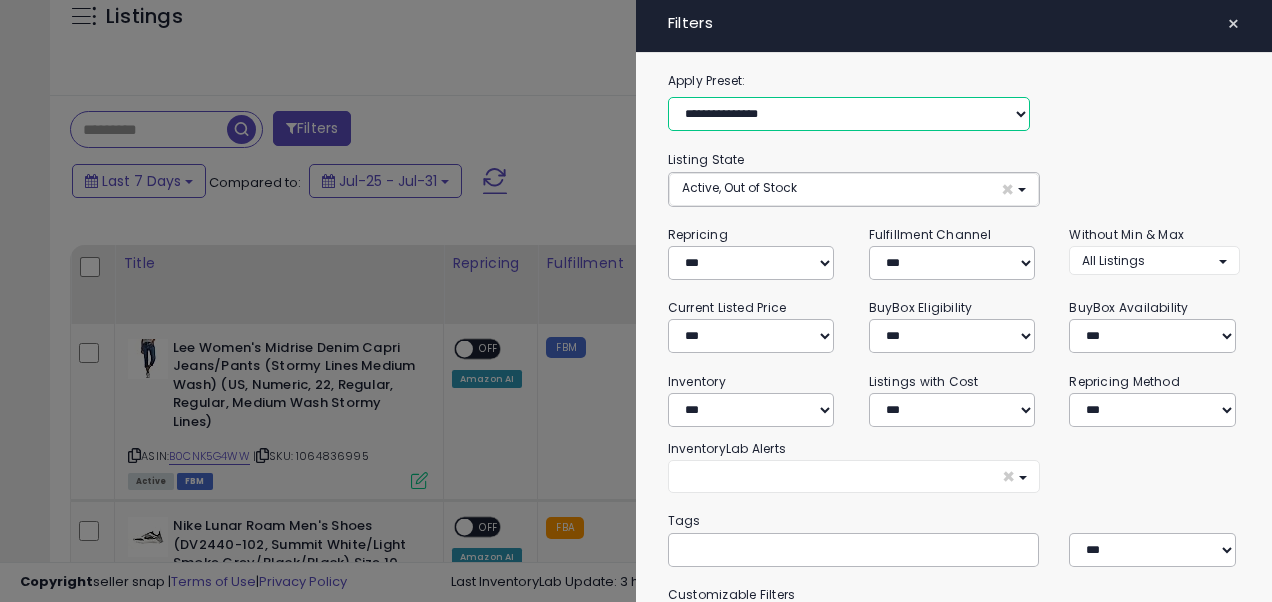 click on "**********" at bounding box center (849, 114) 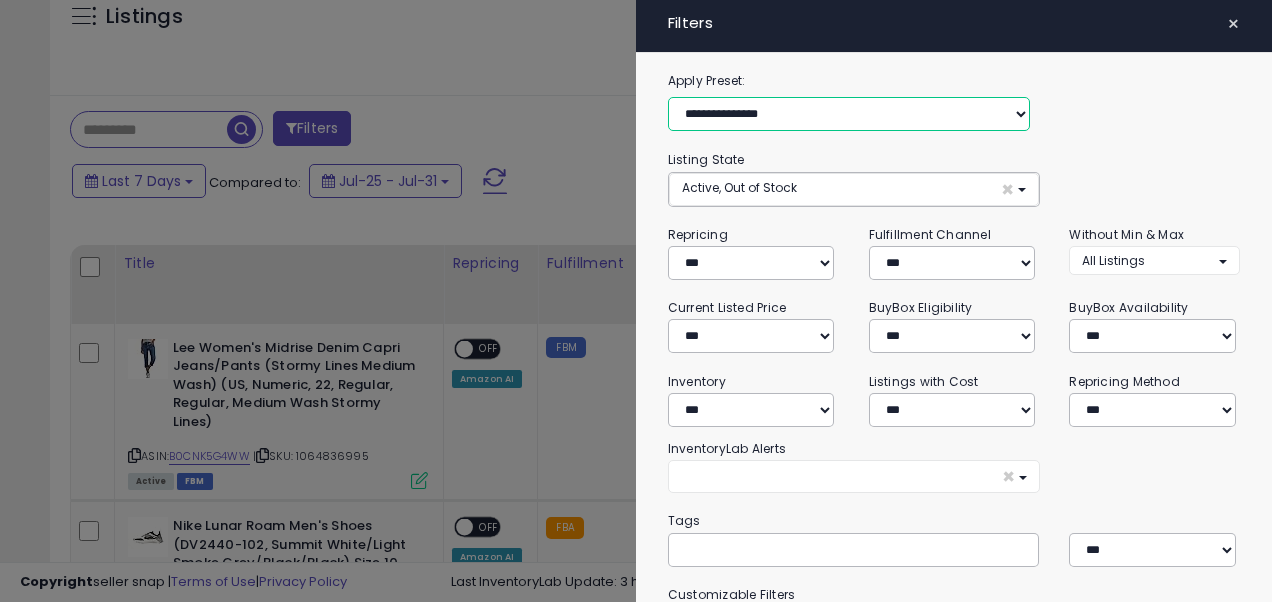 click on "**********" at bounding box center [849, 114] 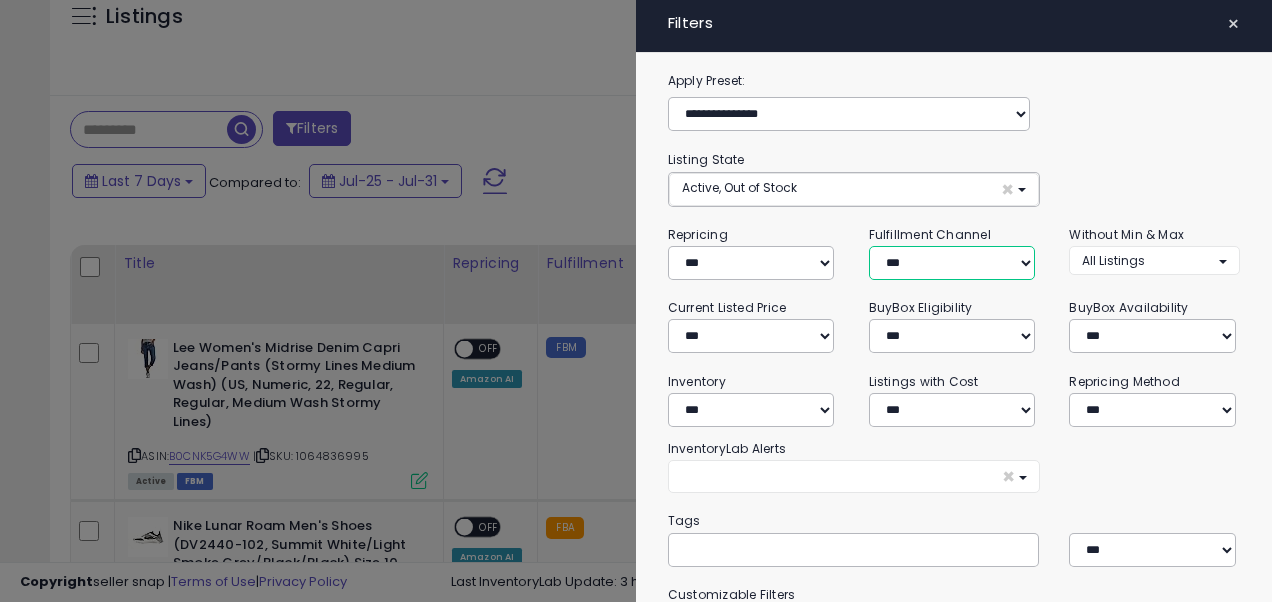 click on "***
***
***
***" at bounding box center [952, 263] 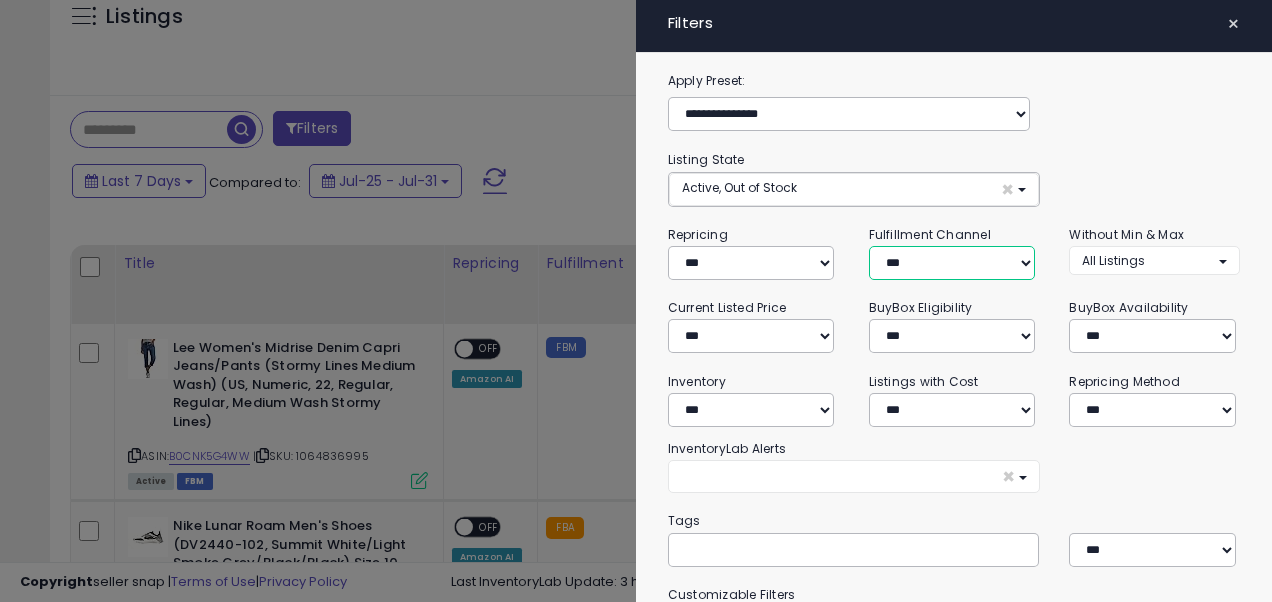 select on "***" 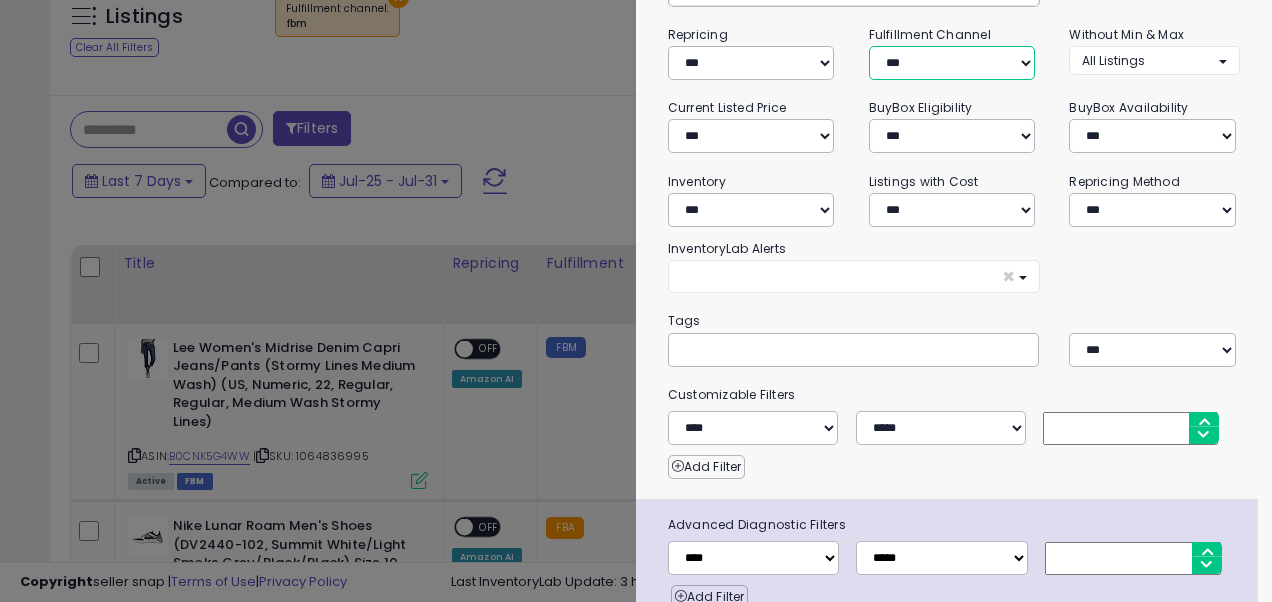 scroll, scrollTop: 100, scrollLeft: 0, axis: vertical 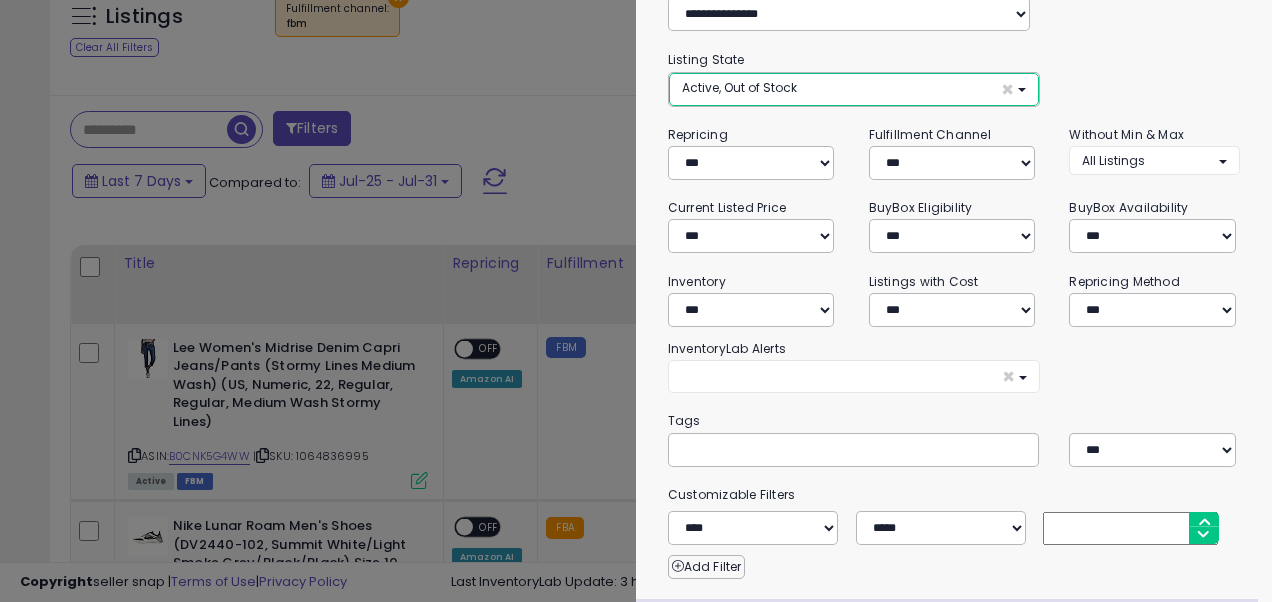 click on "Active, Out of Stock
×" at bounding box center (854, 89) 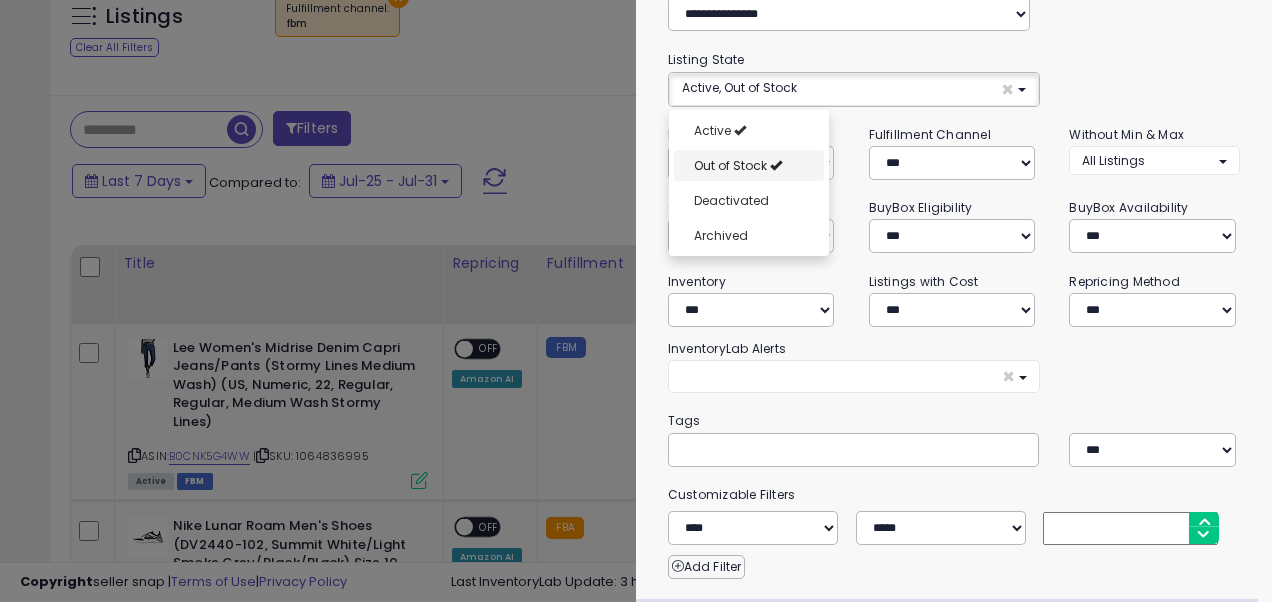 select on "**********" 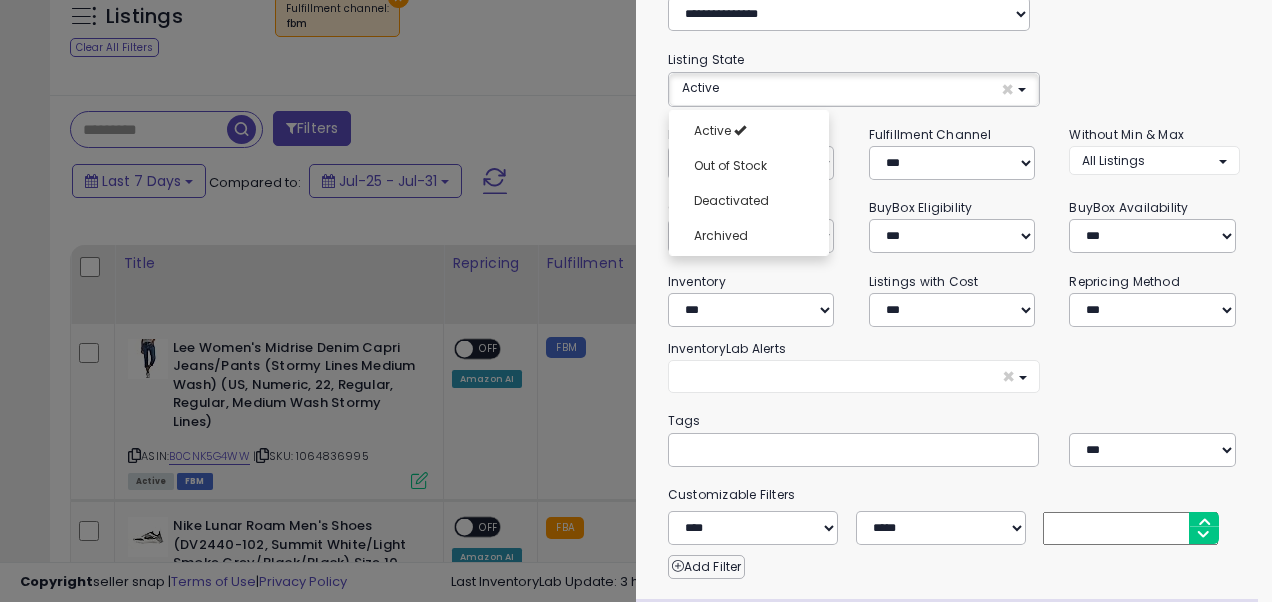 click on "Tags" at bounding box center [954, 421] 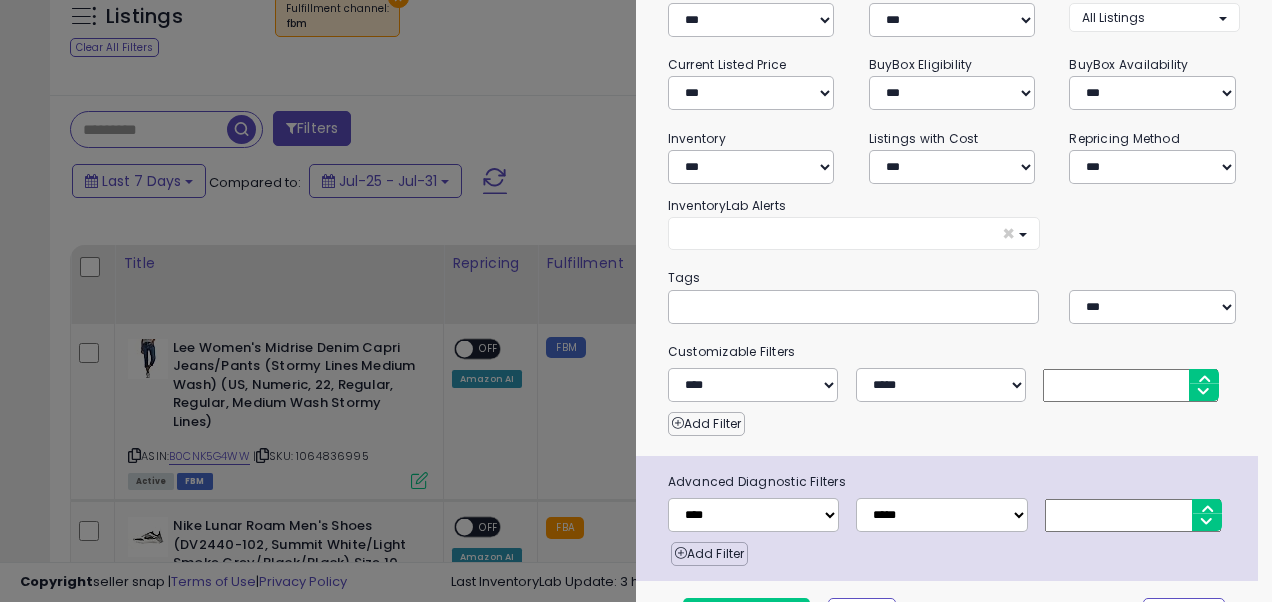 scroll, scrollTop: 282, scrollLeft: 0, axis: vertical 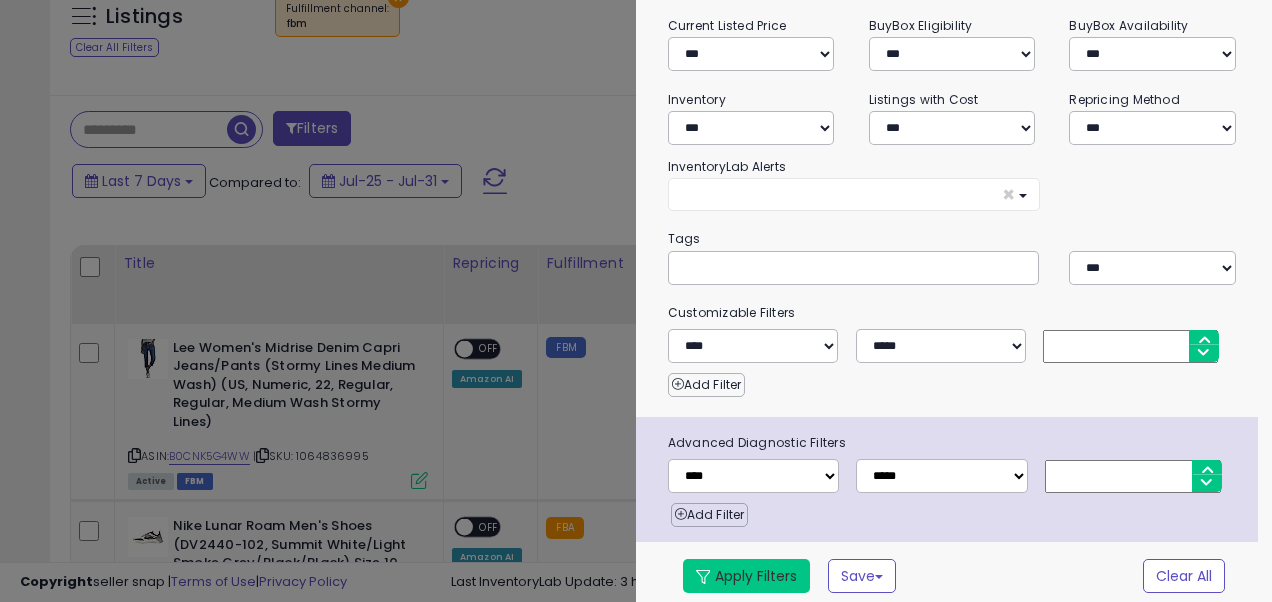 click on "Apply Filters" at bounding box center (746, 576) 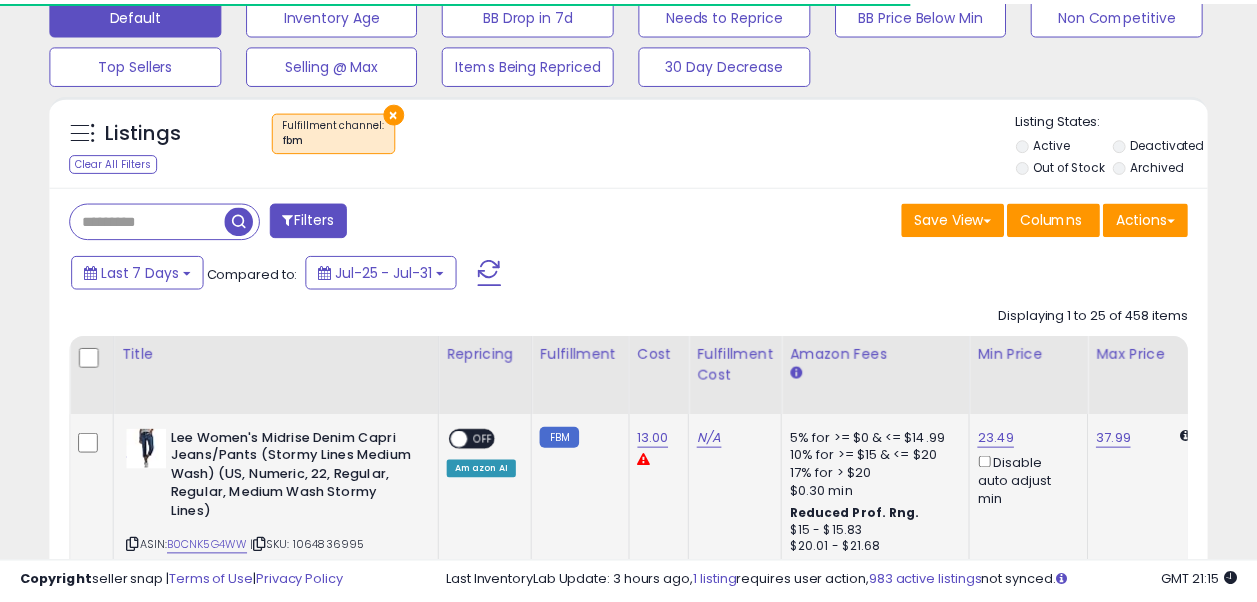 scroll, scrollTop: 800, scrollLeft: 0, axis: vertical 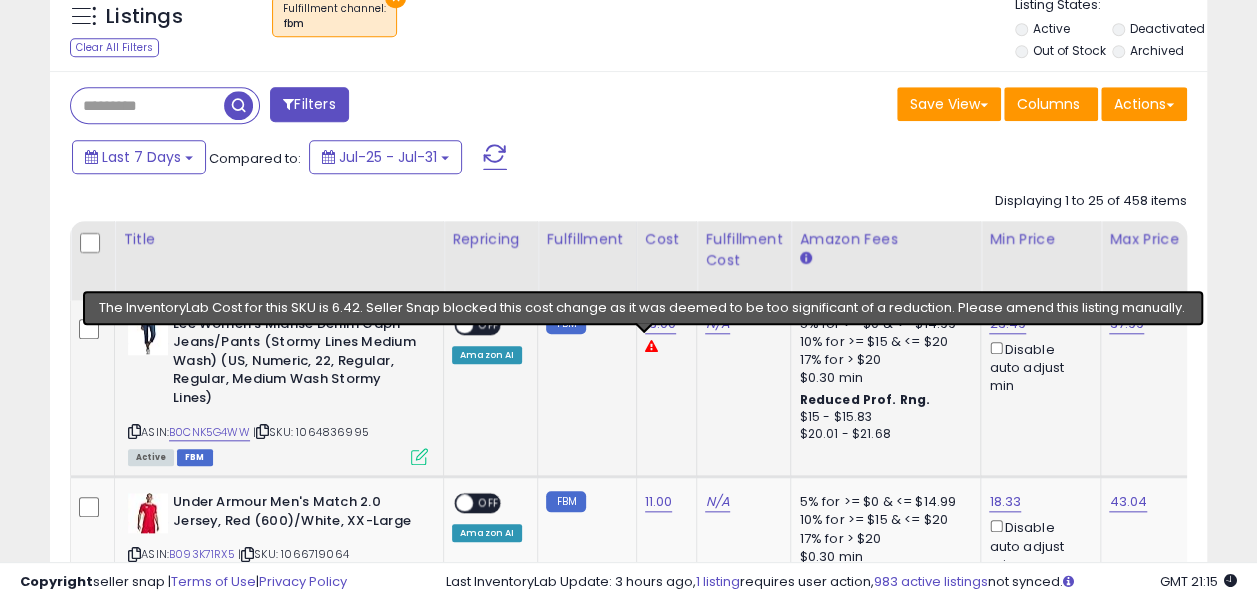 click at bounding box center [651, 346] 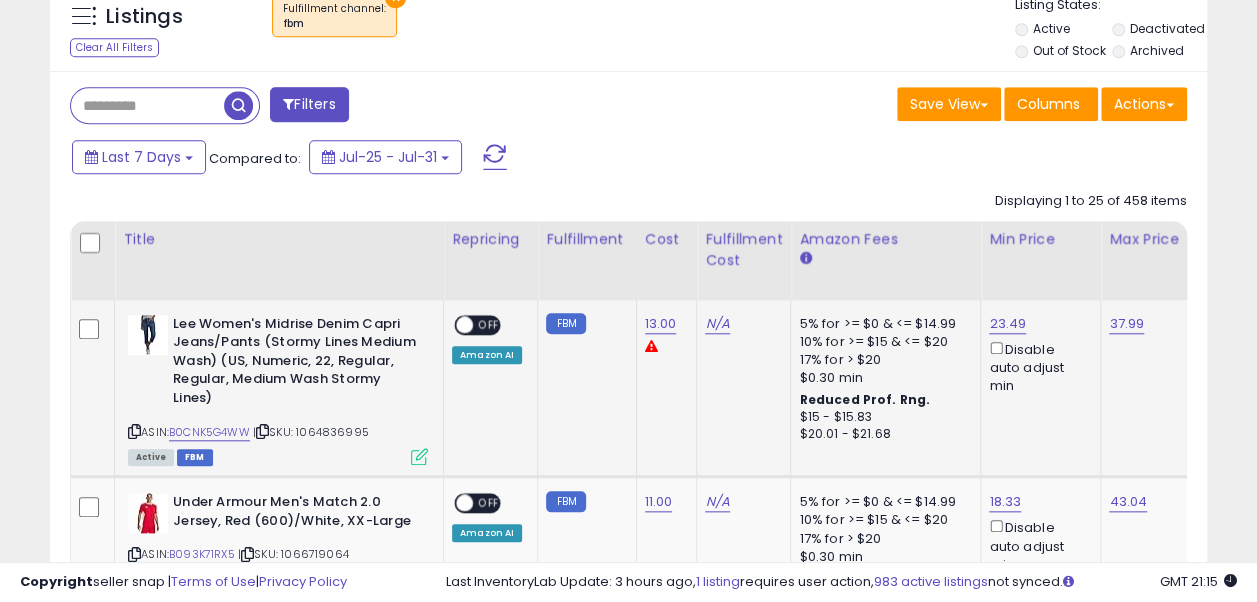 click at bounding box center [651, 346] 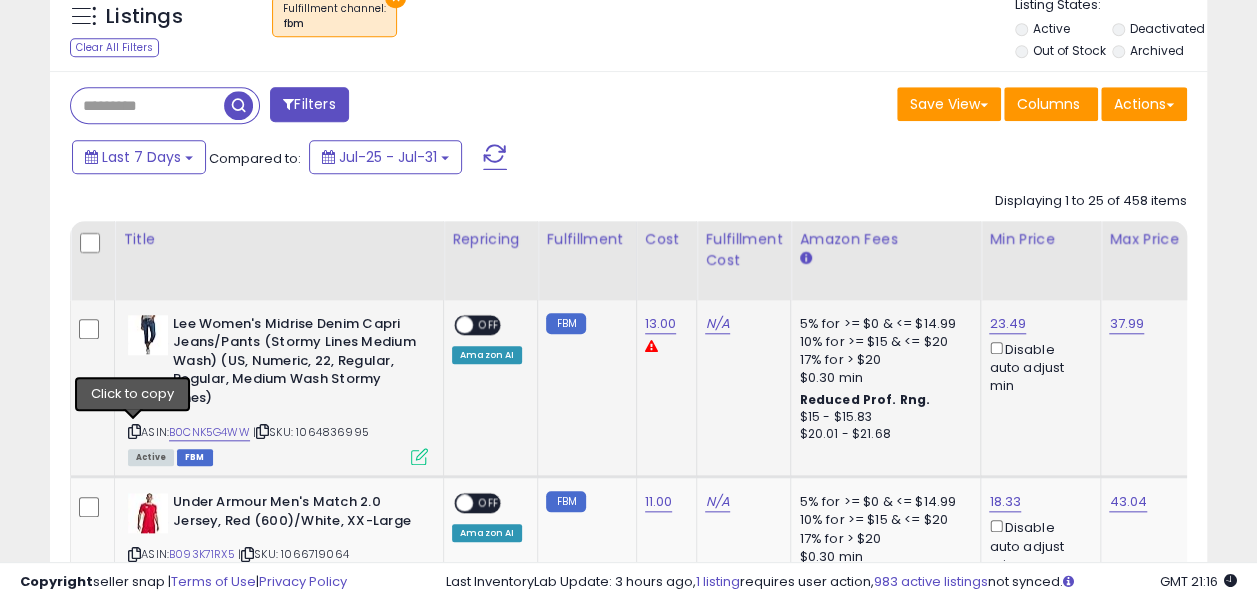click at bounding box center [134, 431] 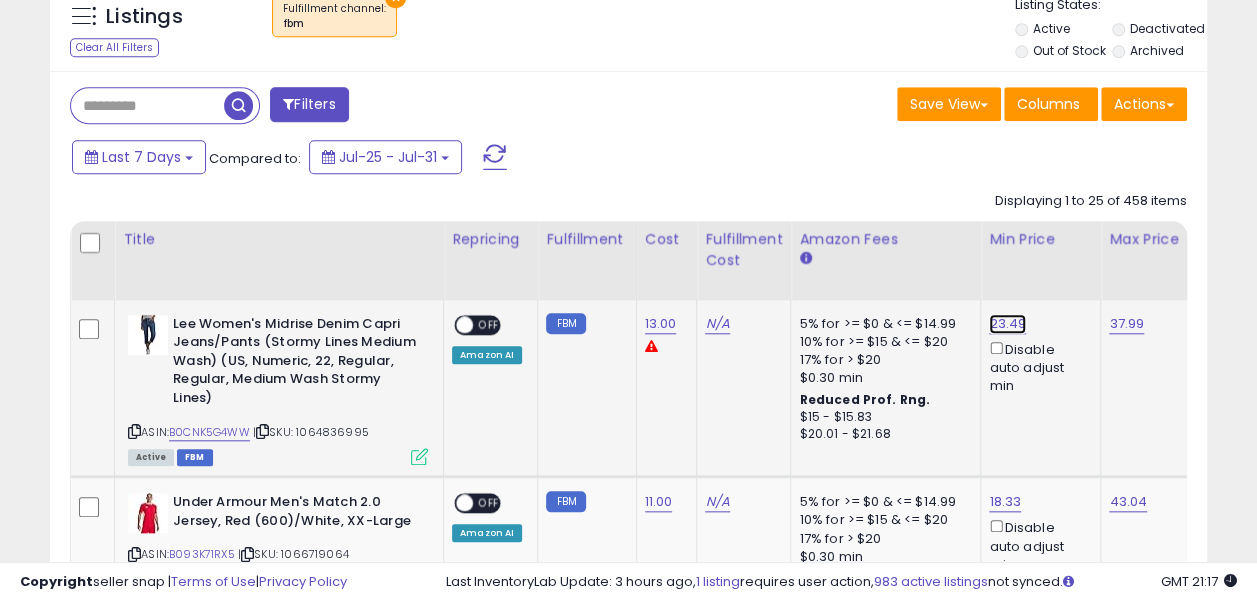 click on "23.49" at bounding box center [1007, 324] 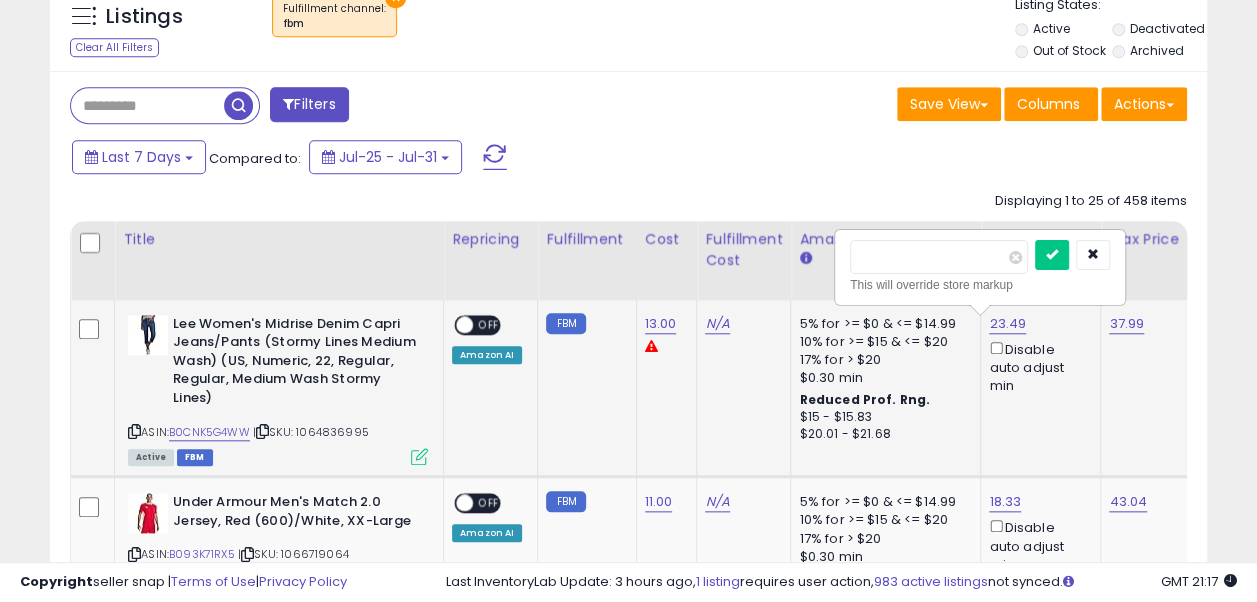 scroll, scrollTop: 0, scrollLeft: 12, axis: horizontal 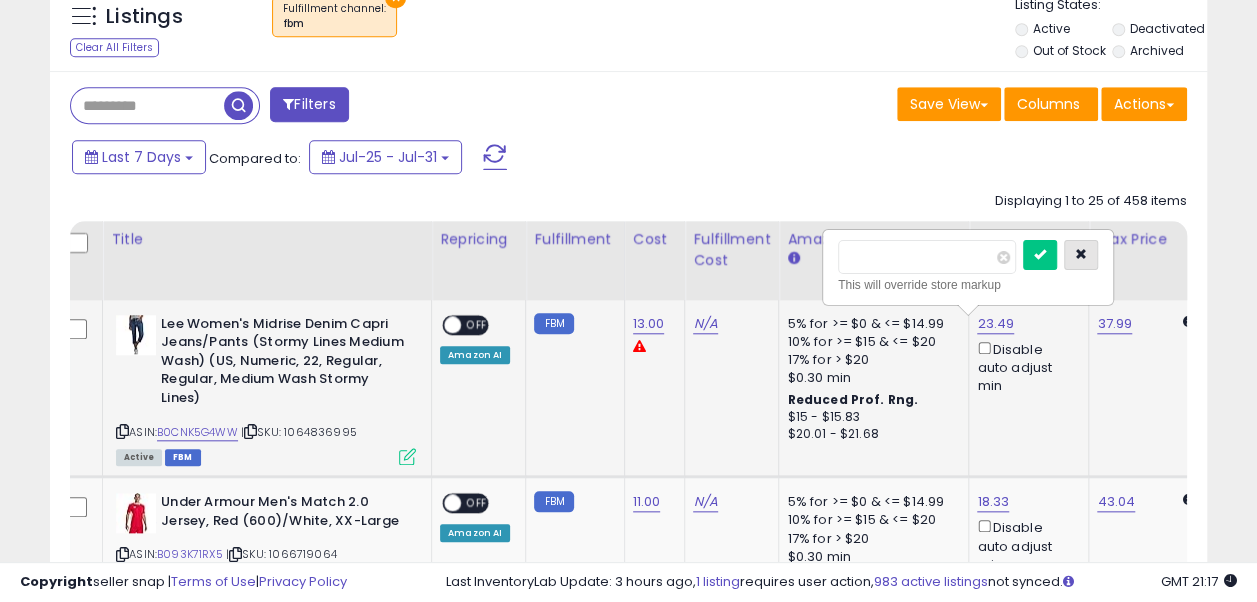 click at bounding box center (1081, 255) 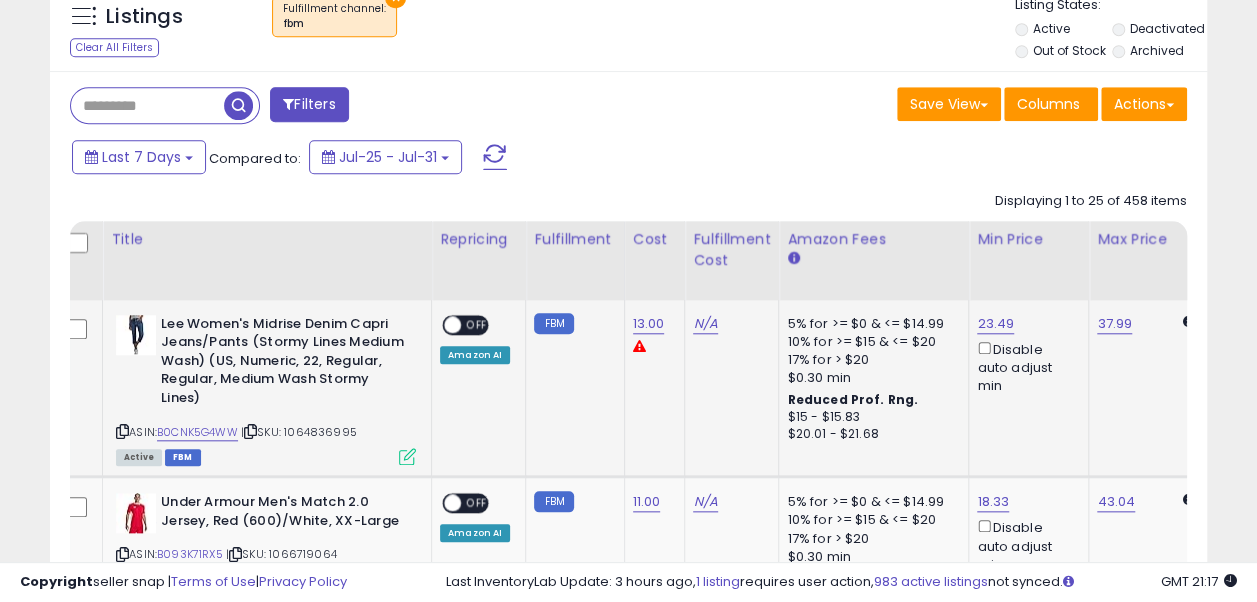 scroll, scrollTop: 0, scrollLeft: 215, axis: horizontal 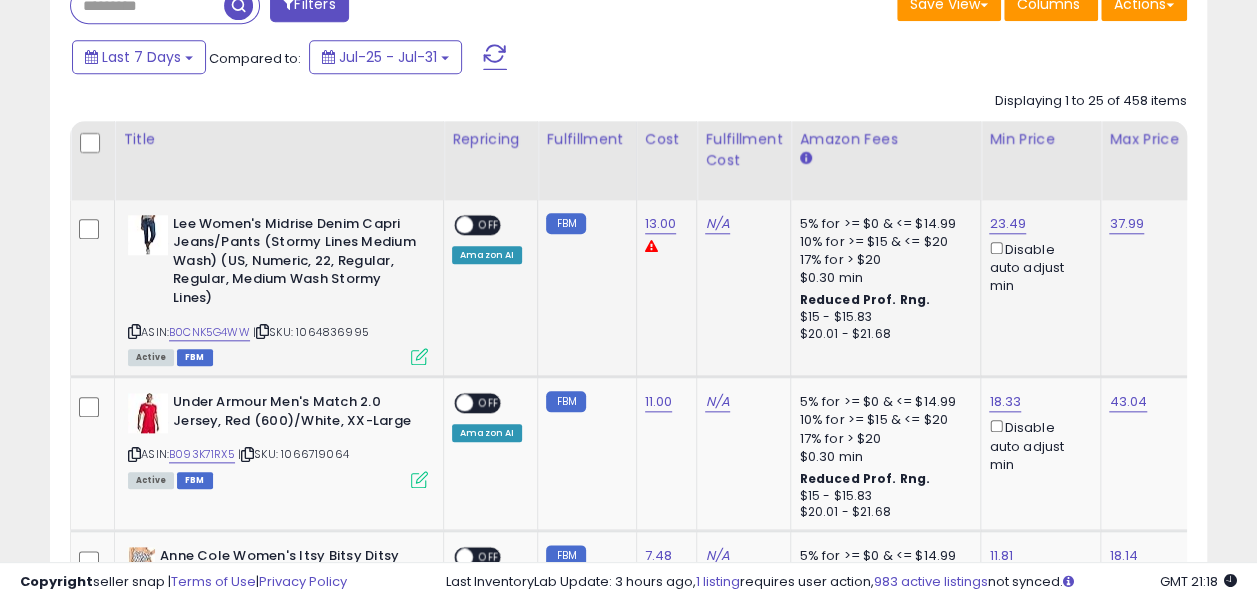 click at bounding box center [464, 224] 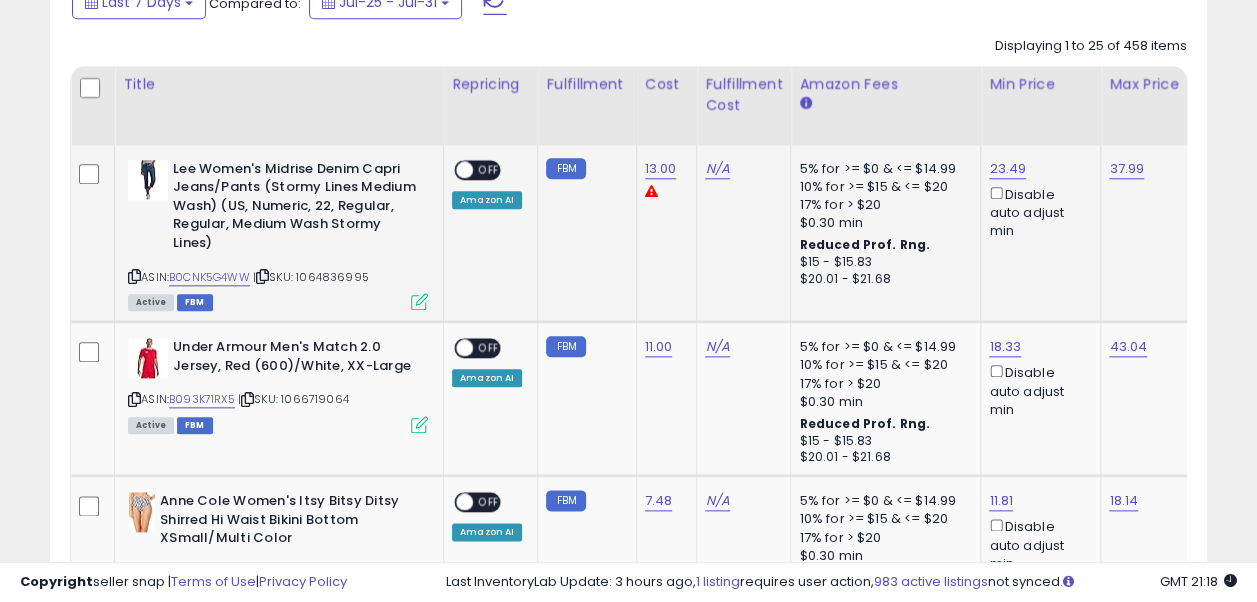 scroll, scrollTop: 1000, scrollLeft: 0, axis: vertical 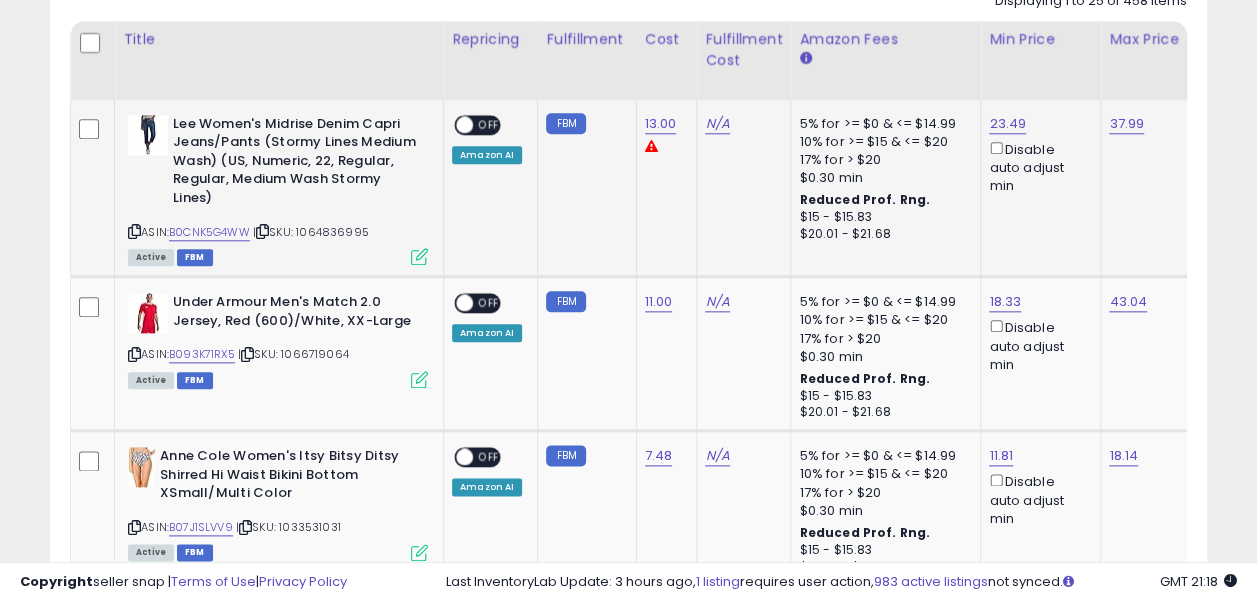 click on "OFF" at bounding box center [489, 124] 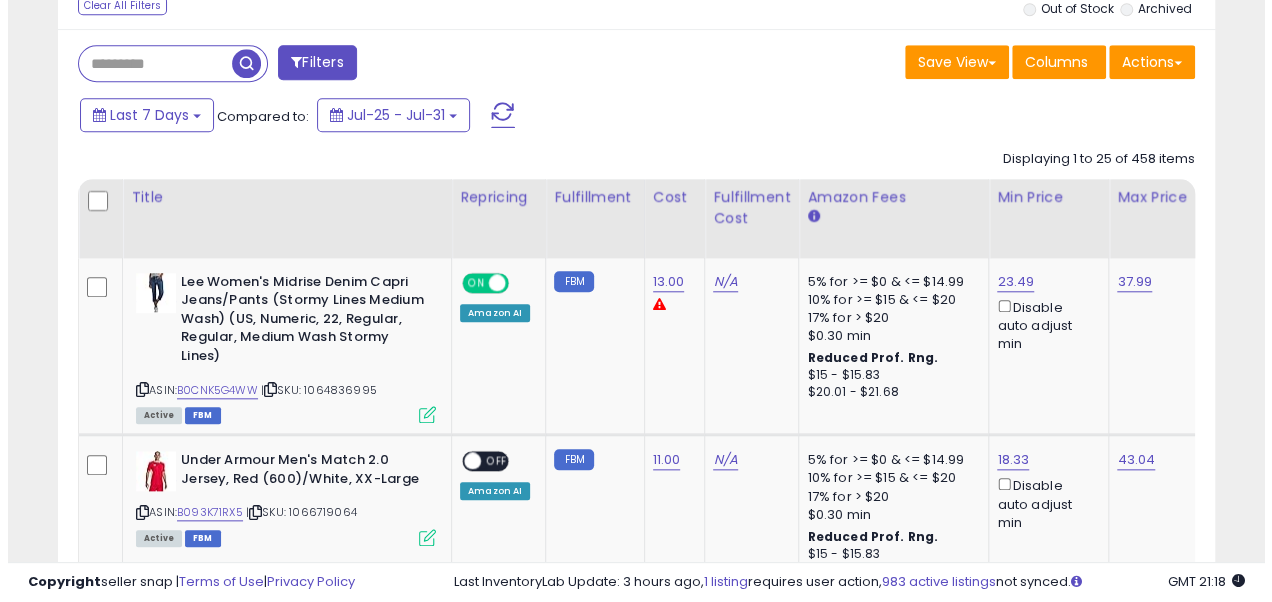 scroll, scrollTop: 600, scrollLeft: 0, axis: vertical 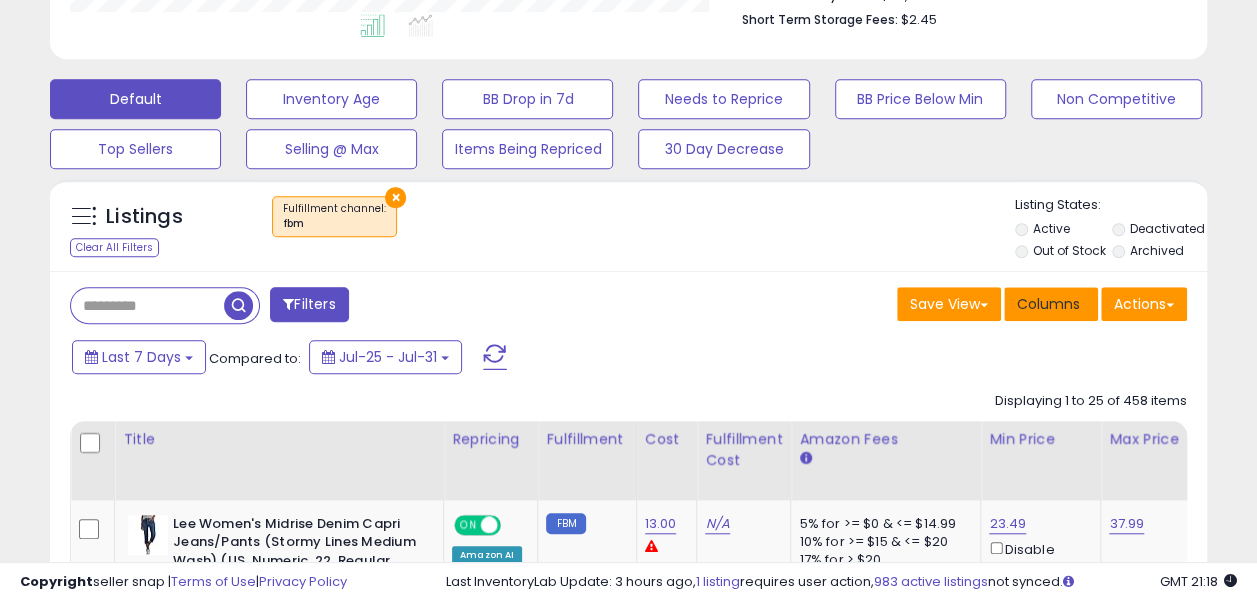 click on "Columns" at bounding box center [1048, 304] 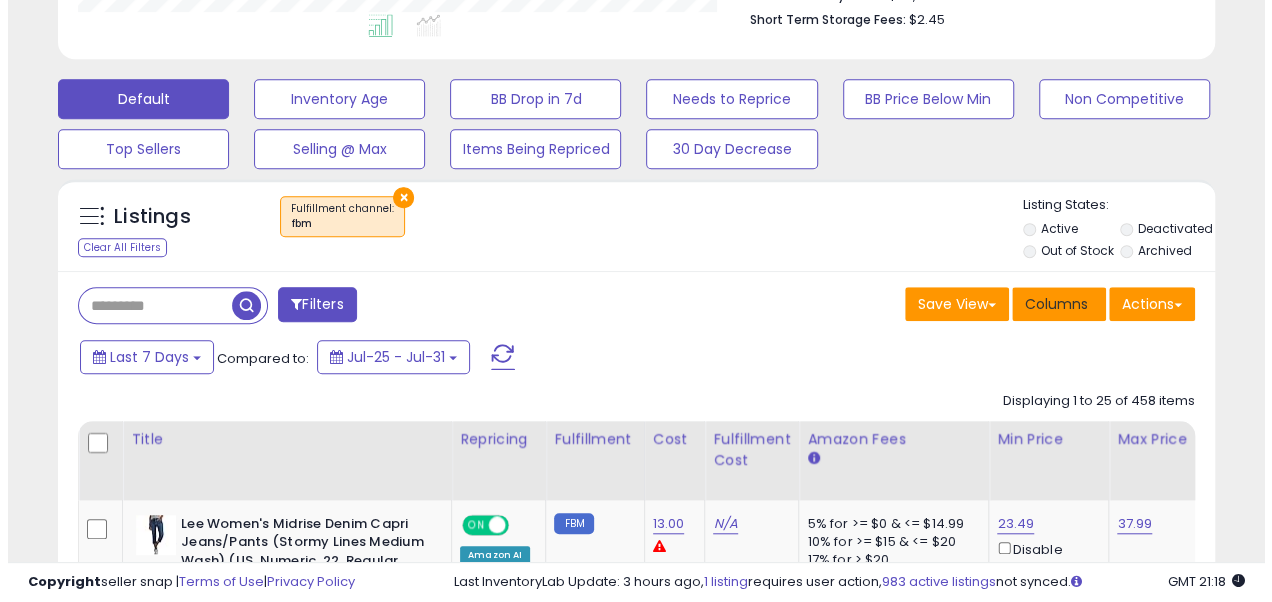 scroll, scrollTop: 999590, scrollLeft: 999322, axis: both 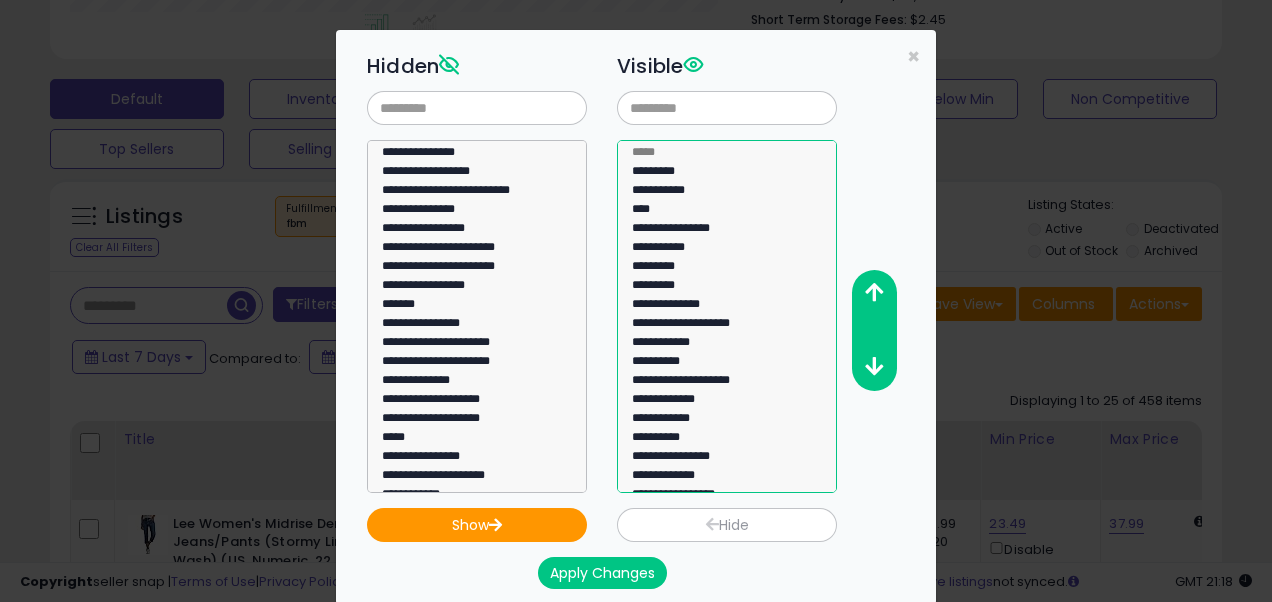 select on "**********" 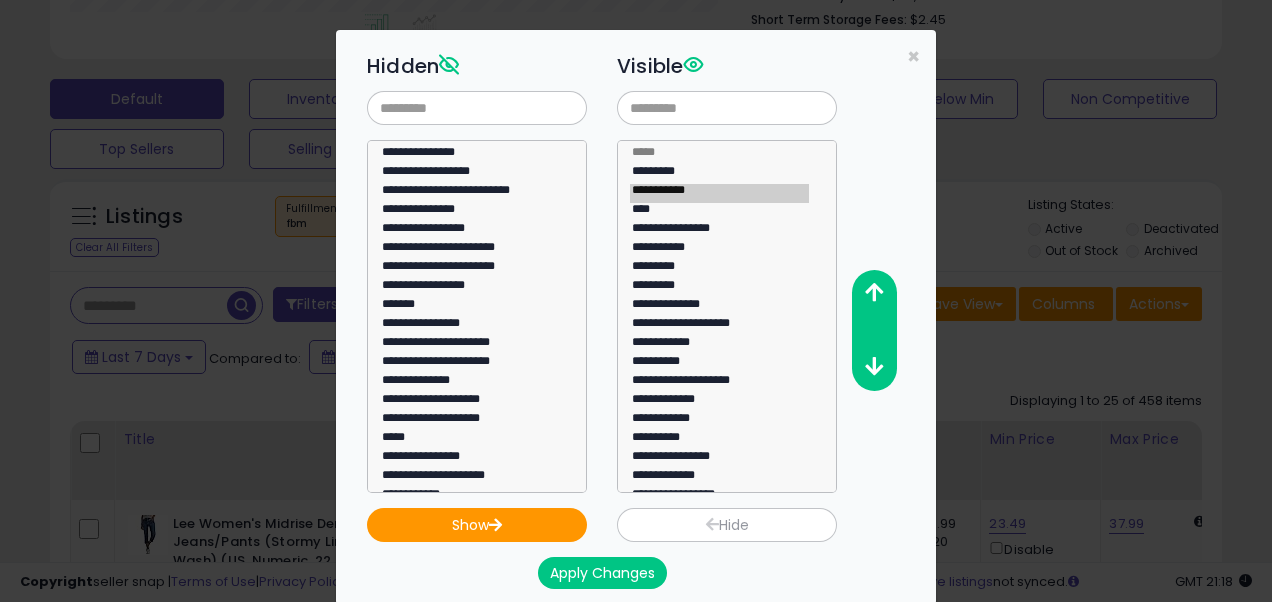 click on "Hide" at bounding box center [727, 525] 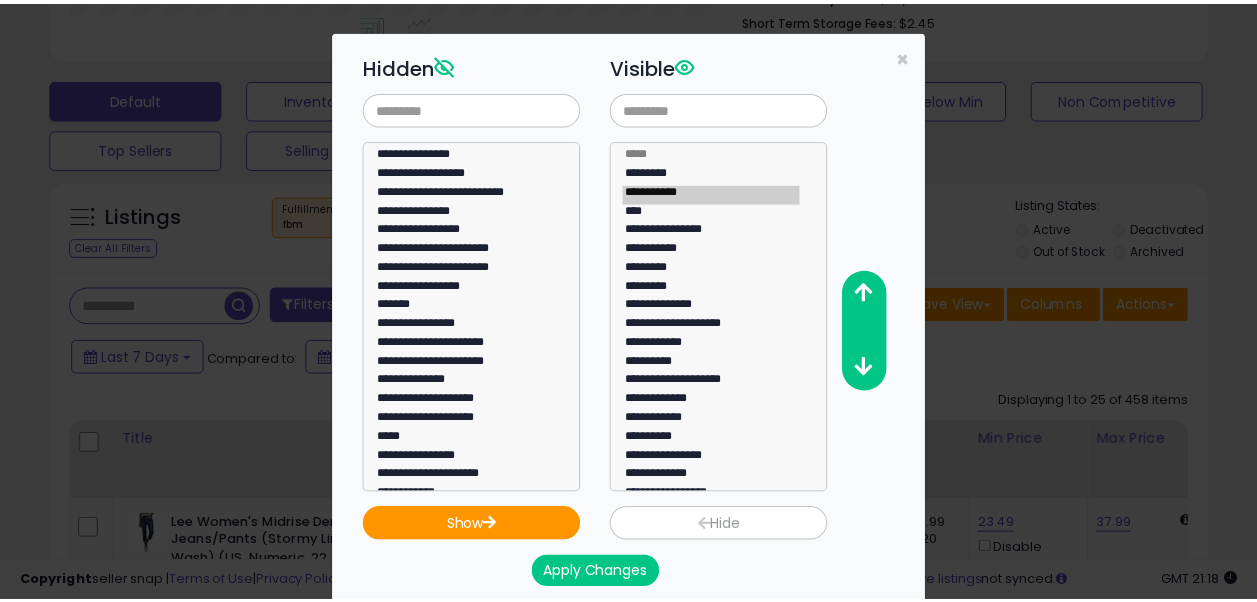 scroll, scrollTop: 1211, scrollLeft: 0, axis: vertical 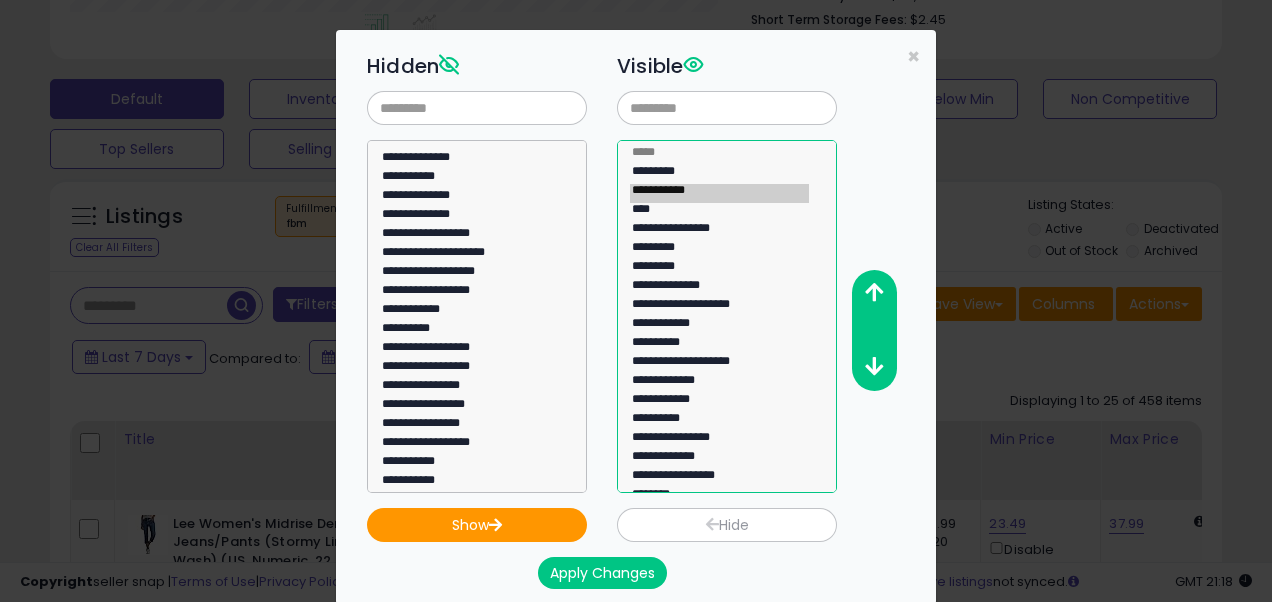 select on "**********" 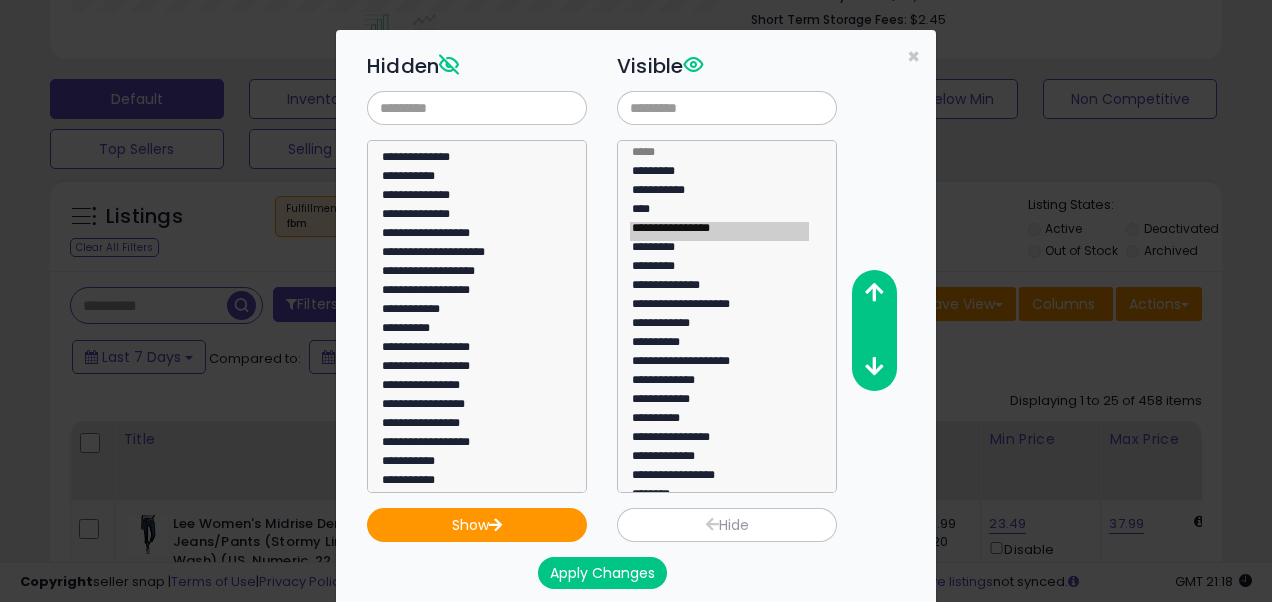 click on "Hide" at bounding box center [727, 525] 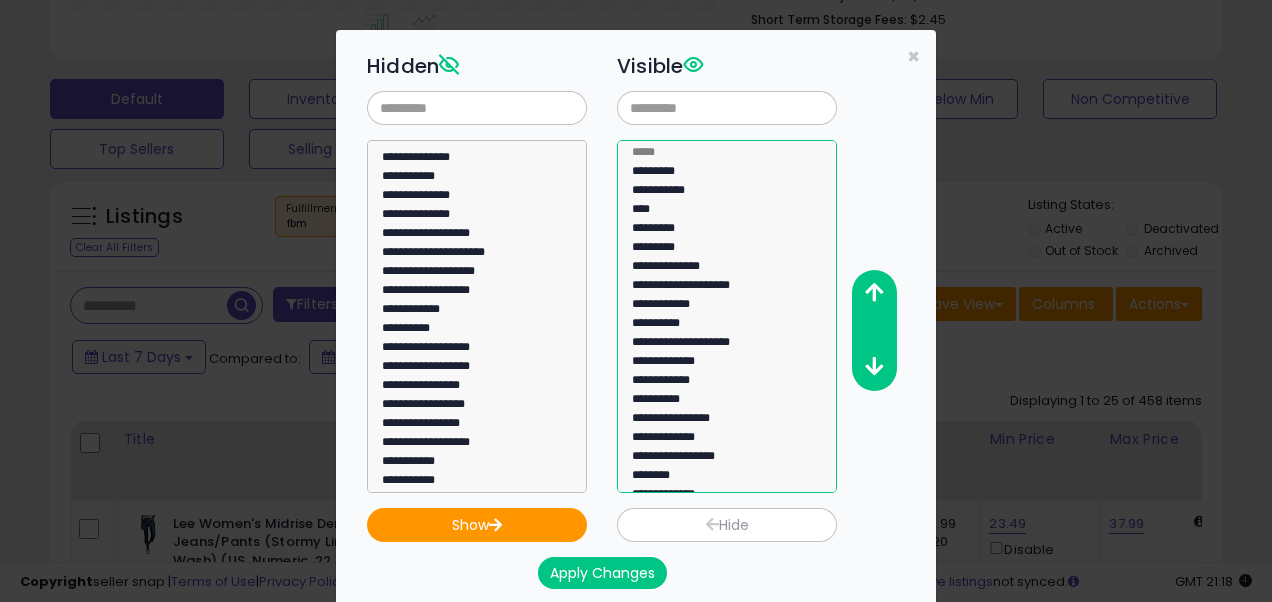 click on "**********" 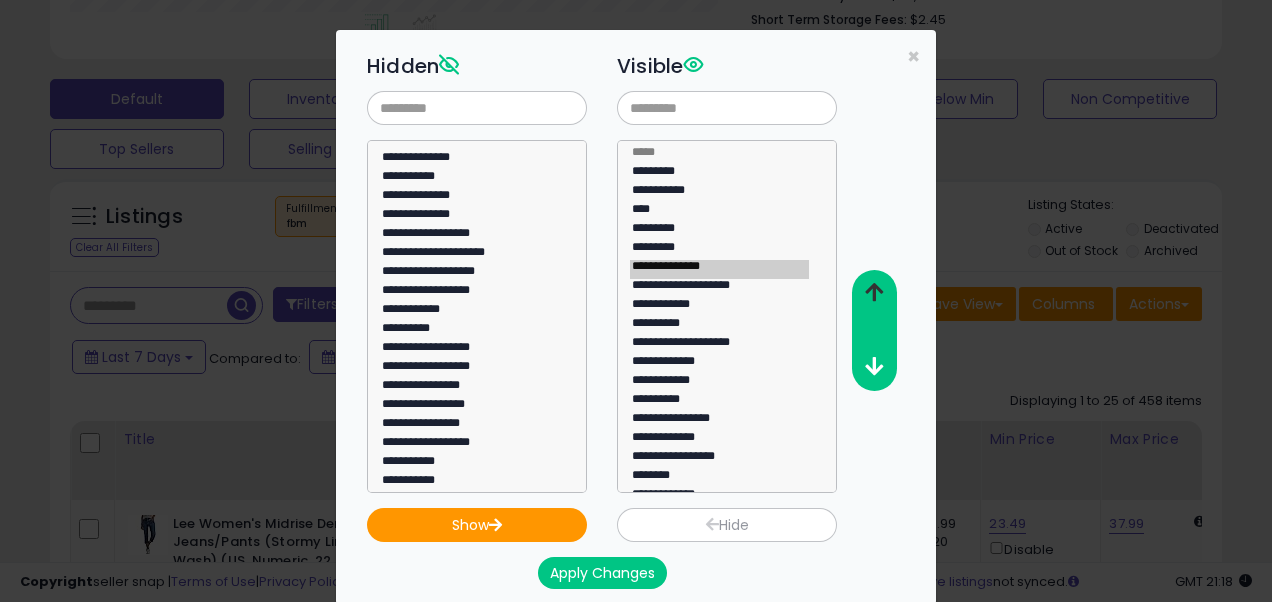click at bounding box center [873, 293] 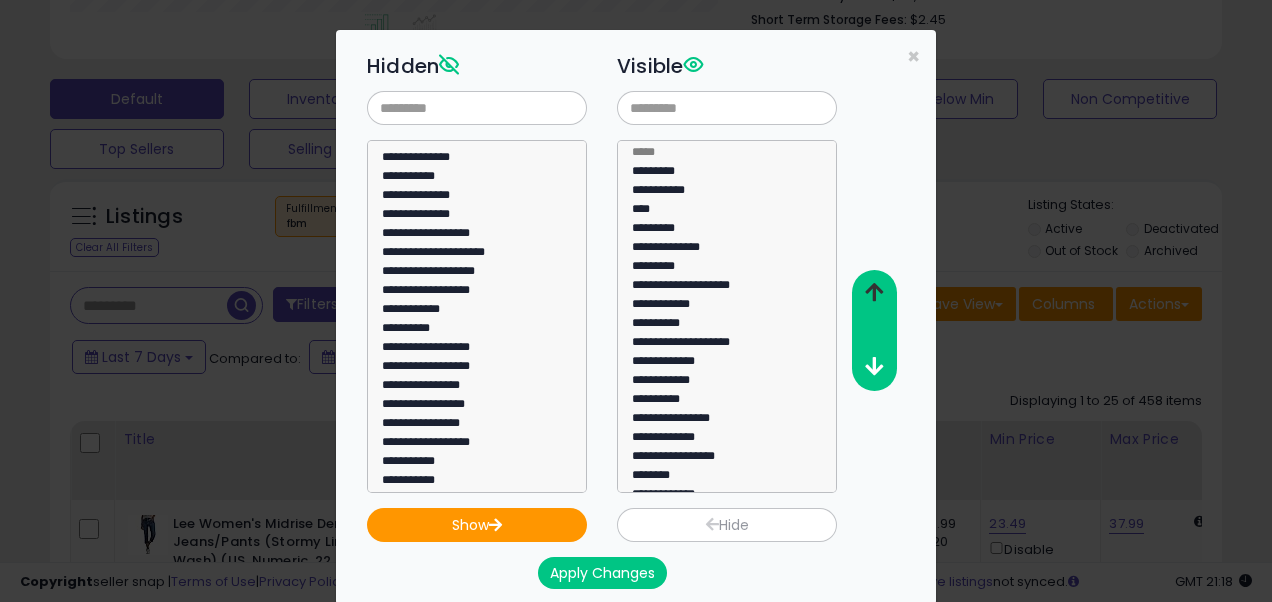 click at bounding box center (873, 293) 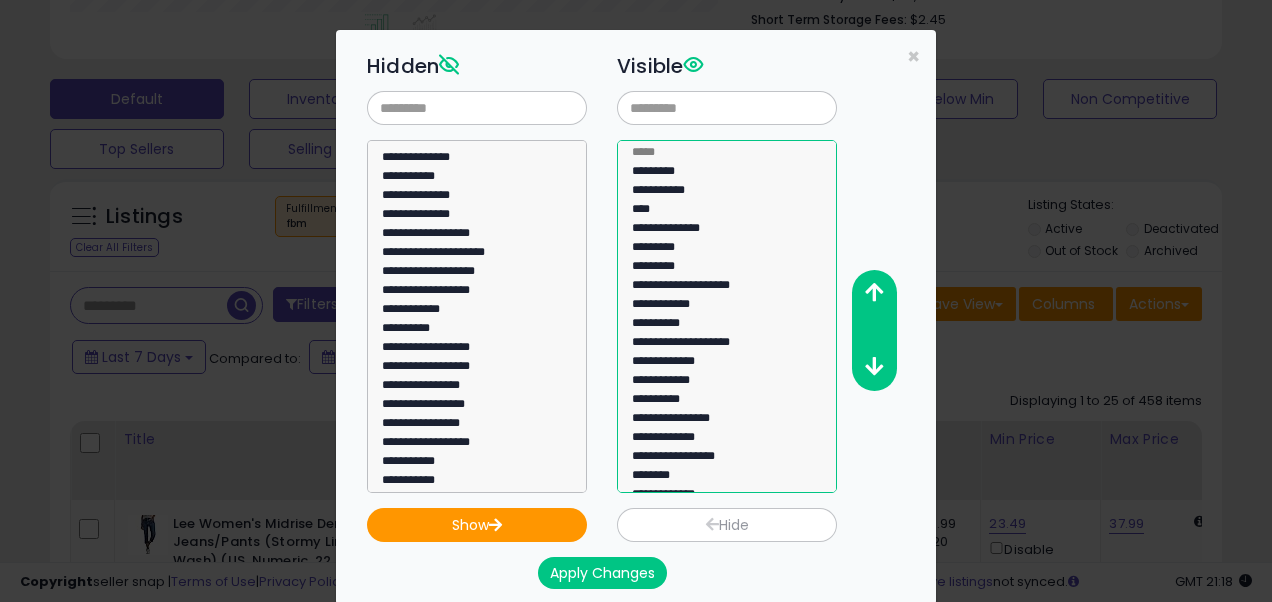 select on "**********" 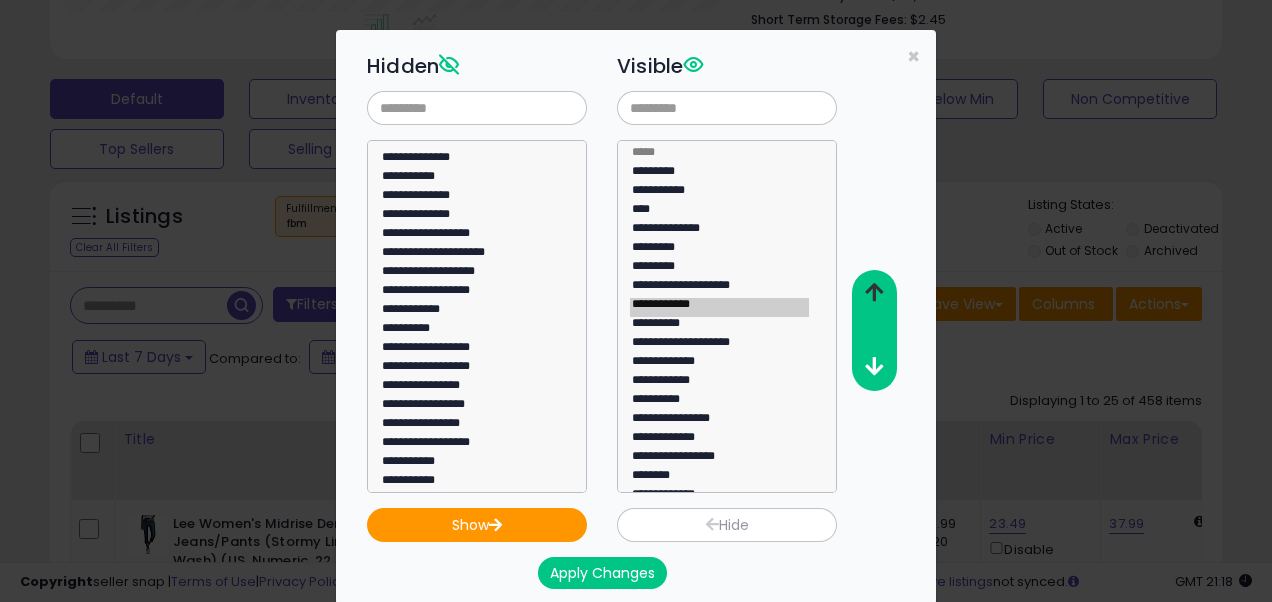 click at bounding box center [874, 292] 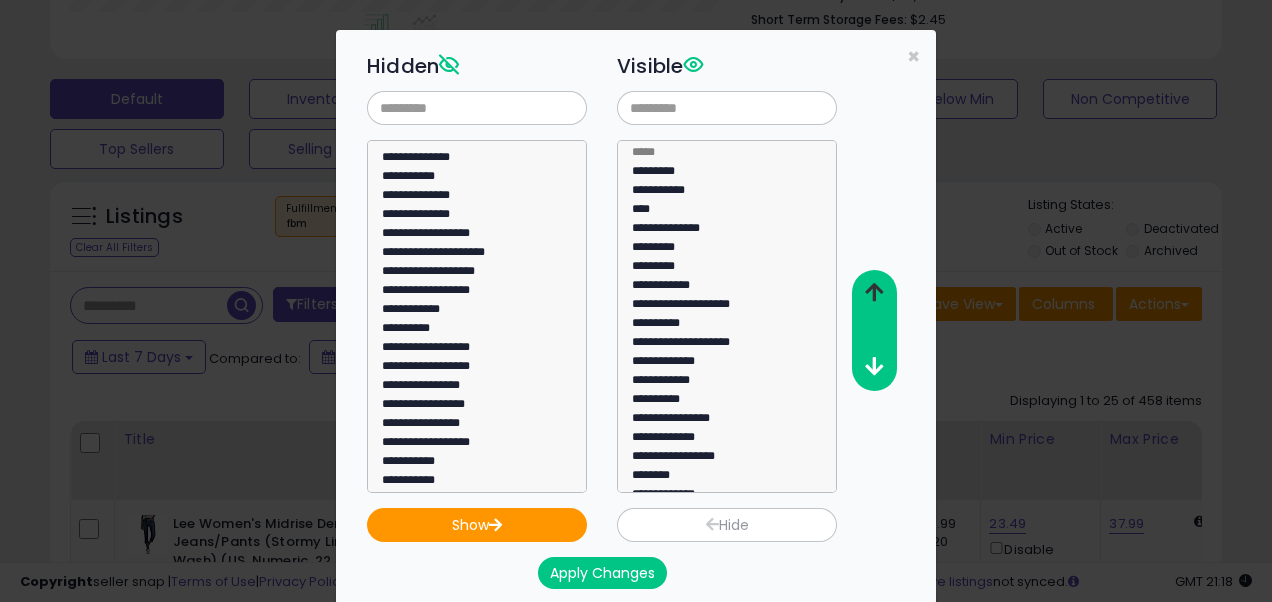 click at bounding box center (874, 292) 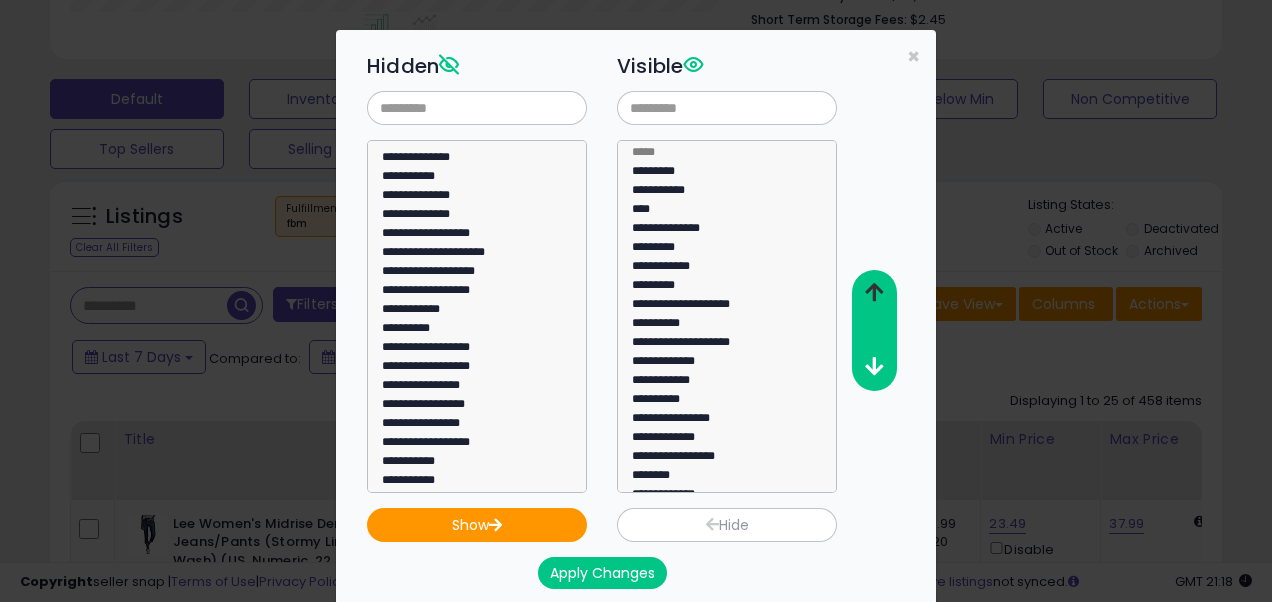 click at bounding box center (874, 292) 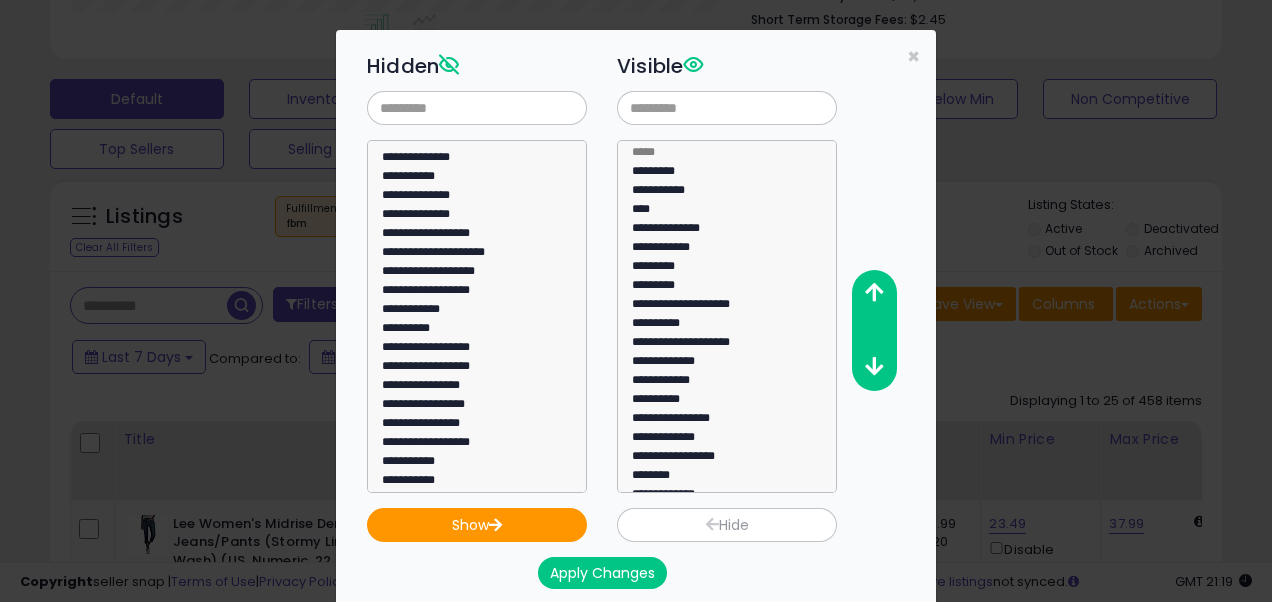 click on "Apply Changes" at bounding box center [602, 573] 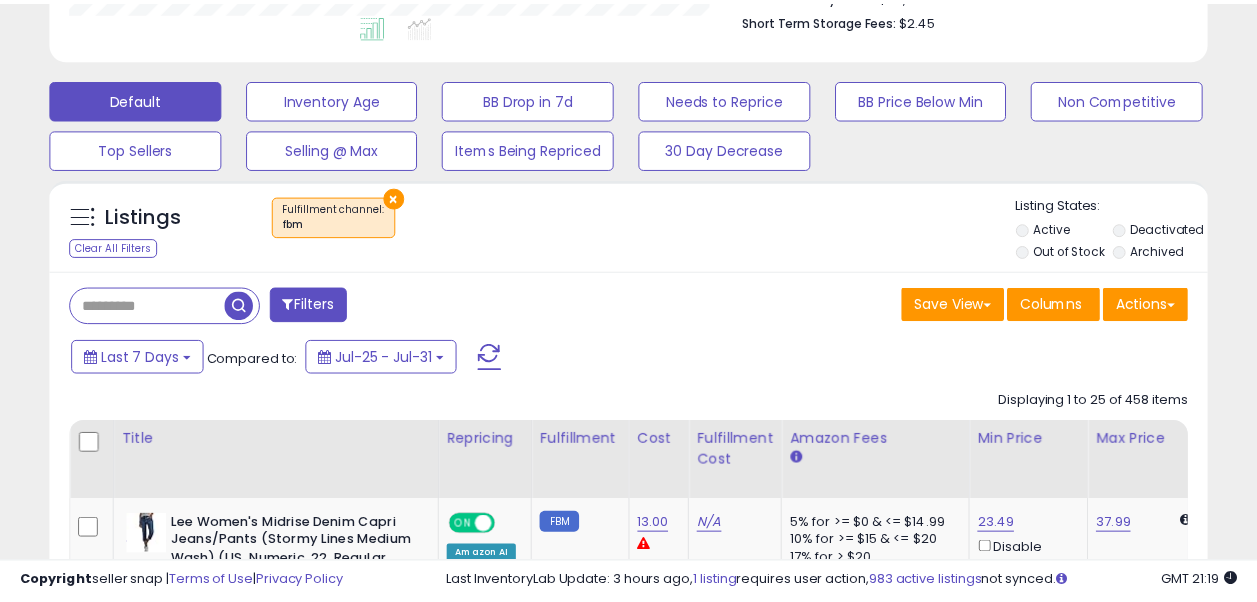 scroll, scrollTop: 410, scrollLeft: 669, axis: both 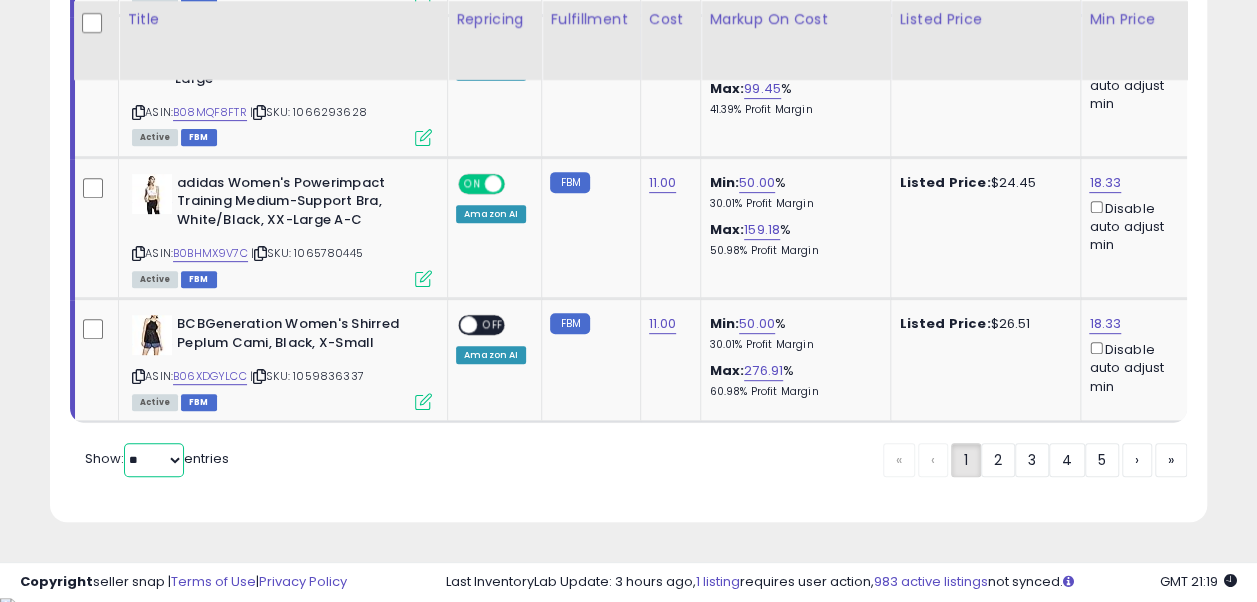 click on "**
**" at bounding box center (154, 460) 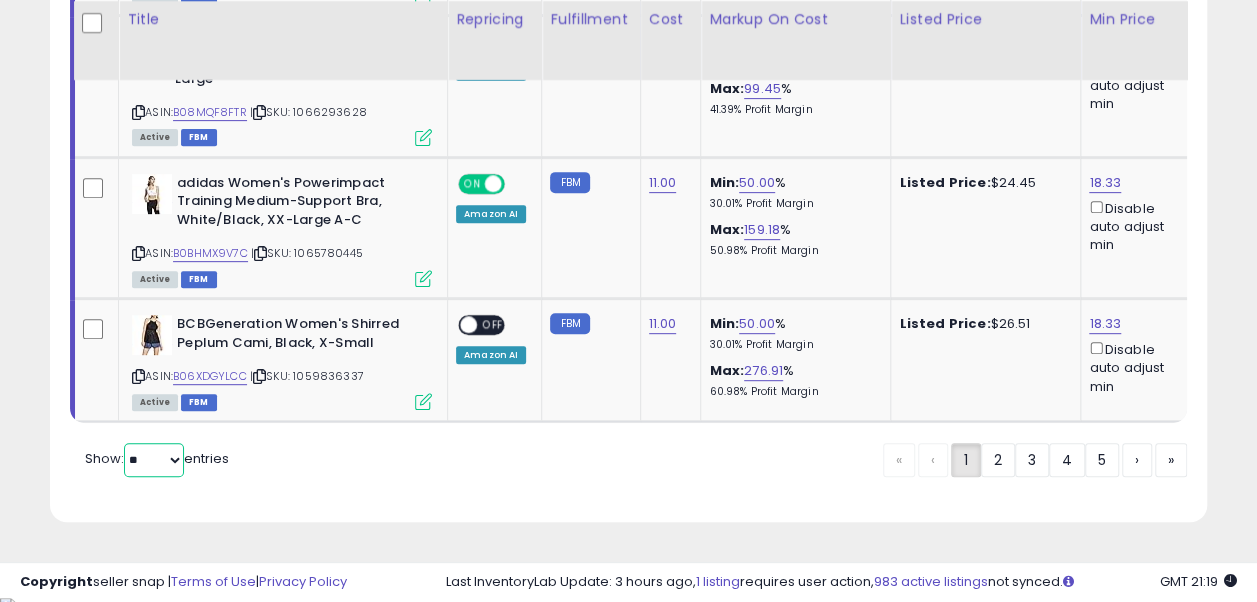 select on "**" 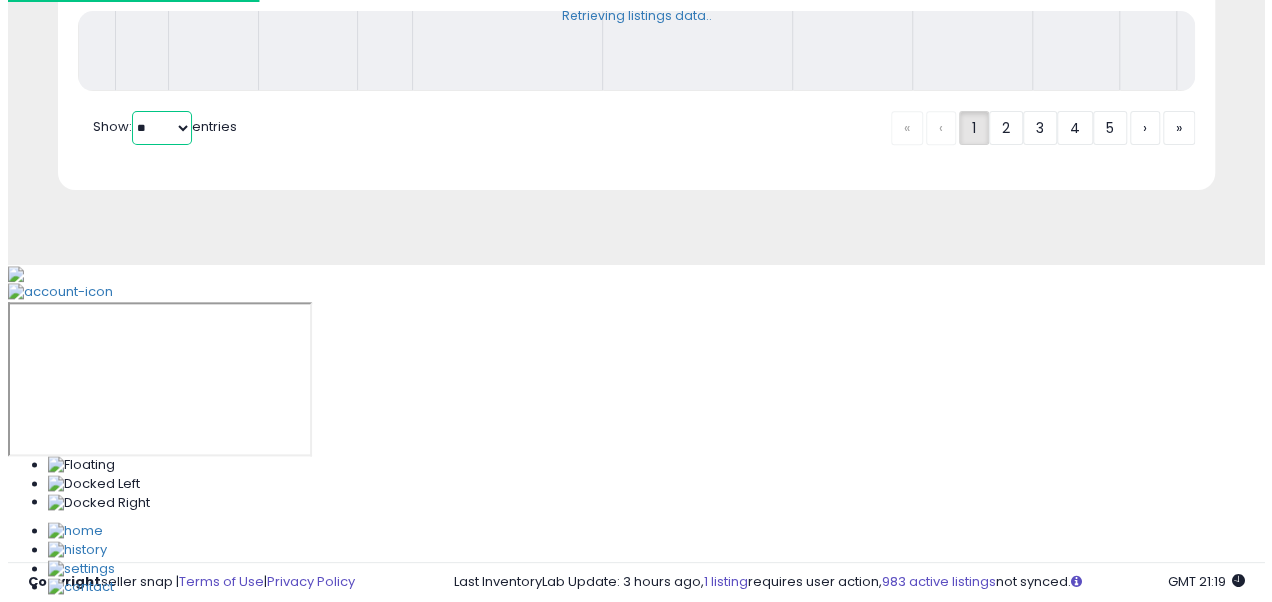 scroll, scrollTop: 685, scrollLeft: 0, axis: vertical 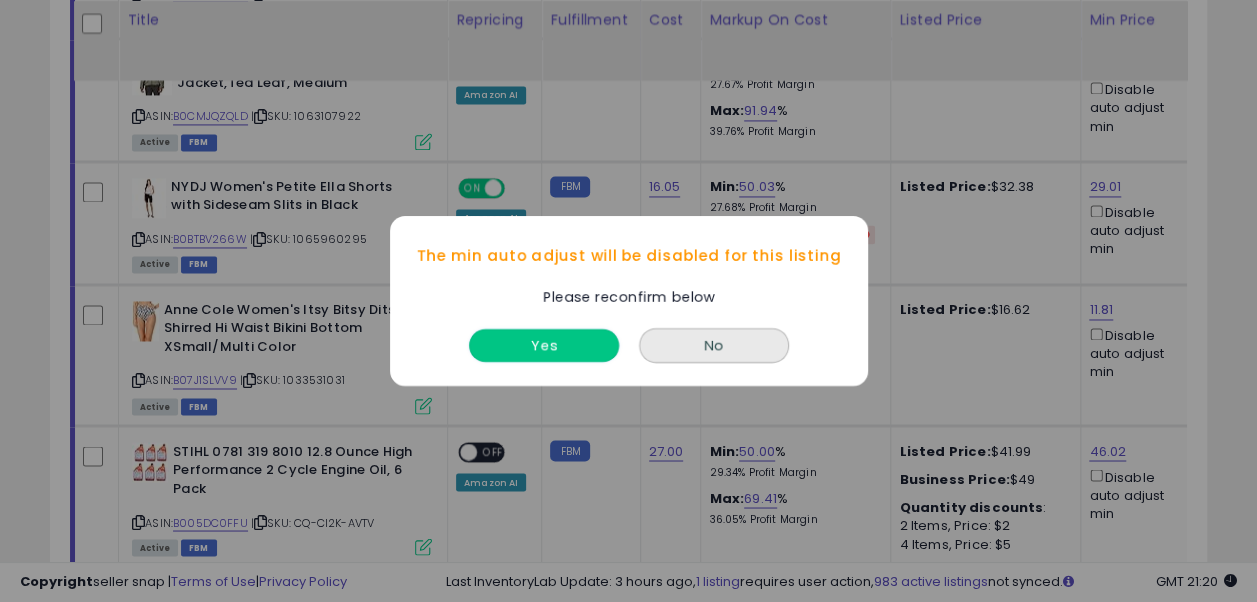 click on "Yes" at bounding box center (544, 345) 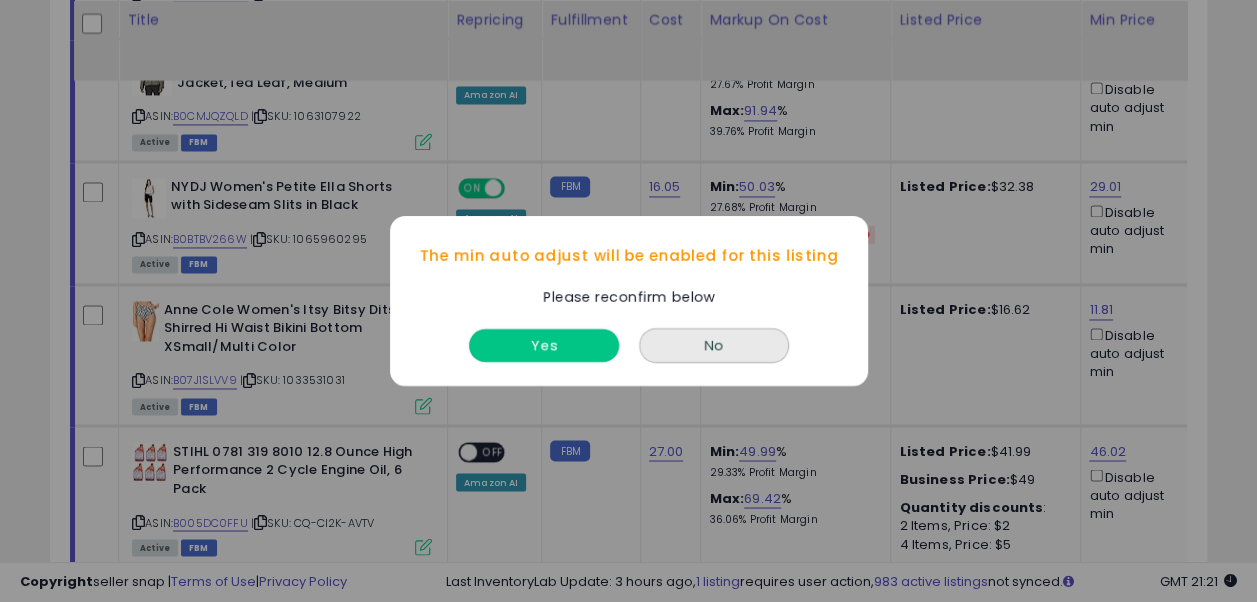 click on "Yes" at bounding box center (544, 345) 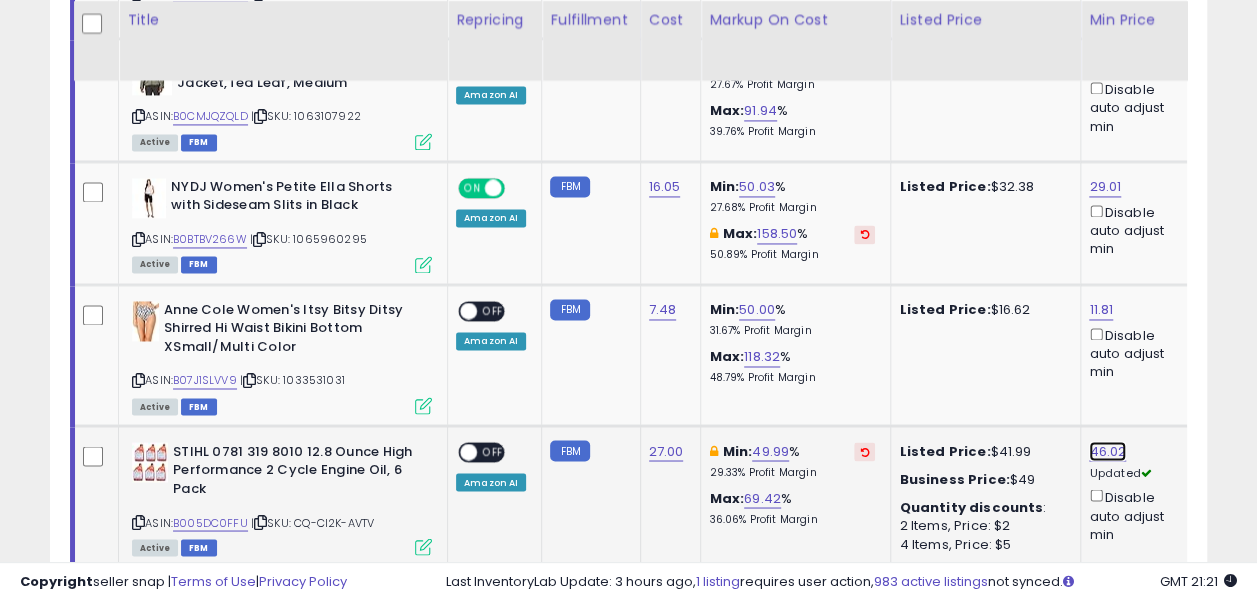 click on "46.02" at bounding box center (1105, -360) 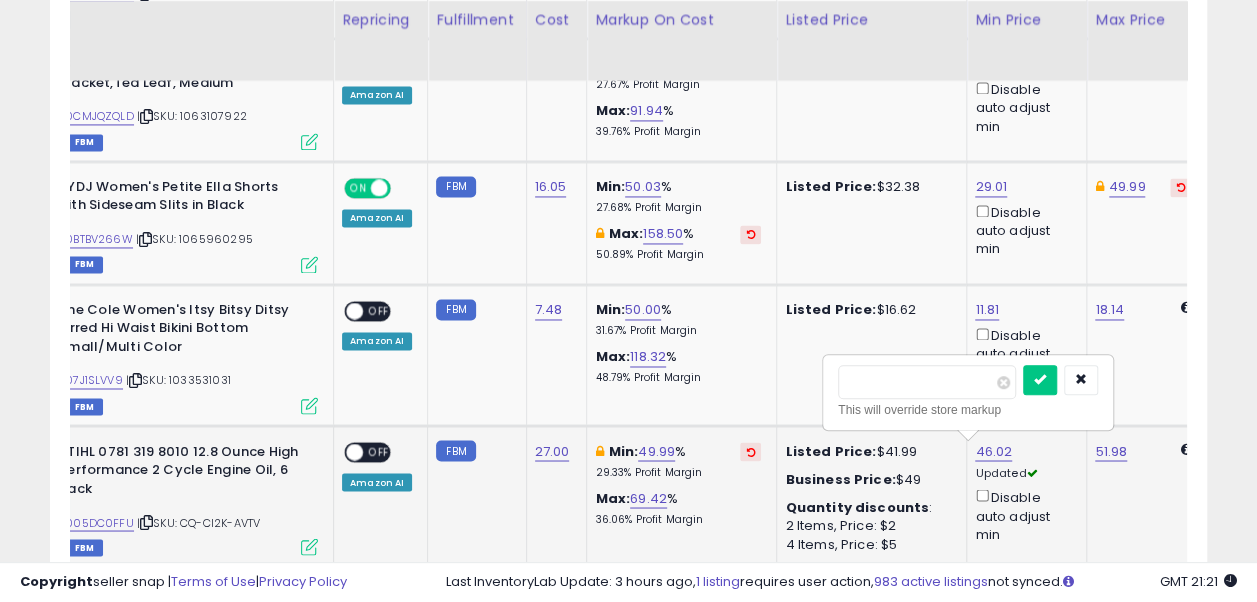 click on "*****" at bounding box center [927, 382] 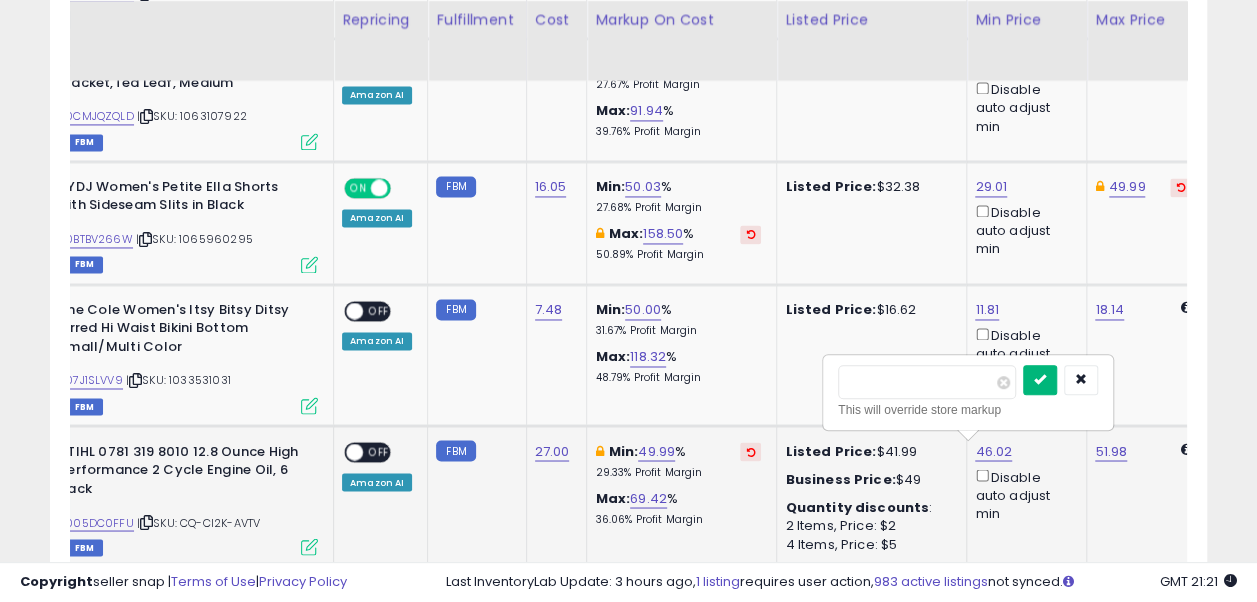 type on "*****" 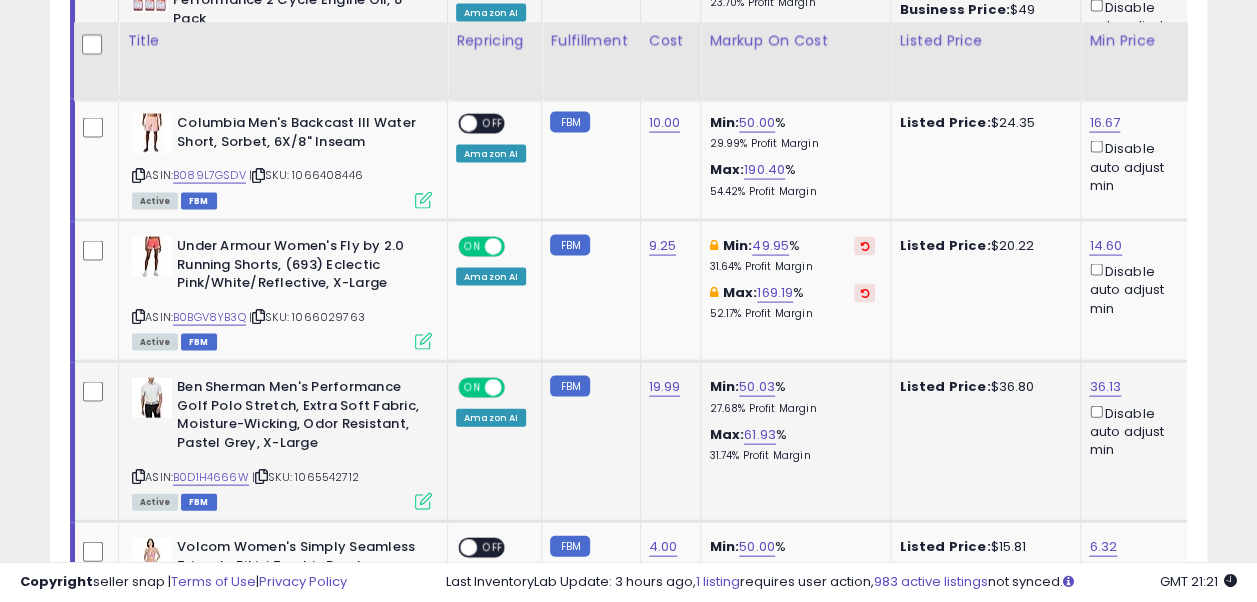 scroll, scrollTop: 1985, scrollLeft: 0, axis: vertical 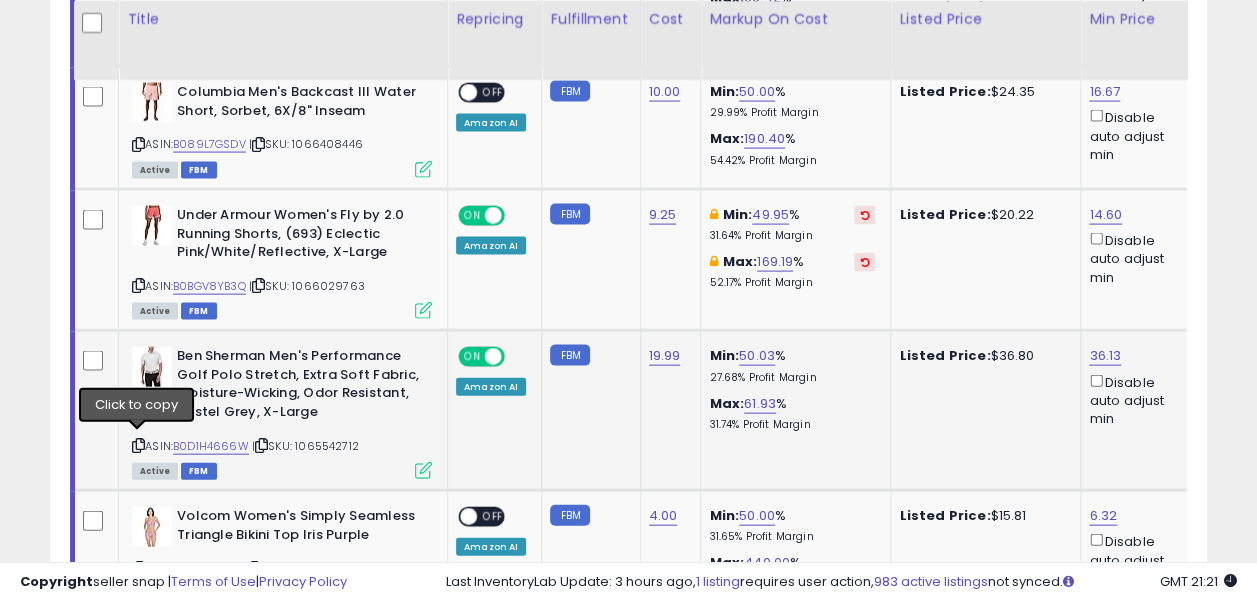 click at bounding box center [138, 445] 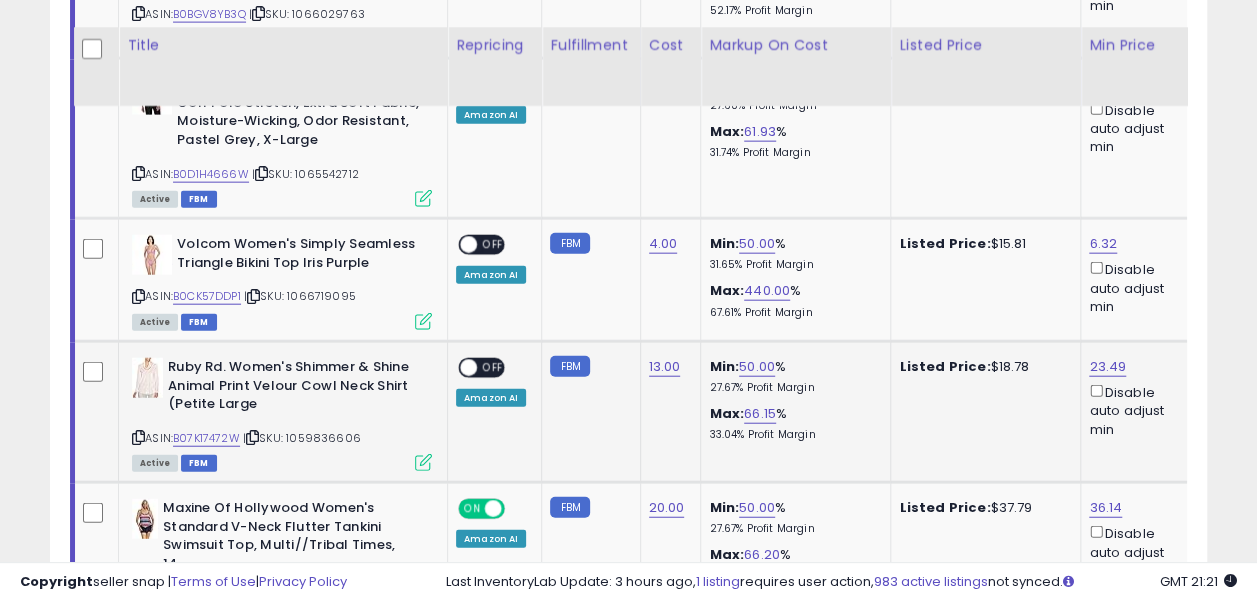 scroll, scrollTop: 2285, scrollLeft: 0, axis: vertical 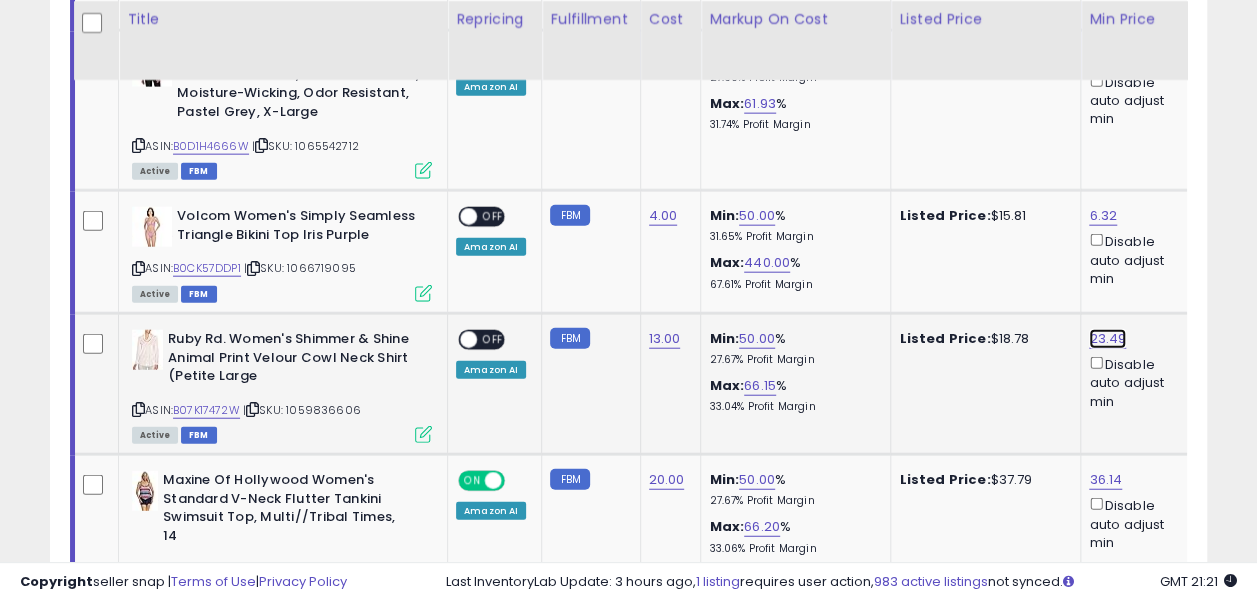 click on "23.49" at bounding box center (1105, -1160) 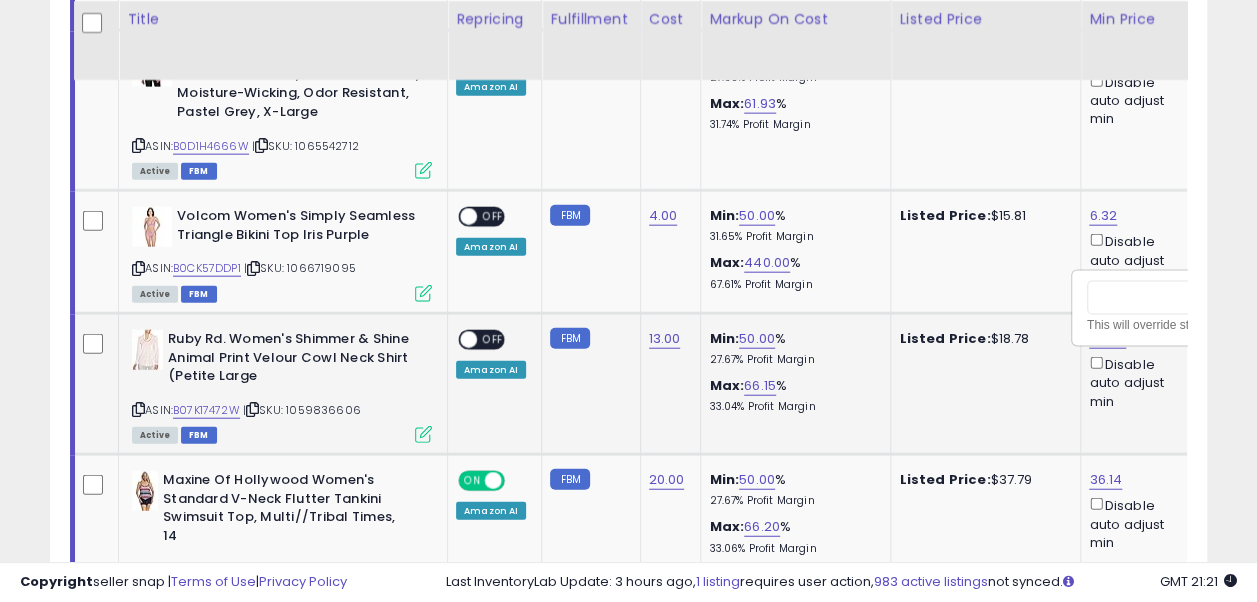 scroll, scrollTop: 0, scrollLeft: 114, axis: horizontal 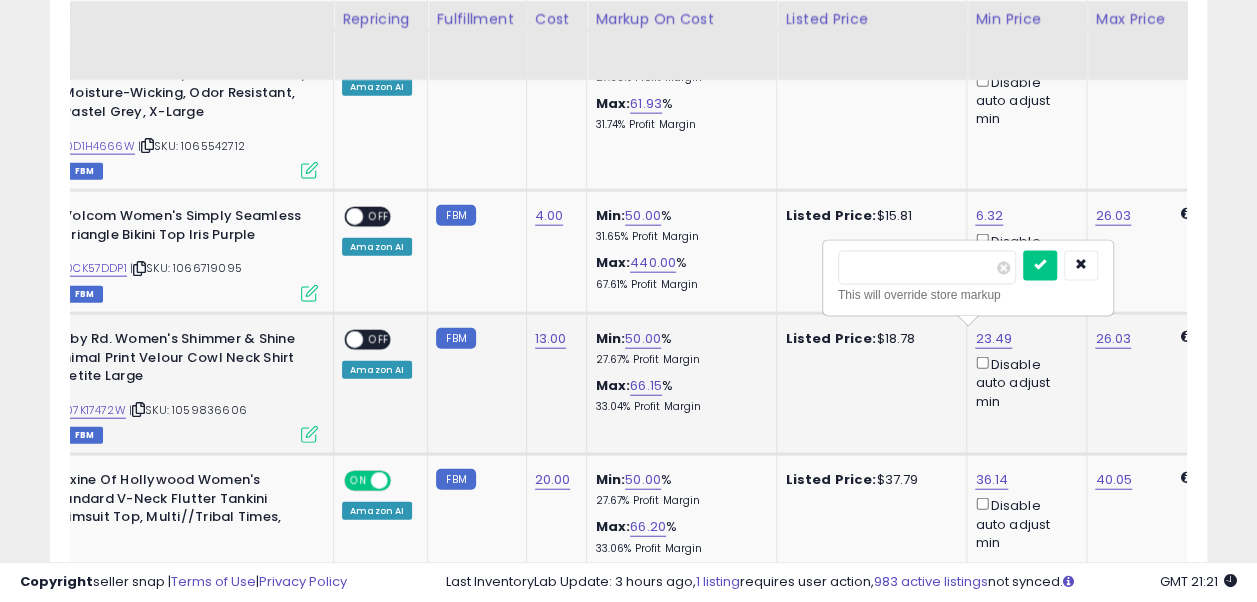 click on "*****" at bounding box center (927, 268) 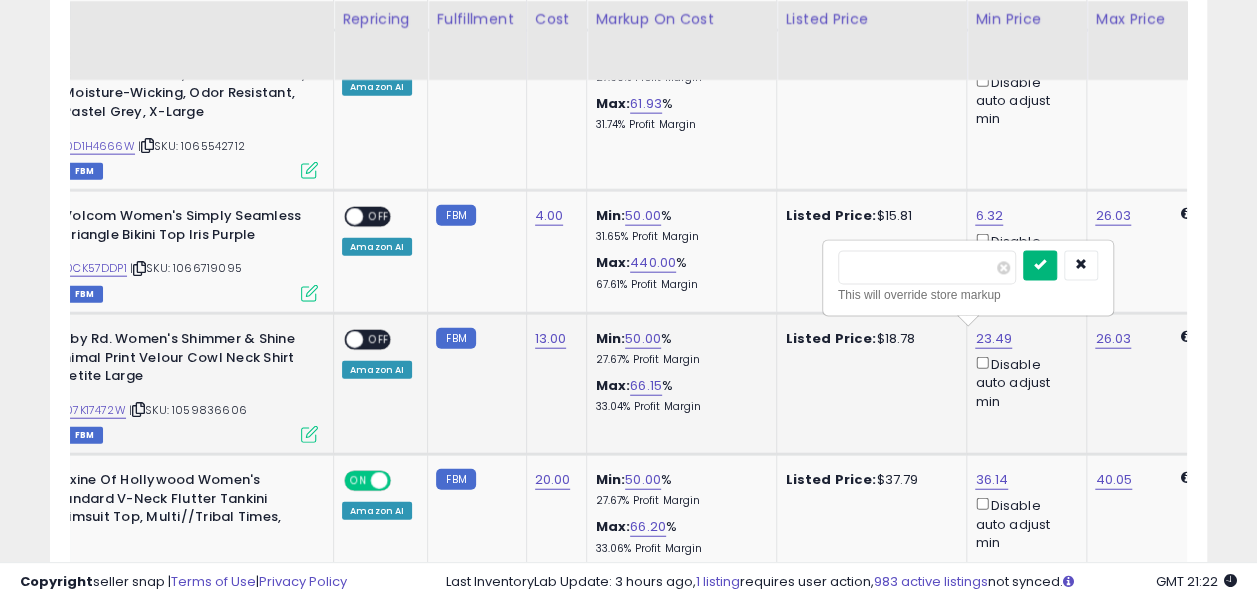 type on "*****" 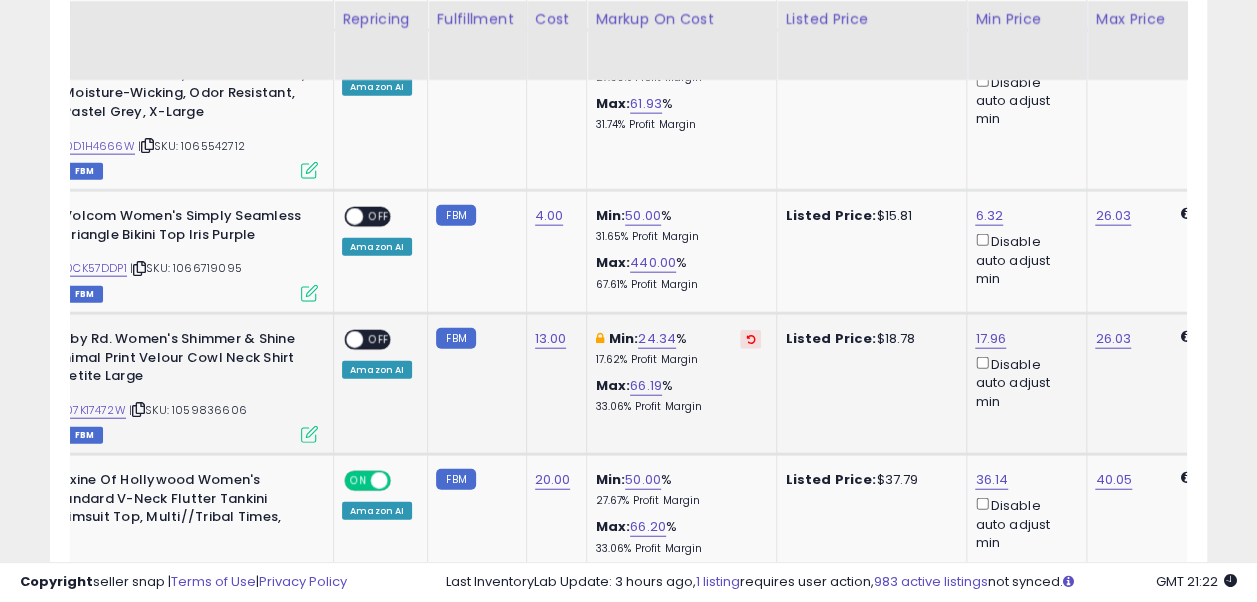 scroll, scrollTop: 0, scrollLeft: 0, axis: both 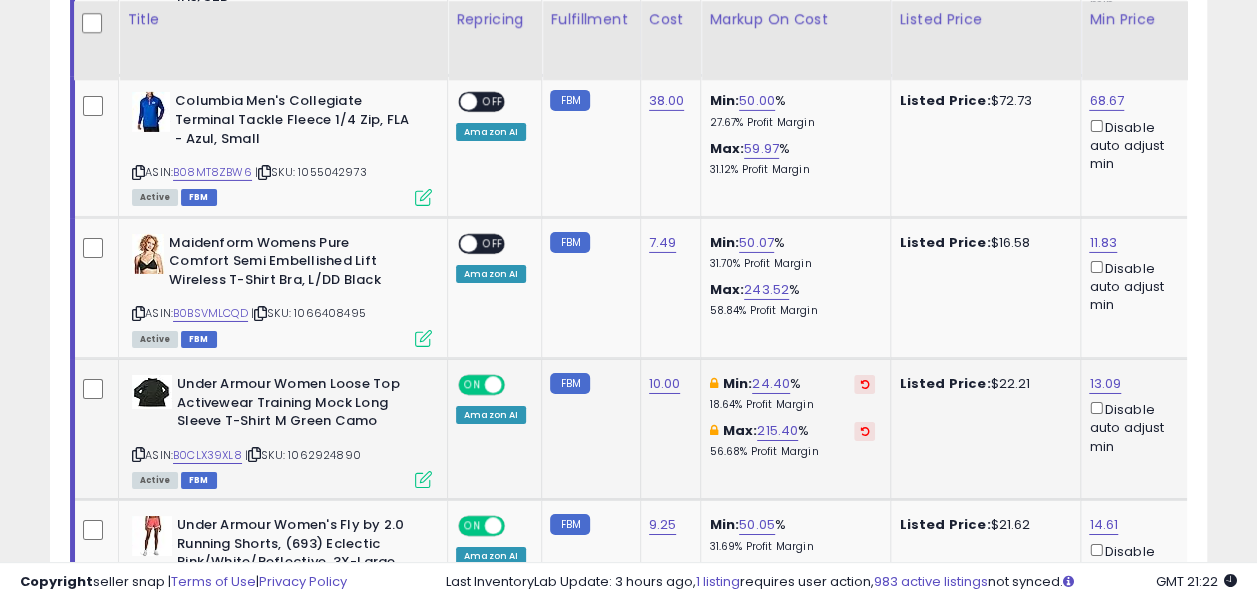 click at bounding box center (864, 384) 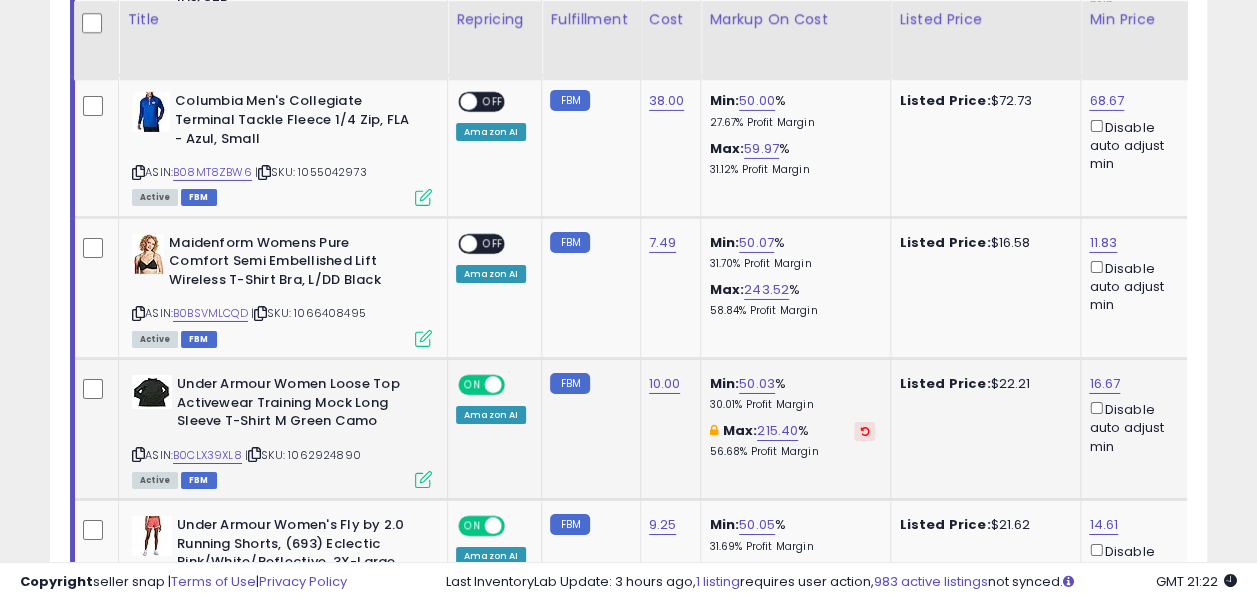 click at bounding box center [864, 431] 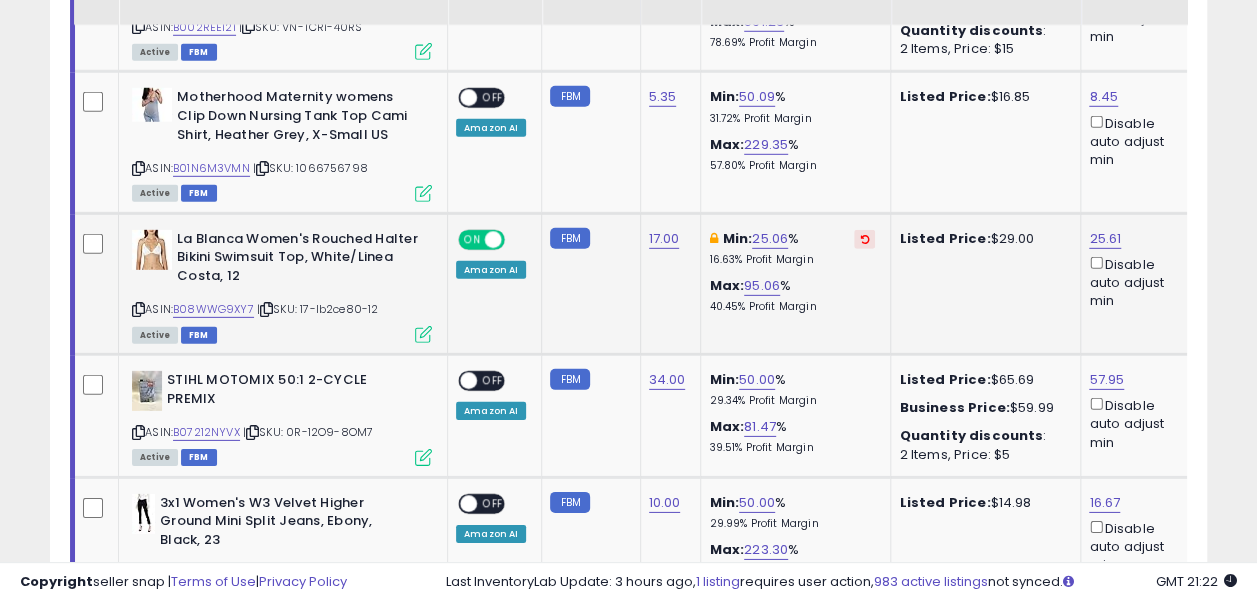 scroll, scrollTop: 6685, scrollLeft: 0, axis: vertical 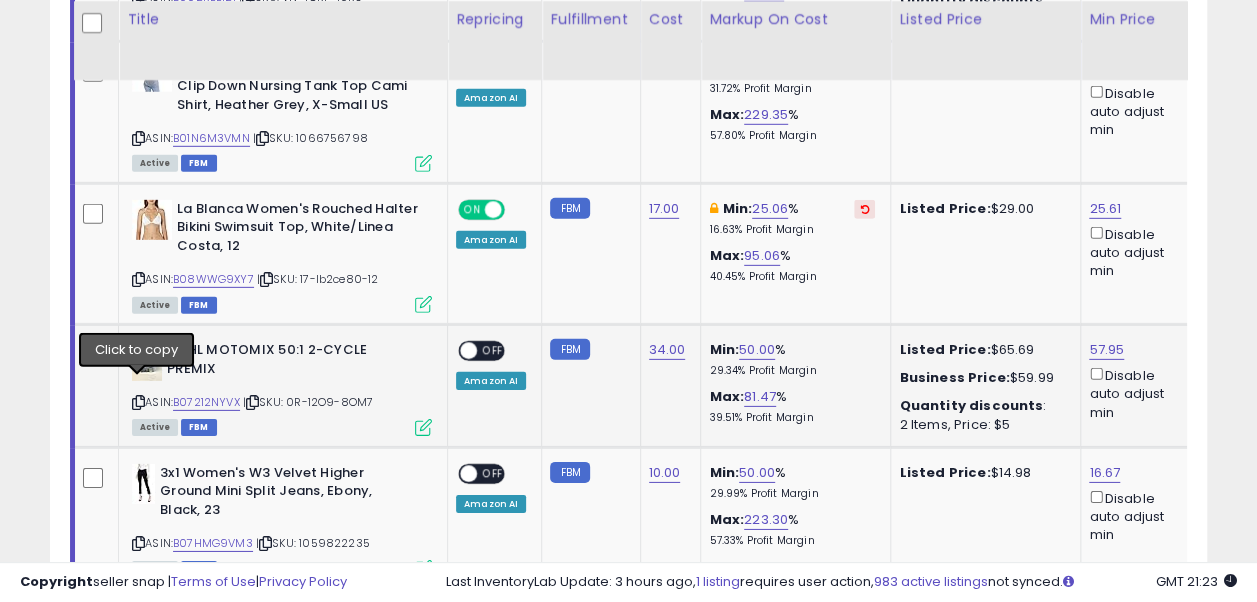 click at bounding box center (138, 402) 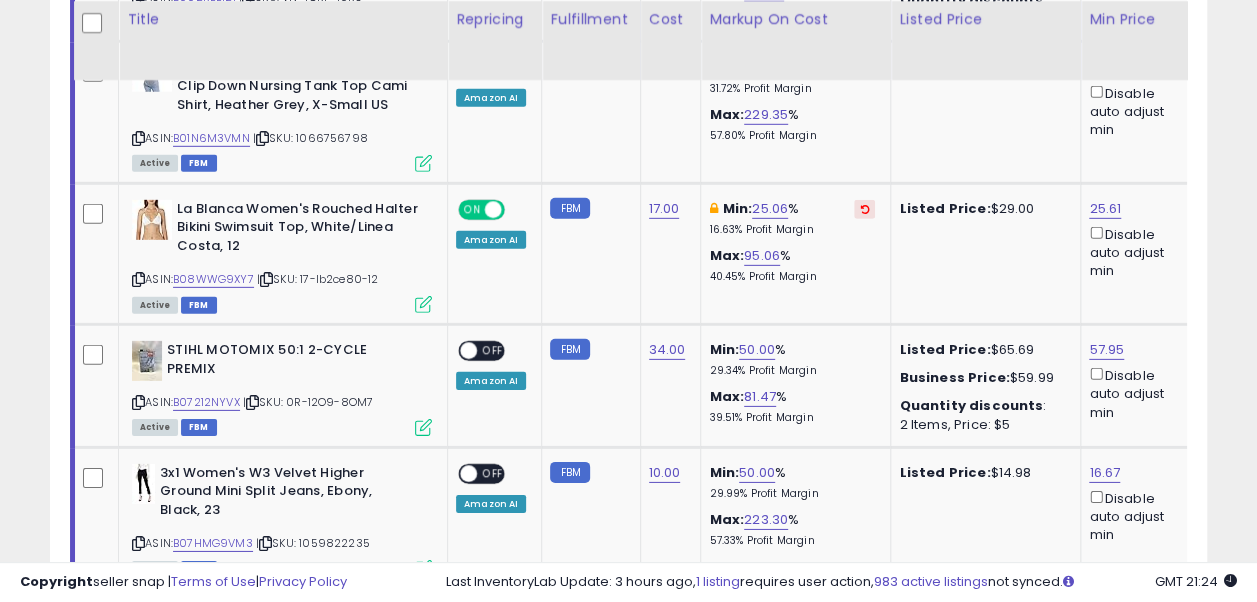 scroll, scrollTop: 0, scrollLeft: 23, axis: horizontal 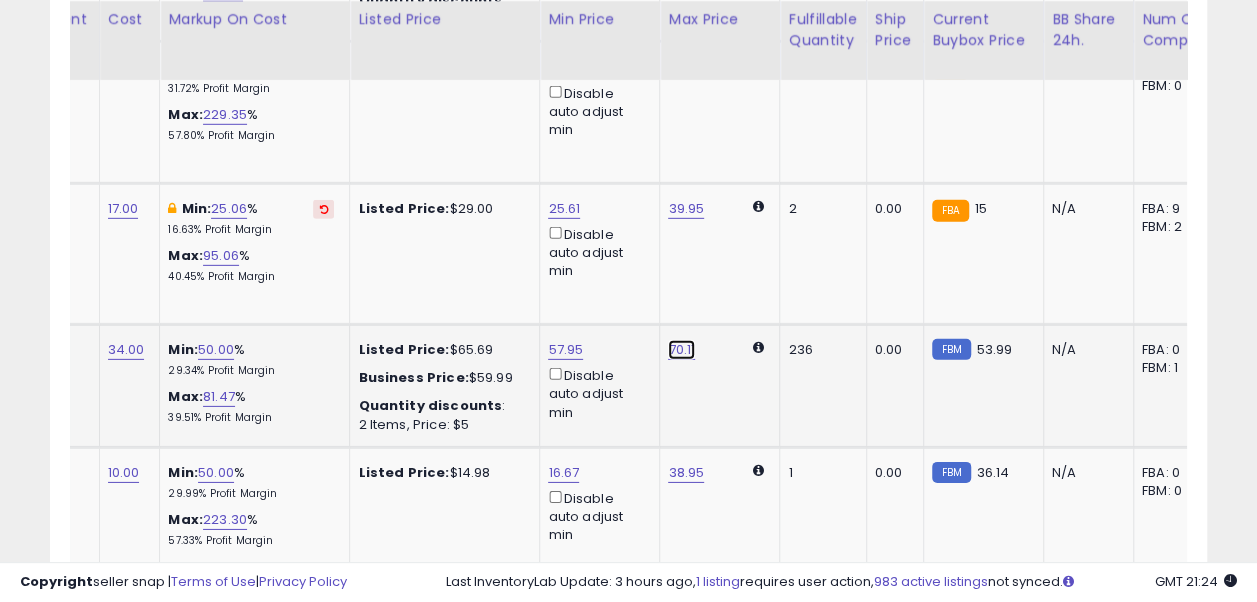 click on "70.11" at bounding box center [687, -5419] 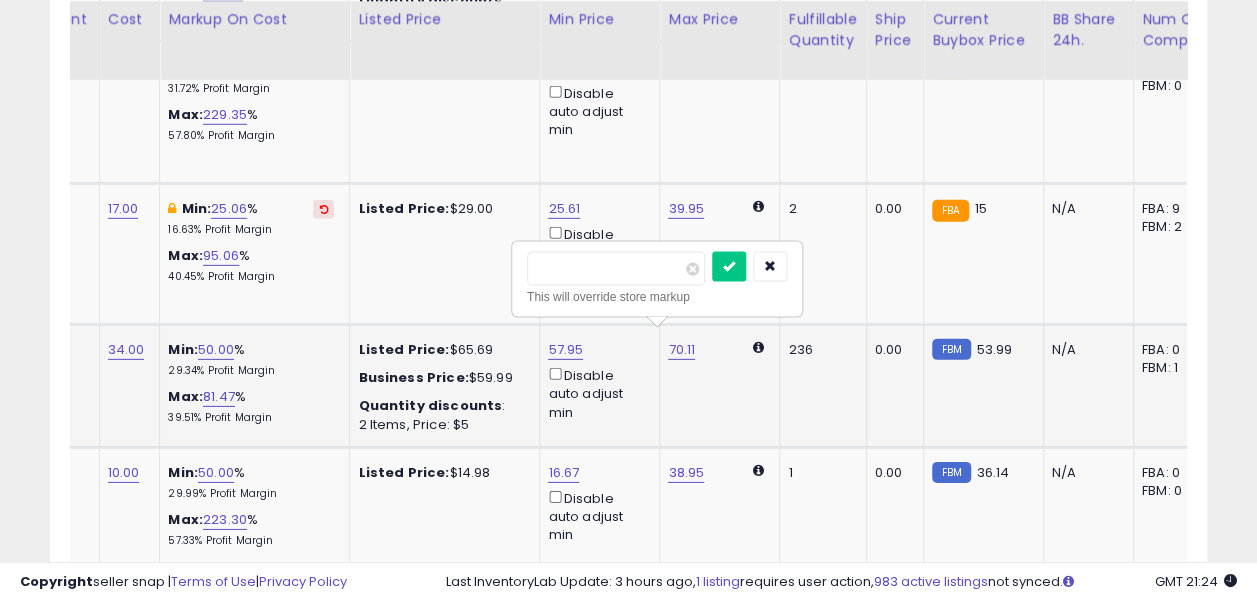 click on "*****" at bounding box center [616, 269] 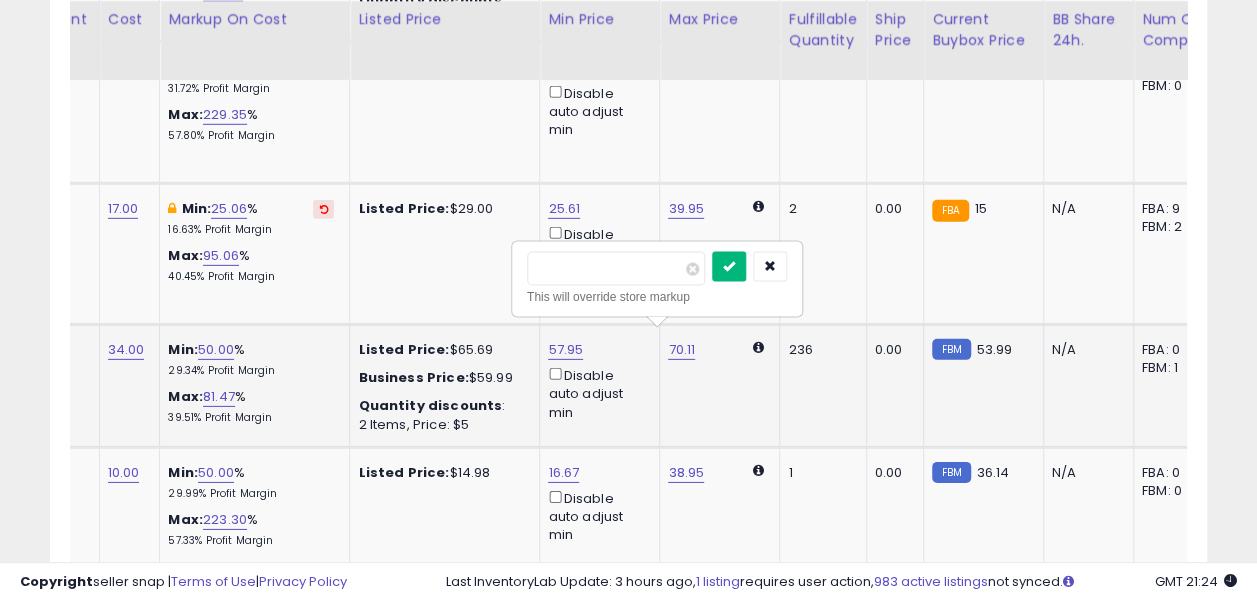 type on "*****" 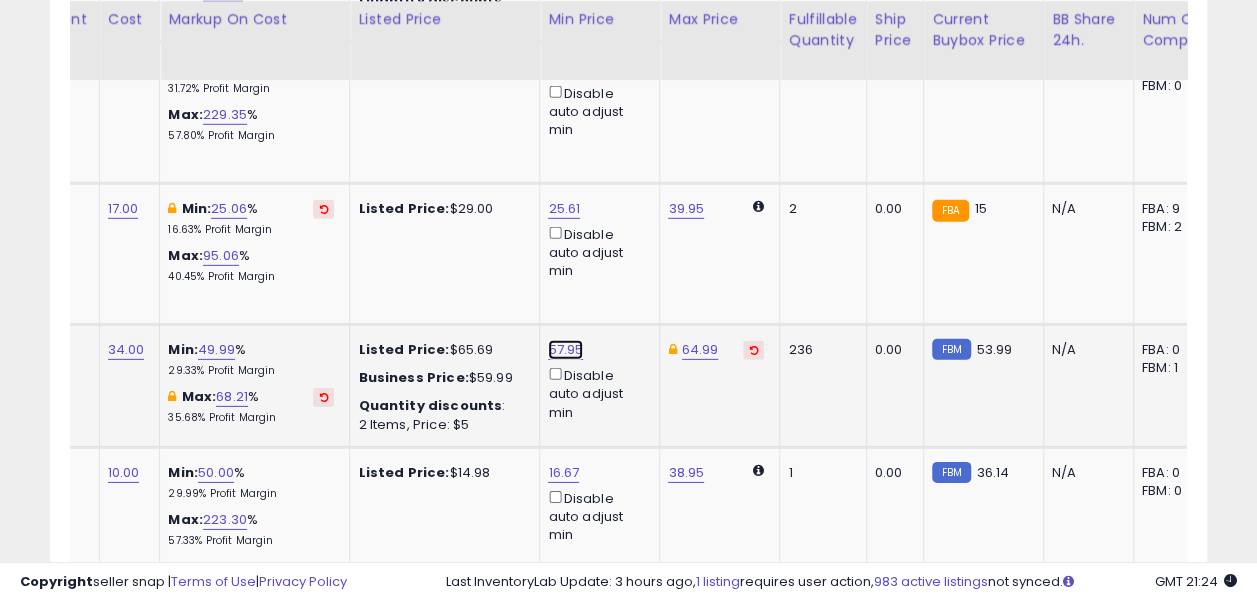 click on "57.95" at bounding box center (564, -5560) 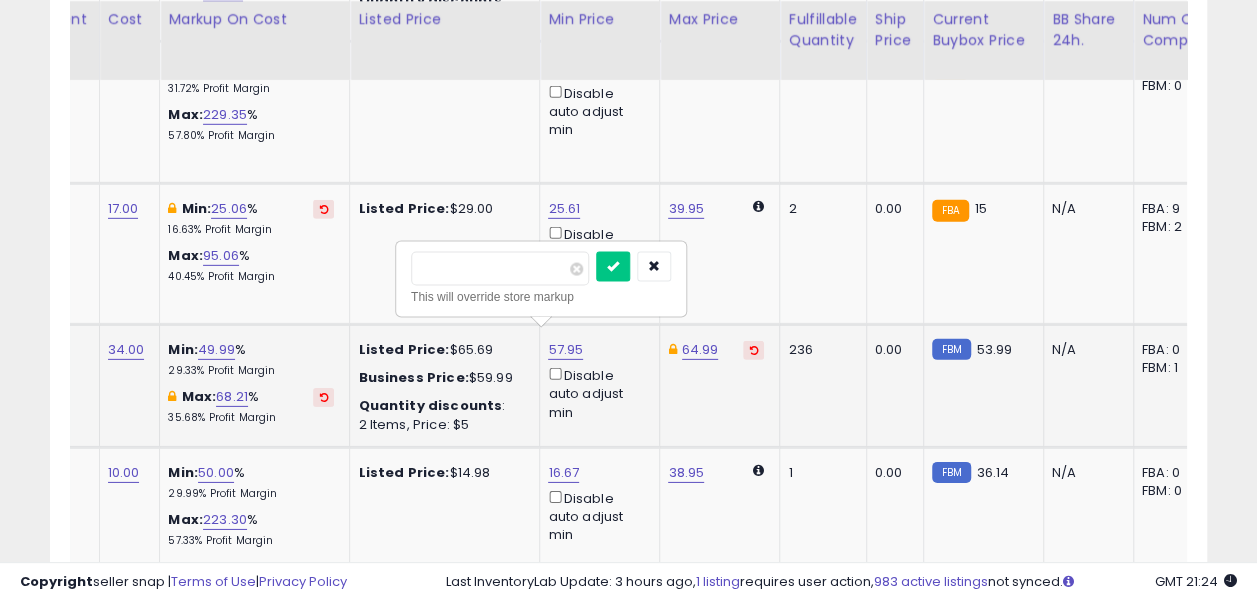 click on "*****" at bounding box center [500, 269] 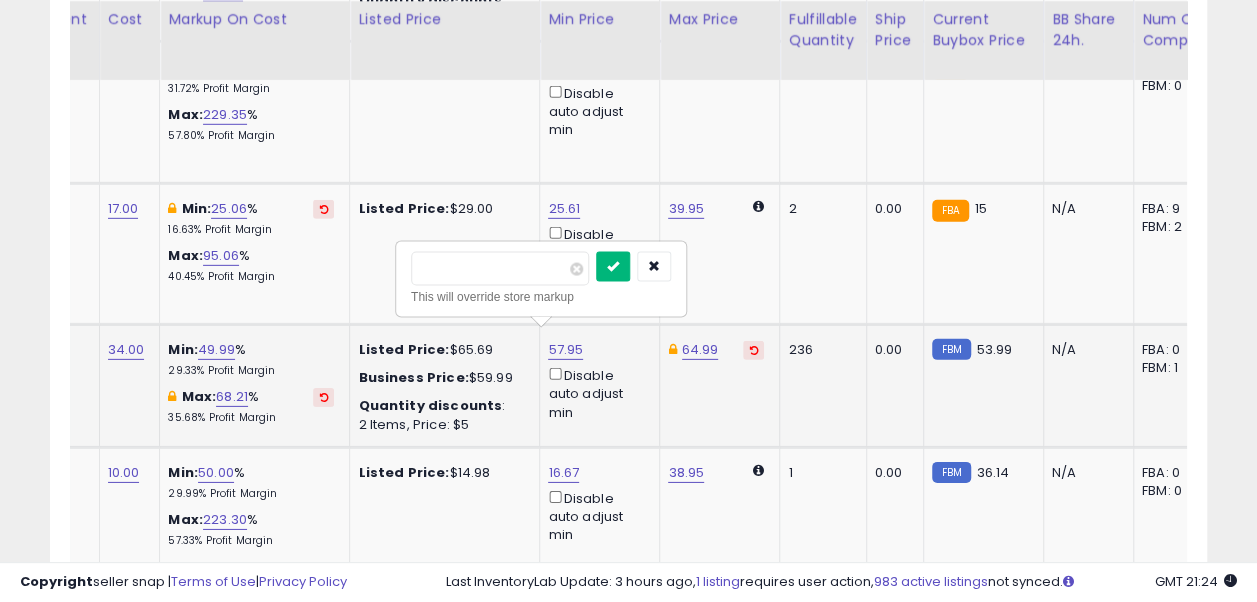 type on "*****" 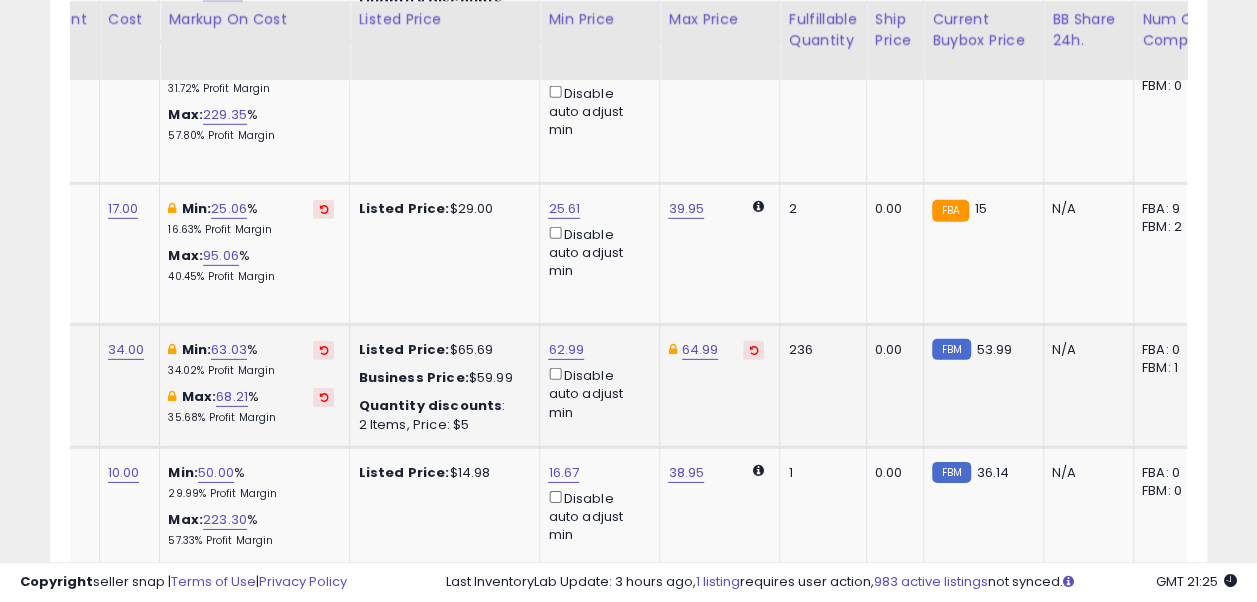 scroll, scrollTop: 0, scrollLeft: 336, axis: horizontal 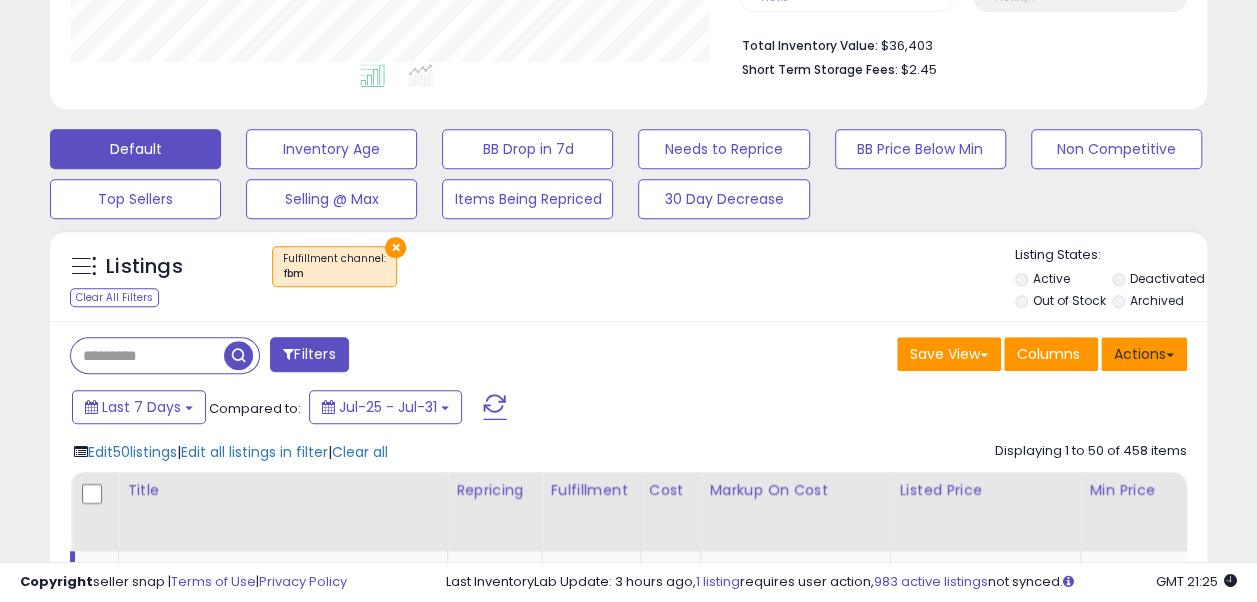 click on "Actions" at bounding box center (1144, 354) 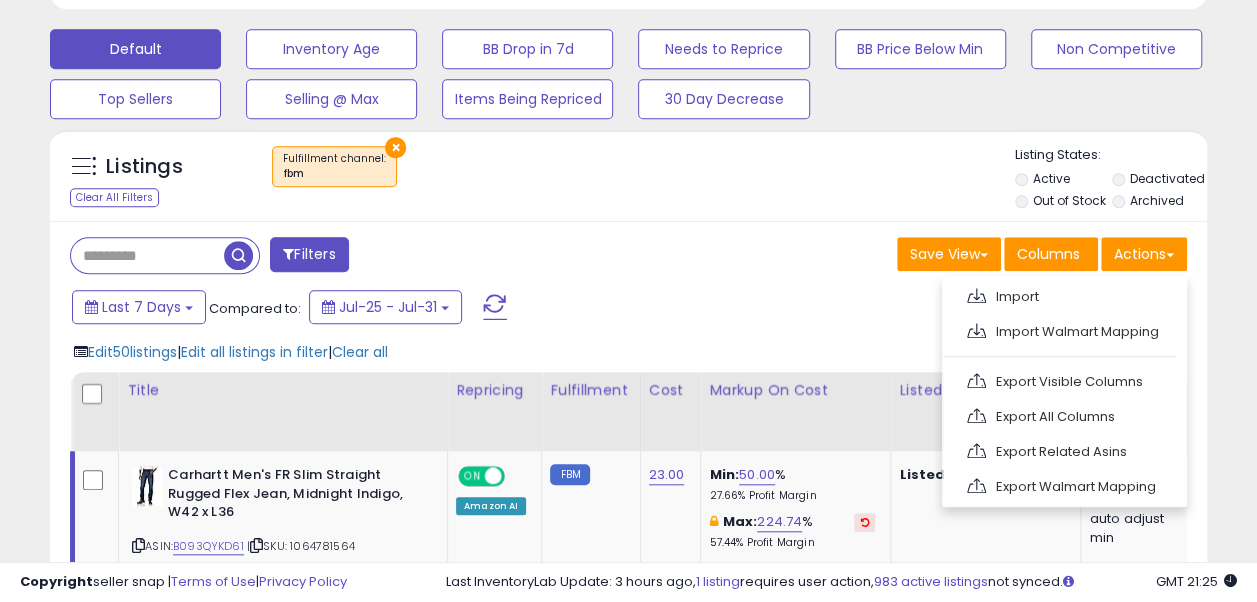 click on "Last 7 Days
Compared to:
Jul-25 - Jul-31" at bounding box center (486, 309) 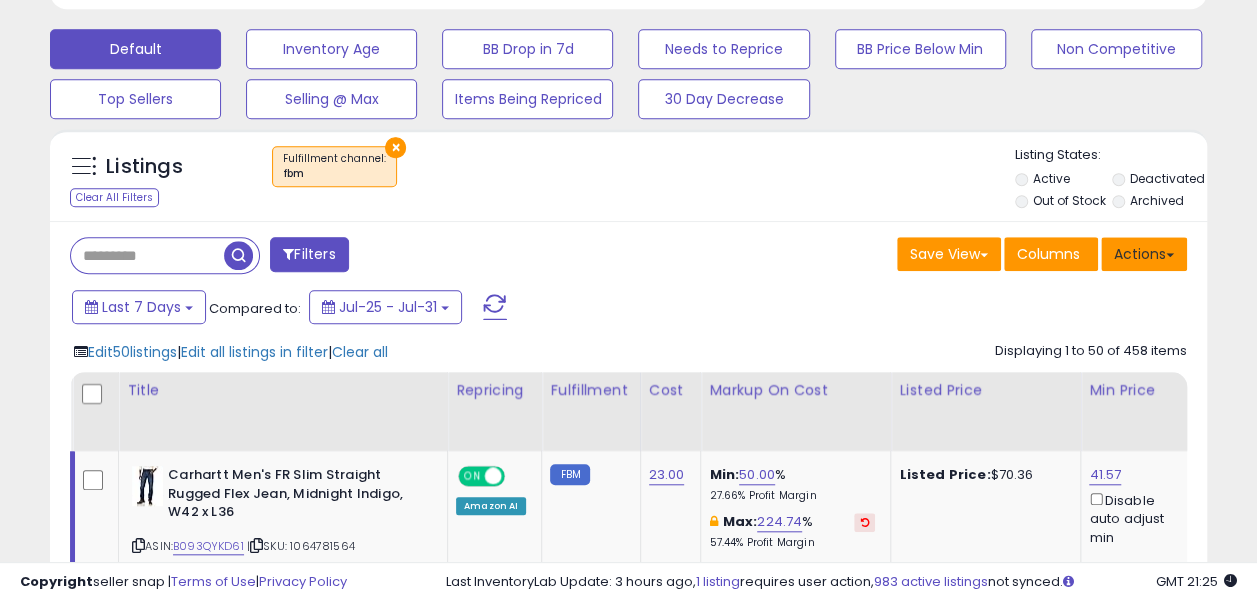 click on "Actions" at bounding box center (1144, 254) 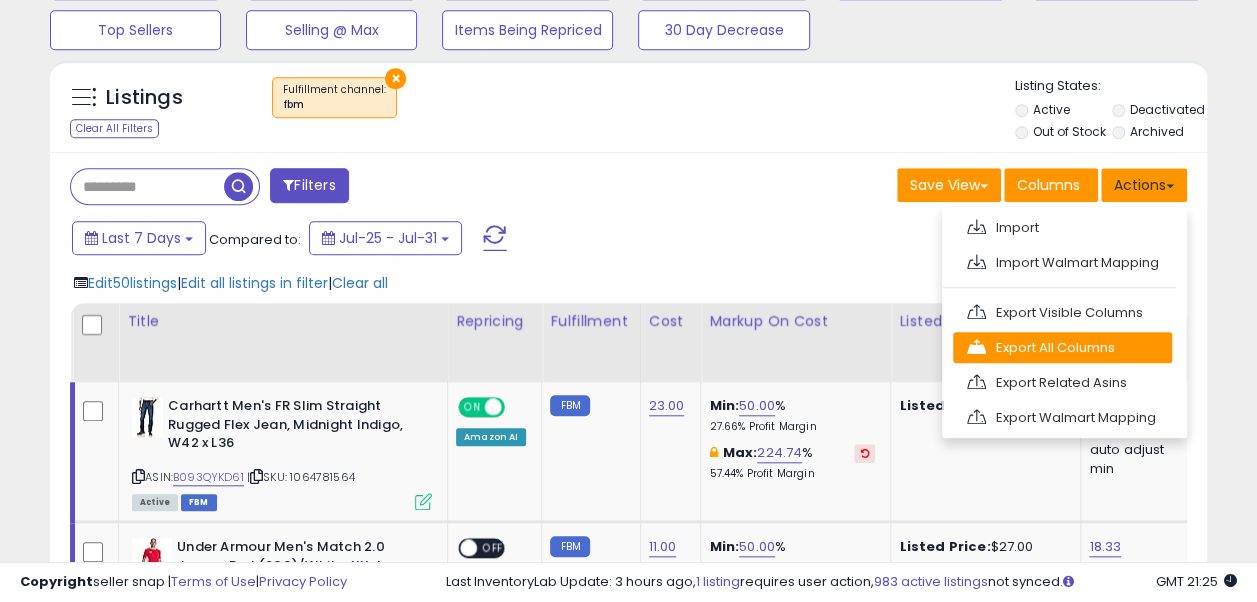 scroll, scrollTop: 750, scrollLeft: 0, axis: vertical 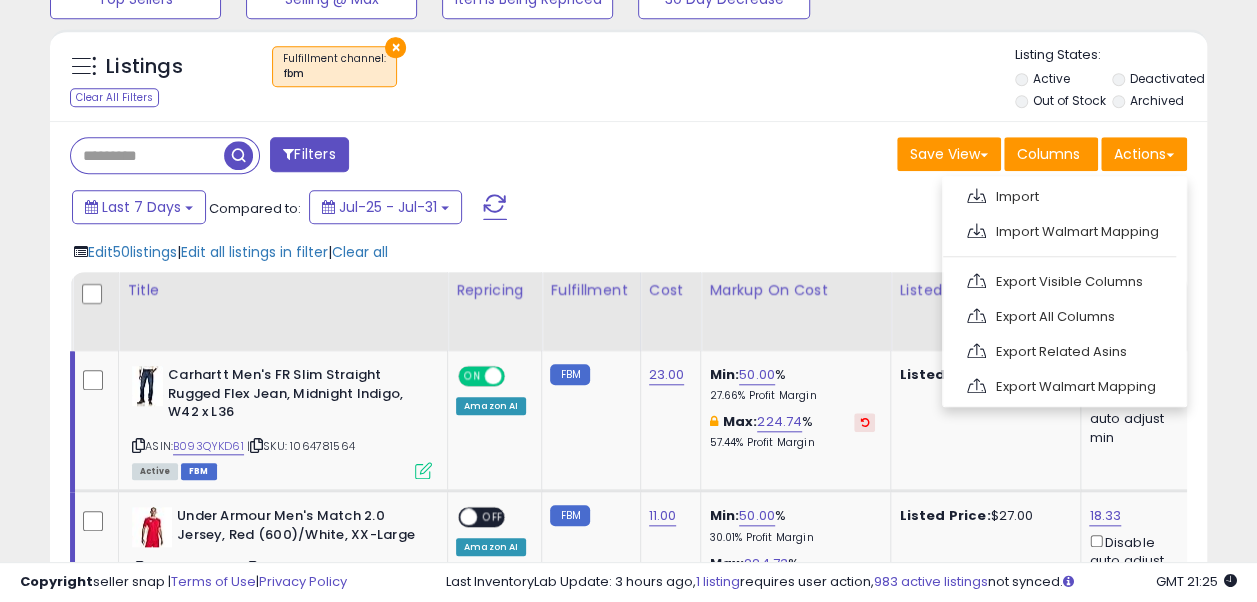 click on "Last 7 Days
Compared to:
Jul-25 - Jul-31" at bounding box center (486, 209) 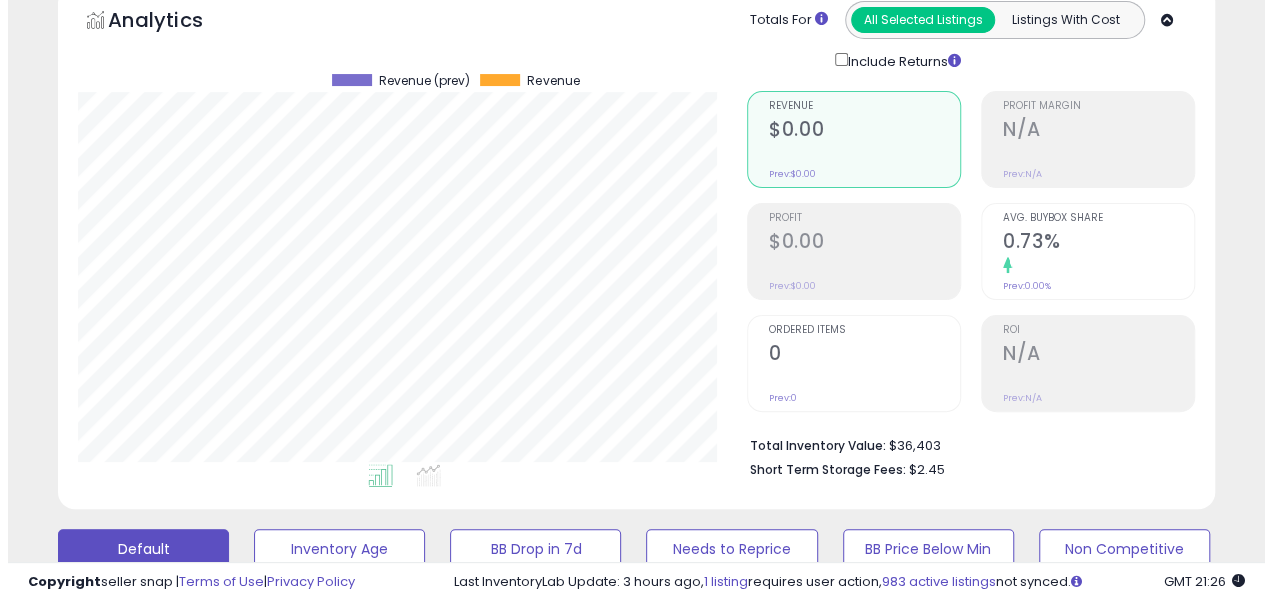 scroll, scrollTop: 750, scrollLeft: 0, axis: vertical 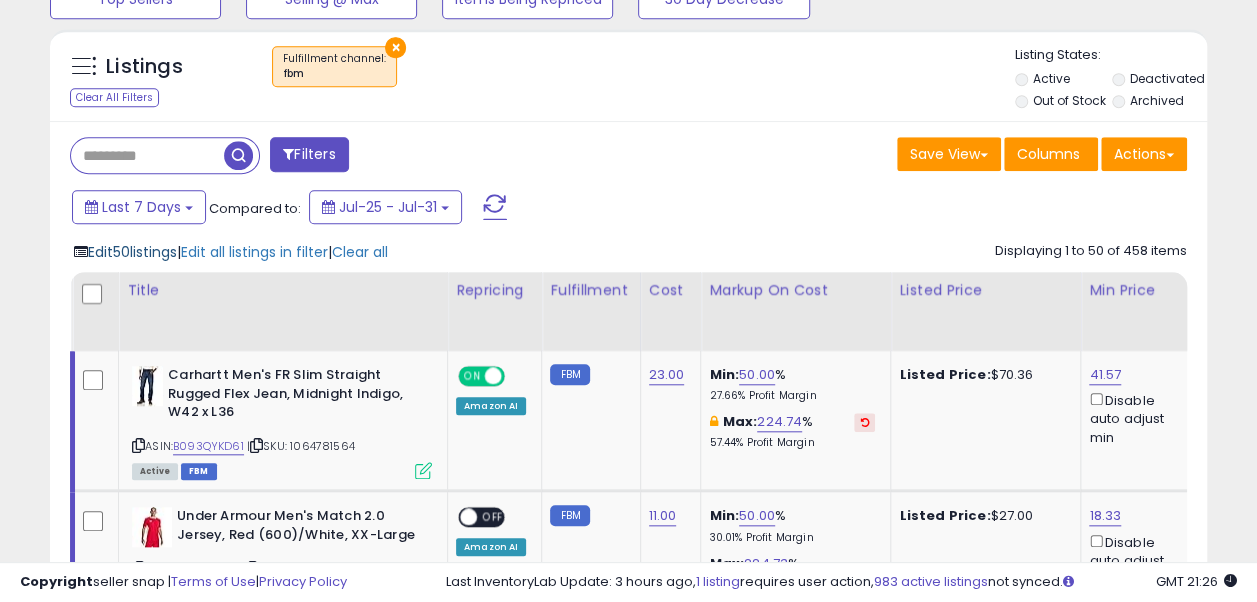 click on "Edit  50  listings" at bounding box center (132, 252) 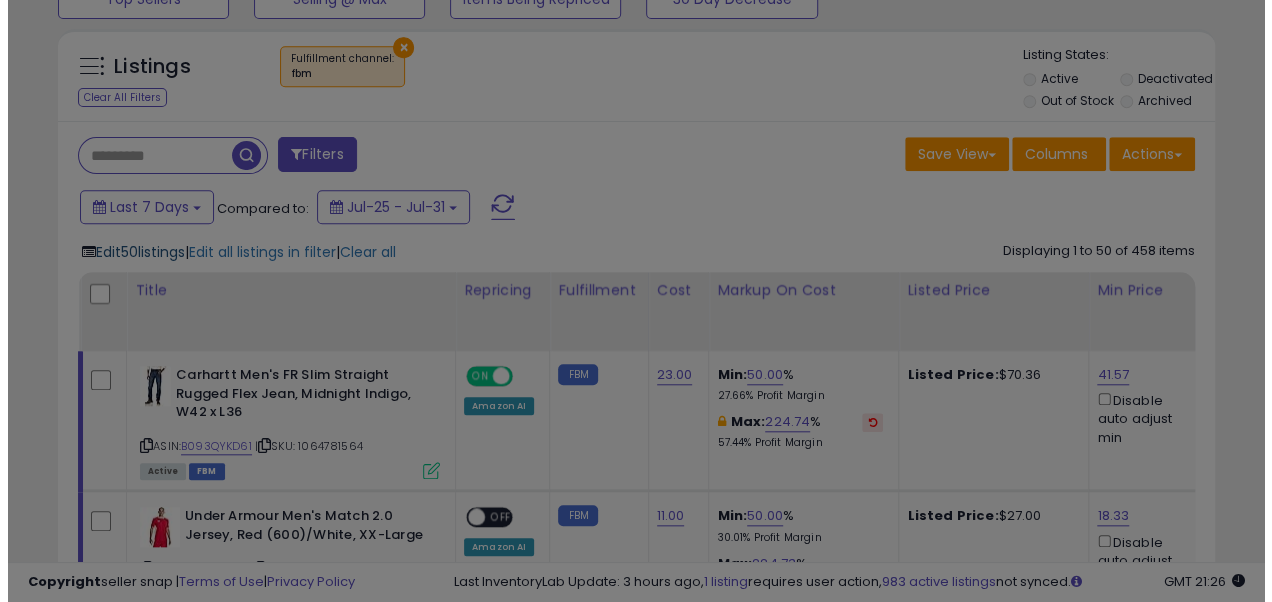 scroll, scrollTop: 999590, scrollLeft: 999322, axis: both 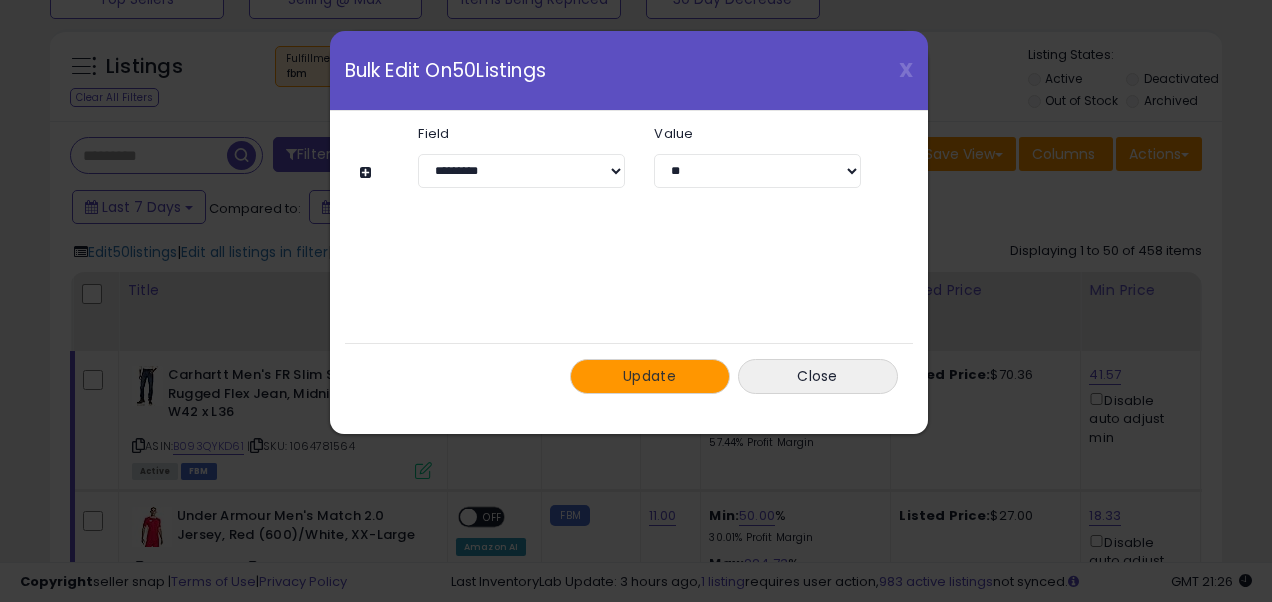 click on "Update" at bounding box center [649, 376] 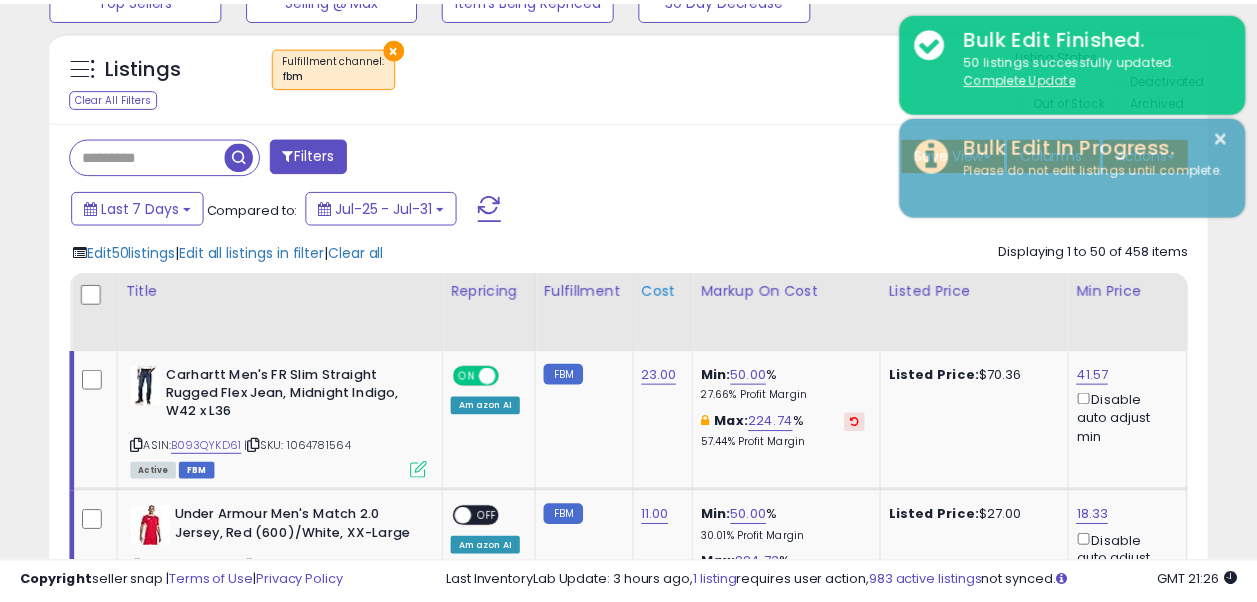 scroll, scrollTop: 410, scrollLeft: 669, axis: both 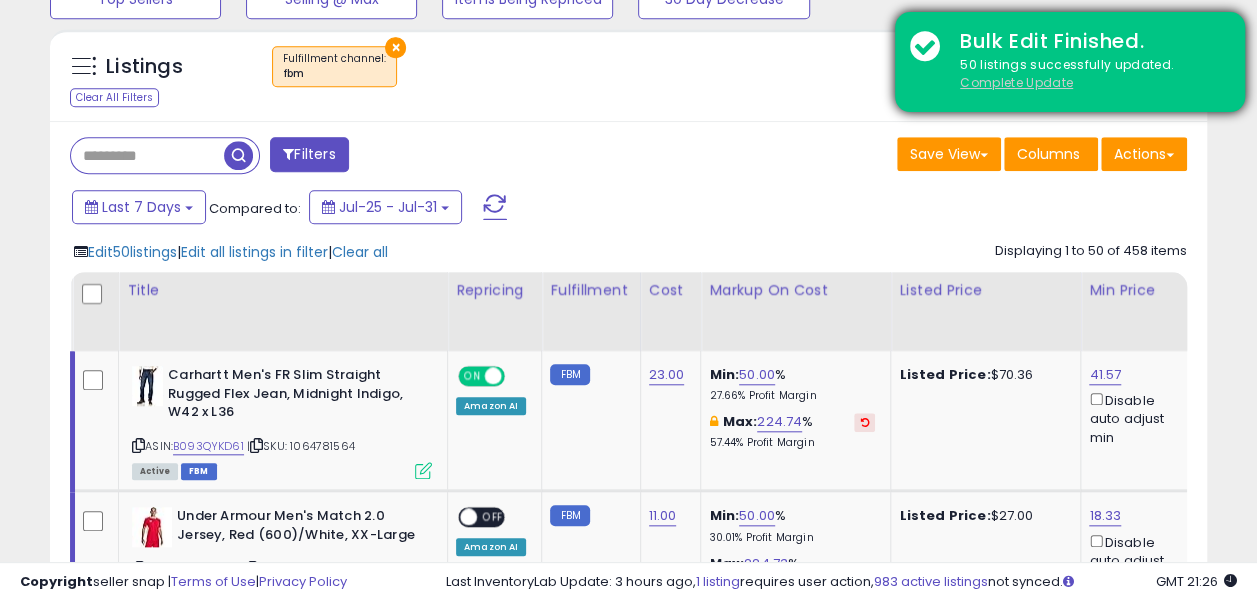 click on "Complete Update" at bounding box center [1016, 82] 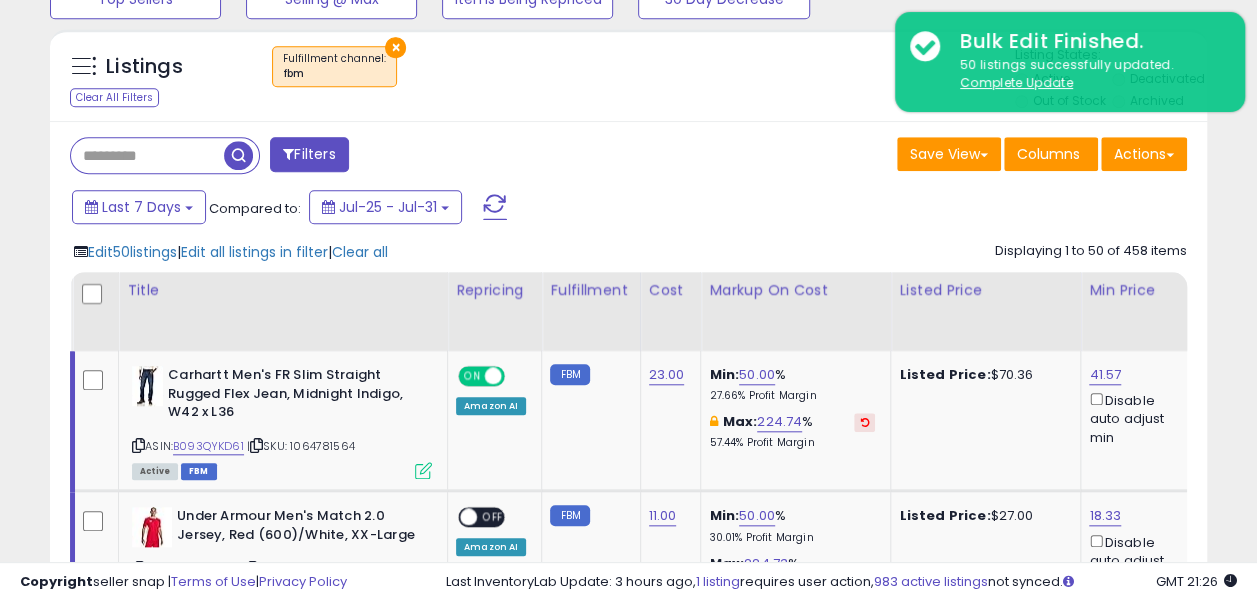 click on "Complete Update" at bounding box center [1016, 82] 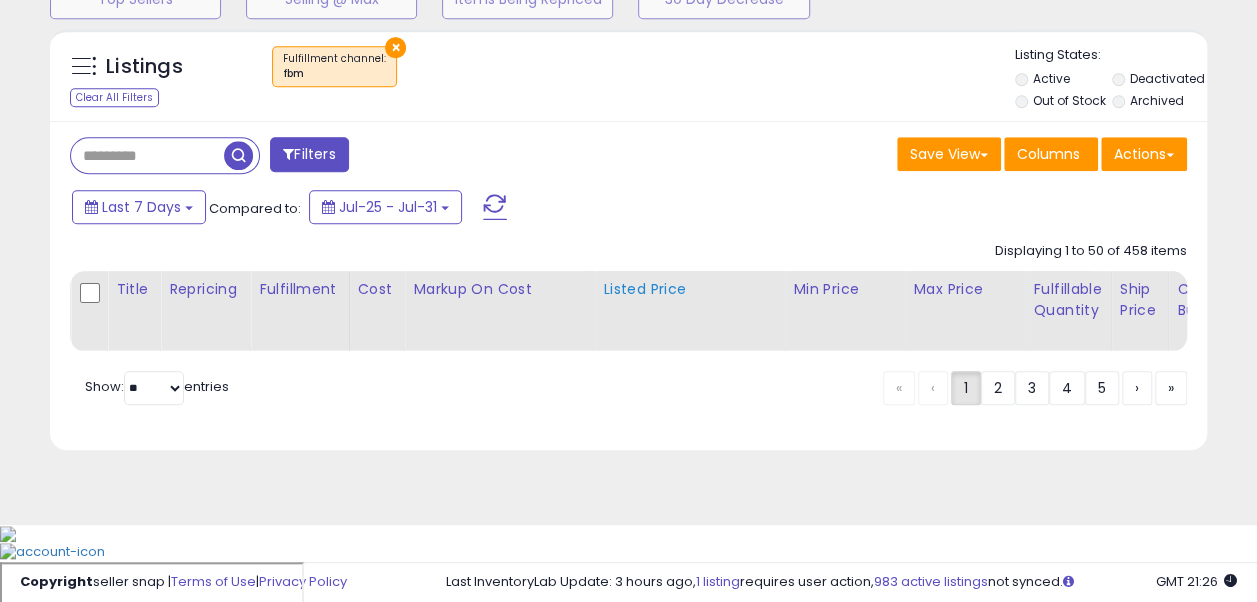 scroll, scrollTop: 685, scrollLeft: 0, axis: vertical 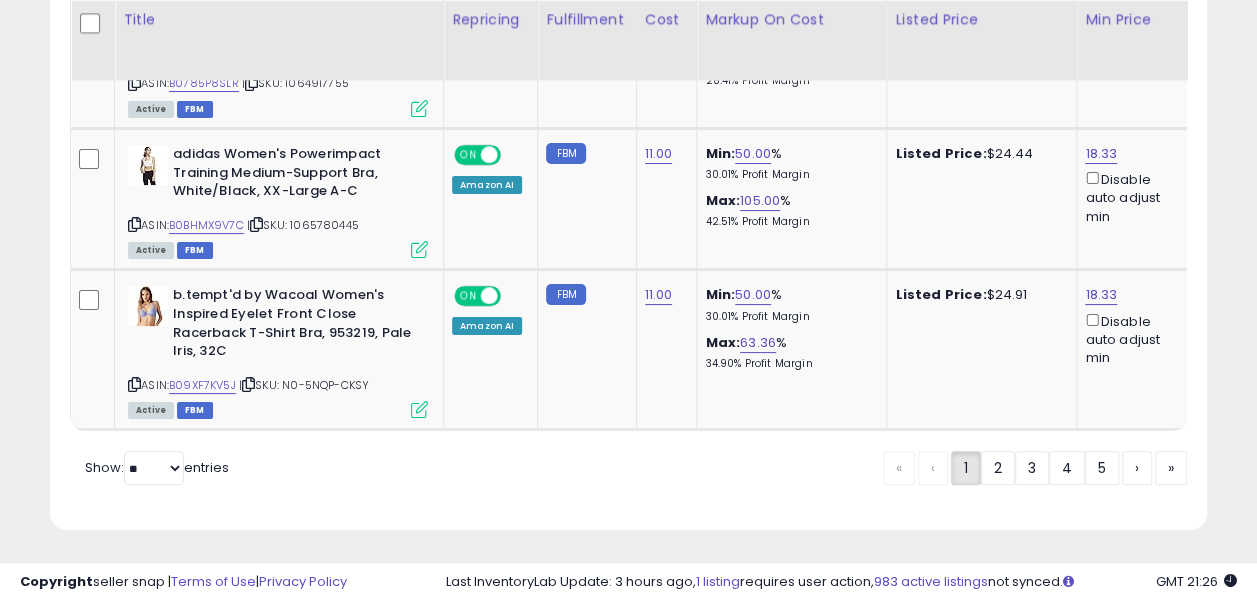 drag, startPoint x: 992, startPoint y: 454, endPoint x: 938, endPoint y: 422, distance: 62.76942 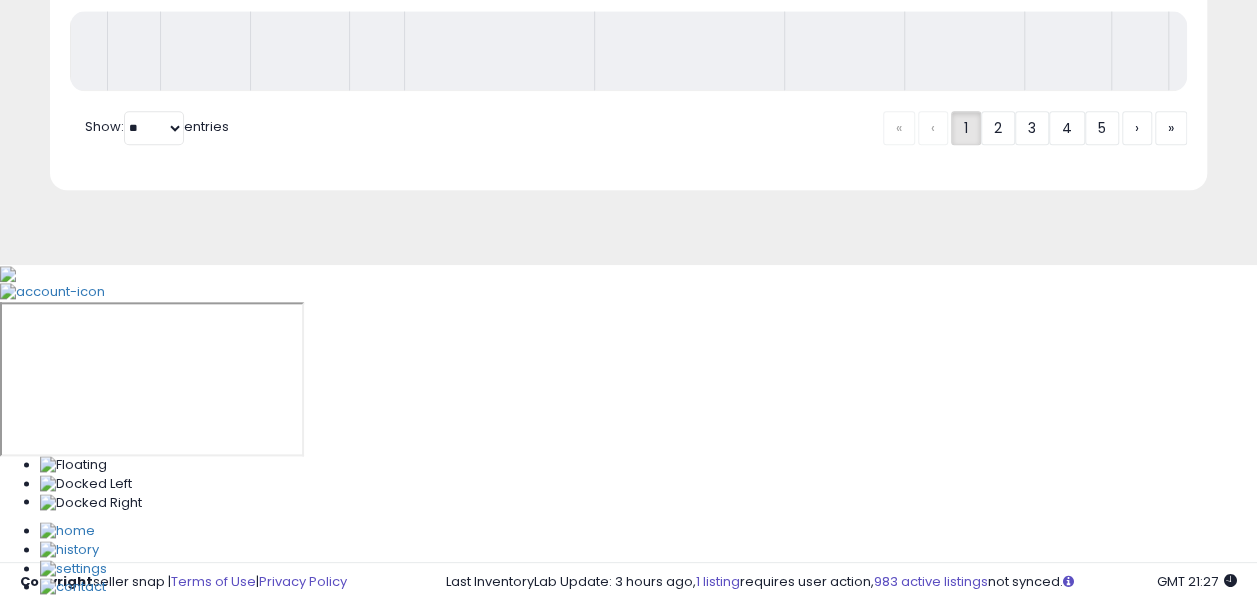scroll, scrollTop: 685, scrollLeft: 0, axis: vertical 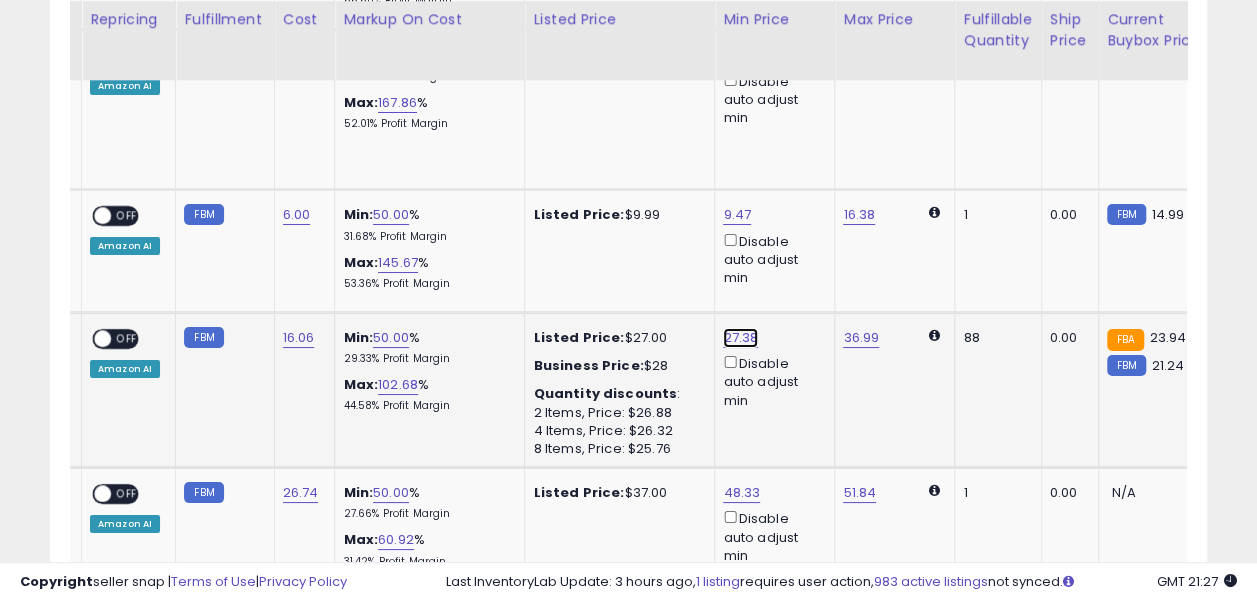 click on "27.38" at bounding box center (739, -6260) 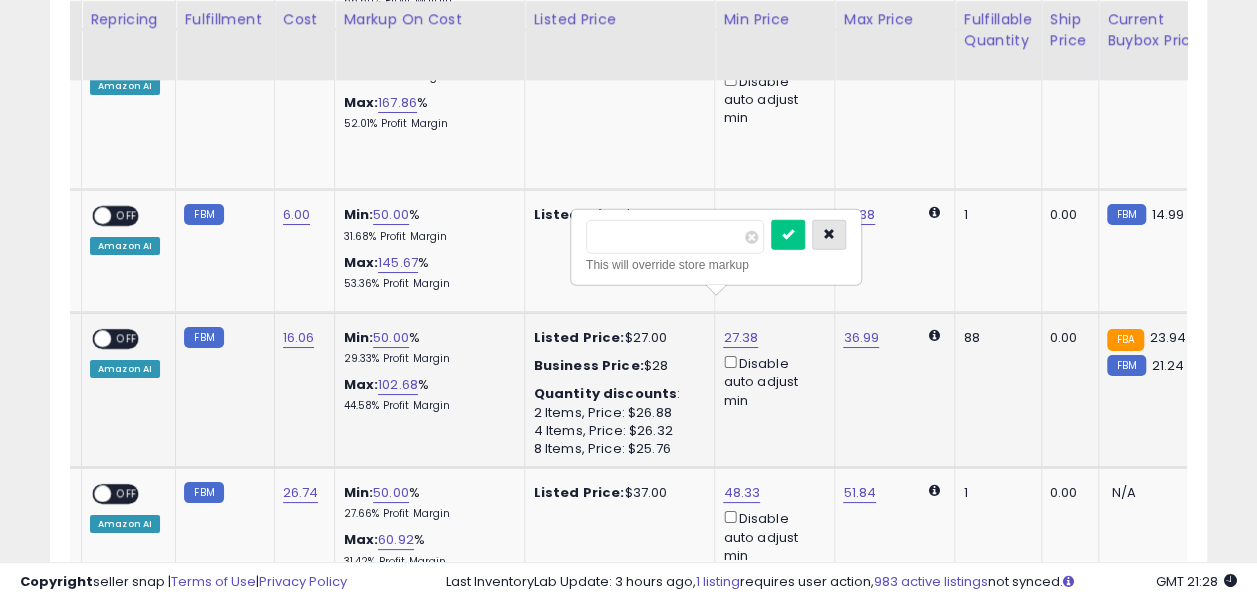 click at bounding box center [829, 234] 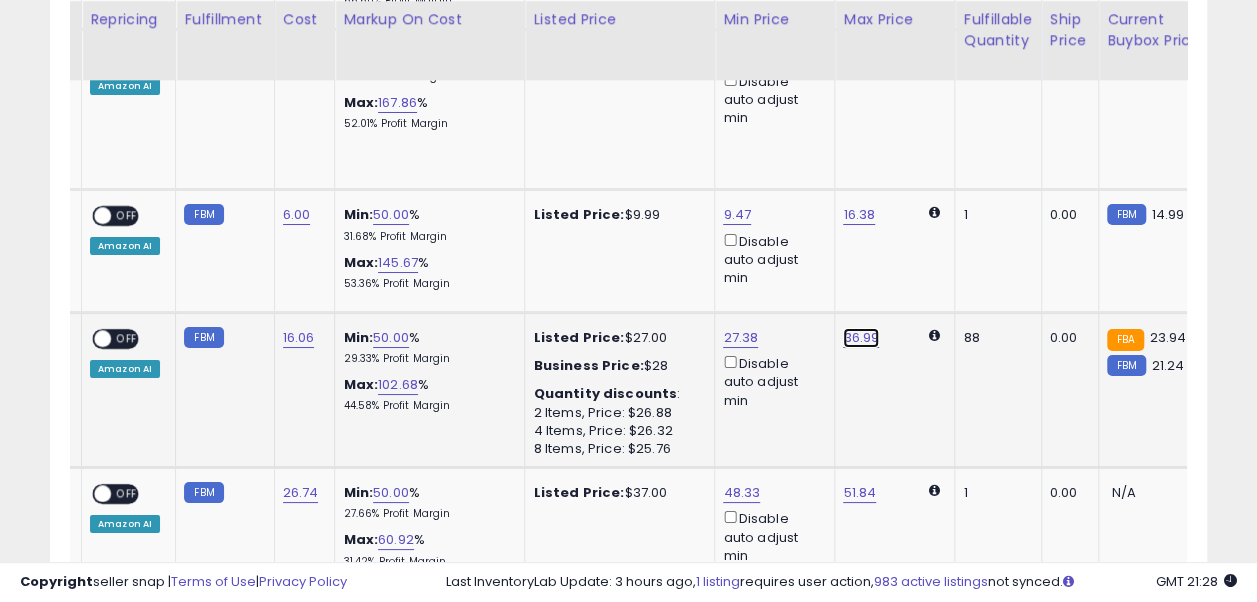 click on "36.99" at bounding box center (861, -6260) 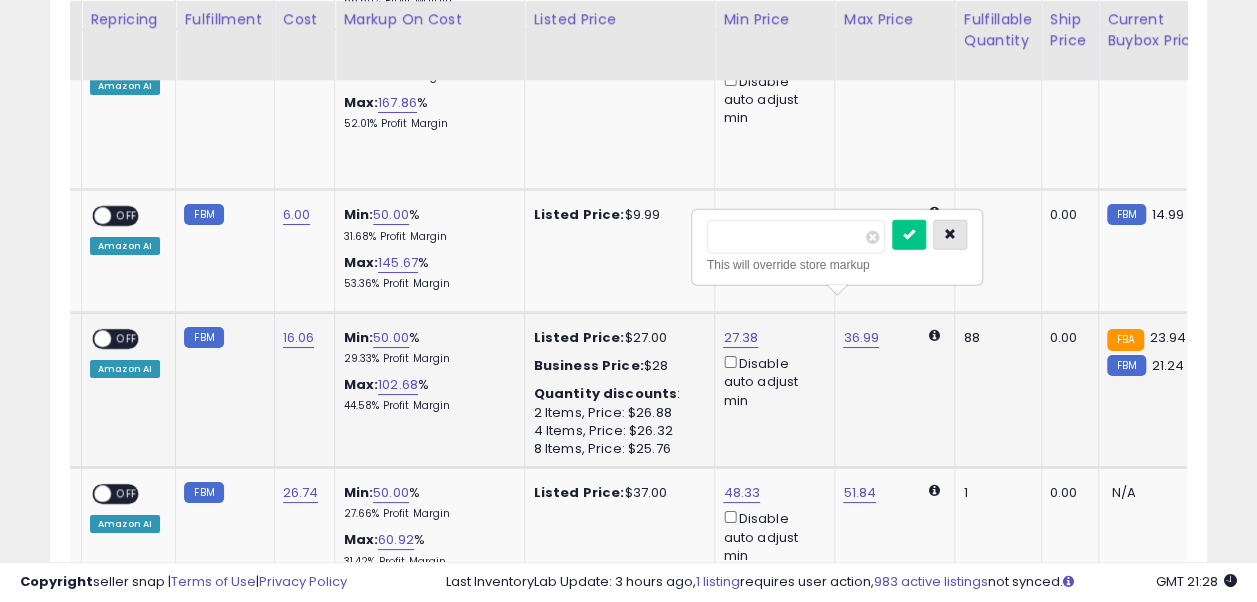 click at bounding box center (950, 235) 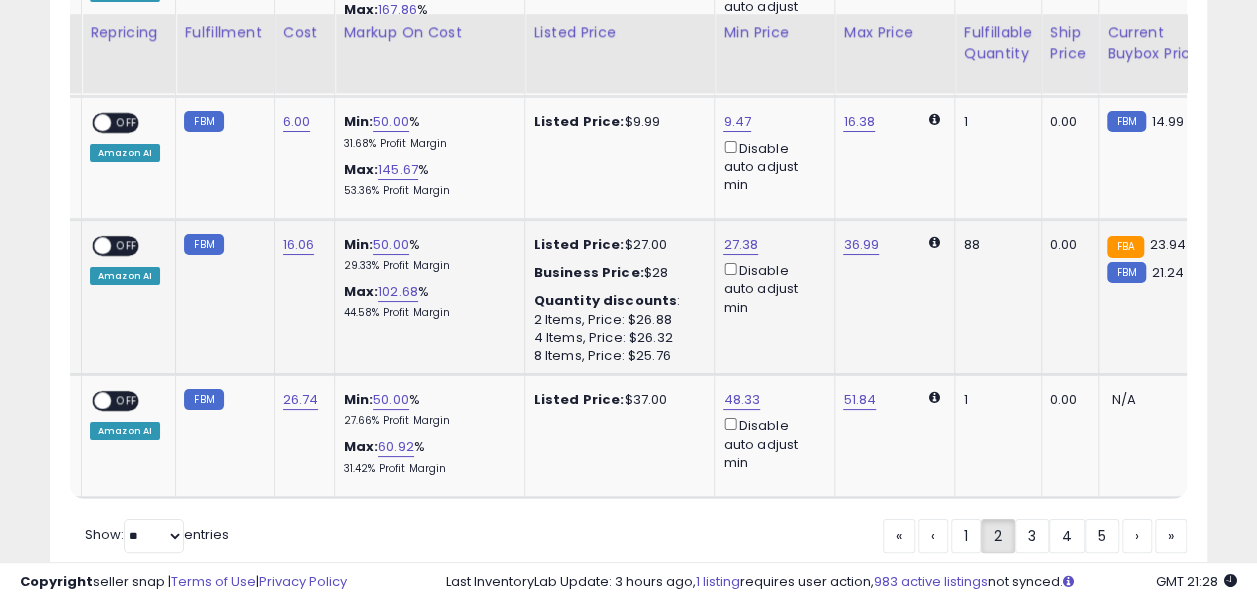 scroll, scrollTop: 7527, scrollLeft: 0, axis: vertical 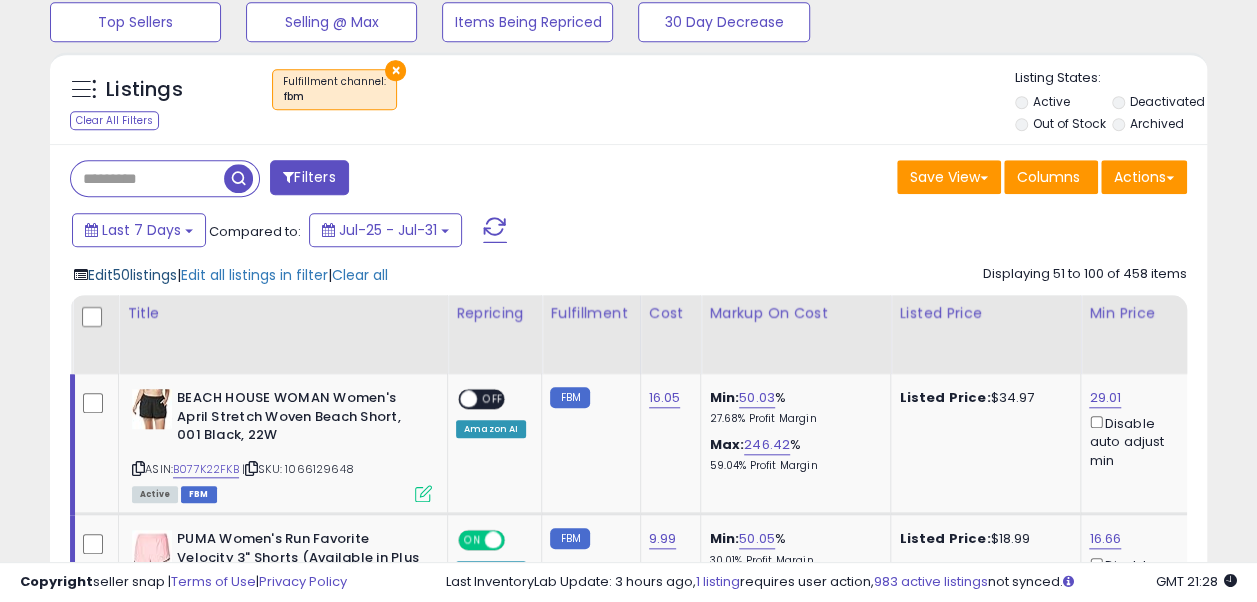 click on "Edit  50  listings" at bounding box center (132, 275) 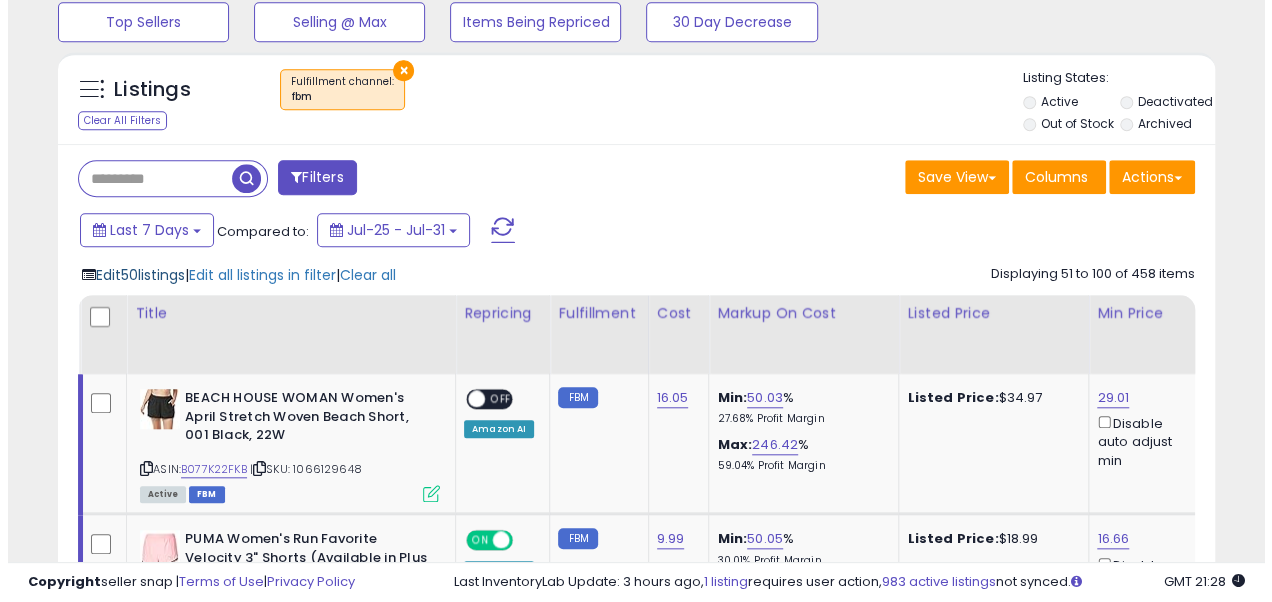 scroll, scrollTop: 999590, scrollLeft: 999322, axis: both 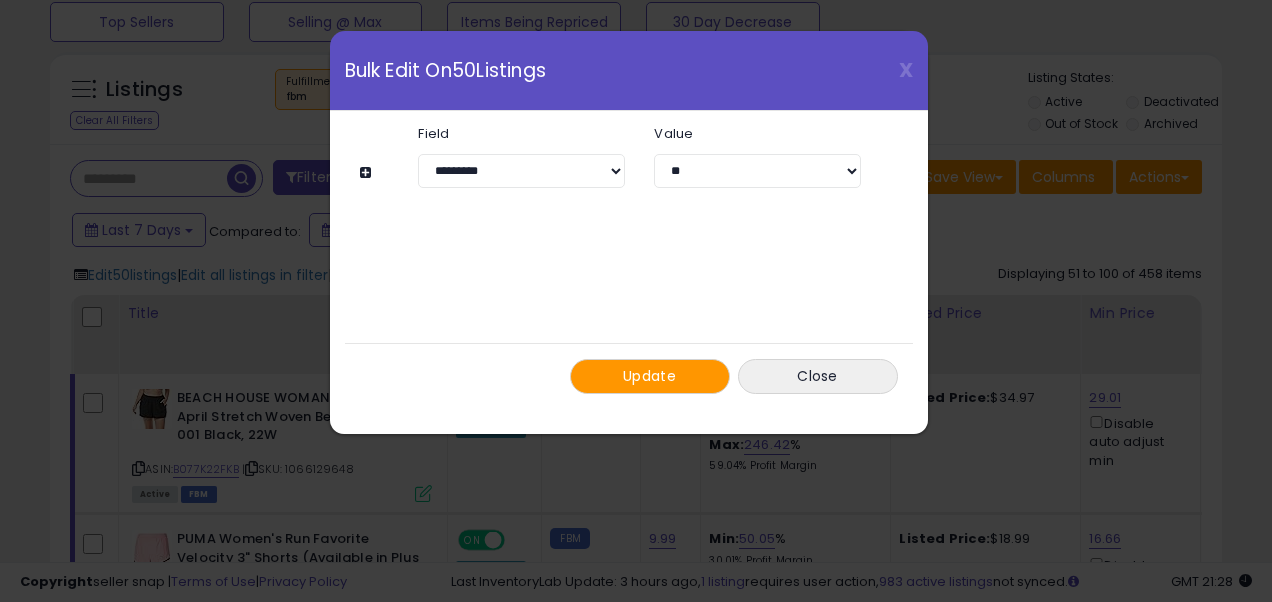 click on "Update" at bounding box center (649, 376) 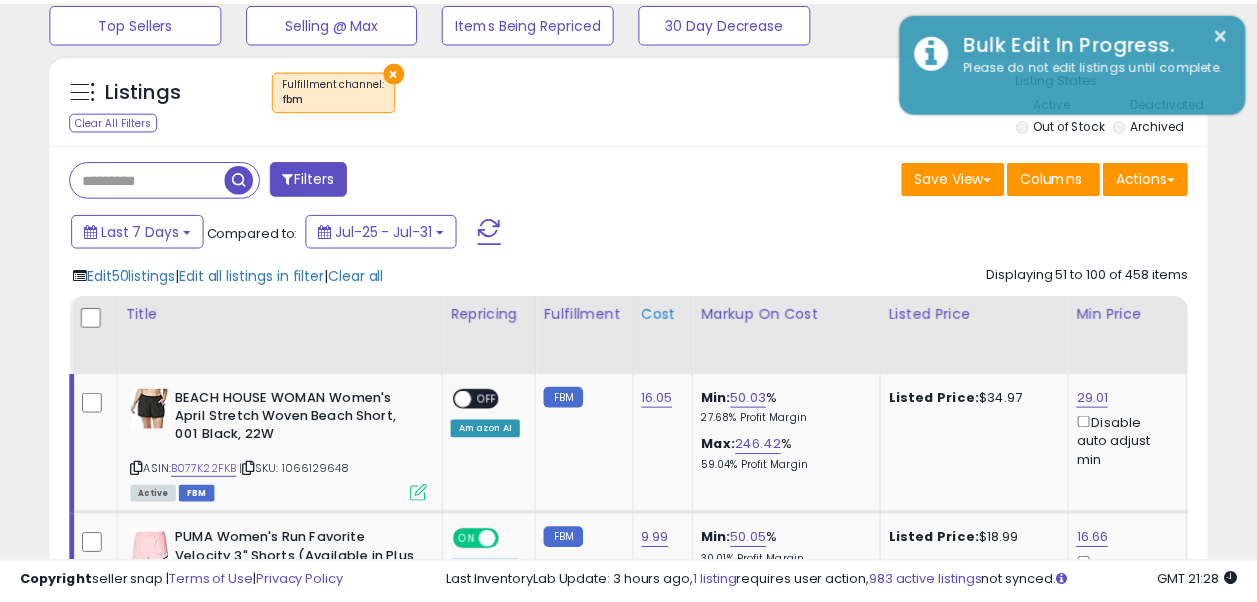 scroll, scrollTop: 410, scrollLeft: 669, axis: both 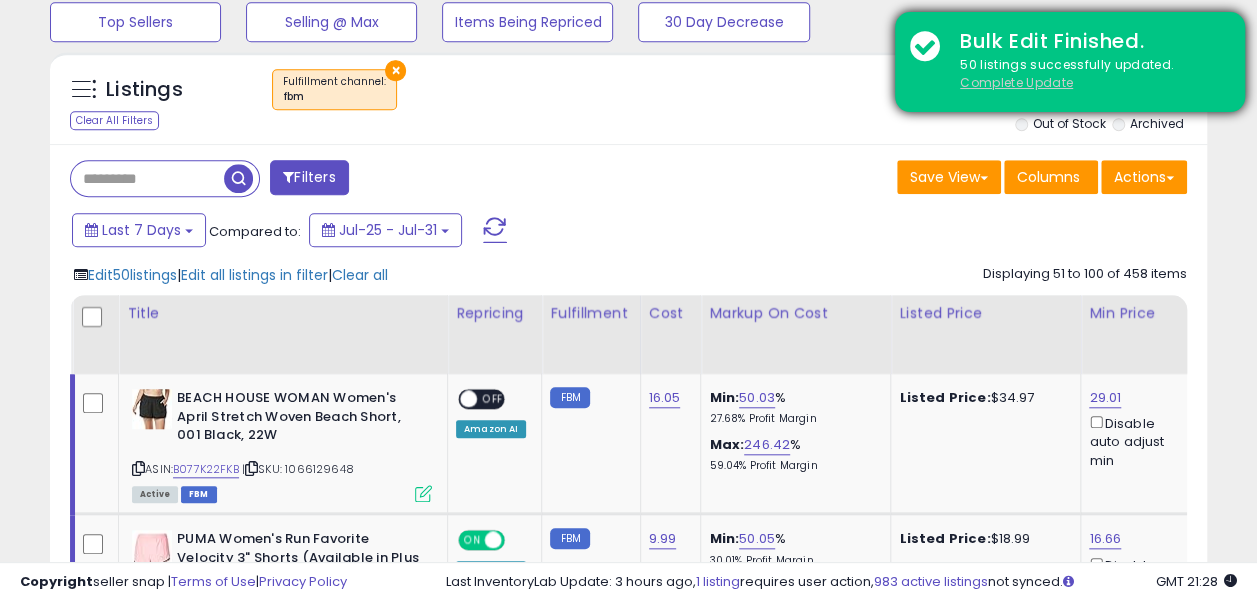 click on "Complete Update" at bounding box center [1016, 82] 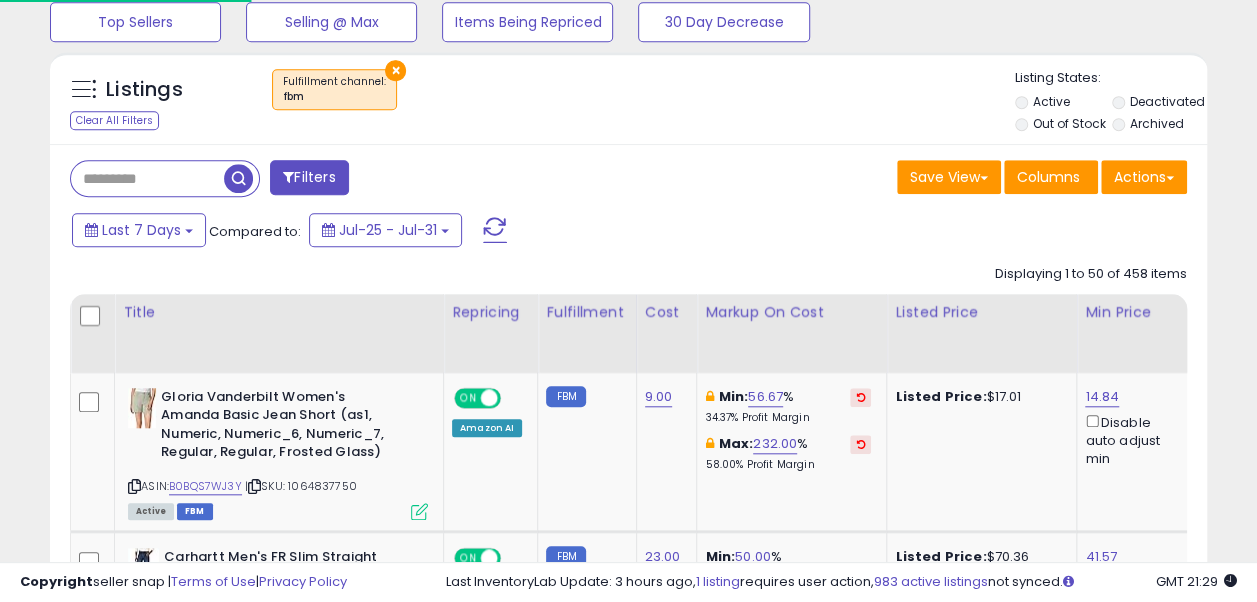 scroll, scrollTop: 685, scrollLeft: 0, axis: vertical 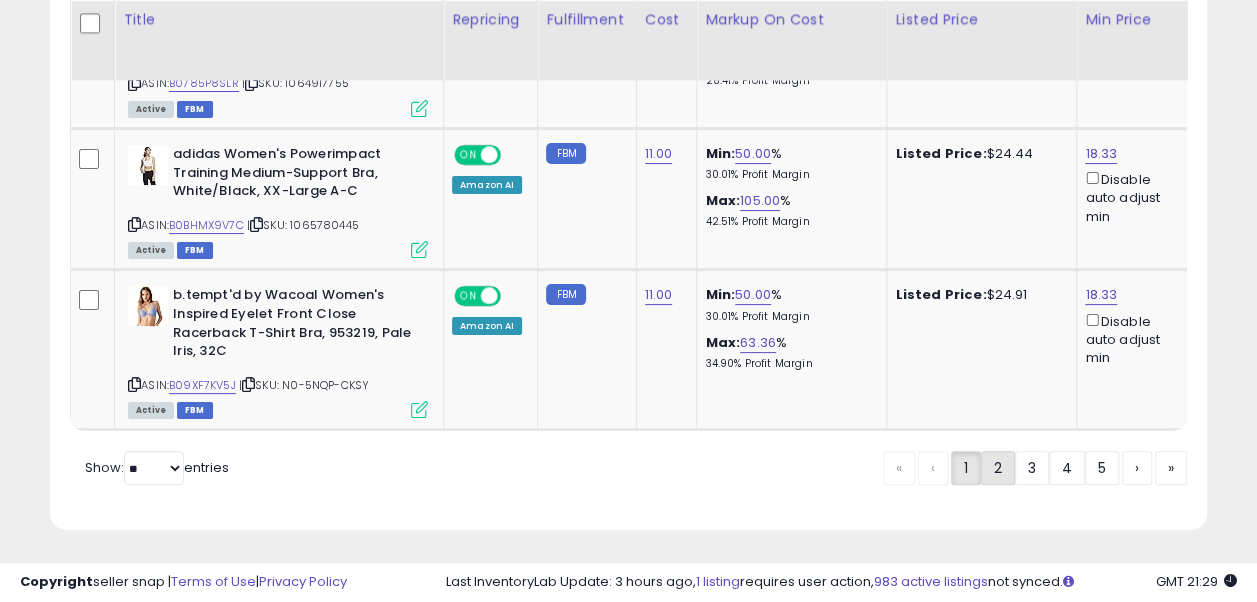 click on "2" 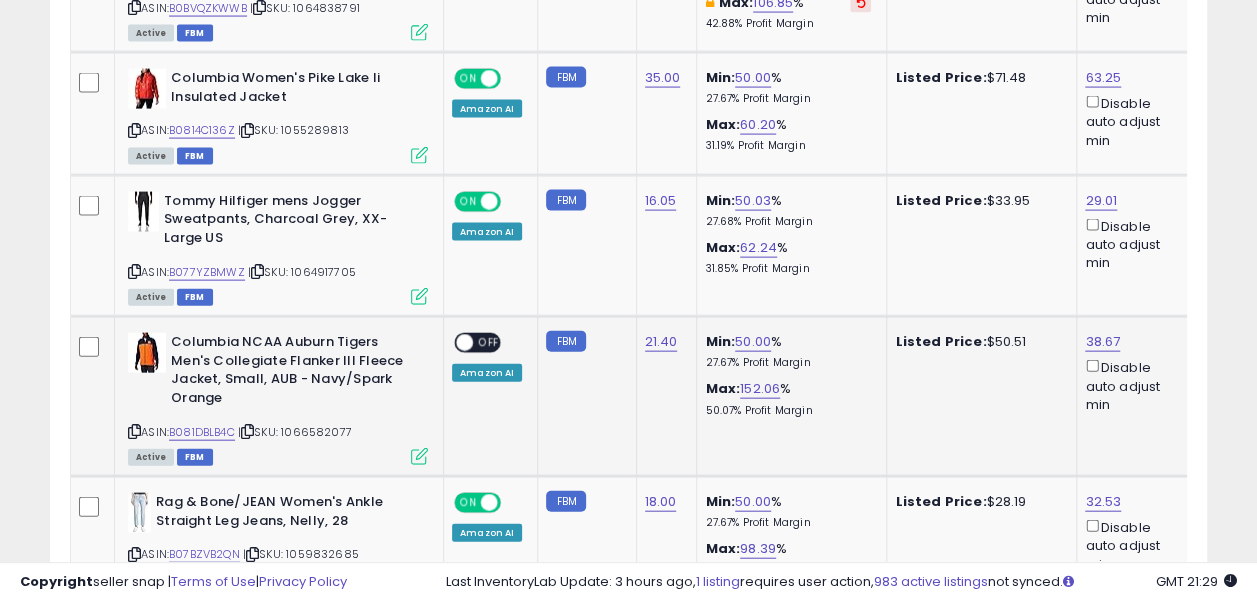 scroll, scrollTop: 1985, scrollLeft: 0, axis: vertical 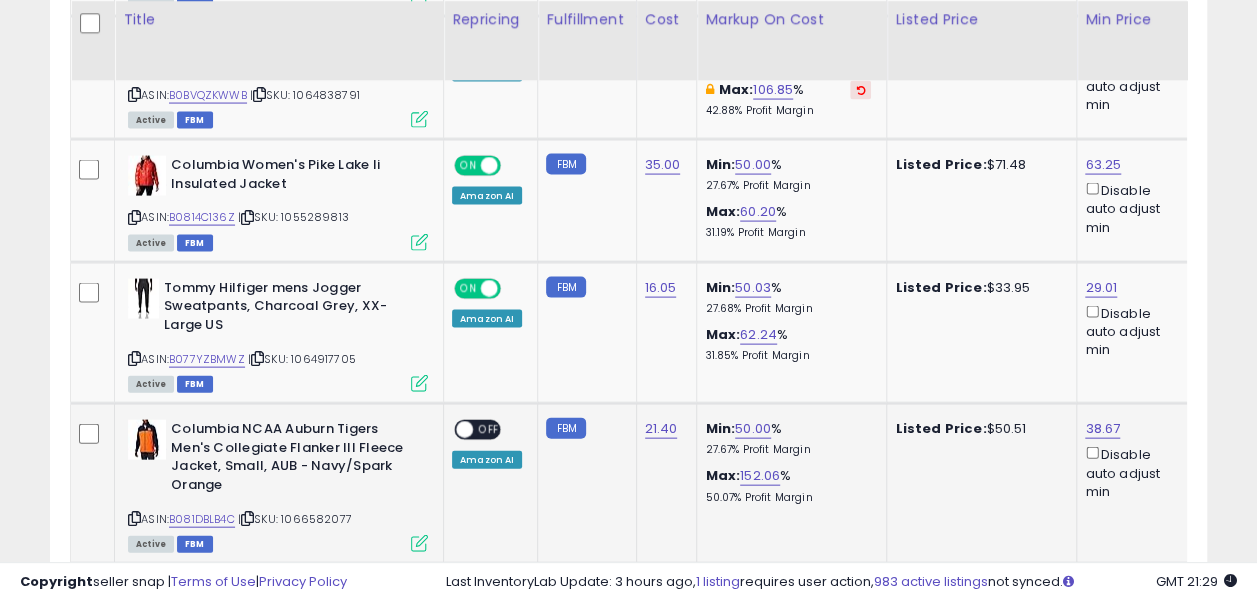 click on "OFF" at bounding box center (489, 430) 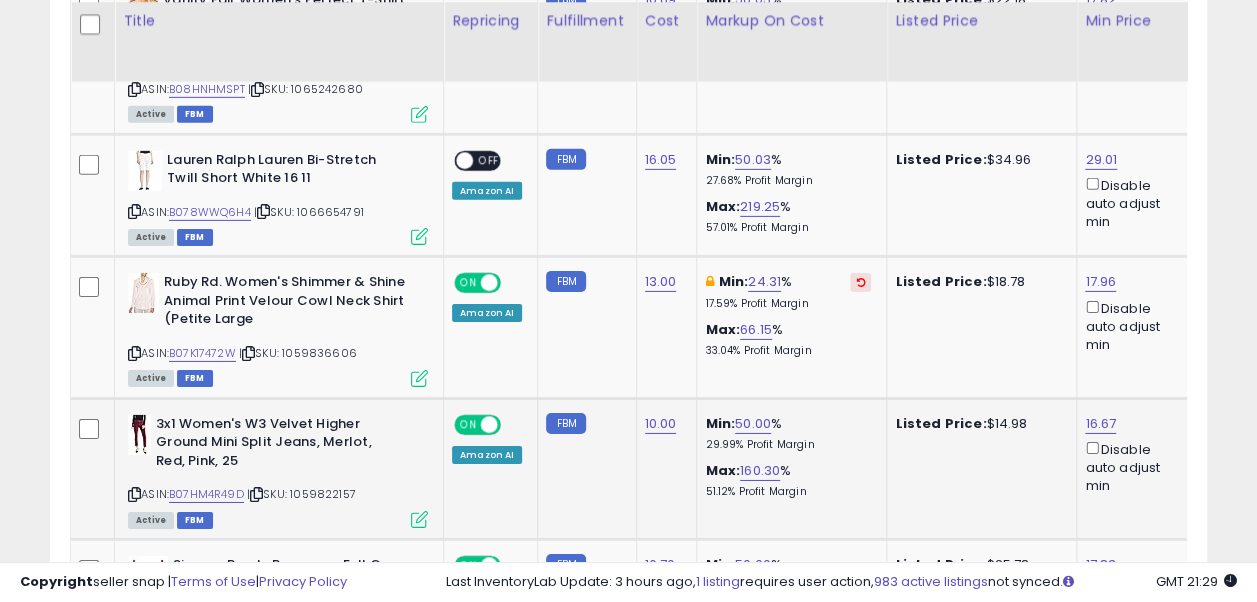 scroll, scrollTop: 3085, scrollLeft: 0, axis: vertical 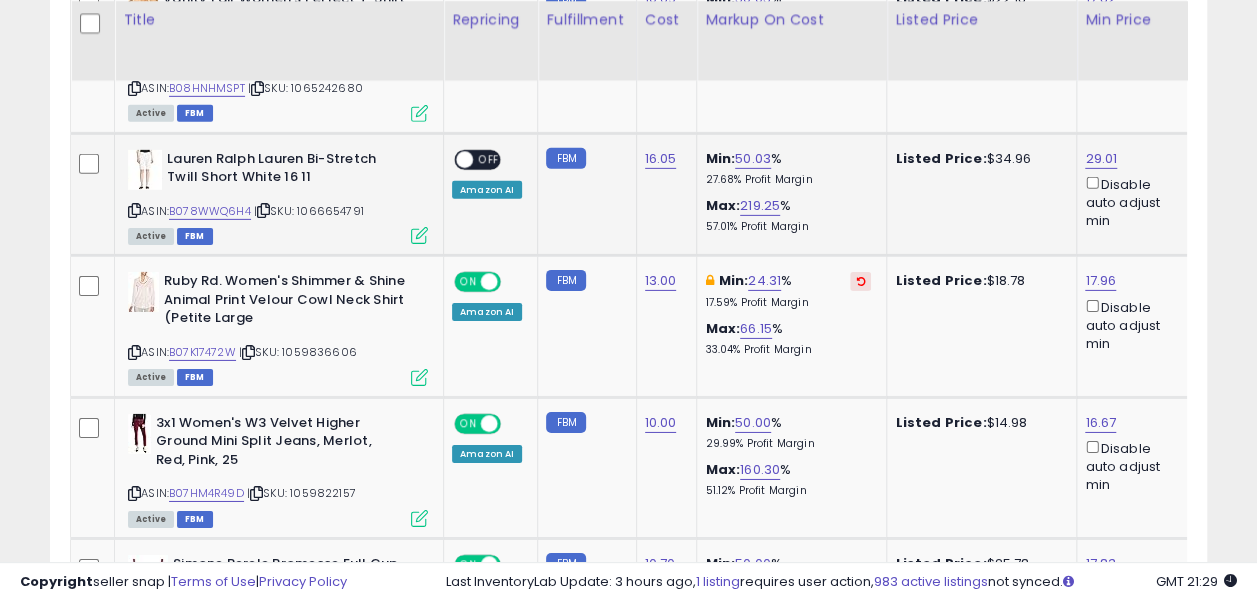 click on "OFF" at bounding box center [489, 159] 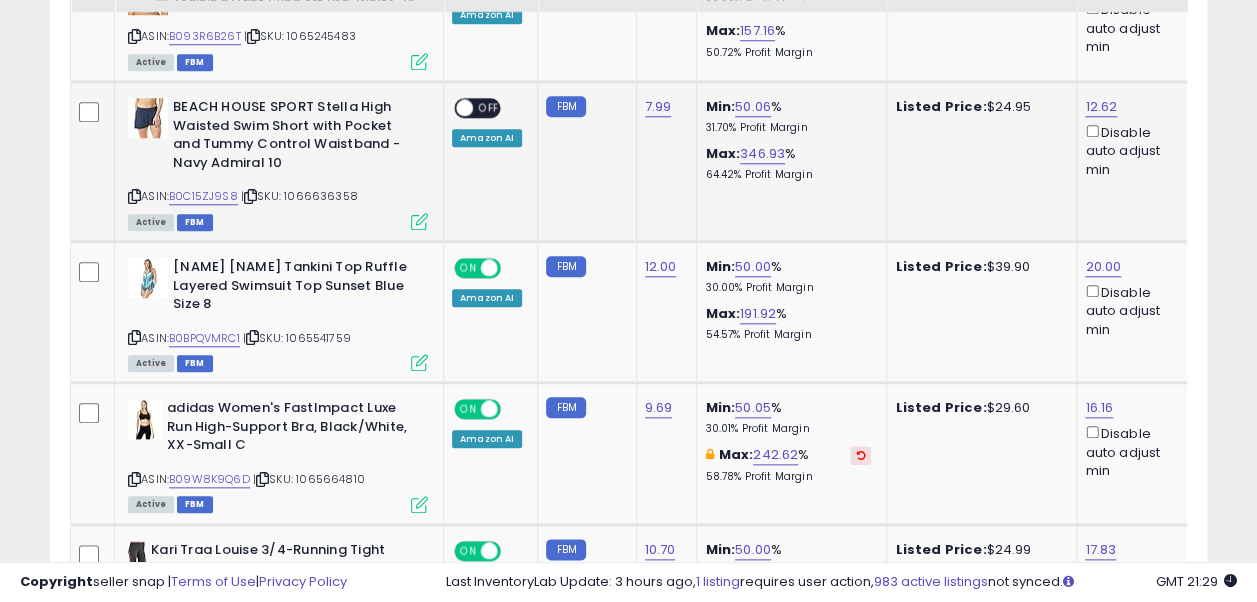 scroll, scrollTop: 4585, scrollLeft: 0, axis: vertical 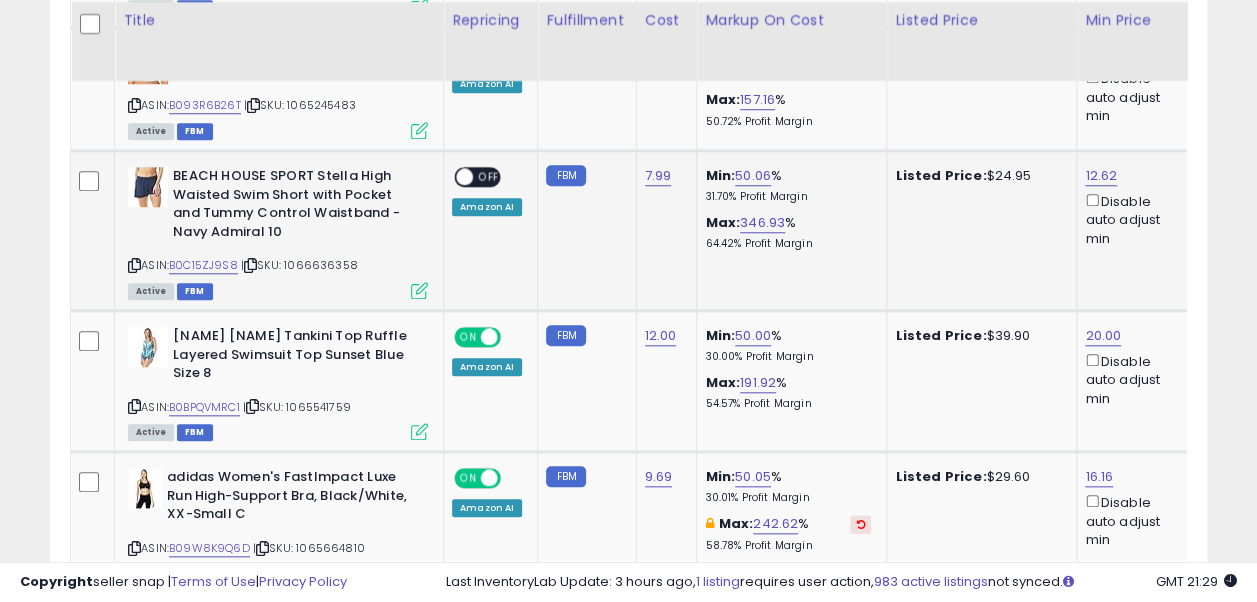 click on "OFF" at bounding box center (489, 177) 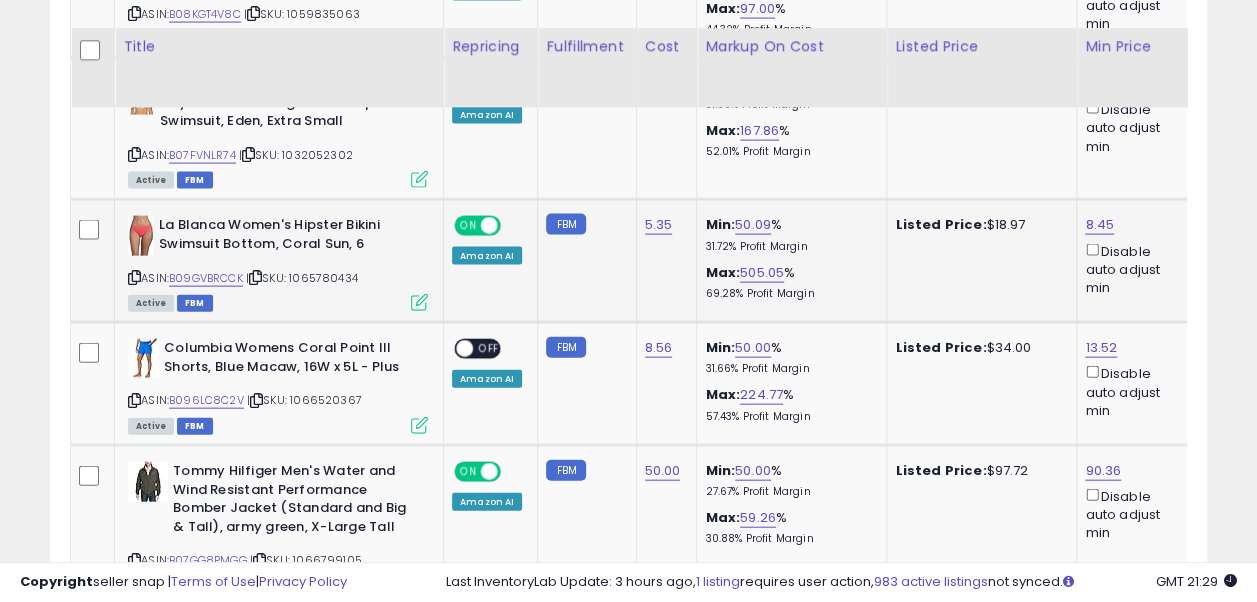 scroll, scrollTop: 5885, scrollLeft: 0, axis: vertical 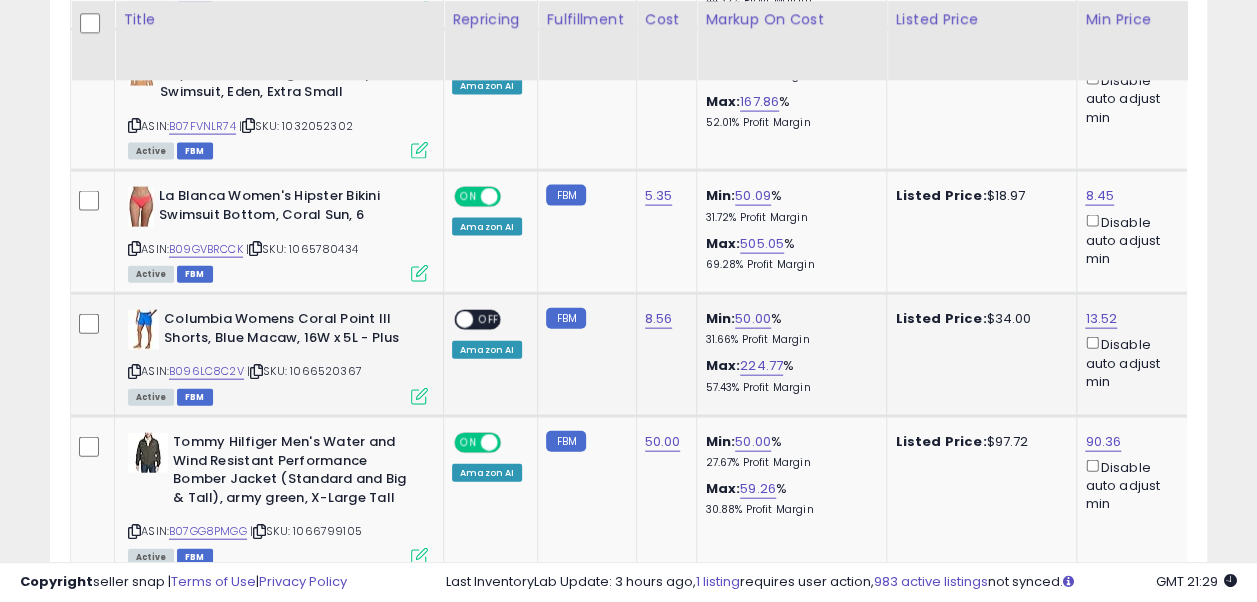 click on "ON   OFF" at bounding box center (455, 320) 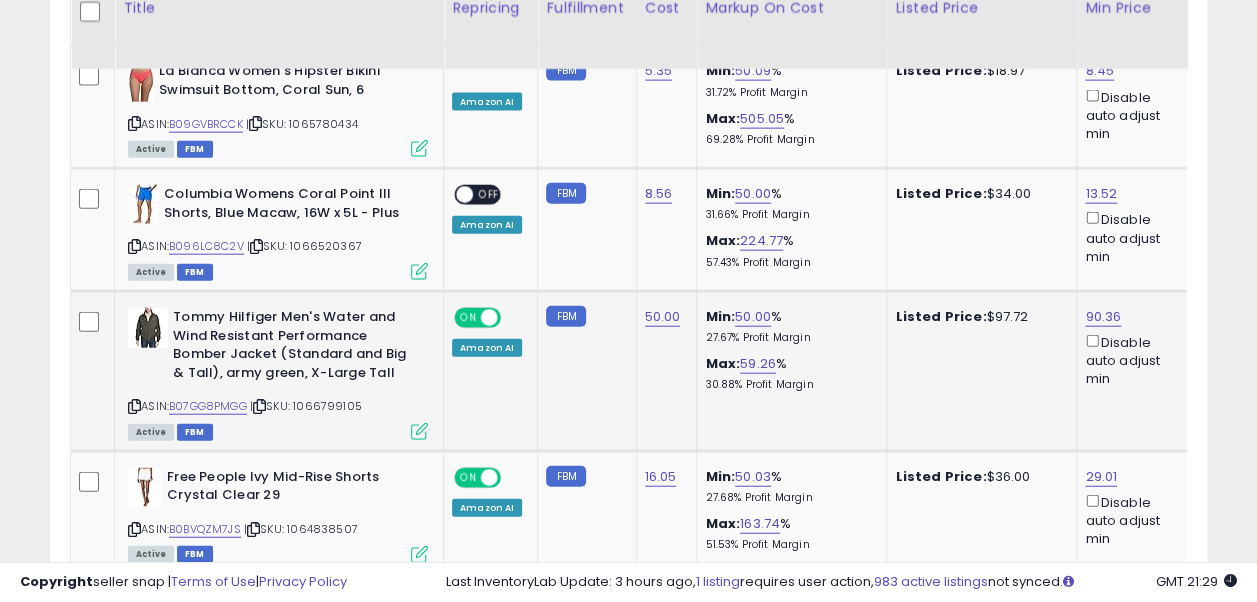 scroll, scrollTop: 5985, scrollLeft: 0, axis: vertical 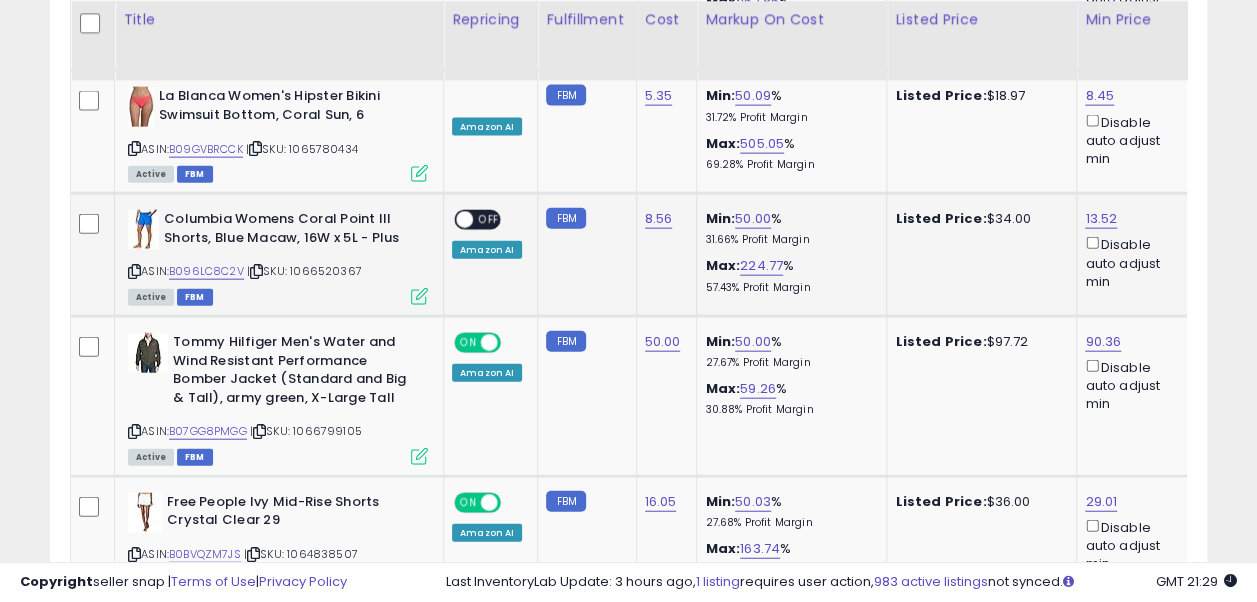 click on "ON   OFF" at bounding box center (455, 220) 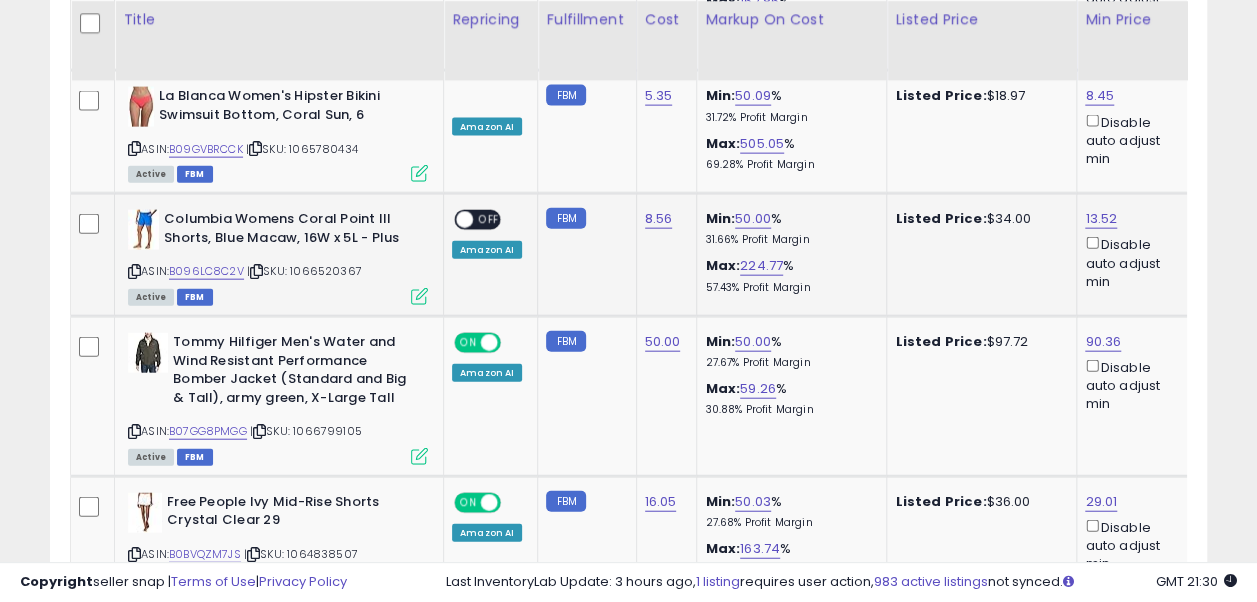 click on "OFF" at bounding box center [489, 220] 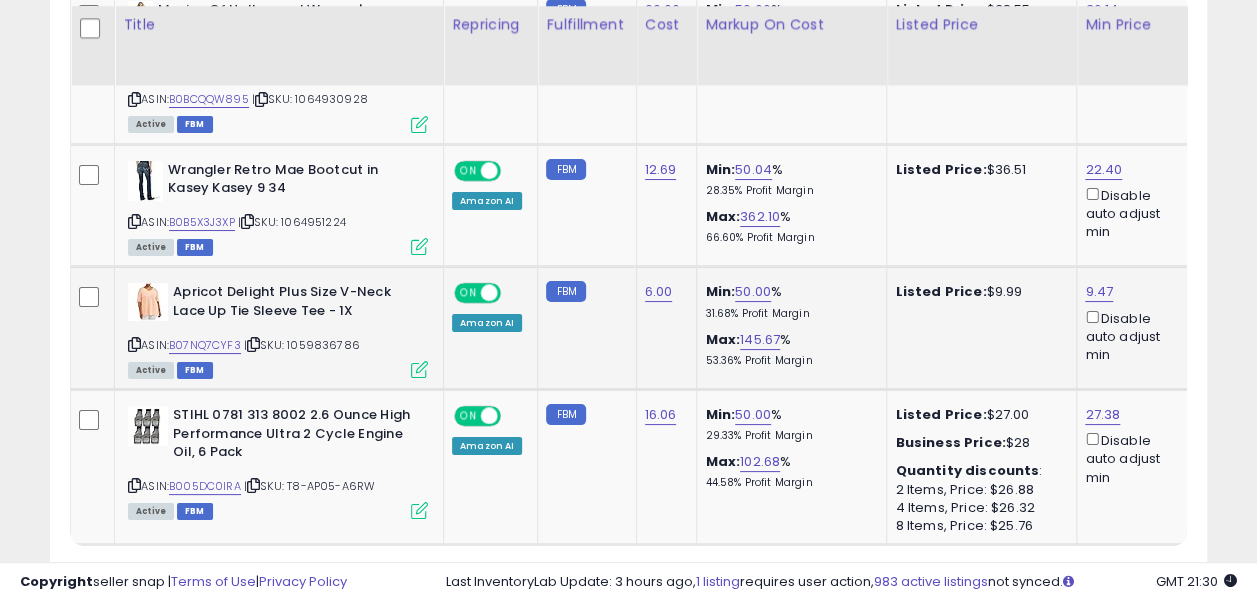 scroll, scrollTop: 7563, scrollLeft: 0, axis: vertical 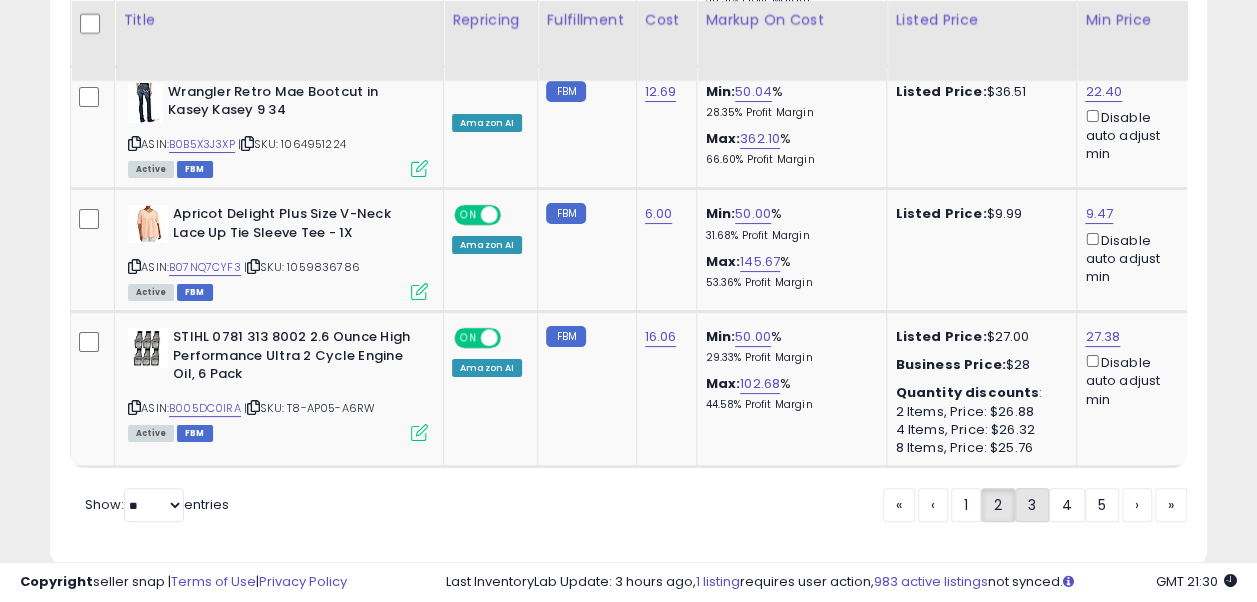 click on "3" 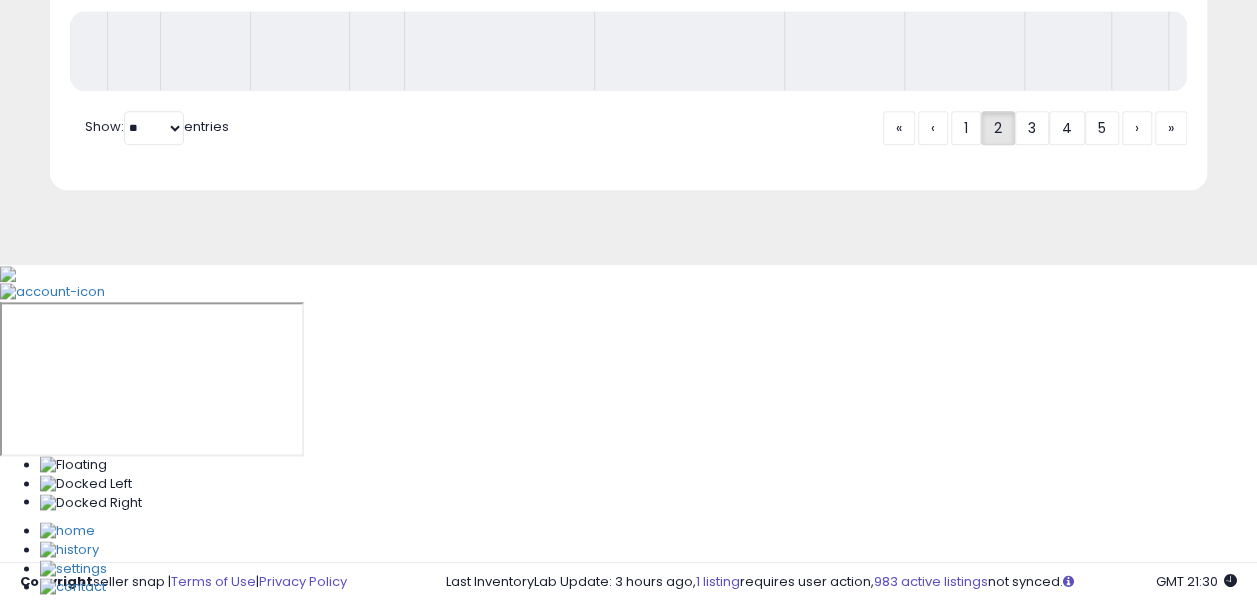 scroll, scrollTop: 685, scrollLeft: 0, axis: vertical 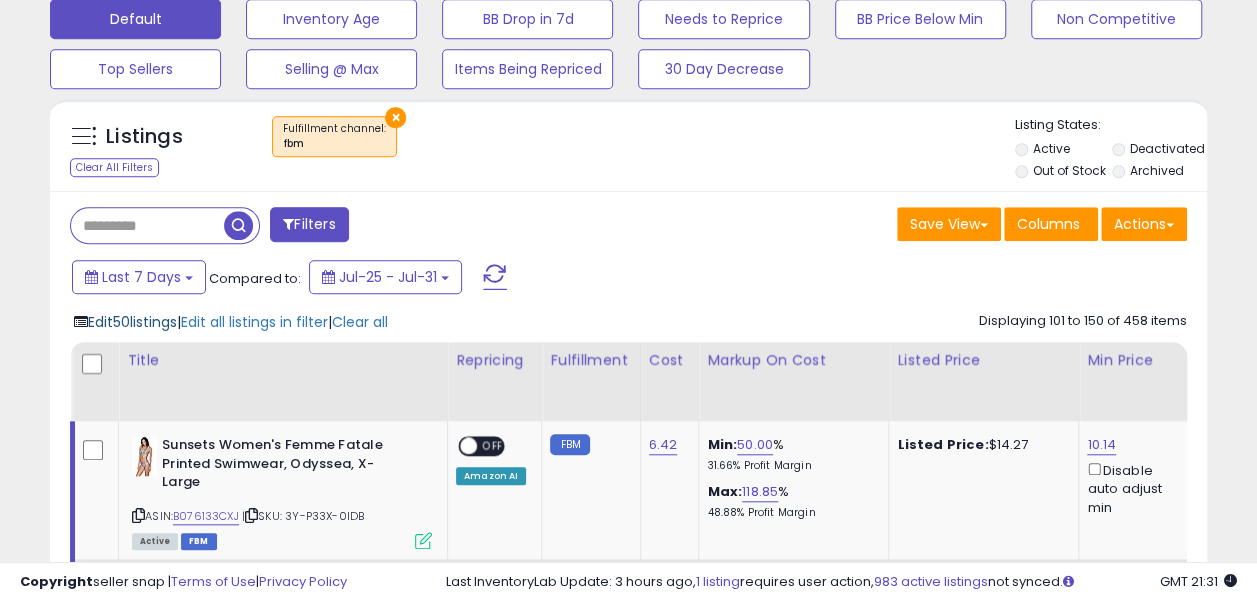 click on "Edit  50  listings" at bounding box center [132, 322] 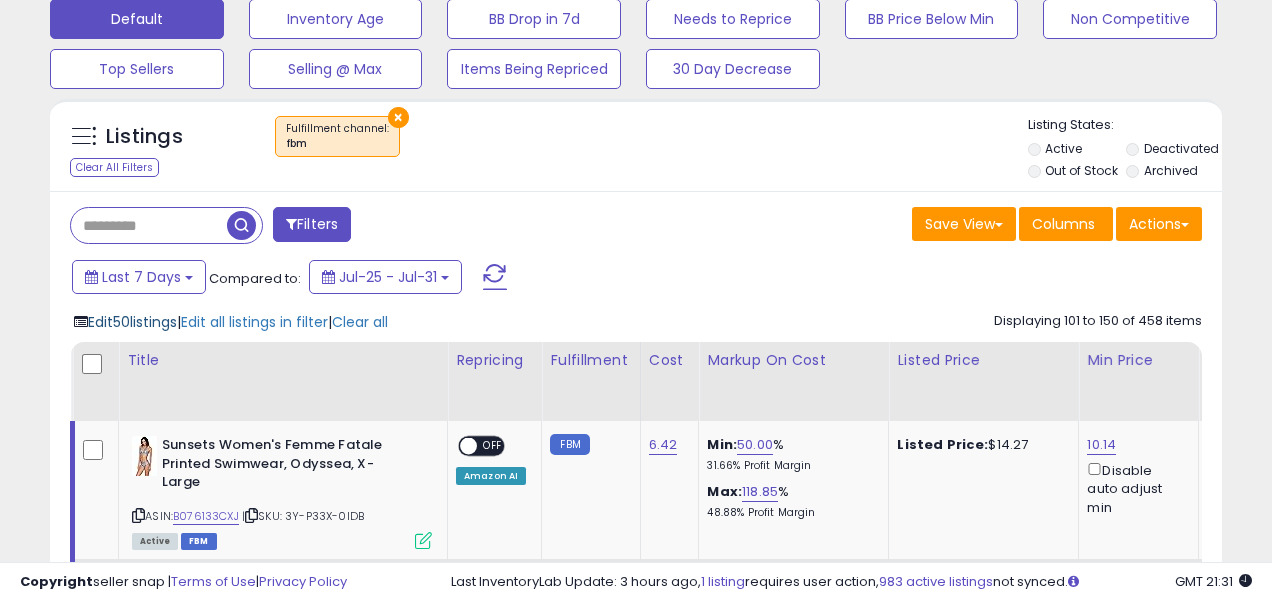 scroll, scrollTop: 999590, scrollLeft: 999322, axis: both 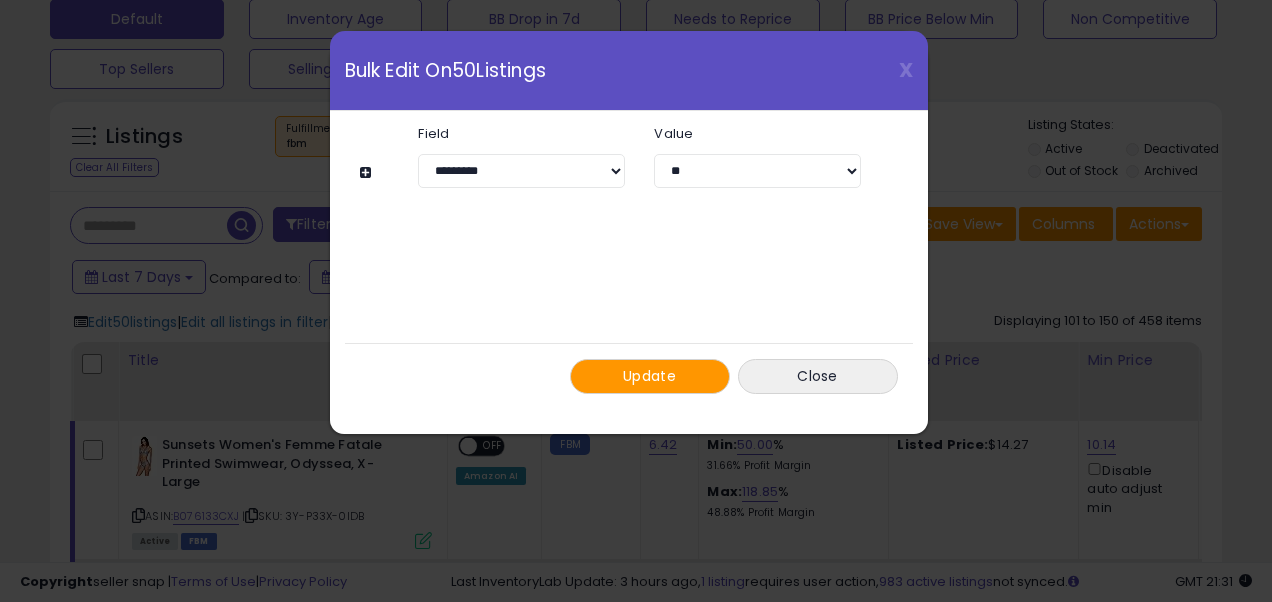 click on "Update" at bounding box center (649, 376) 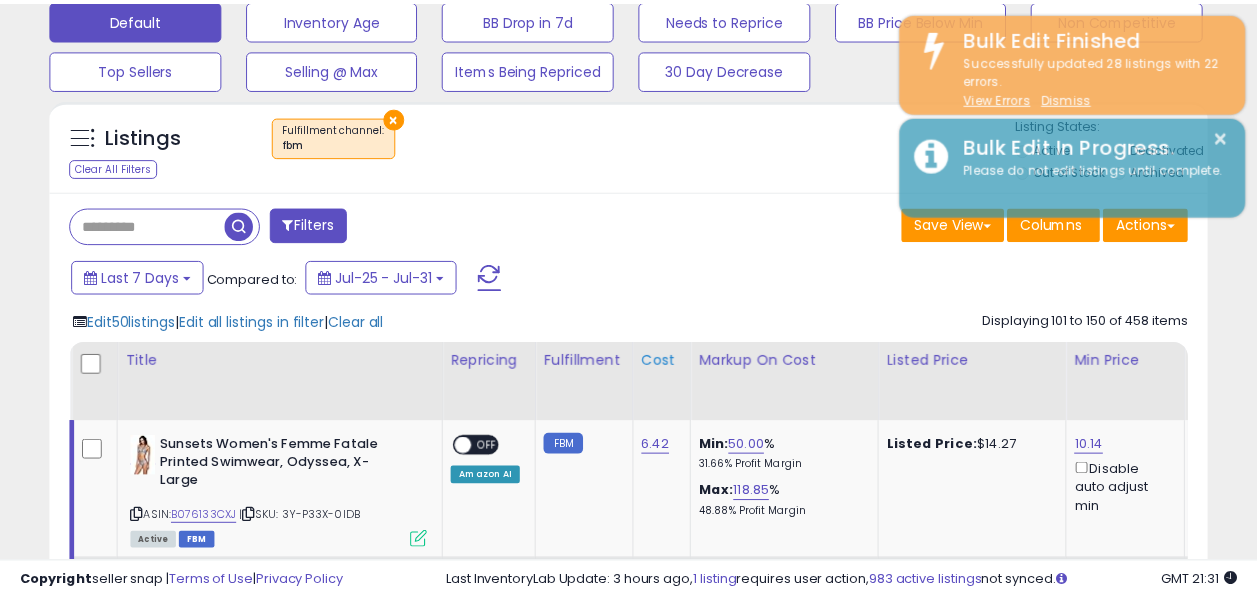 scroll, scrollTop: 410, scrollLeft: 669, axis: both 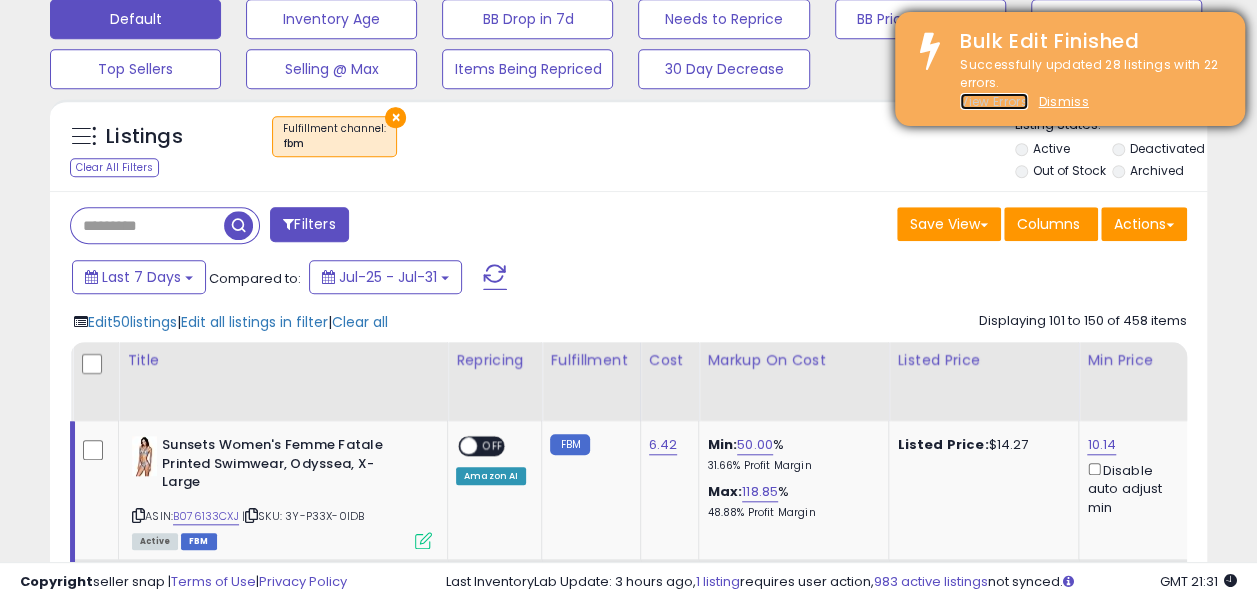 click on "View Errors" at bounding box center [994, 101] 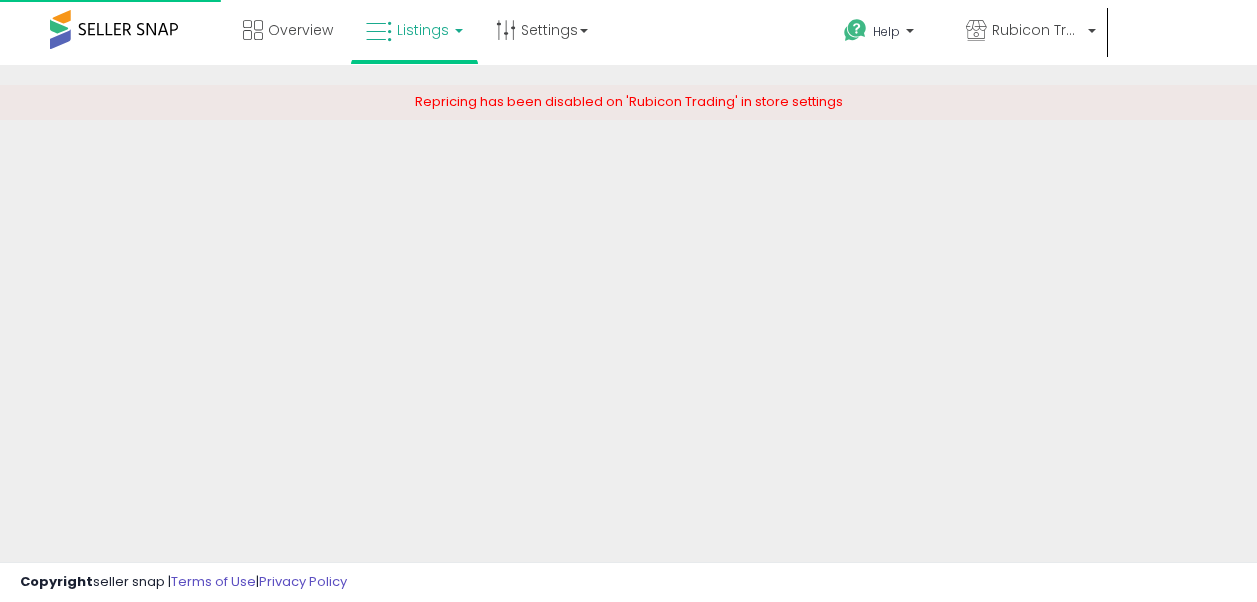 scroll, scrollTop: 0, scrollLeft: 0, axis: both 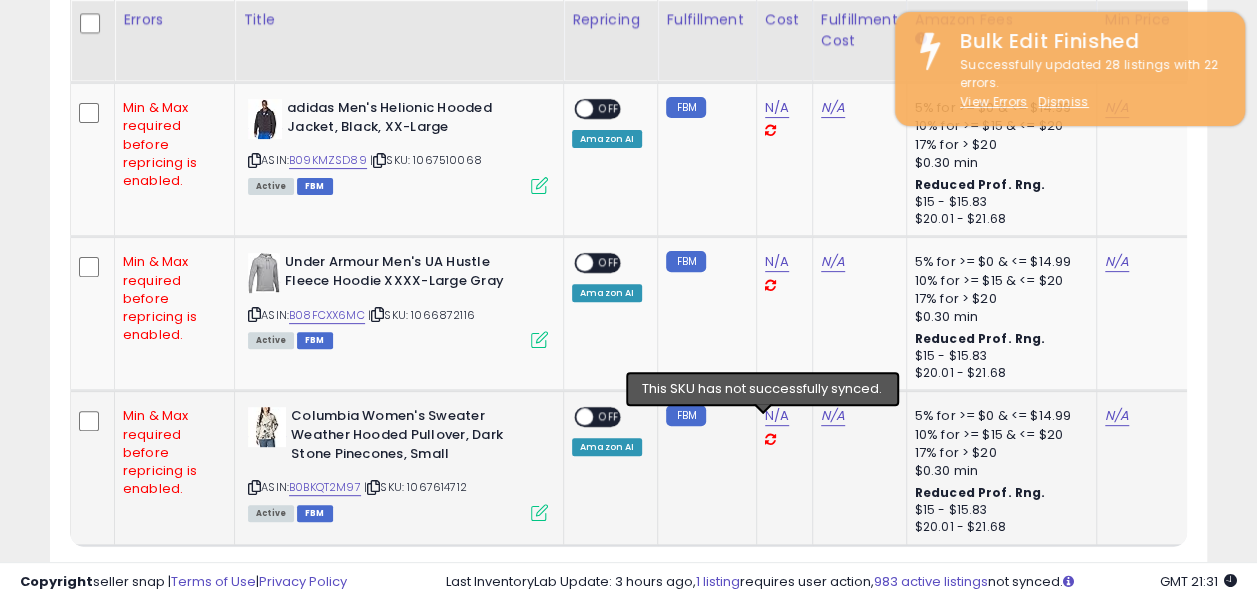 click at bounding box center [770, 439] 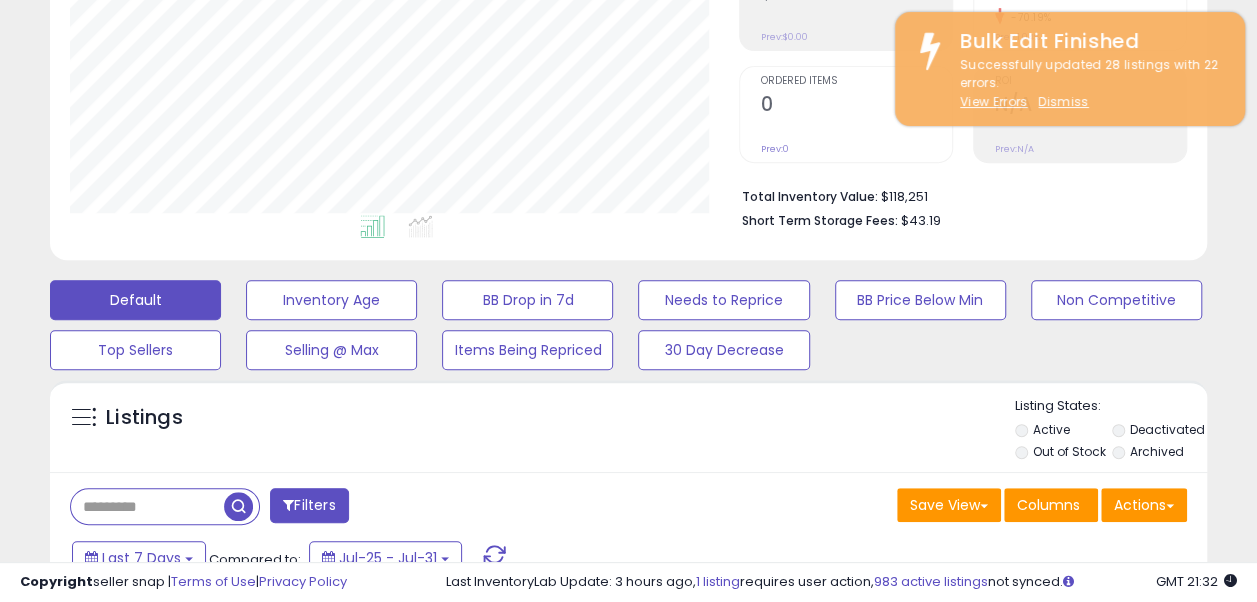 scroll, scrollTop: 400, scrollLeft: 0, axis: vertical 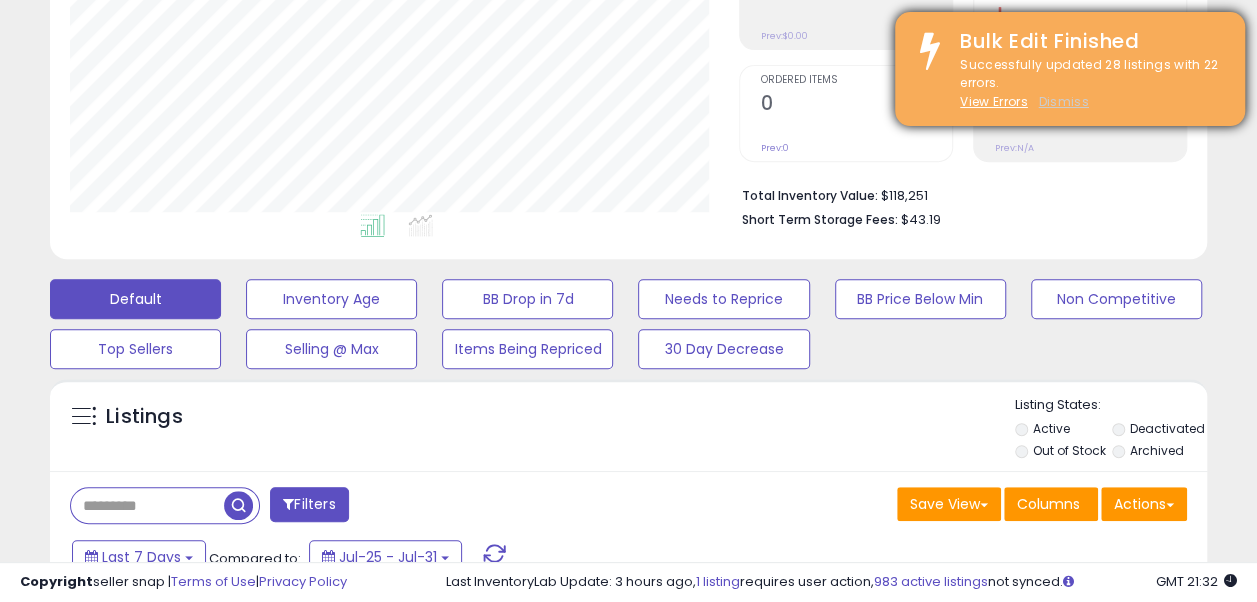 click on "Dismiss" at bounding box center (1063, 101) 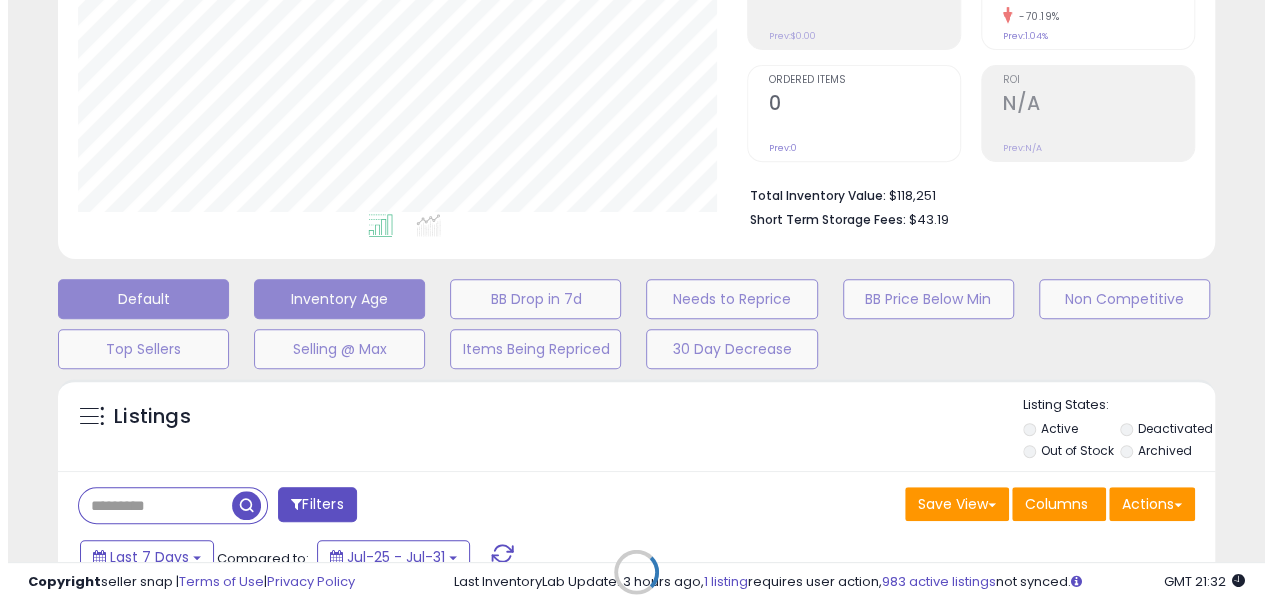 scroll, scrollTop: 600, scrollLeft: 0, axis: vertical 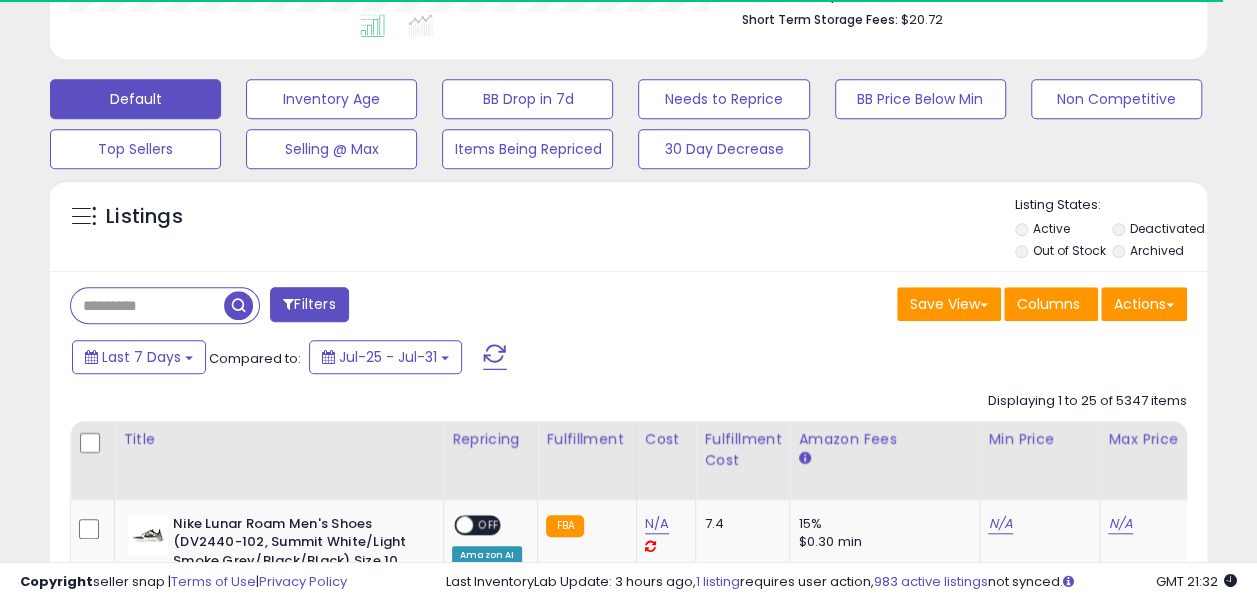 click on "Filters" at bounding box center (309, 304) 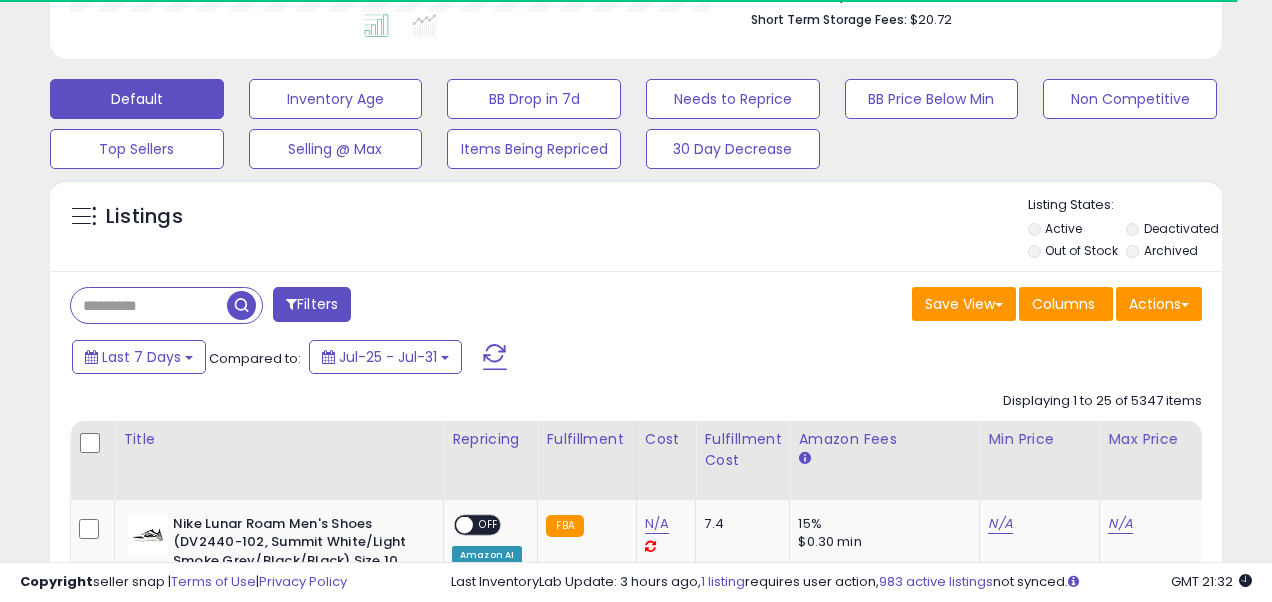 scroll, scrollTop: 999590, scrollLeft: 999322, axis: both 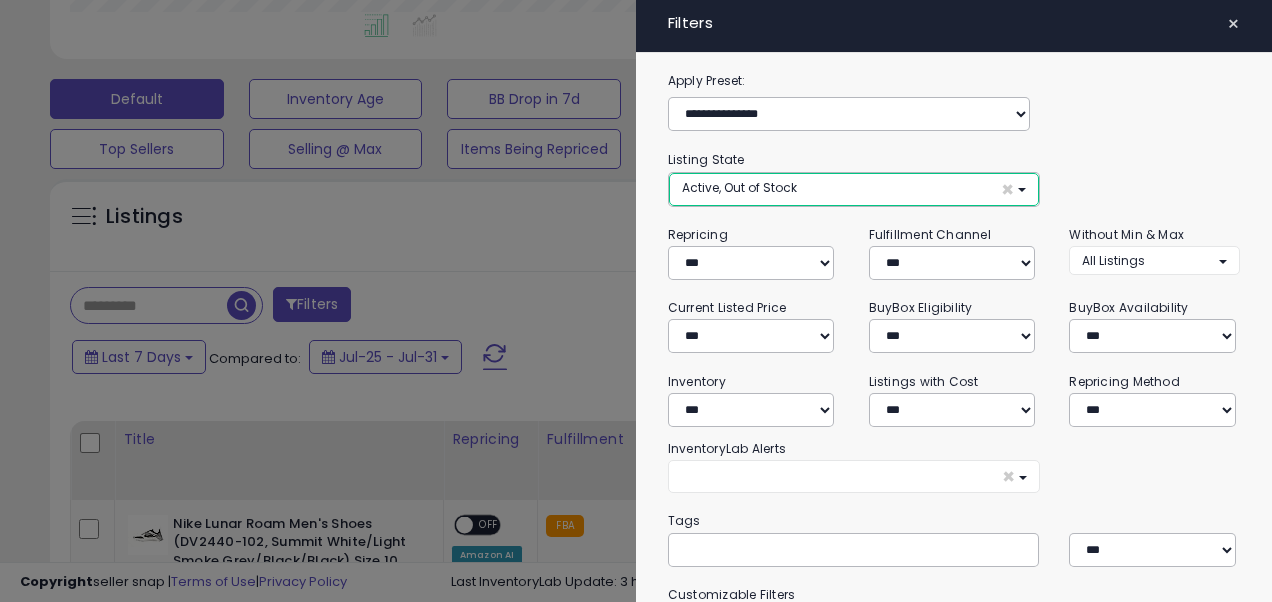 click on "Active, Out of Stock" at bounding box center [739, 187] 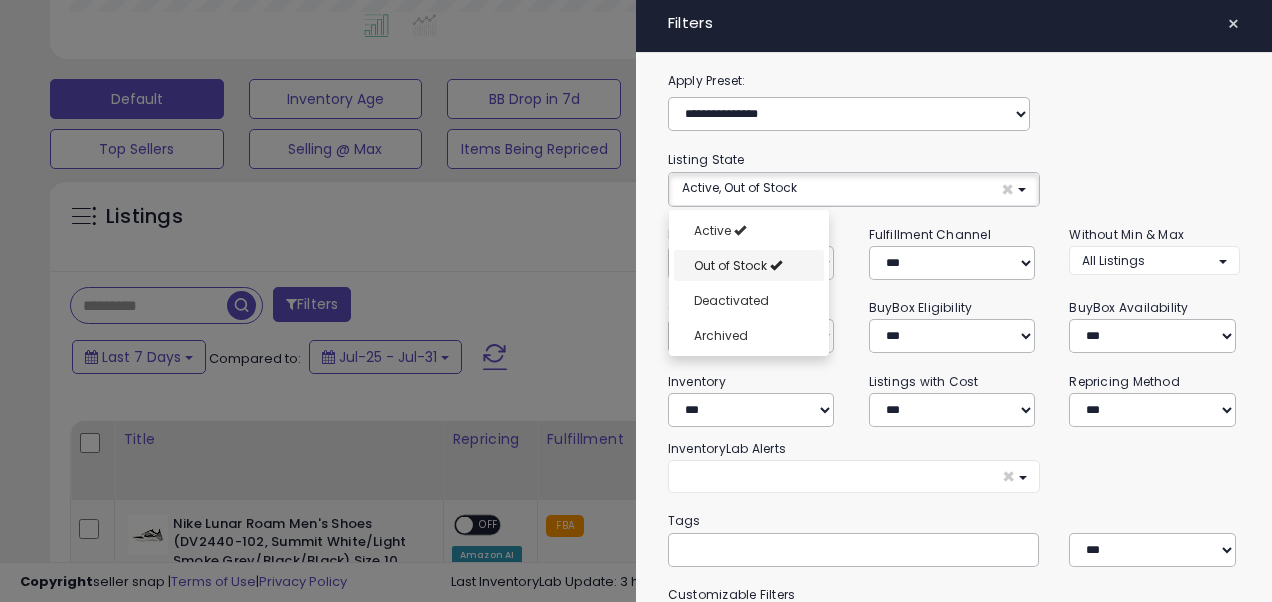select on "**********" 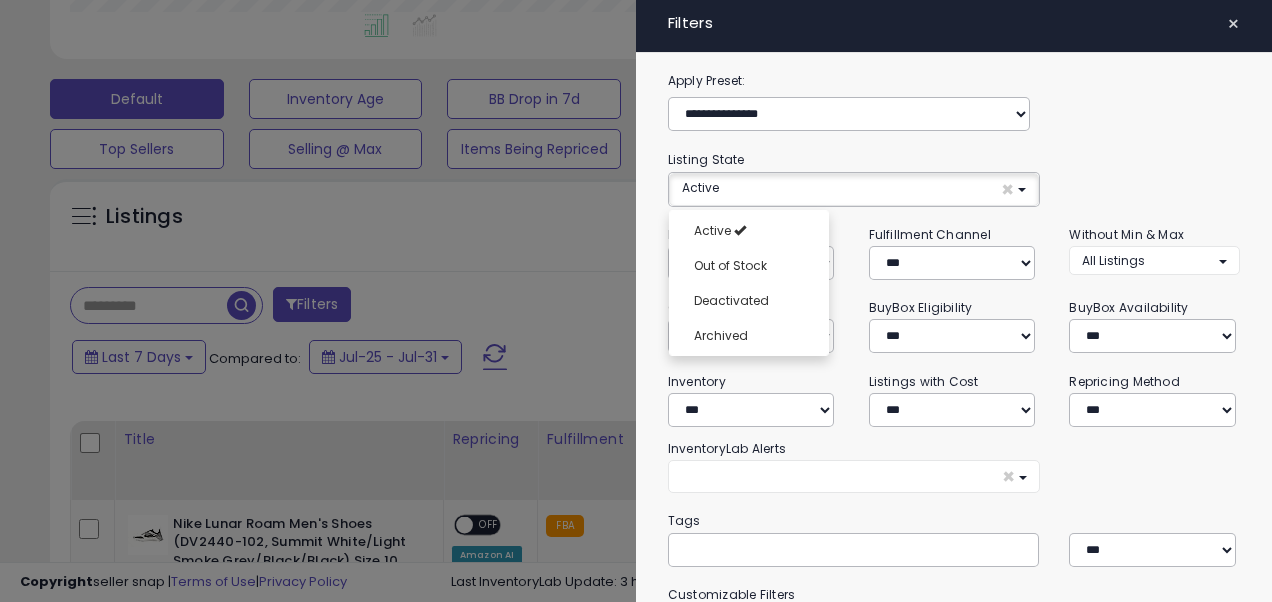 click on "**********" 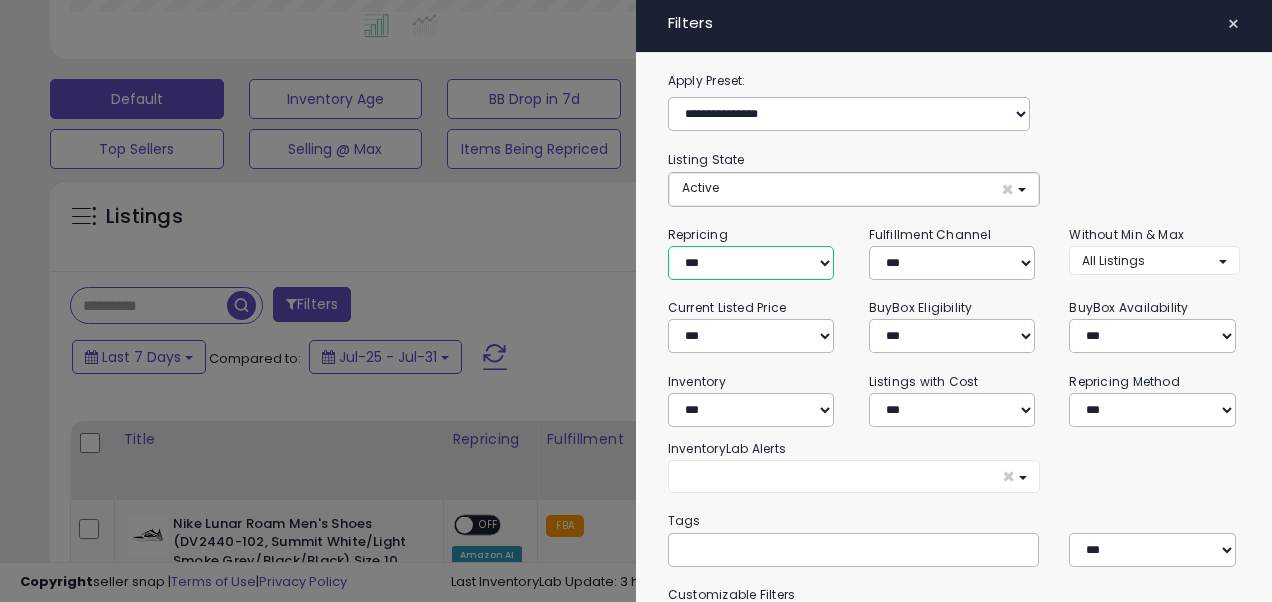 click on "**********" at bounding box center [751, 263] 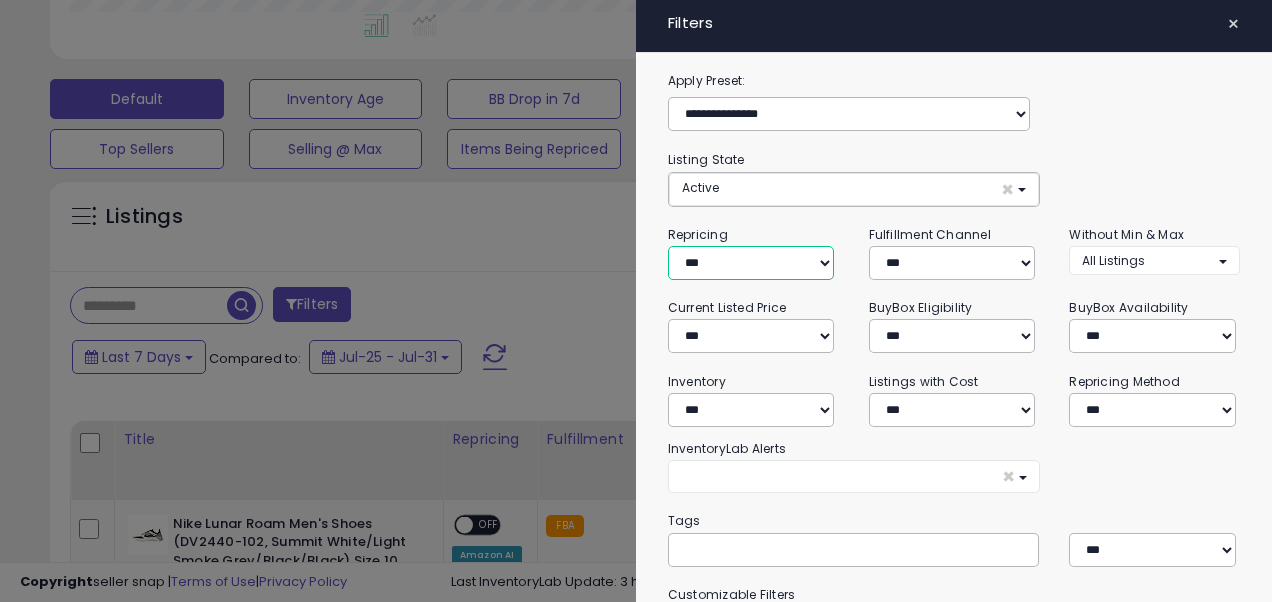 select on "***" 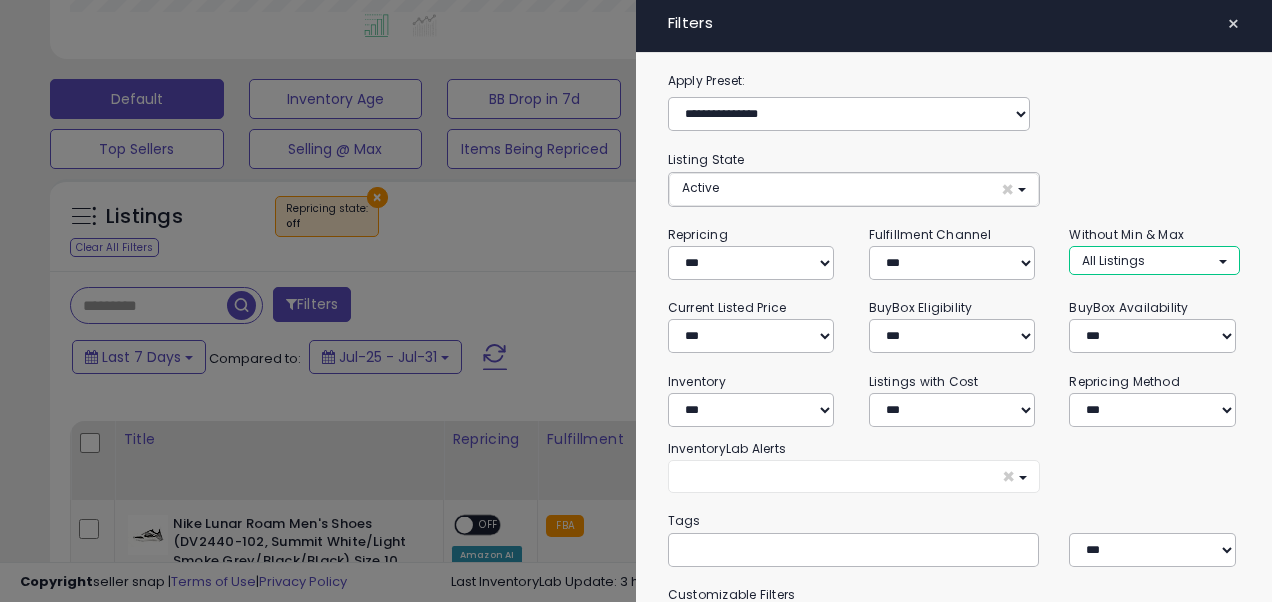 click on "All Listings" at bounding box center [1154, 260] 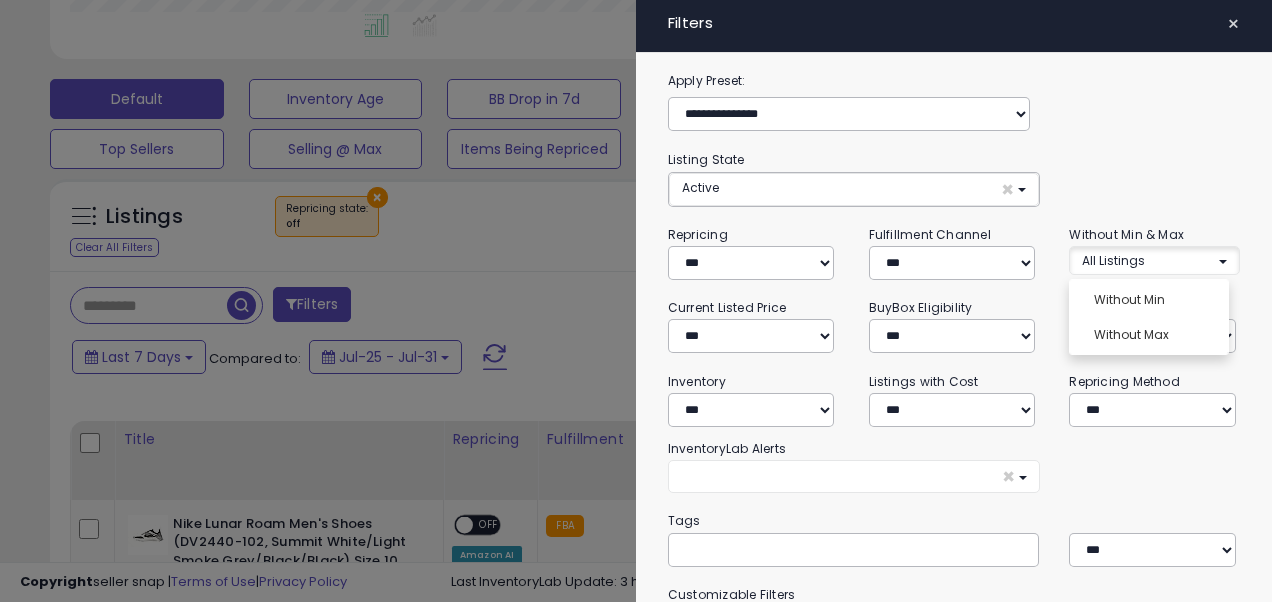 click on "**********" 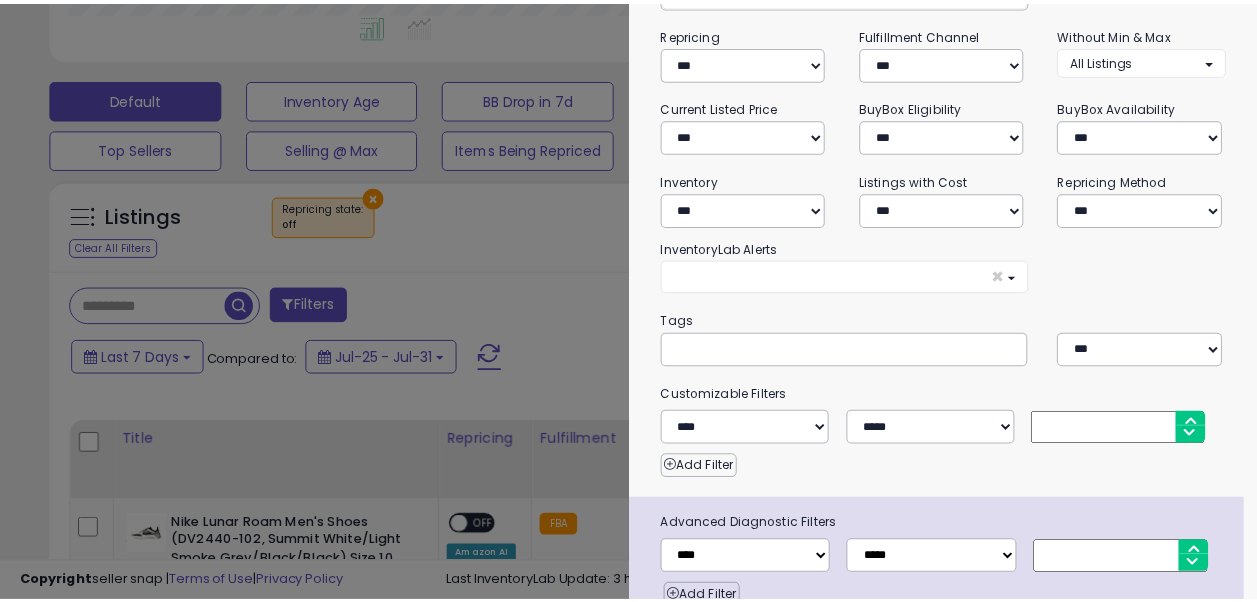 scroll, scrollTop: 282, scrollLeft: 0, axis: vertical 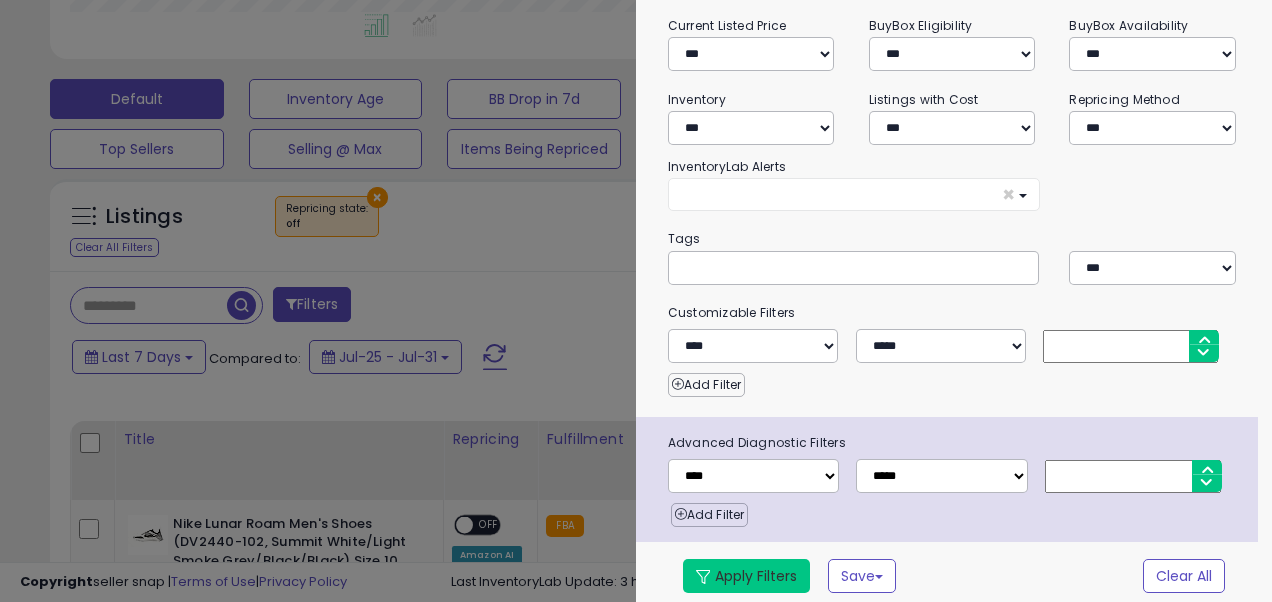 drag, startPoint x: 740, startPoint y: 567, endPoint x: 694, endPoint y: 489, distance: 90.55385 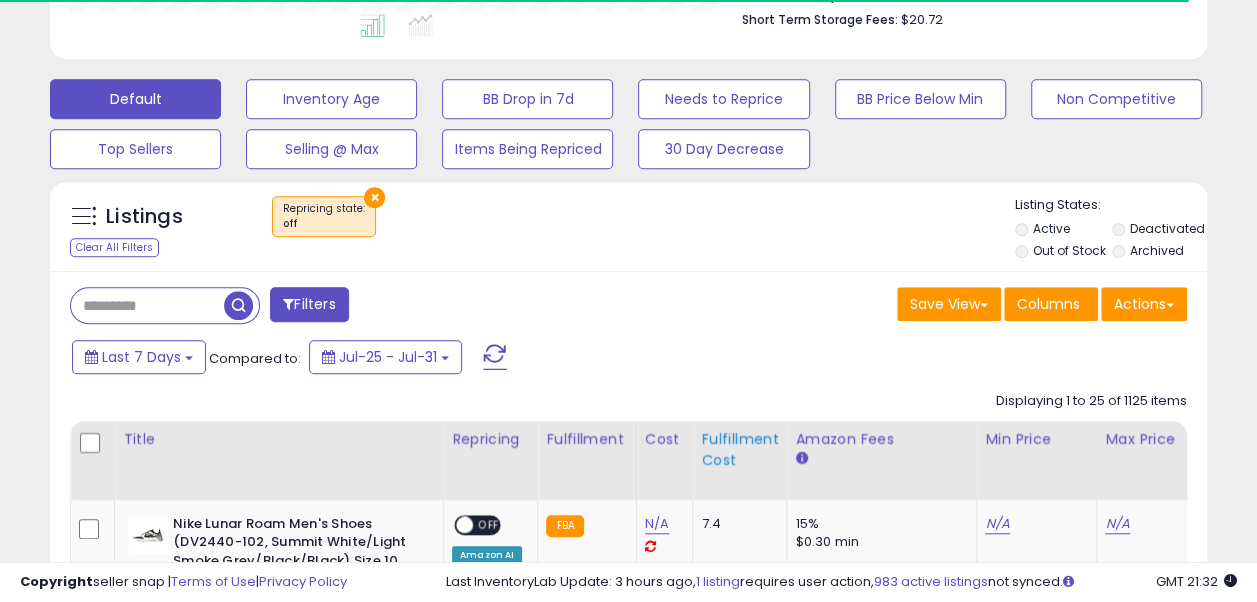 scroll, scrollTop: 410, scrollLeft: 669, axis: both 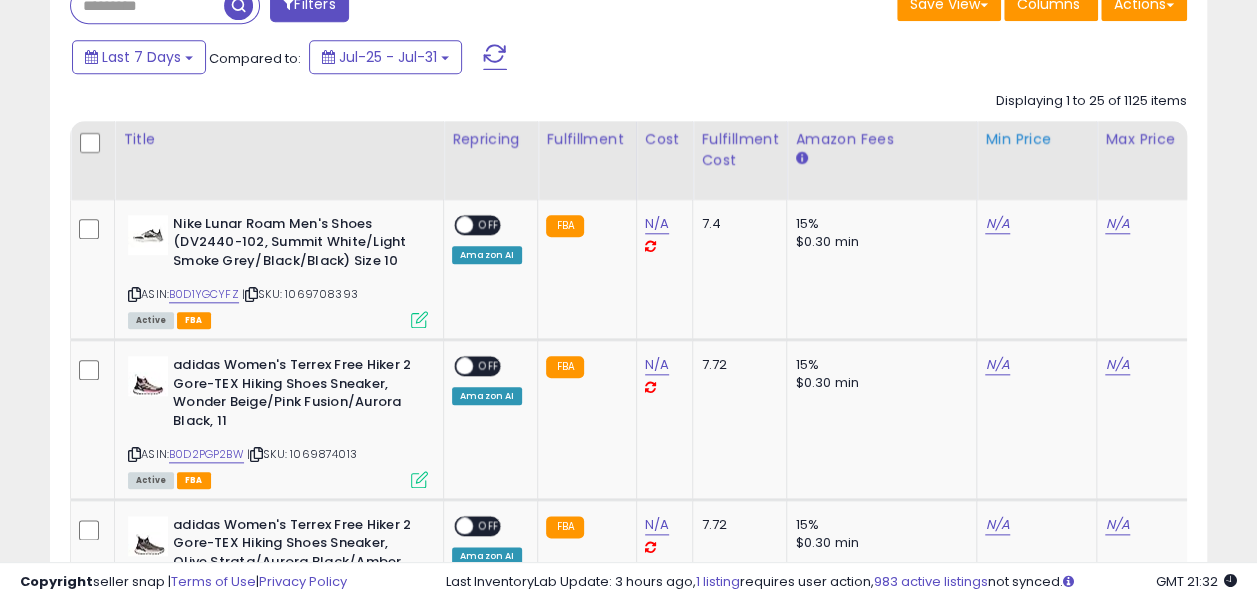 click on "Min Price" at bounding box center [1036, 139] 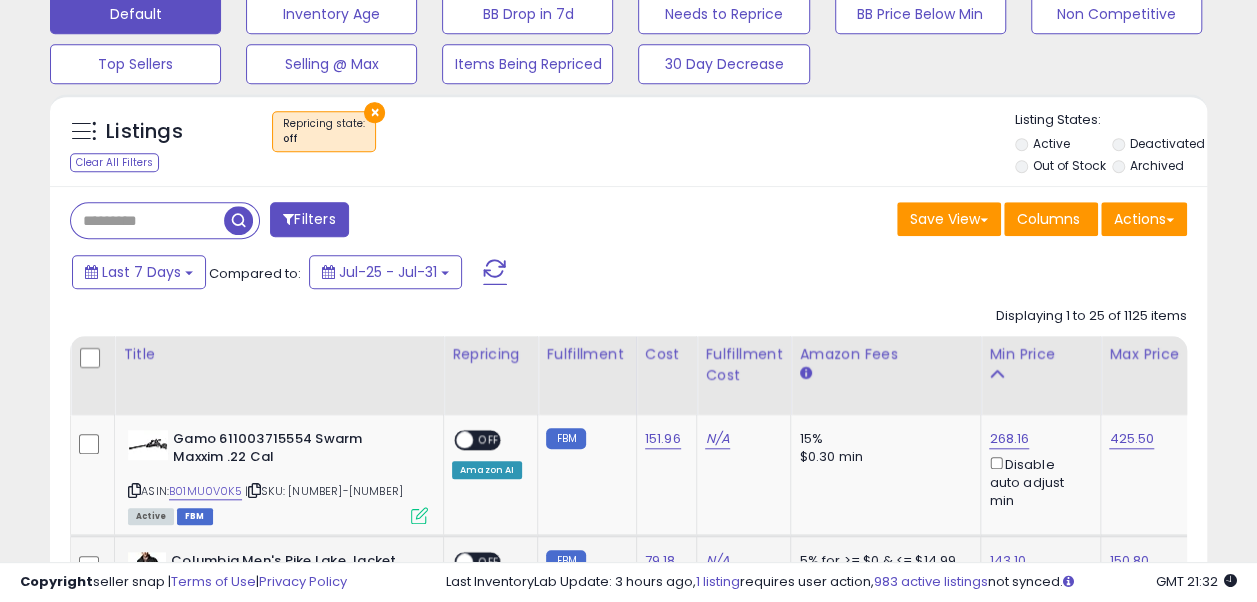 scroll, scrollTop: 900, scrollLeft: 0, axis: vertical 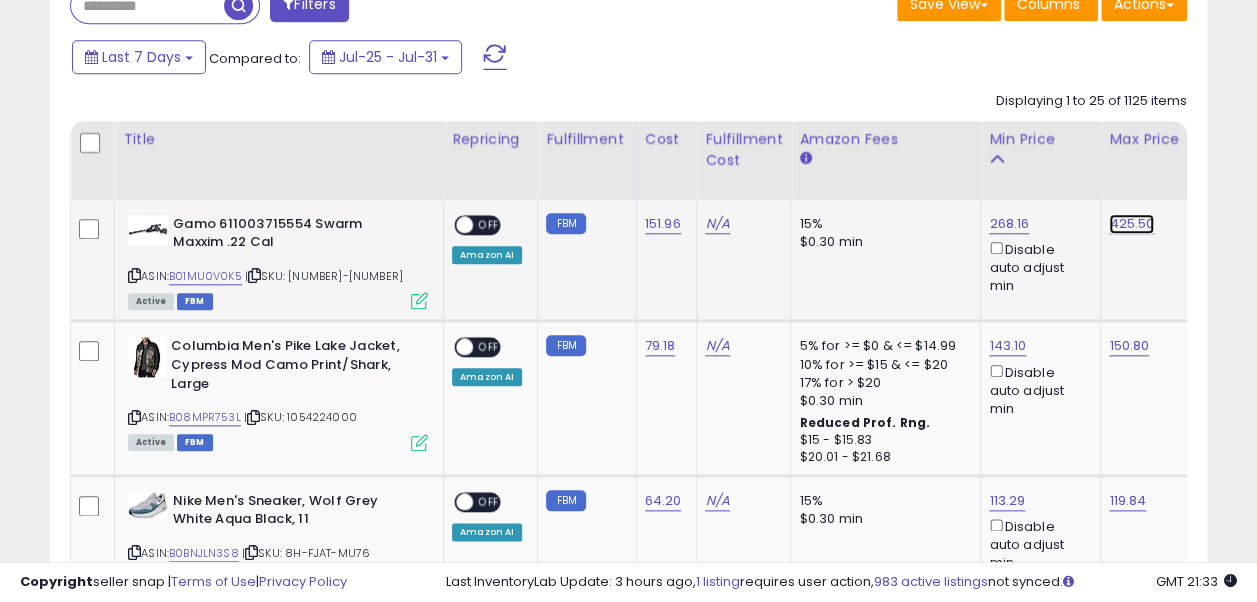 click on "425.50" at bounding box center (1131, 224) 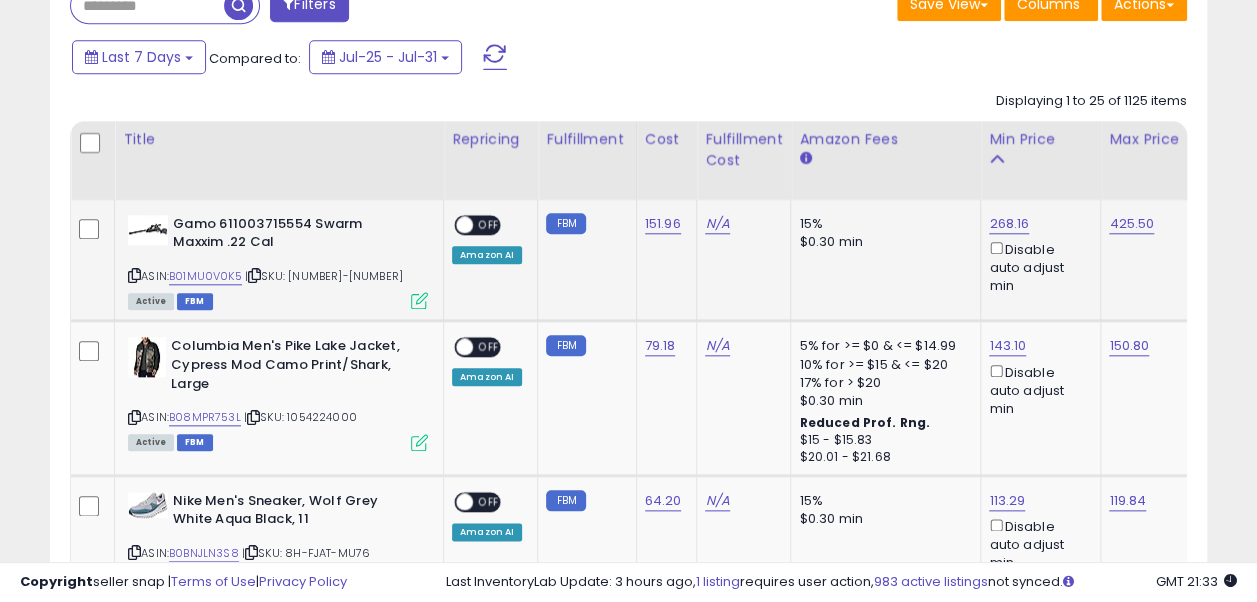 scroll, scrollTop: 0, scrollLeft: 137, axis: horizontal 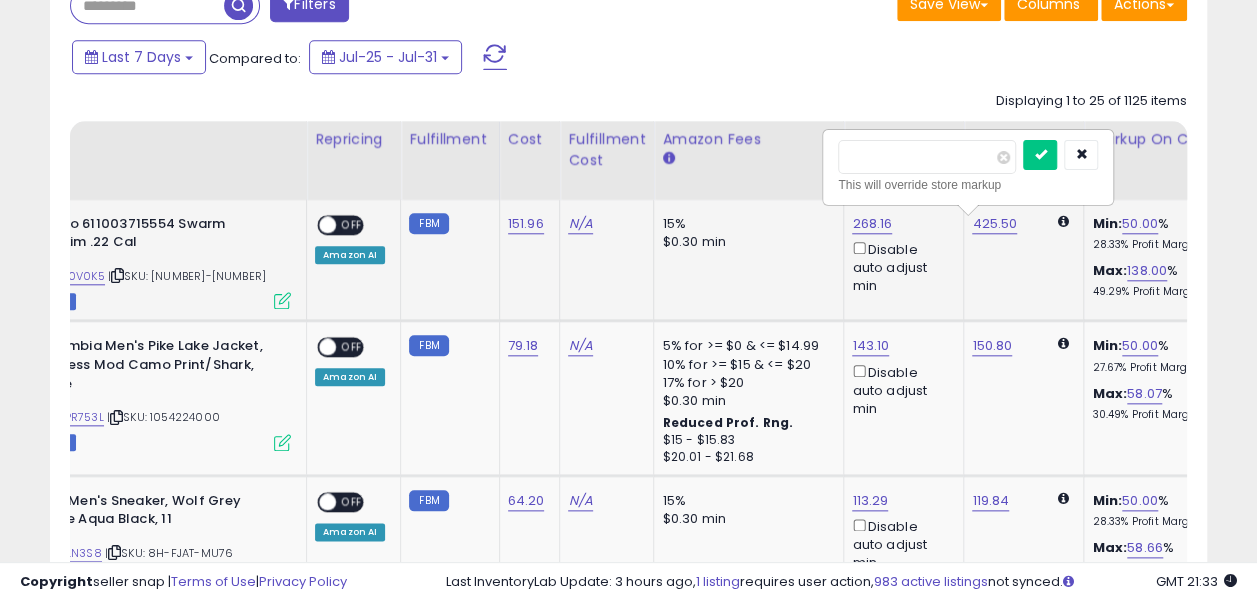 click on "******" at bounding box center [927, 157] 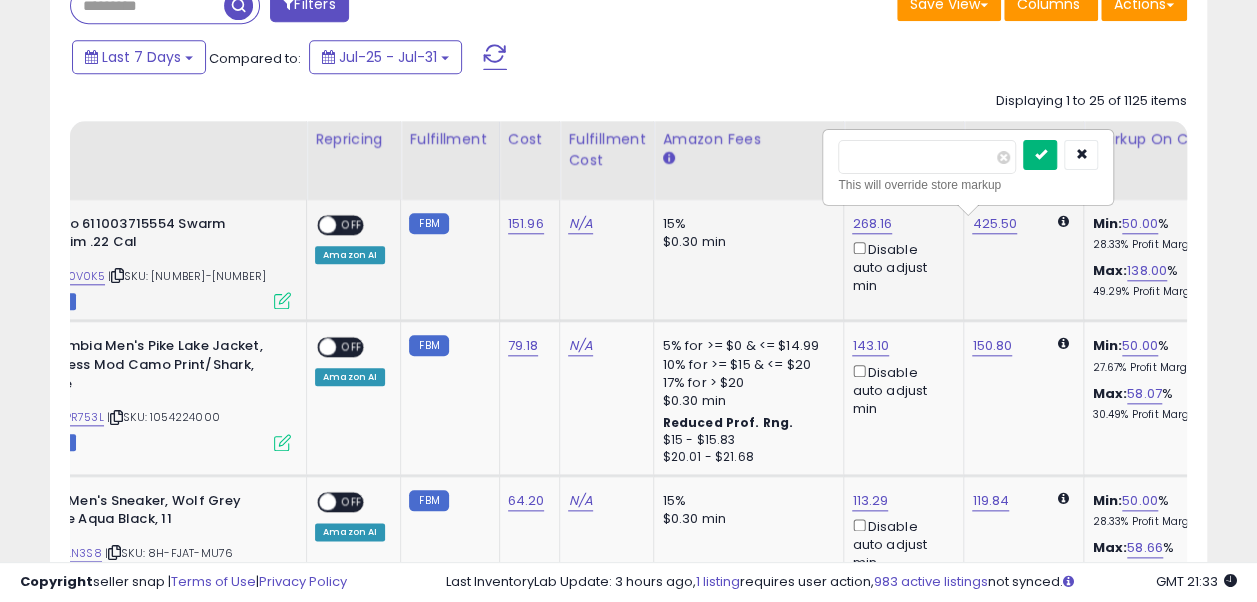 type on "******" 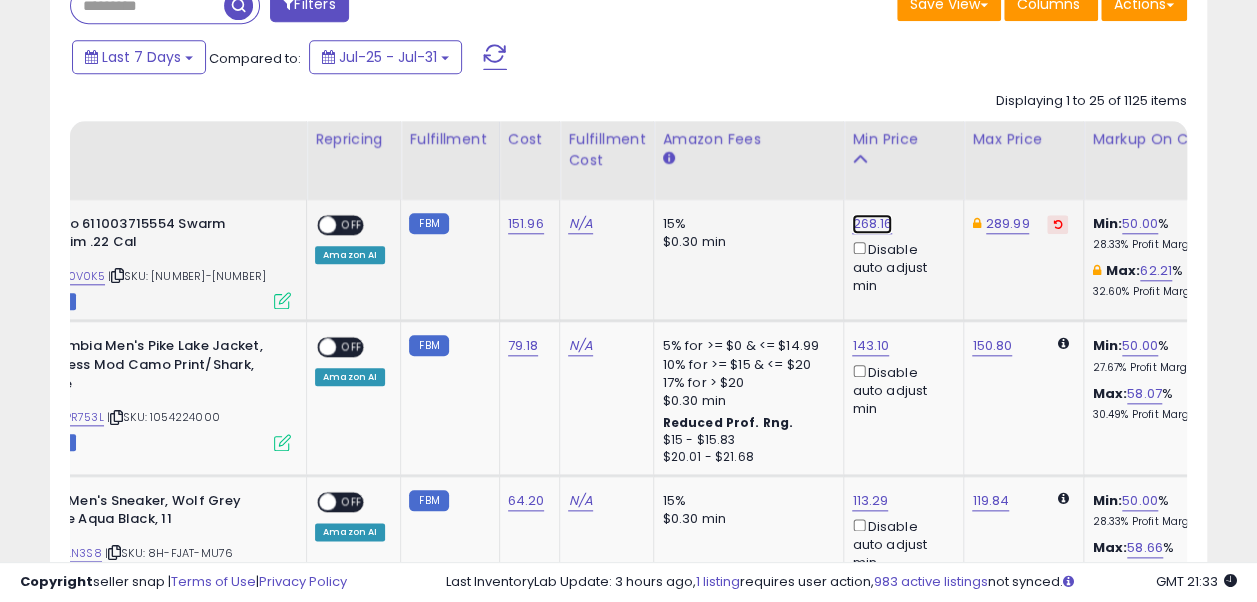 click on "268.16" at bounding box center (872, 224) 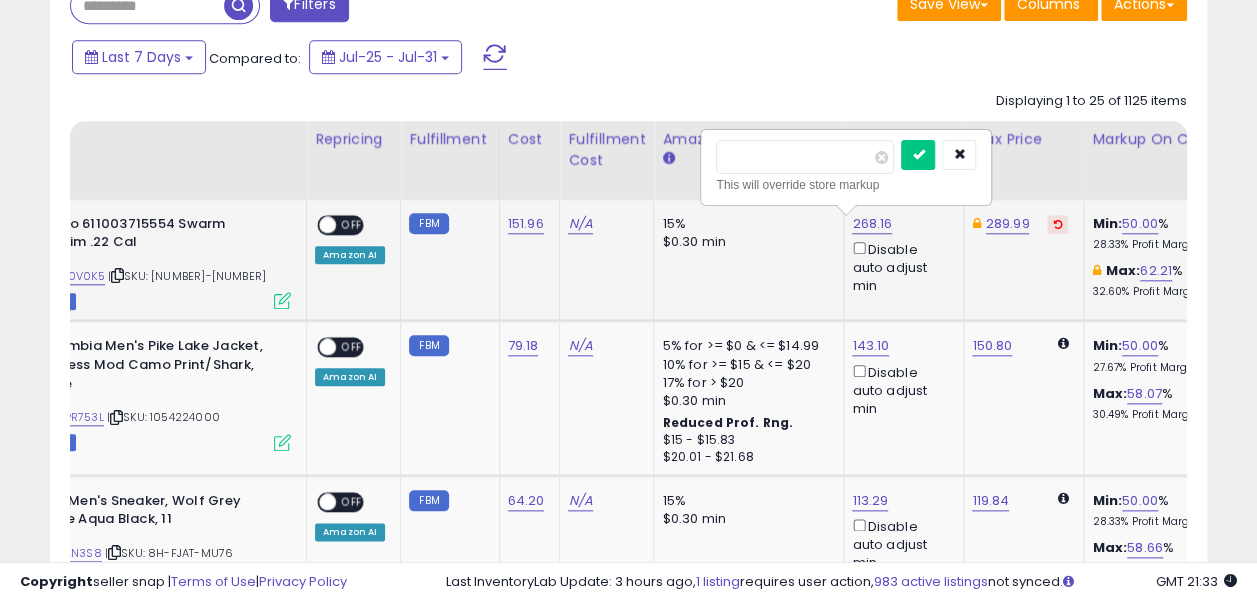 click on "******" at bounding box center [805, 157] 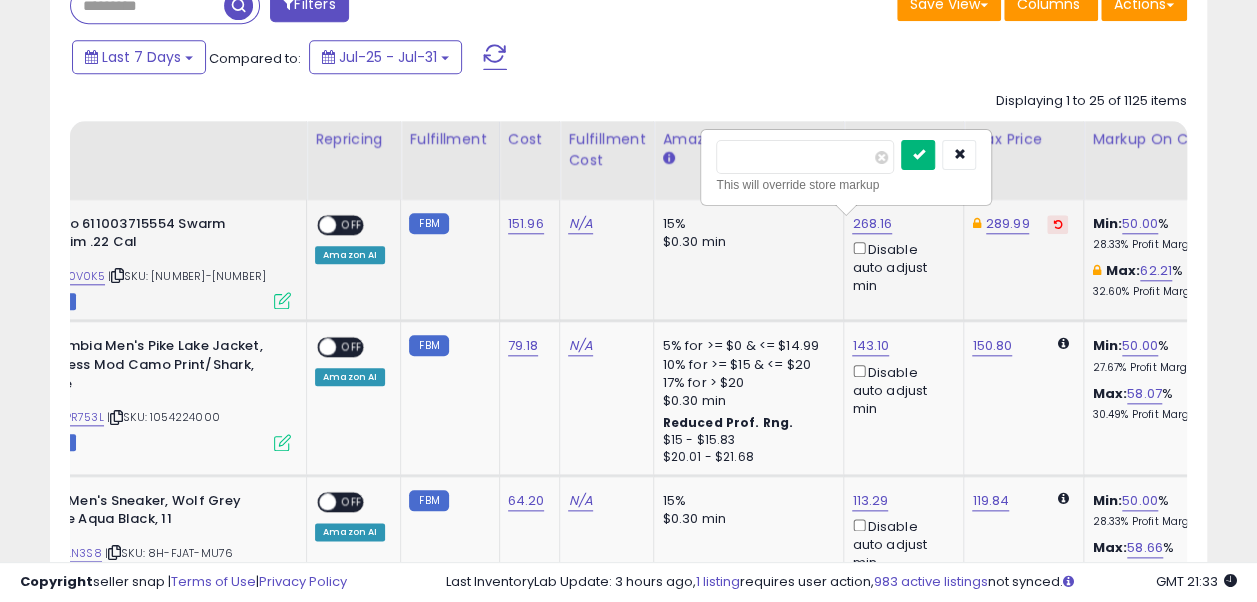 type on "***" 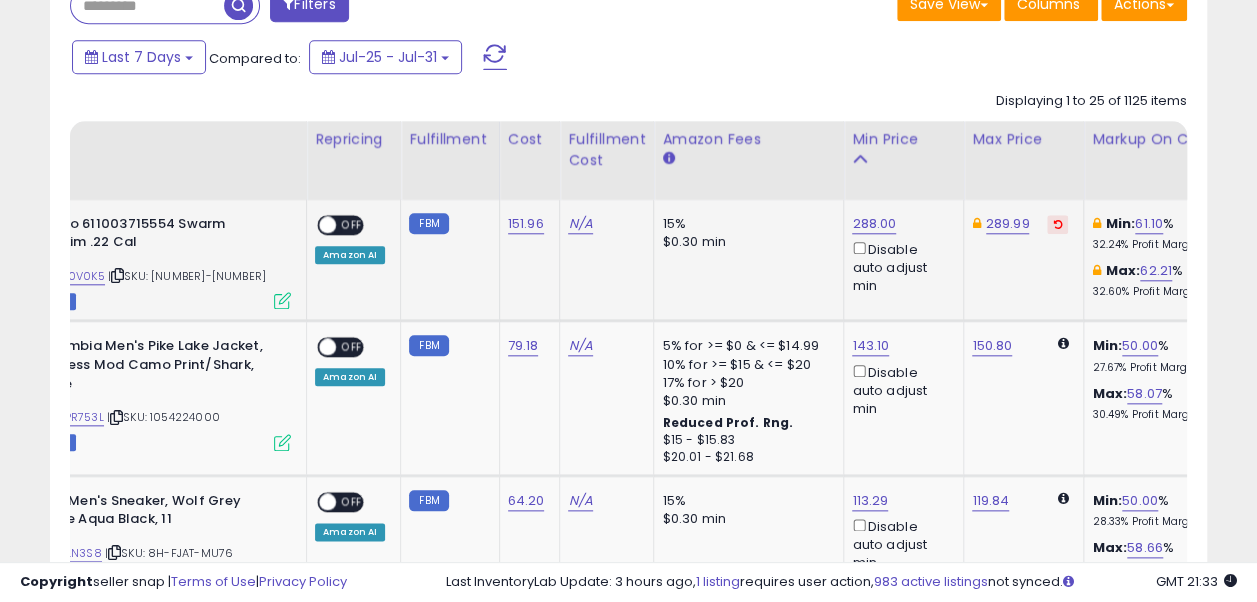scroll, scrollTop: 0, scrollLeft: 87, axis: horizontal 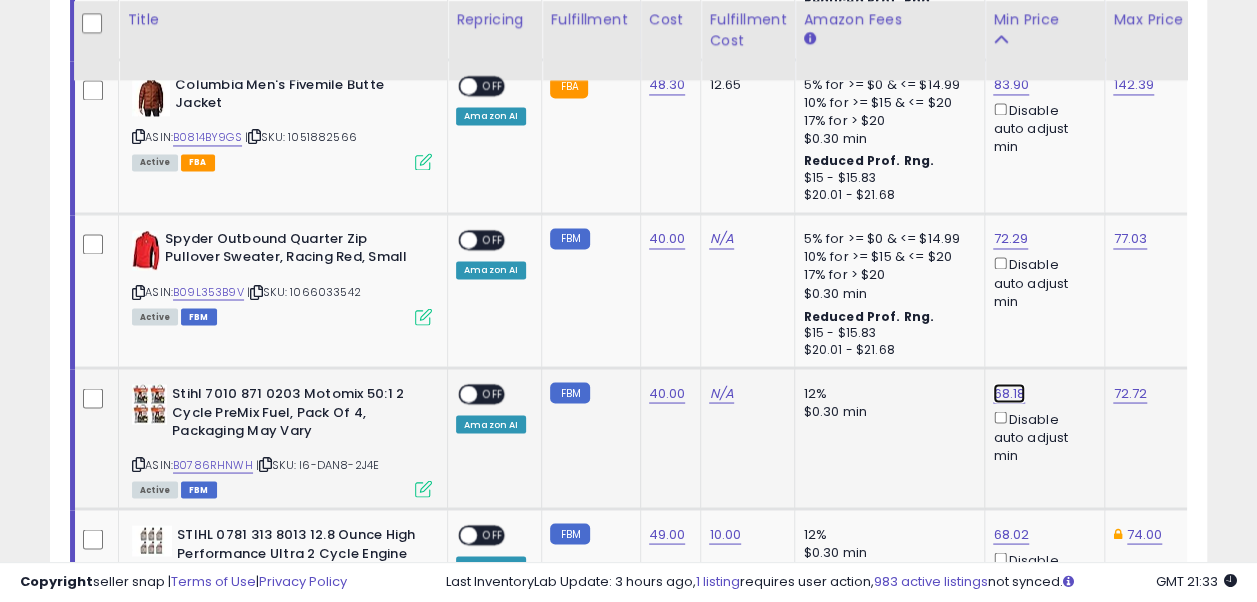 click on "68.18" at bounding box center [1015, -475] 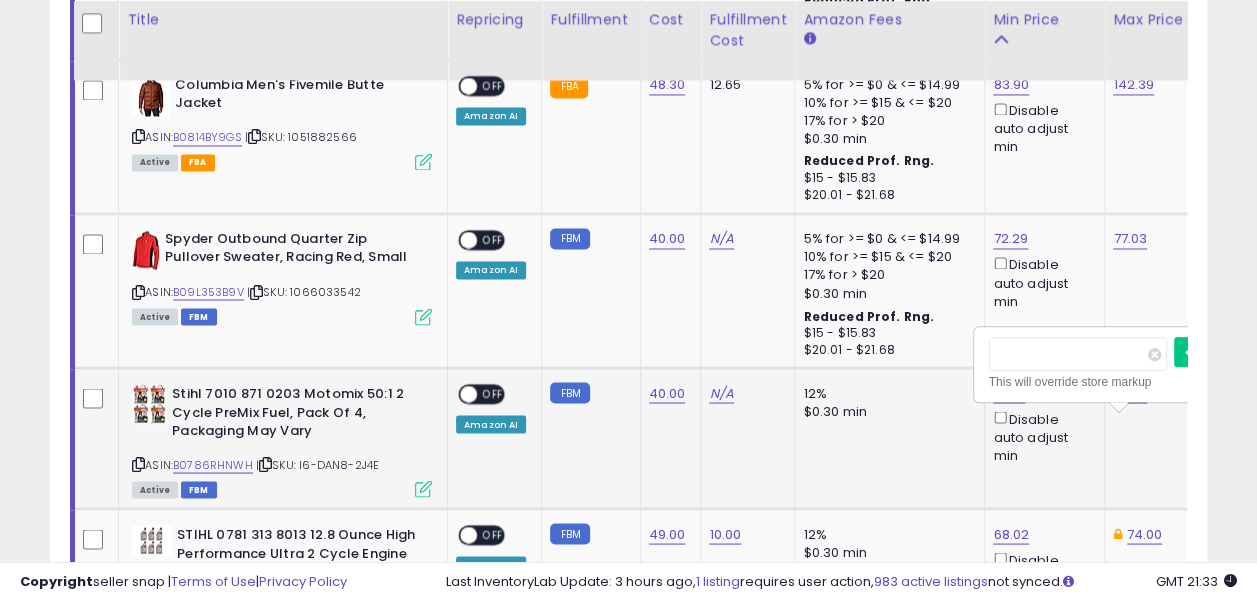 scroll, scrollTop: 0, scrollLeft: 15, axis: horizontal 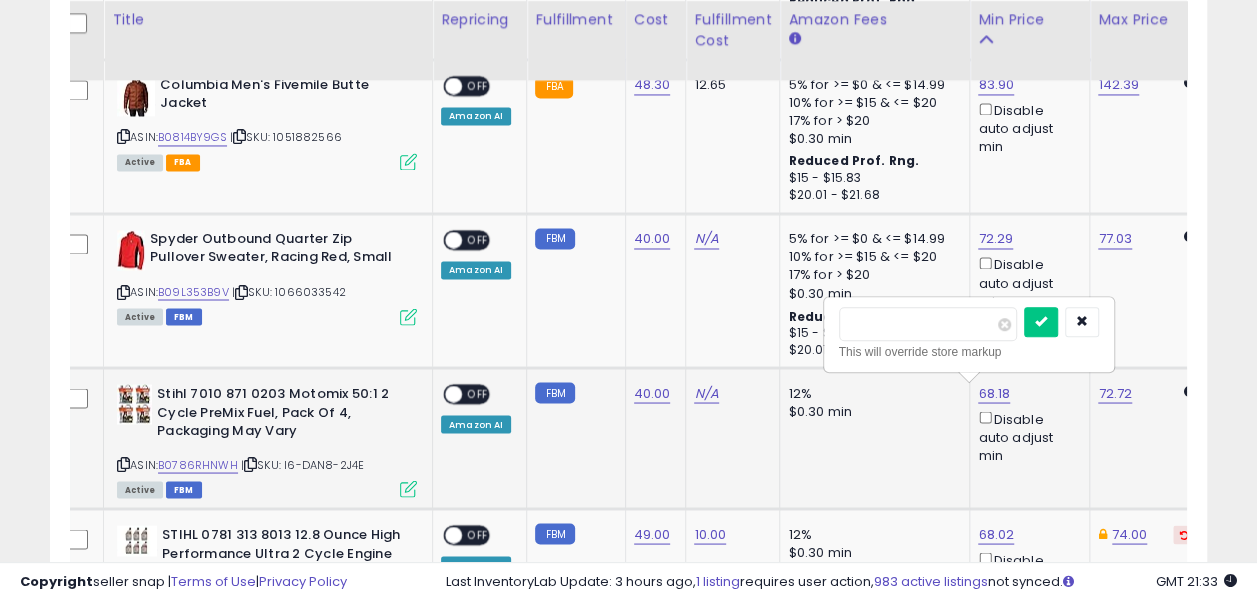 click on "*****" at bounding box center (928, 324) 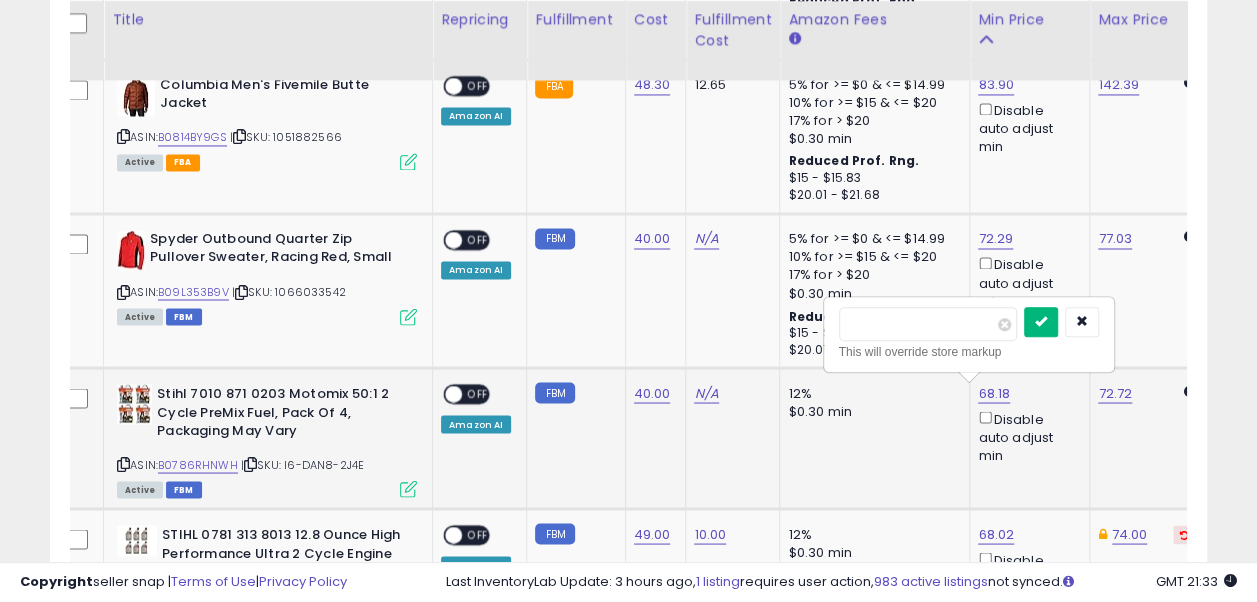 type on "*****" 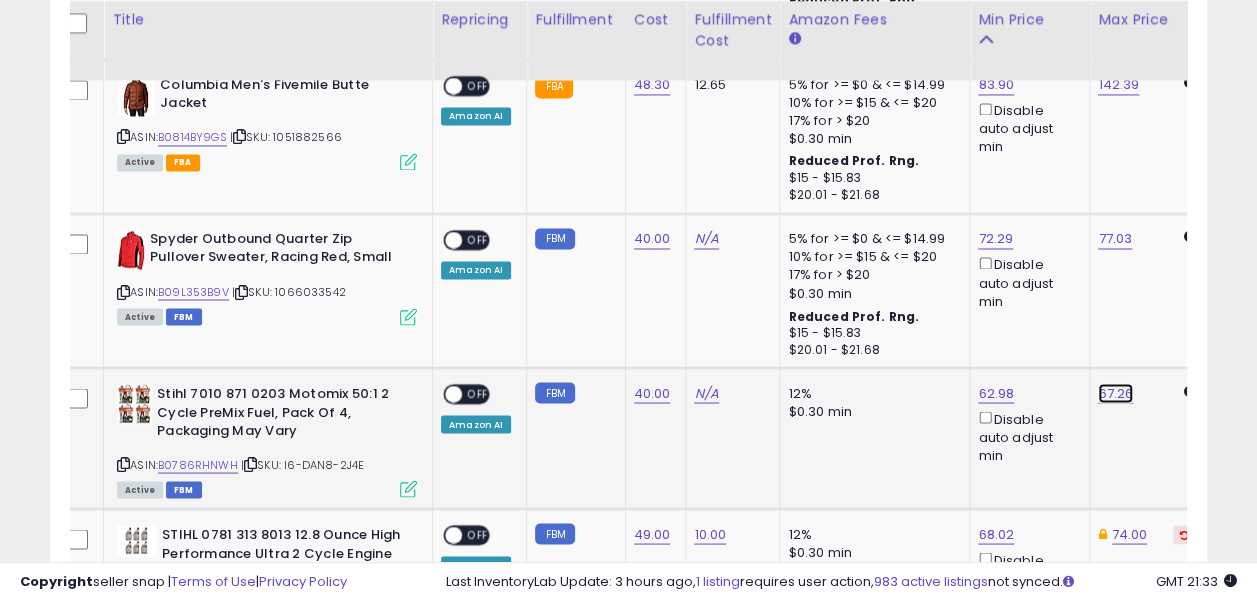 click on "67.26" at bounding box center (1118, -352) 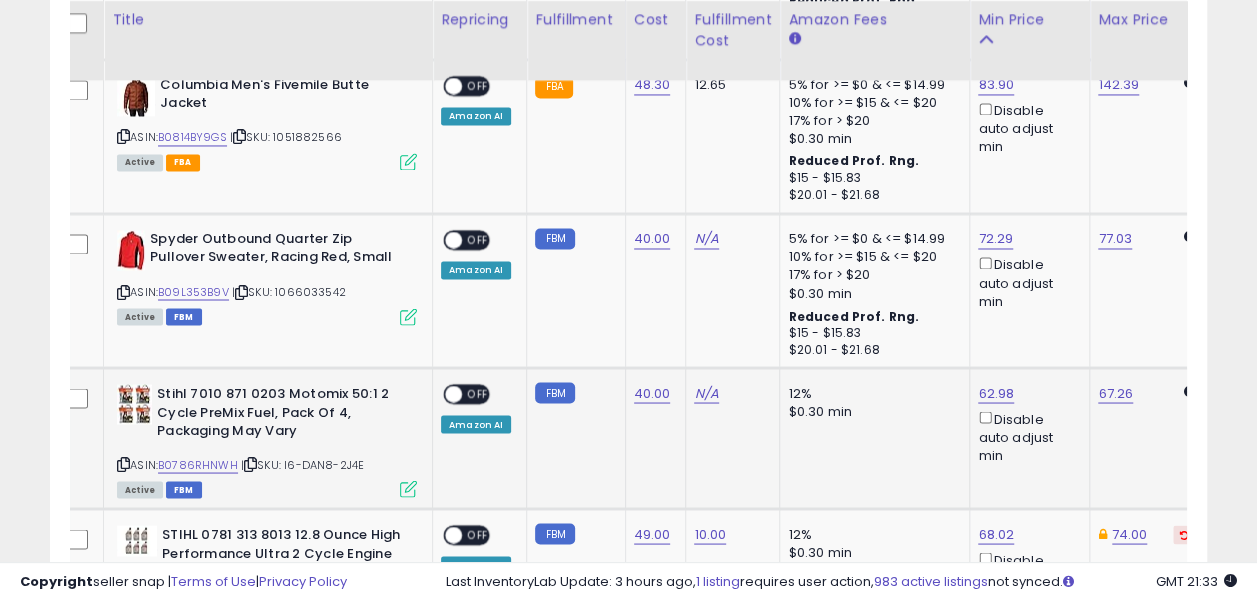 scroll, scrollTop: 0, scrollLeft: 136, axis: horizontal 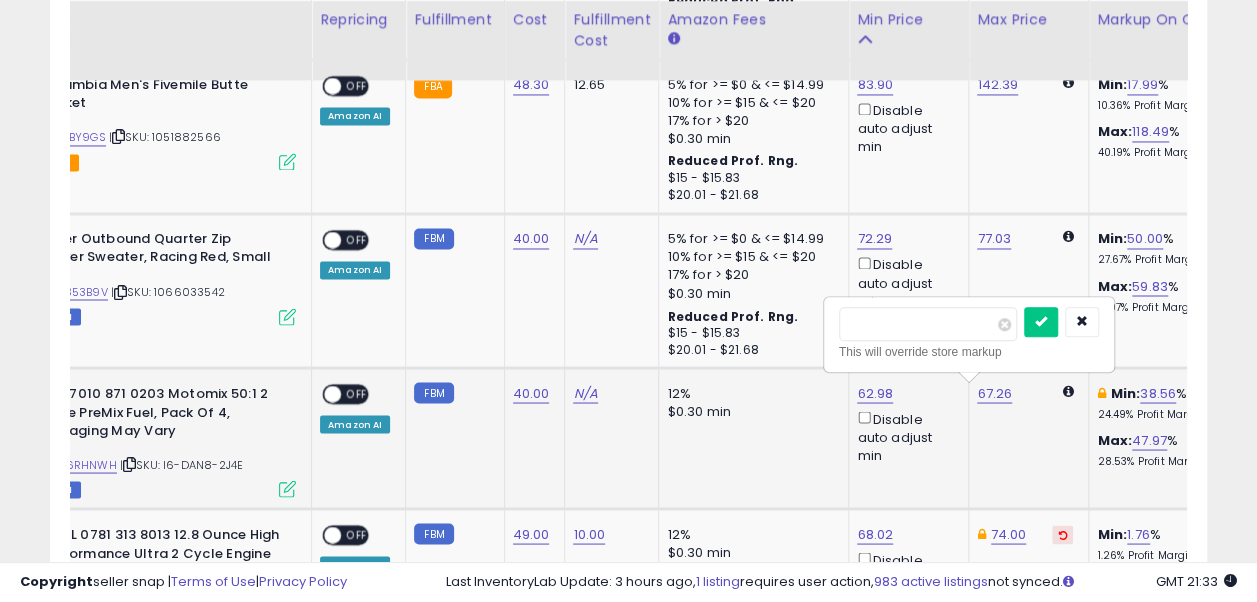 click on "*****" at bounding box center [928, 324] 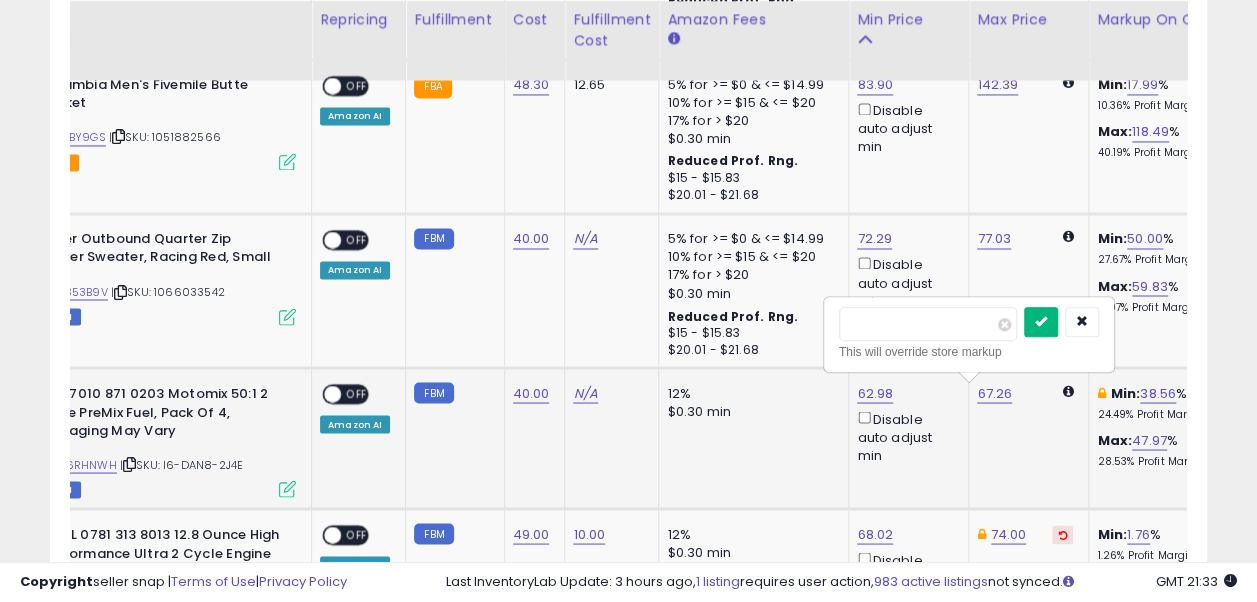 click at bounding box center [1041, 322] 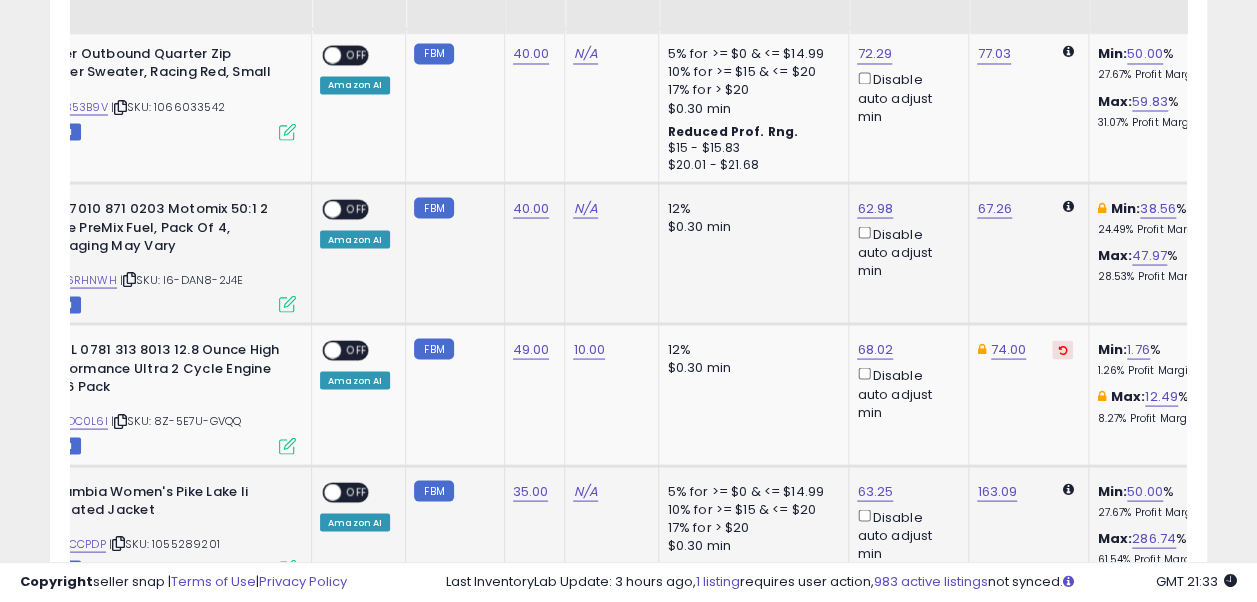 scroll, scrollTop: 1800, scrollLeft: 0, axis: vertical 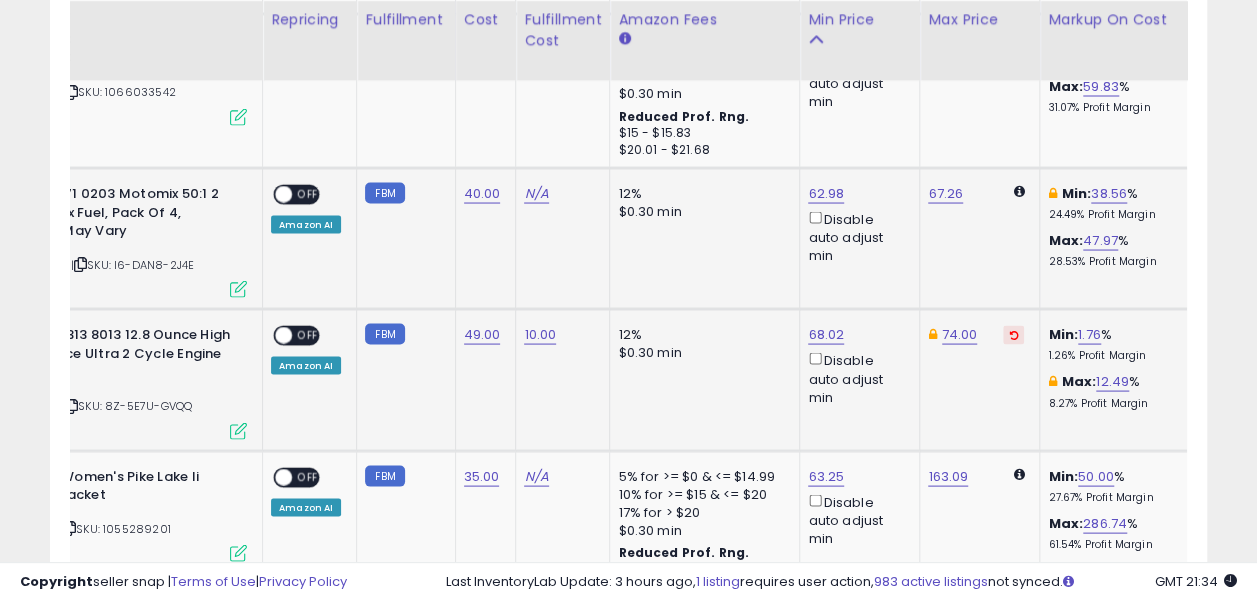 click at bounding box center [1013, 334] 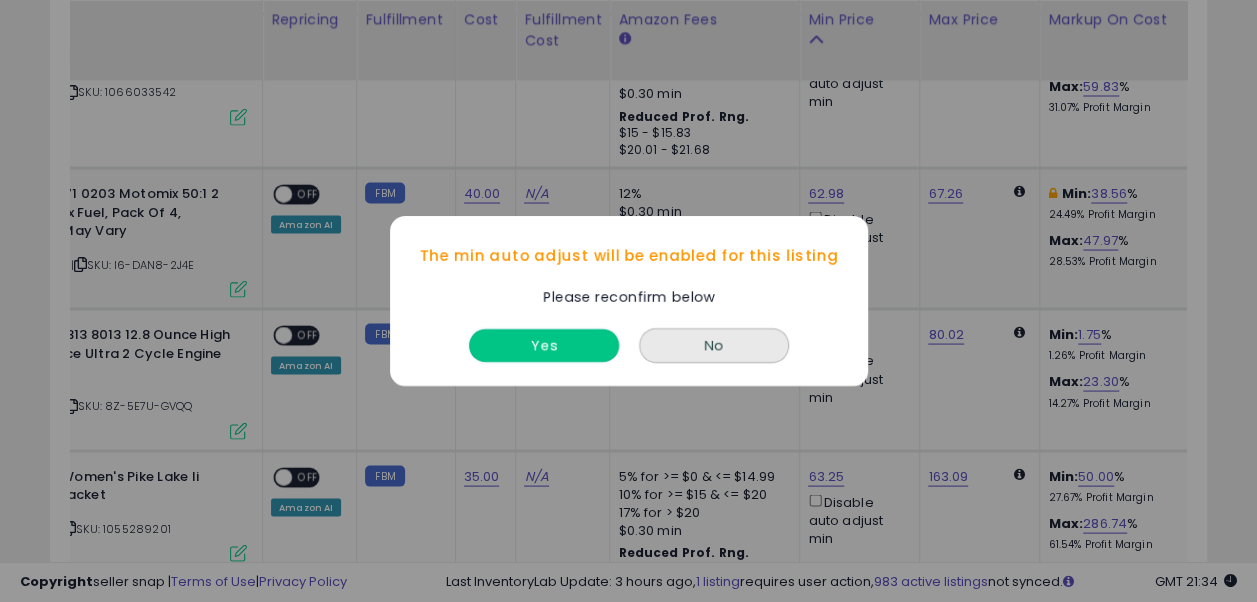 click on "Yes" at bounding box center [544, 345] 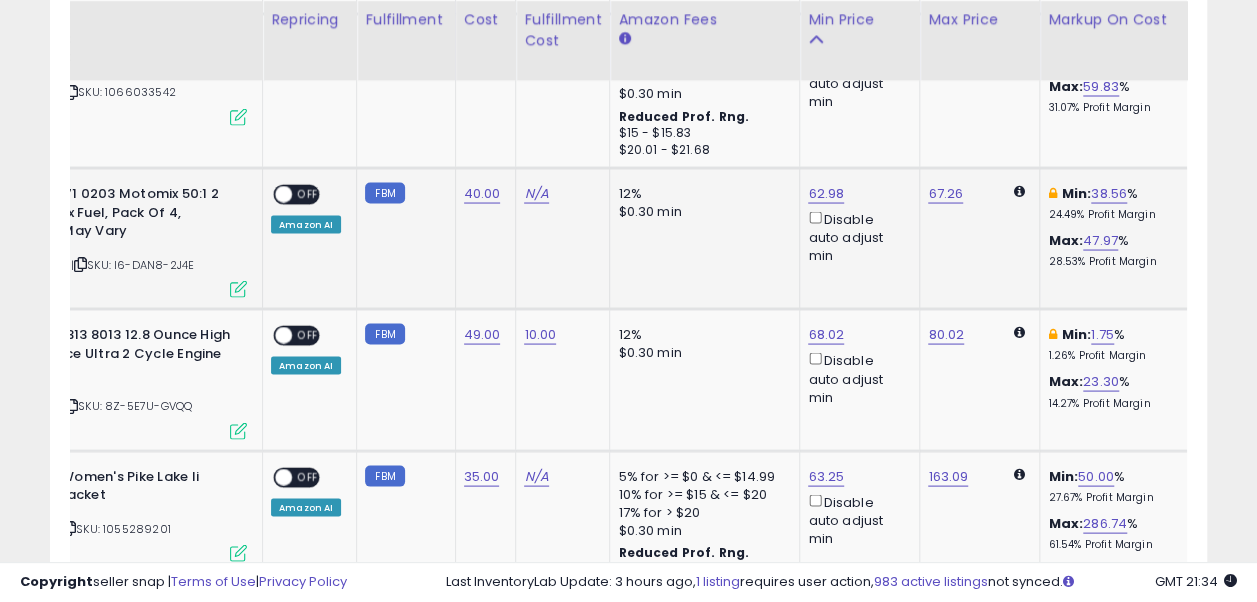 scroll, scrollTop: 0, scrollLeft: 0, axis: both 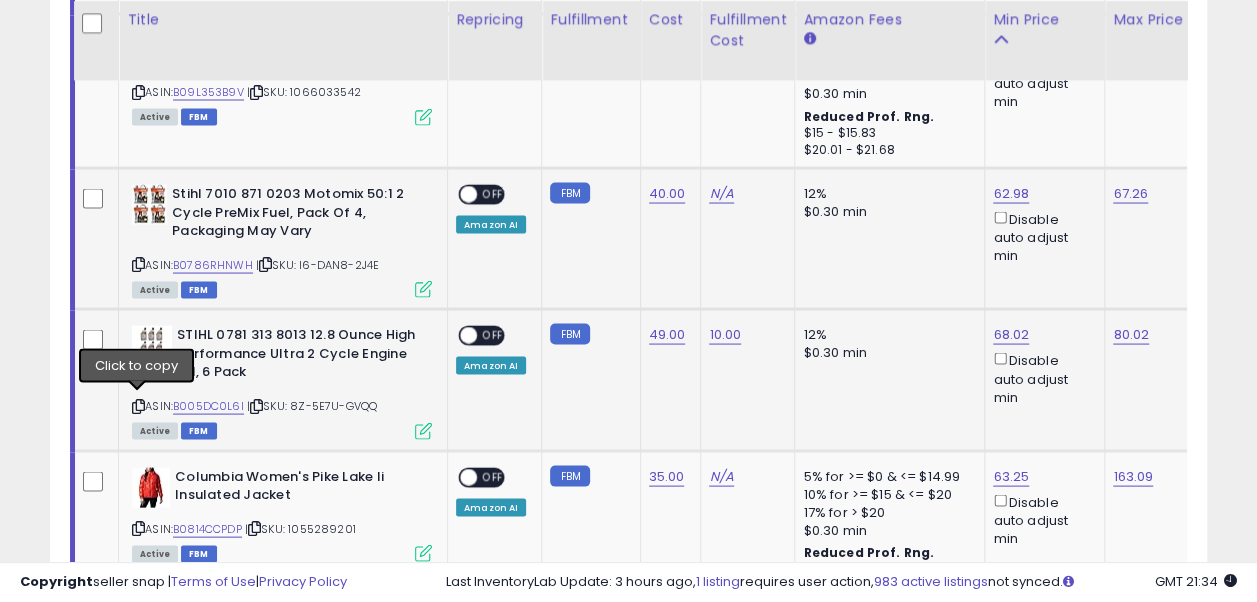 click at bounding box center (138, 405) 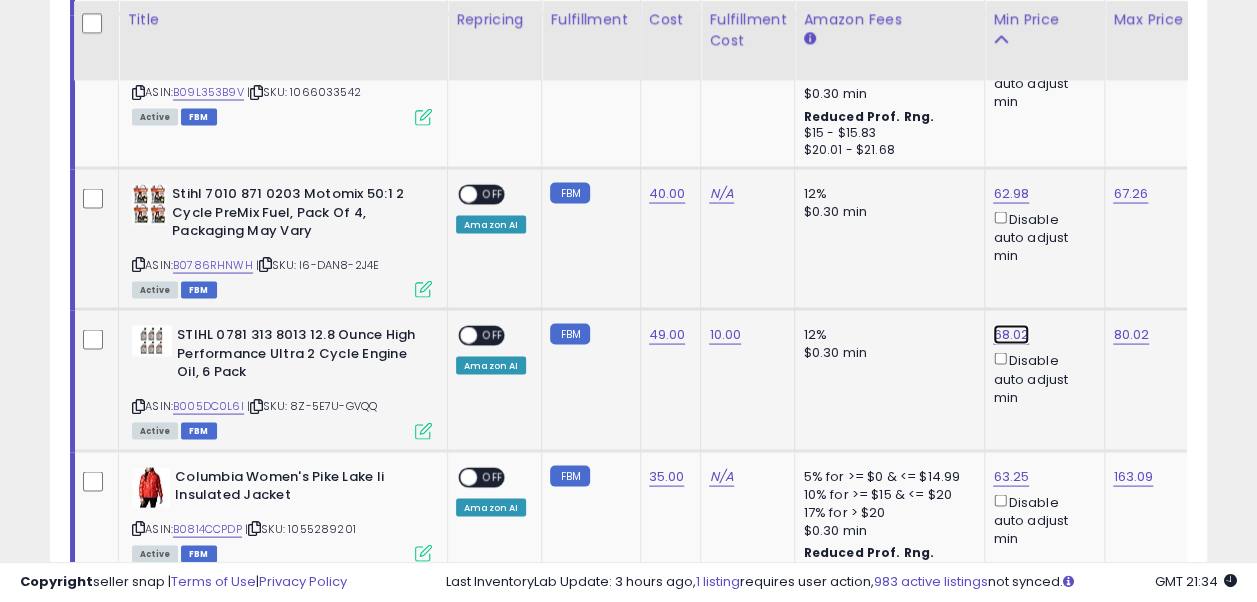 click on "68.02" at bounding box center [1015, -675] 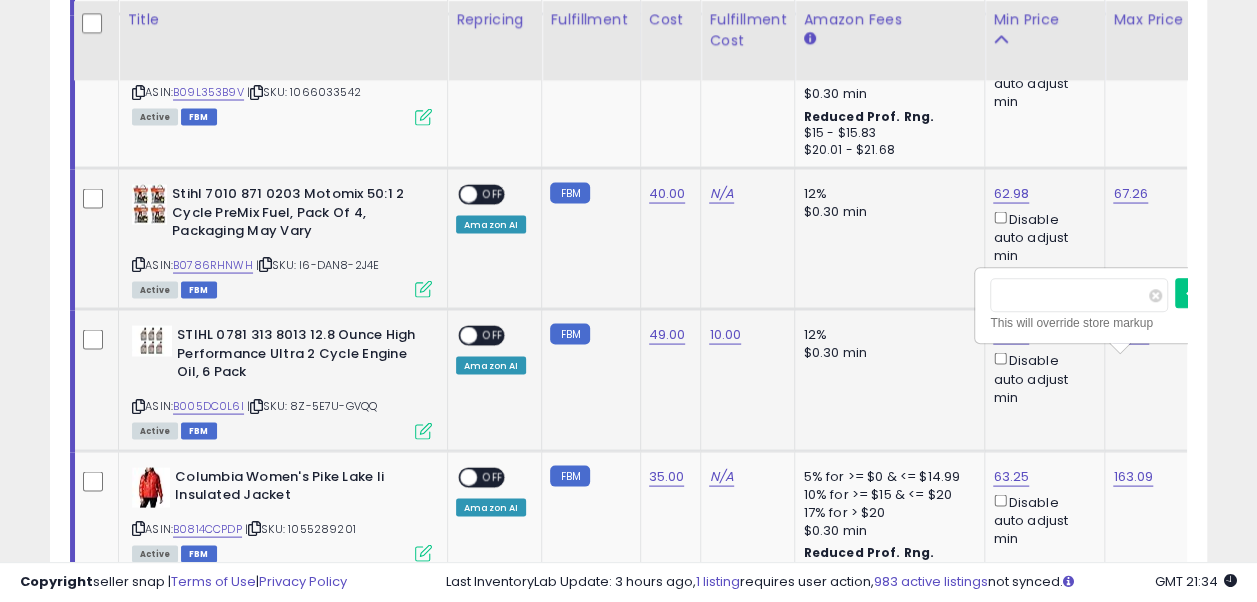 scroll, scrollTop: 0, scrollLeft: 17, axis: horizontal 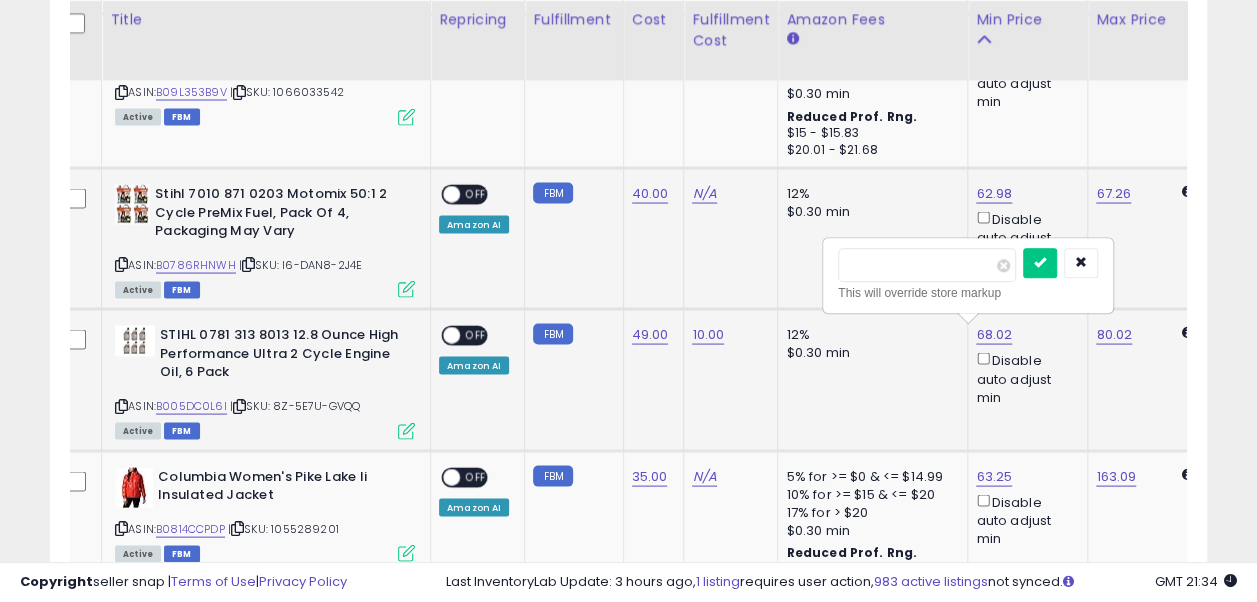 click on "*****" at bounding box center (927, 265) 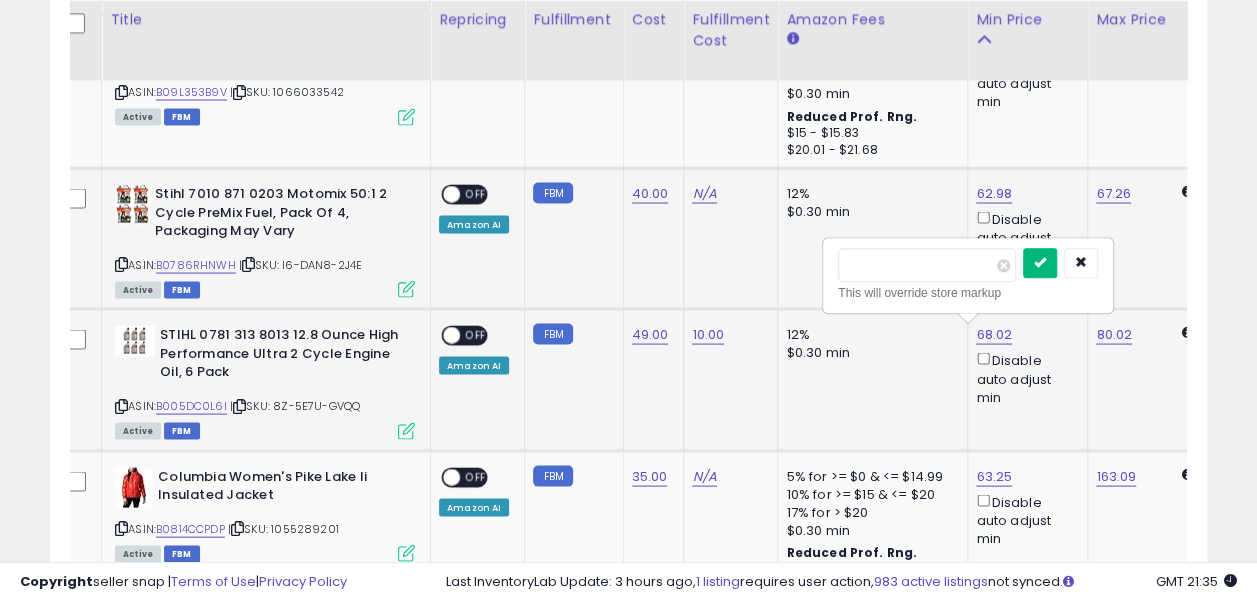 type on "*****" 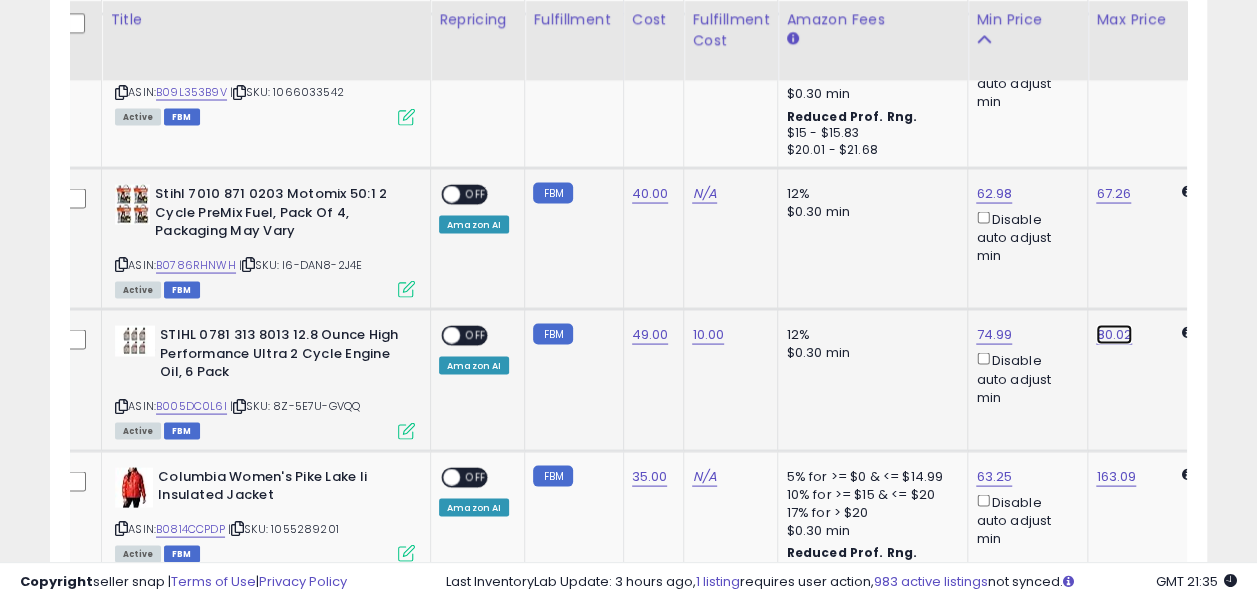 click on "80.02" at bounding box center [1116, -552] 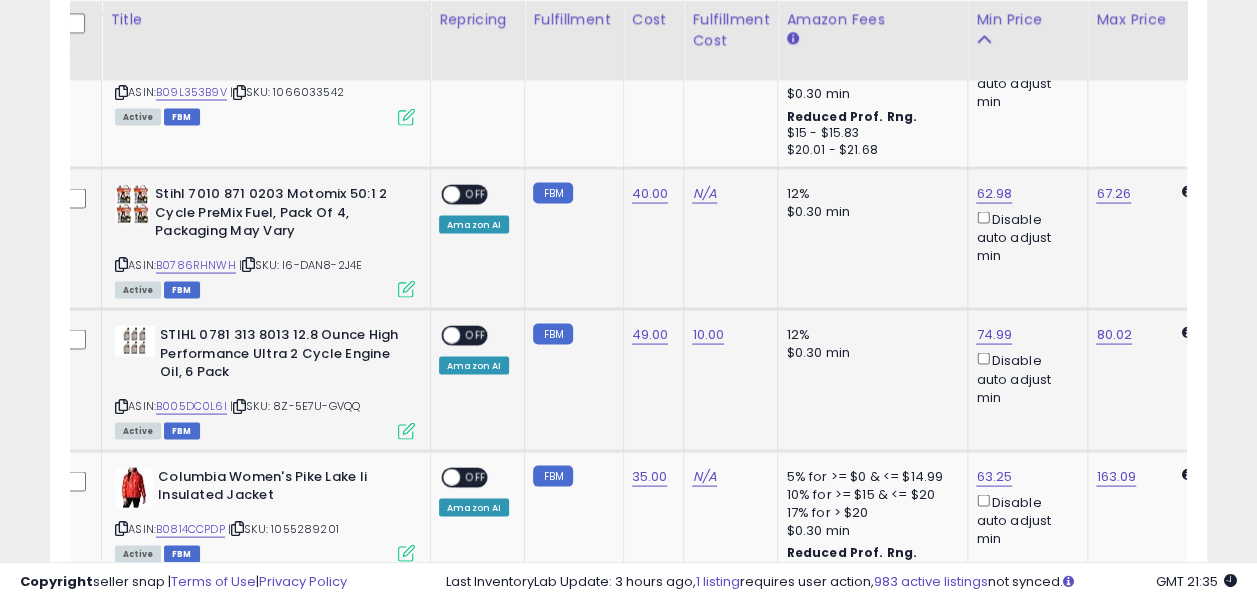 scroll, scrollTop: 0, scrollLeft: 137, axis: horizontal 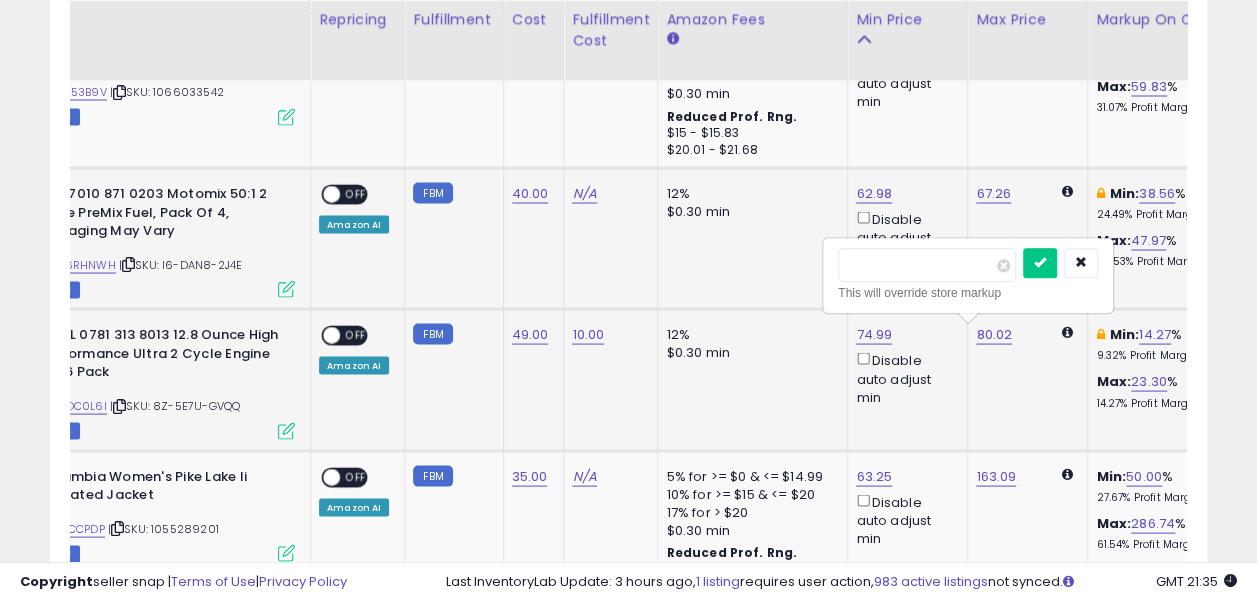 click on "*****" at bounding box center [927, 265] 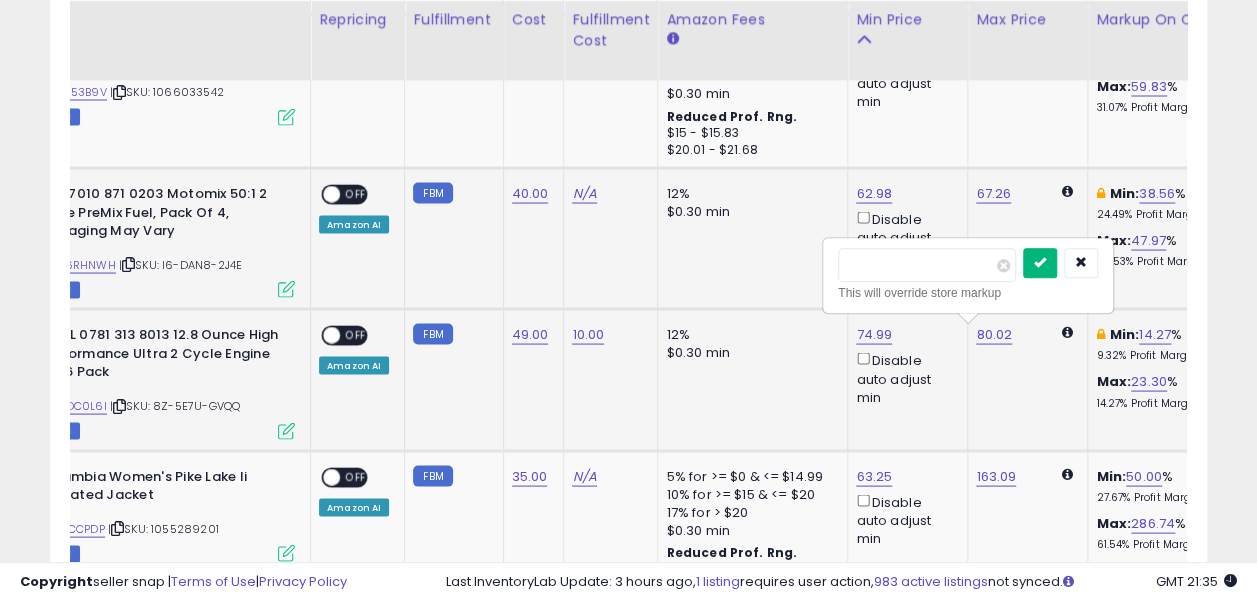type on "**" 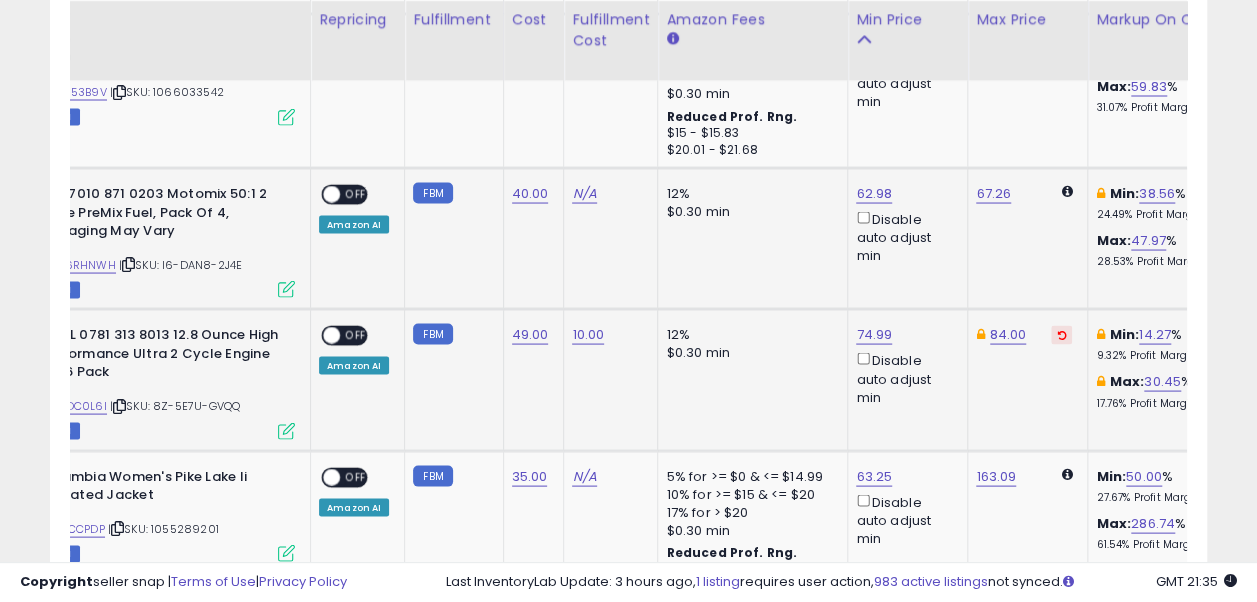 scroll, scrollTop: 0, scrollLeft: 68, axis: horizontal 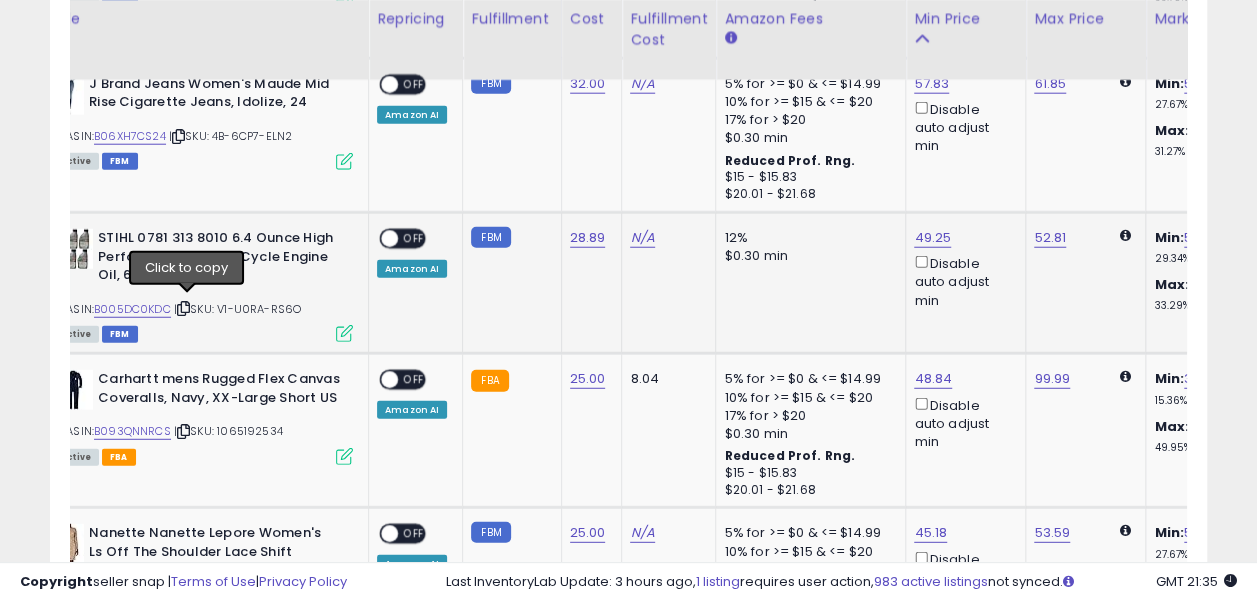 click at bounding box center (183, 308) 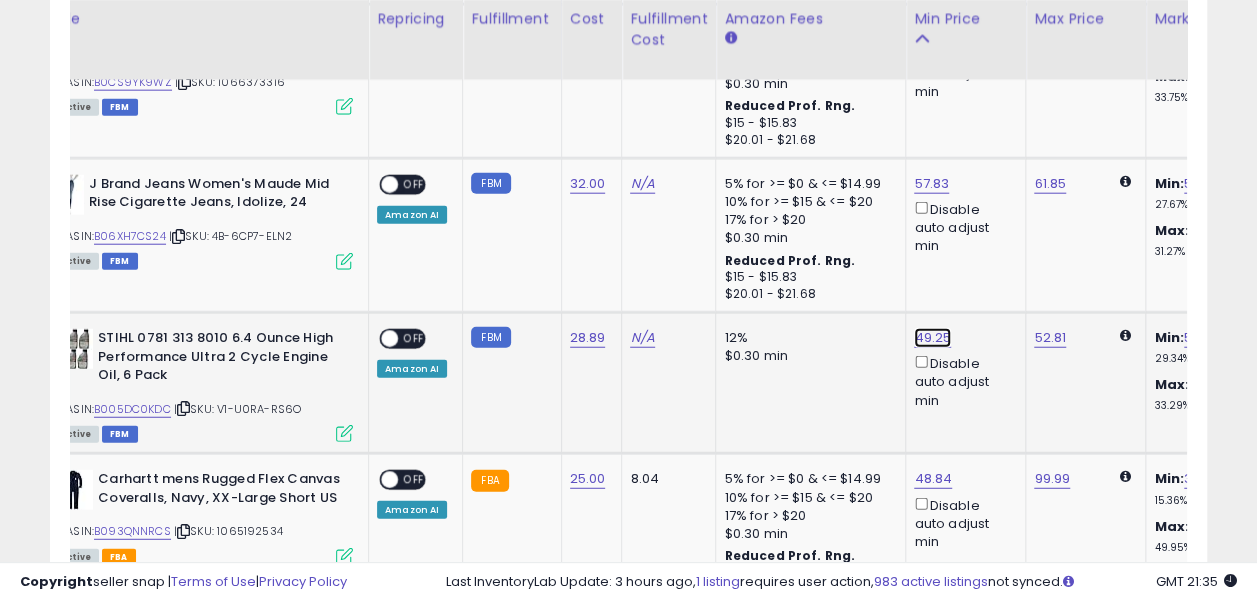 click on "49.25" at bounding box center (936, -1275) 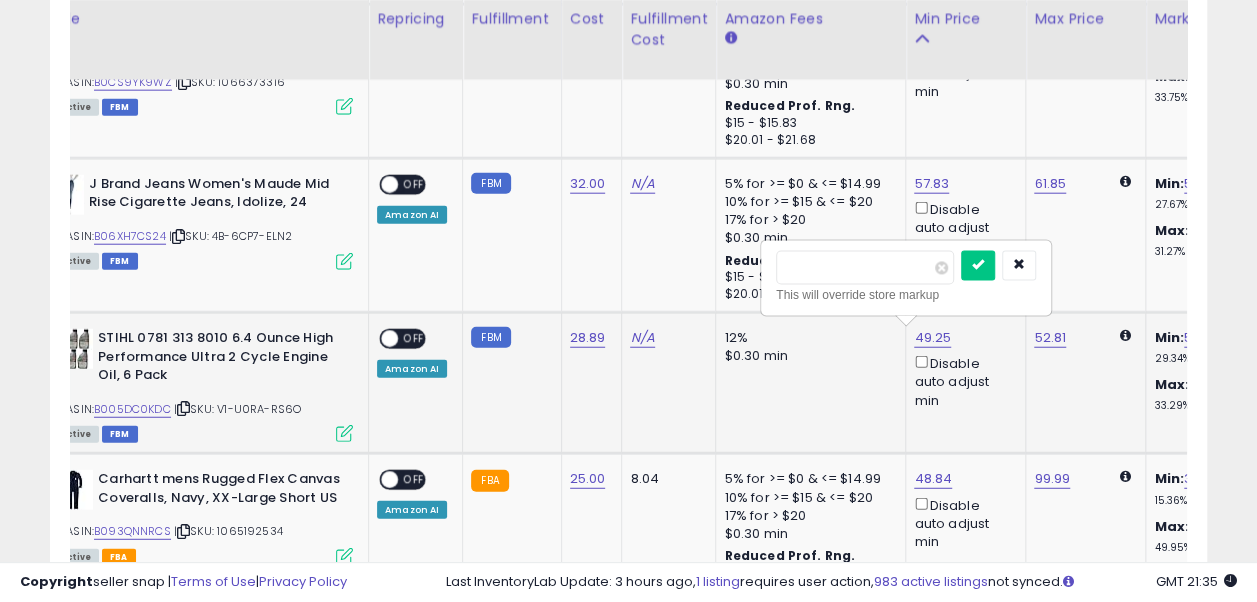 click on "*****" at bounding box center [865, 268] 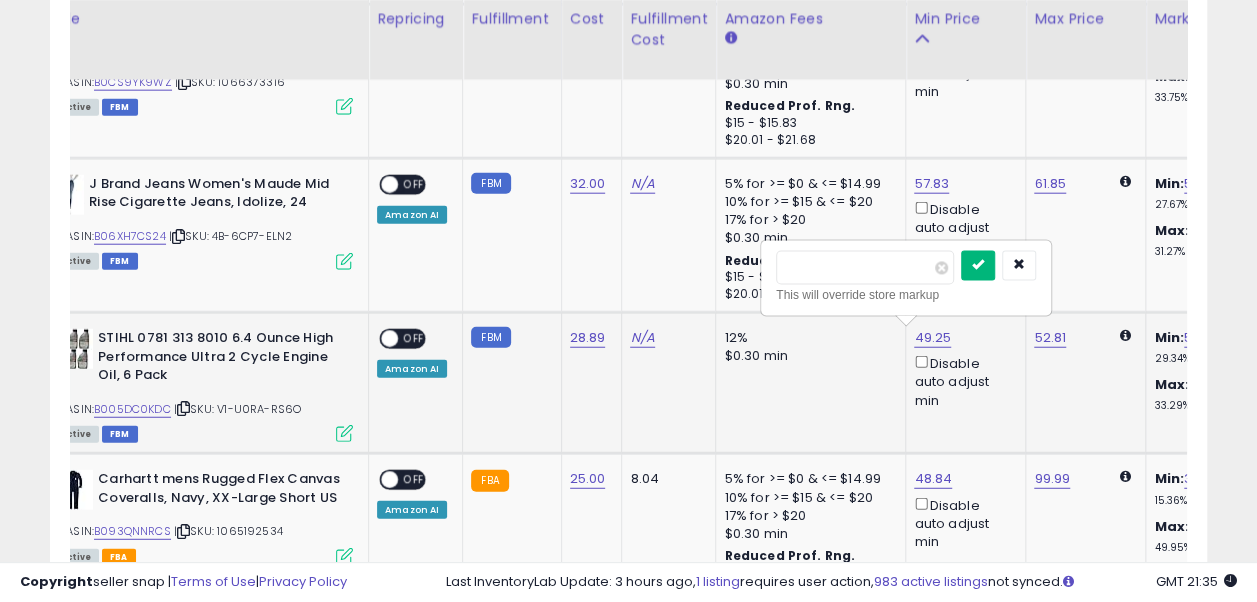 type on "****" 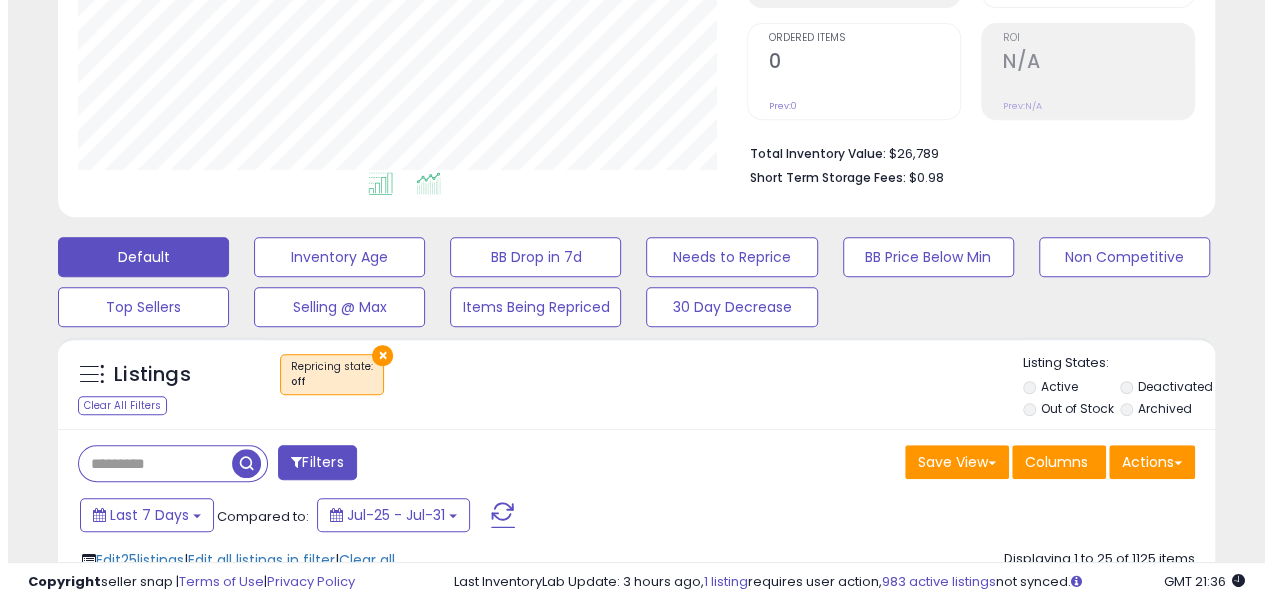 scroll, scrollTop: 500, scrollLeft: 0, axis: vertical 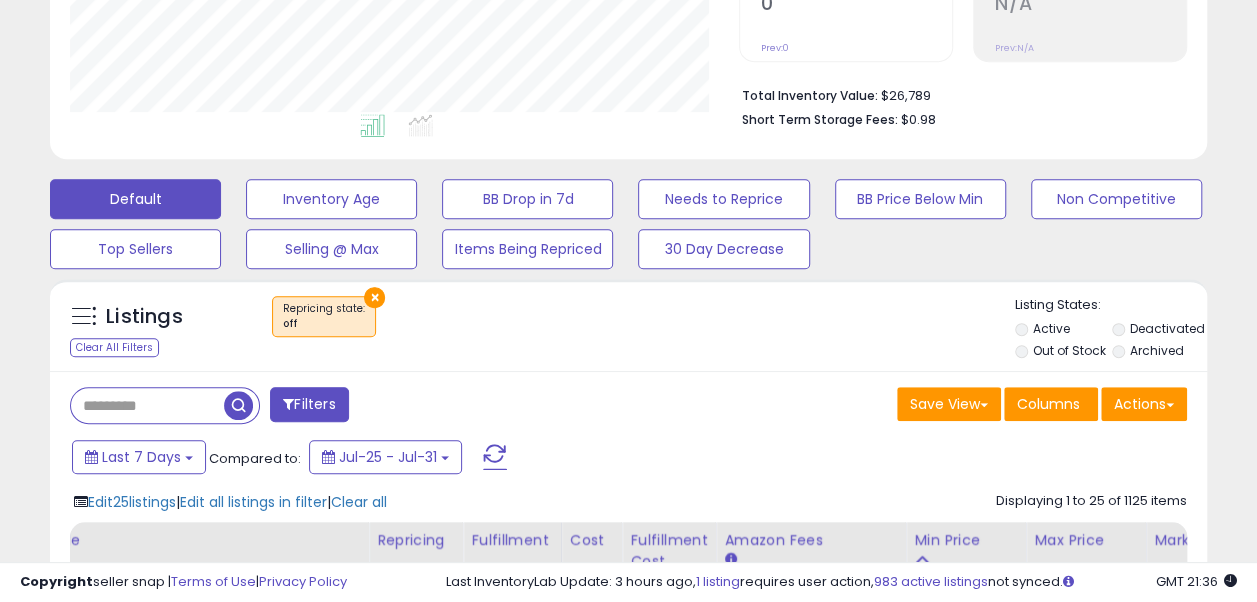 click on "Filters" at bounding box center (309, 404) 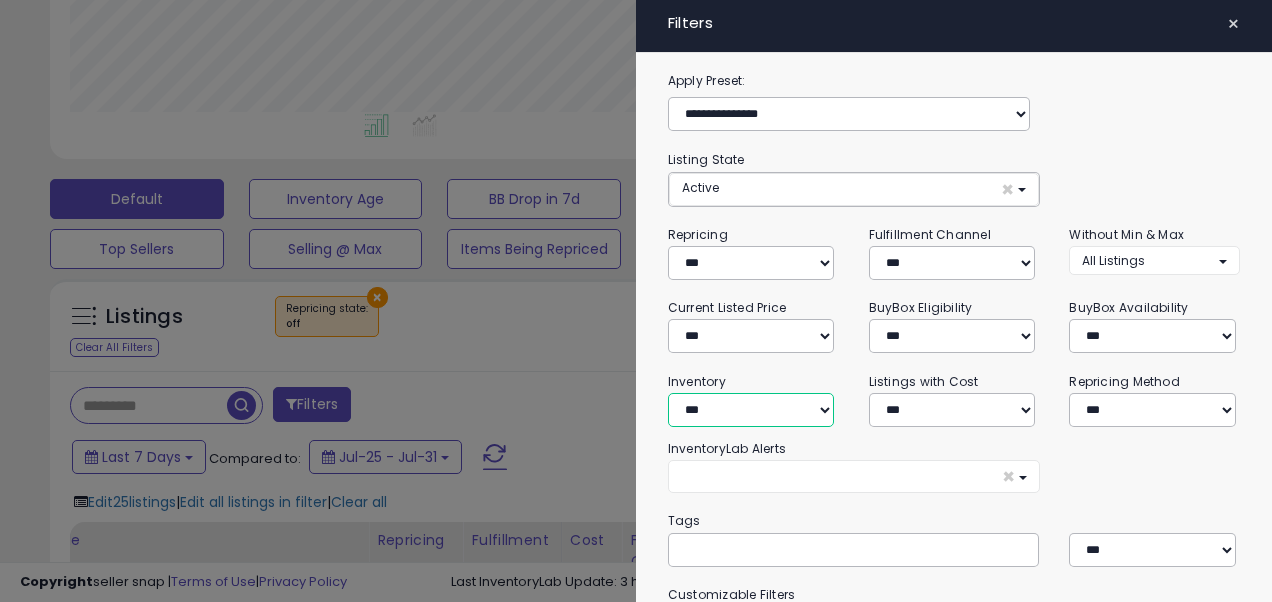 click on "**********" at bounding box center (751, 410) 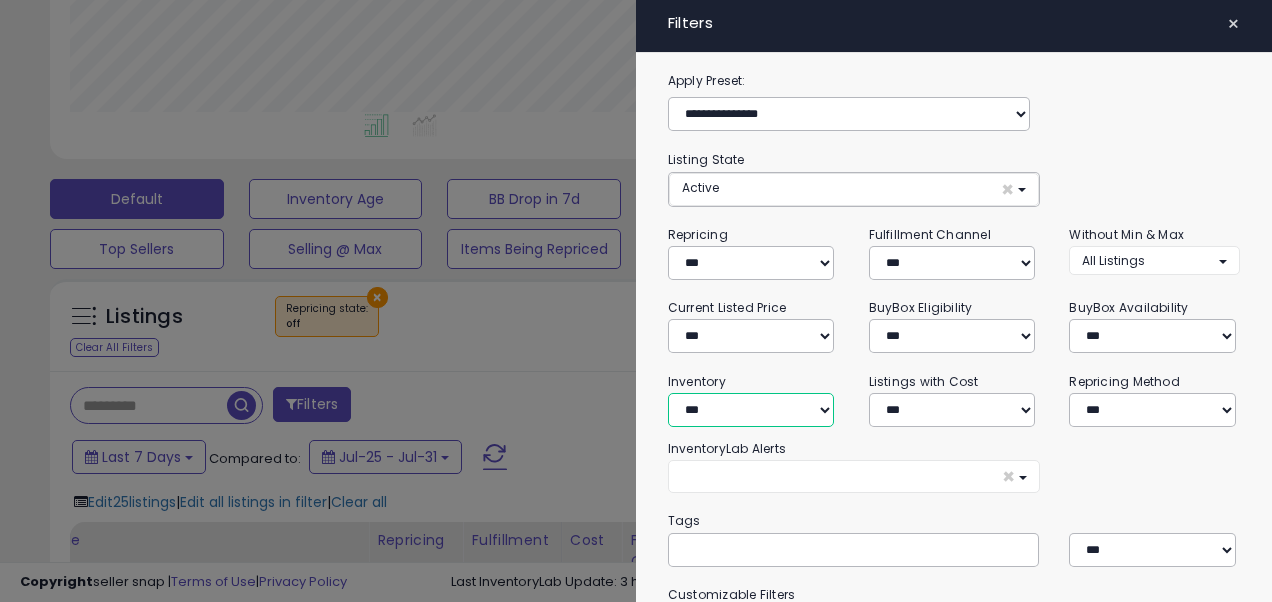 select on "********" 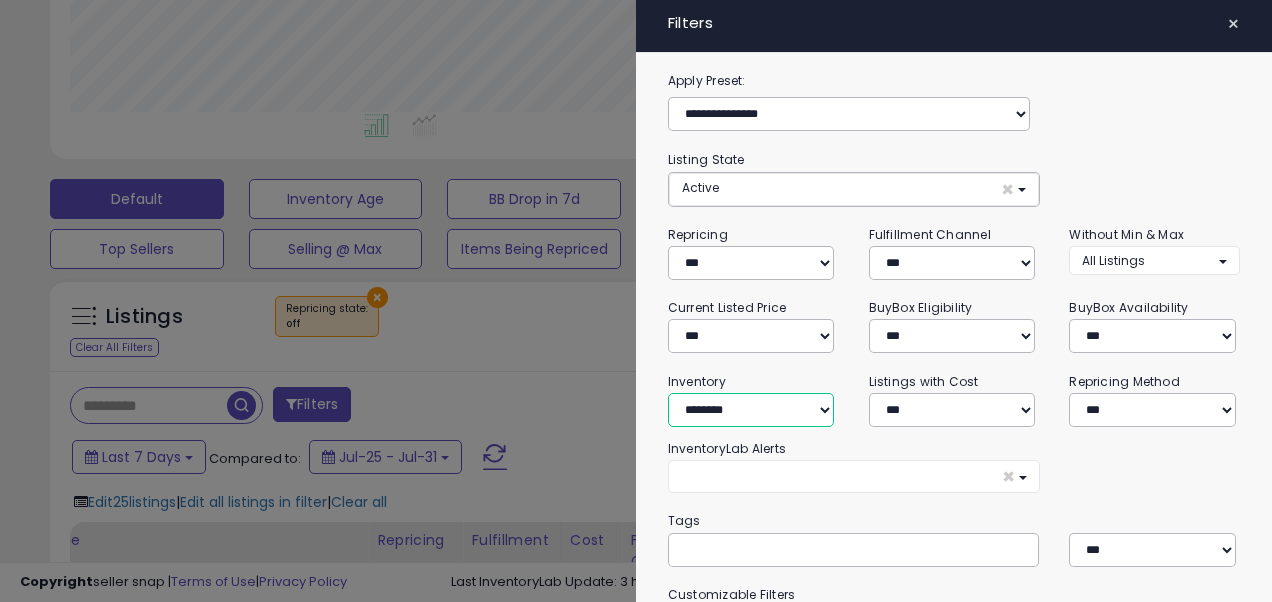 click on "**********" at bounding box center (751, 410) 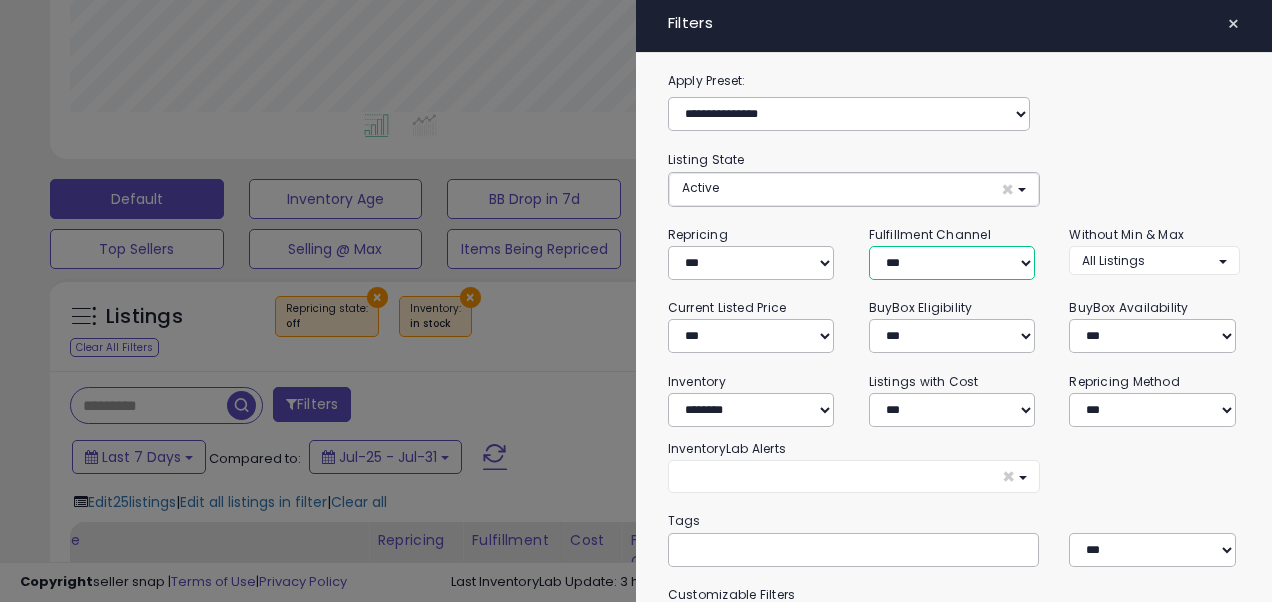 click on "***
***
***
***" at bounding box center [952, 263] 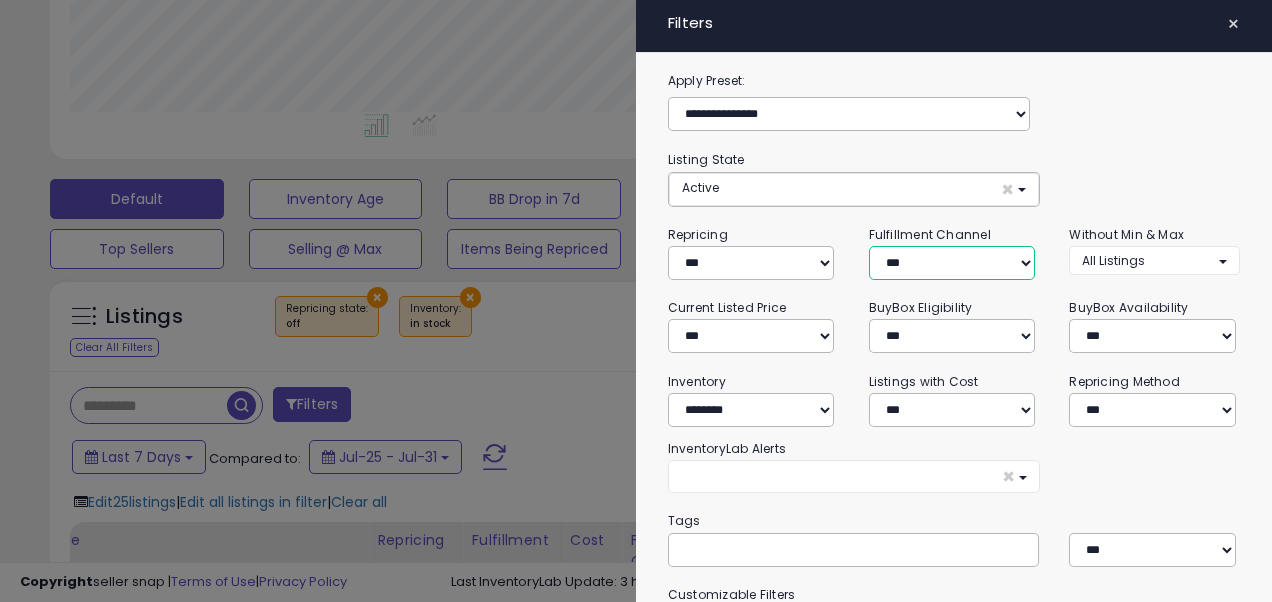 select on "***" 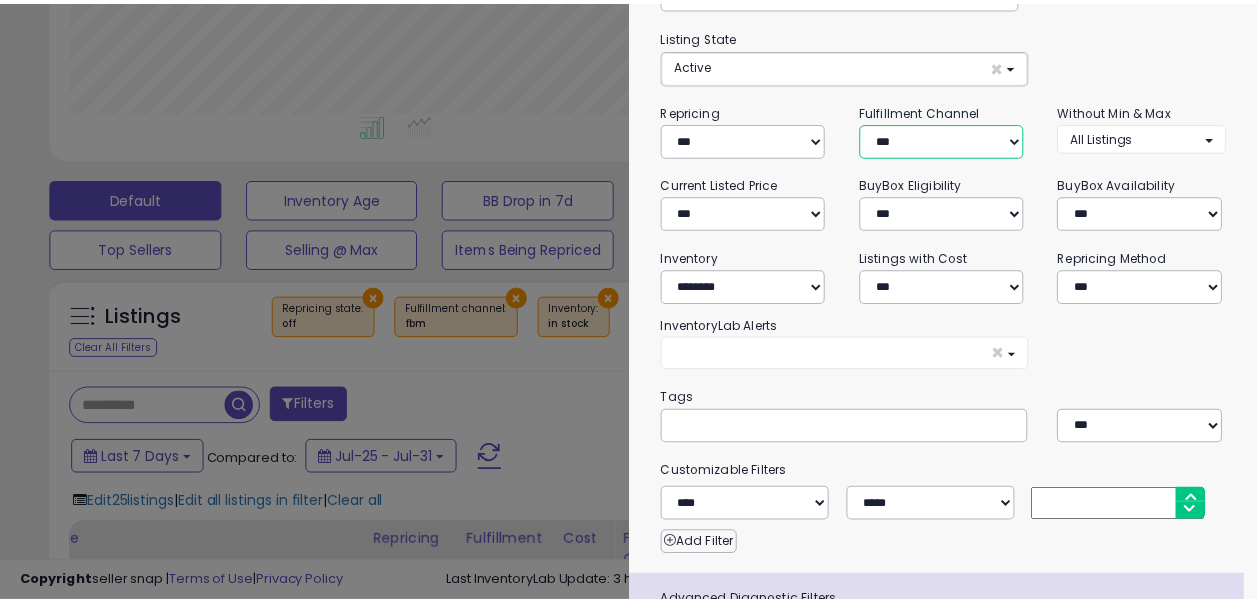 scroll, scrollTop: 282, scrollLeft: 0, axis: vertical 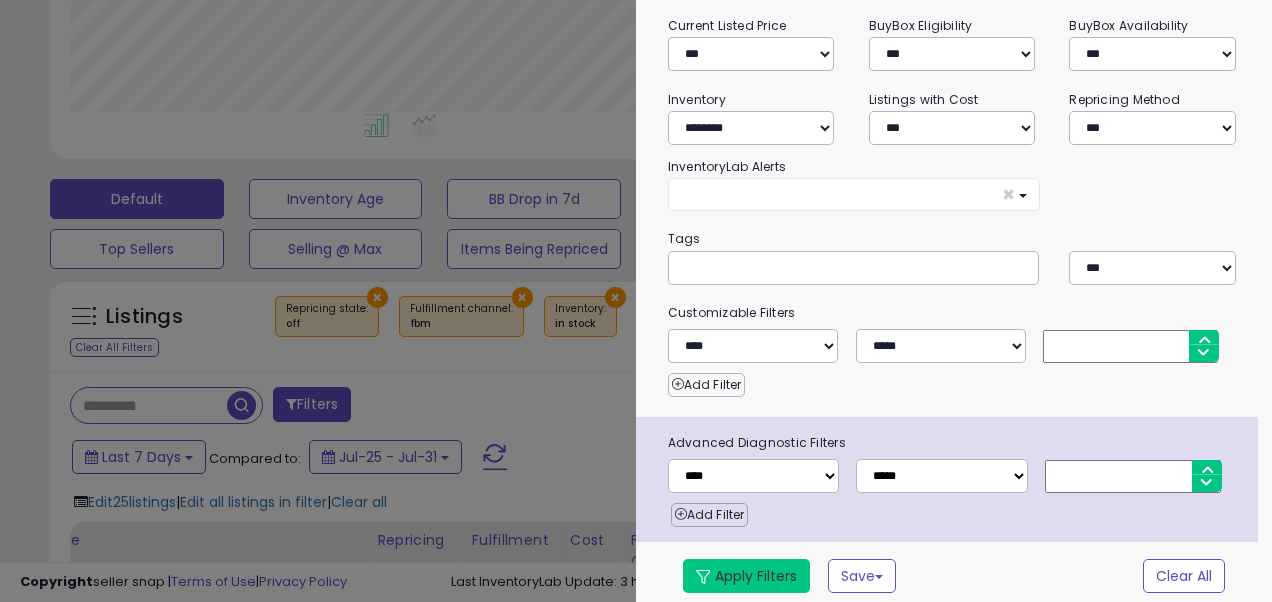 click on "Apply Filters" at bounding box center (746, 576) 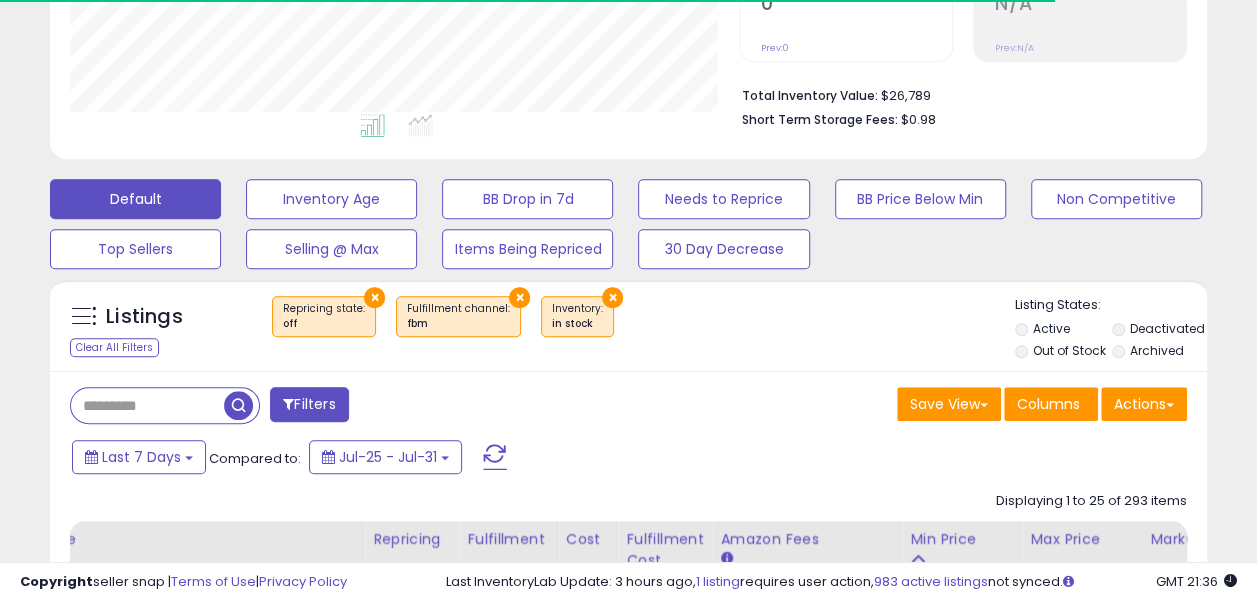 scroll, scrollTop: 410, scrollLeft: 669, axis: both 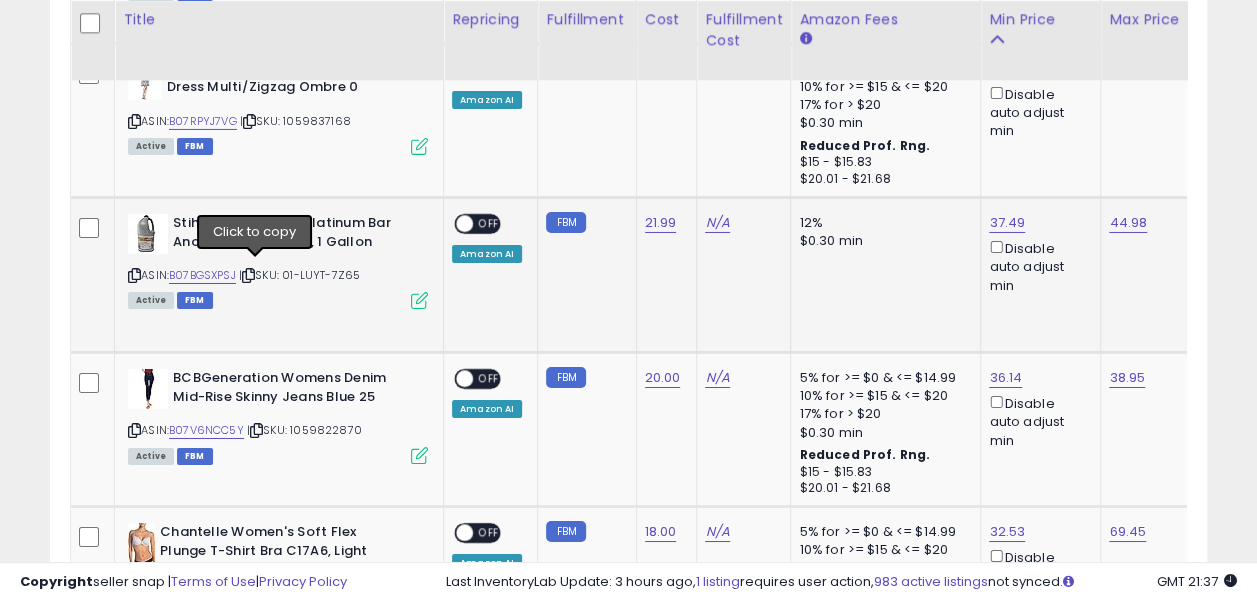 click at bounding box center (248, 275) 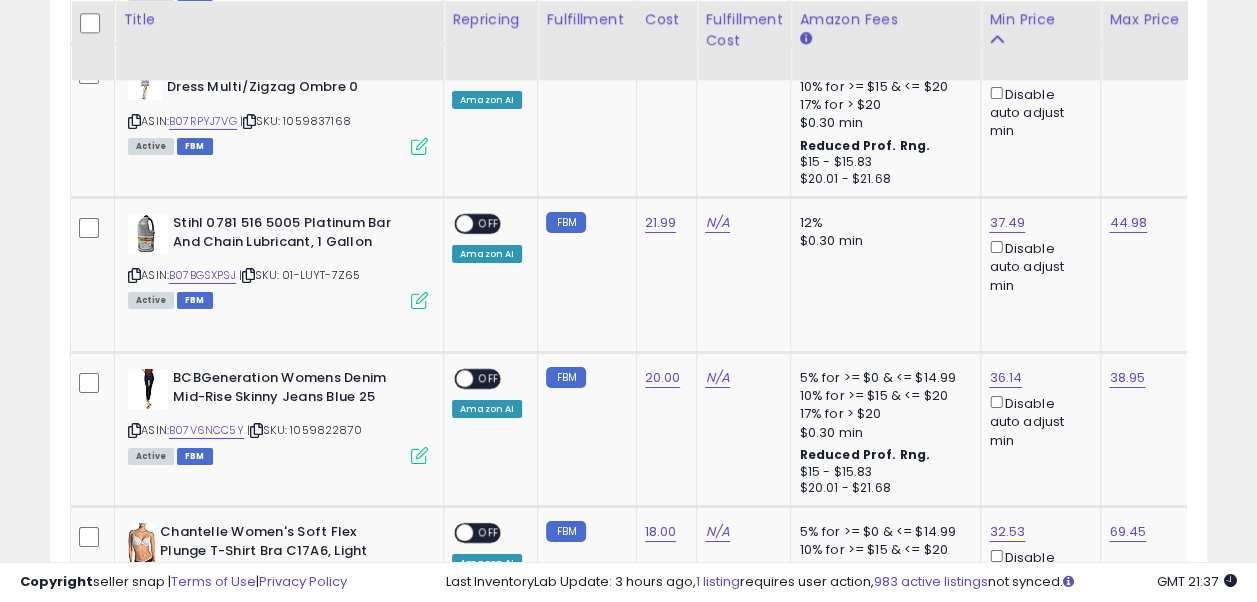 scroll, scrollTop: 0, scrollLeft: 16, axis: horizontal 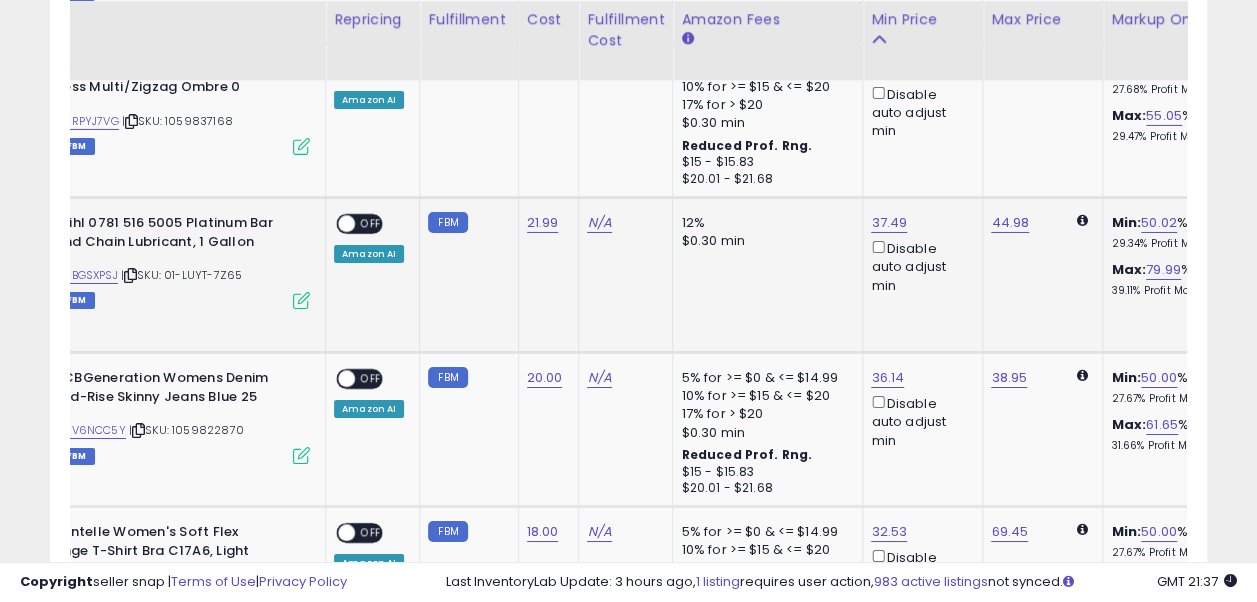 click on "37.49  Disable auto adjust min" at bounding box center (919, 254) 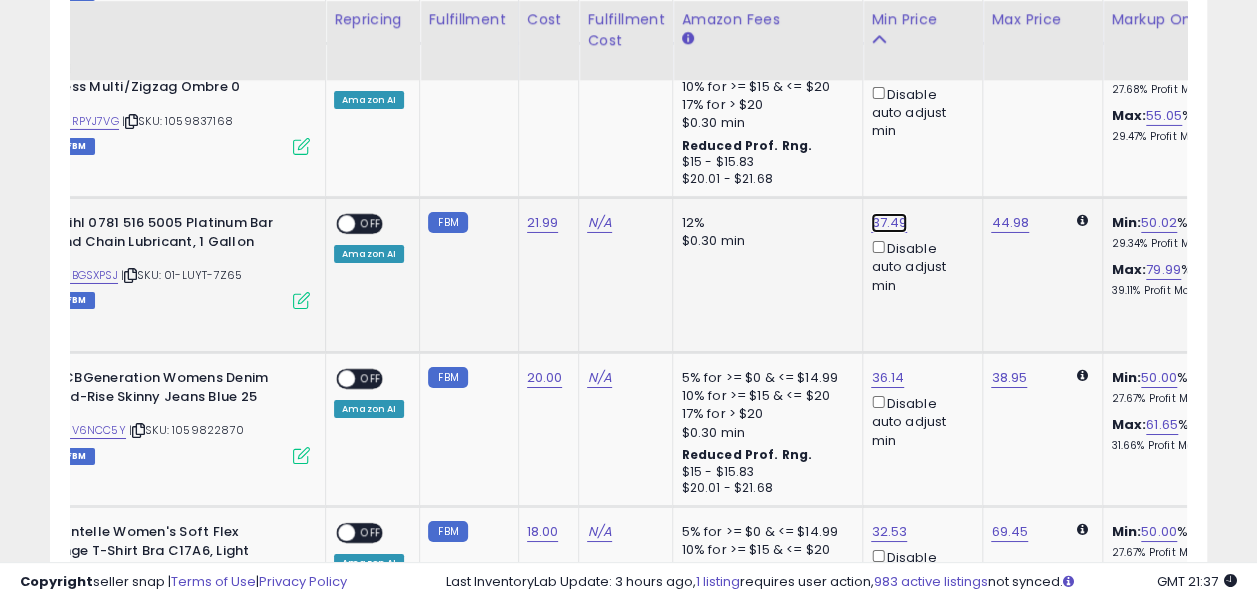 click on "37.49" at bounding box center [893, -2276] 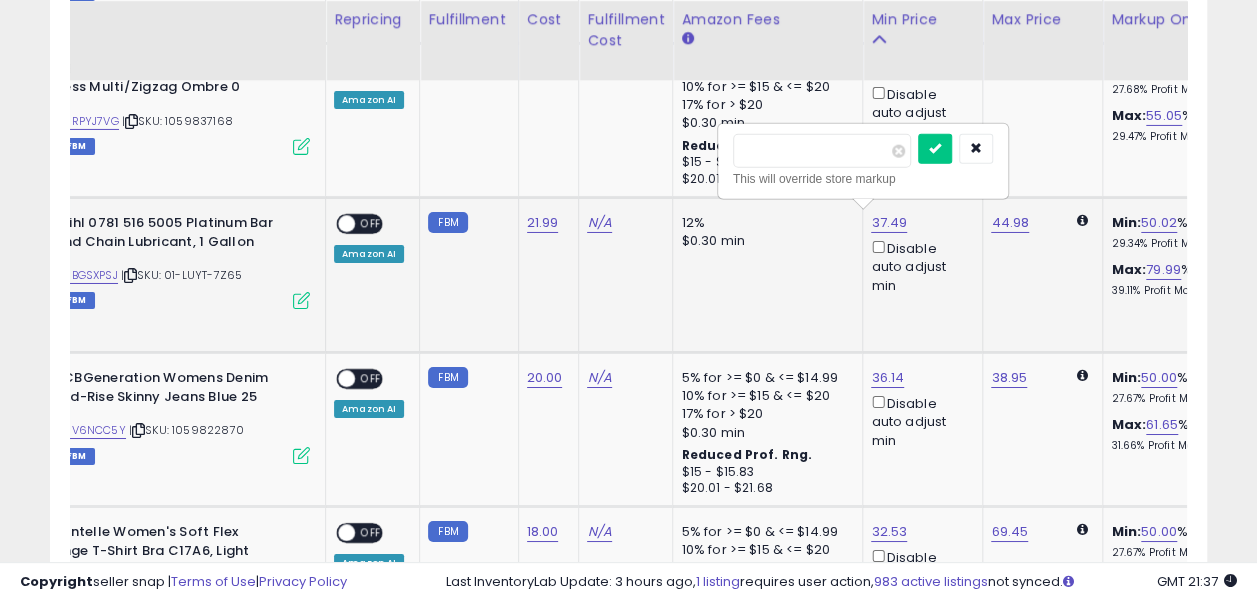 click on "*****" at bounding box center (822, 151) 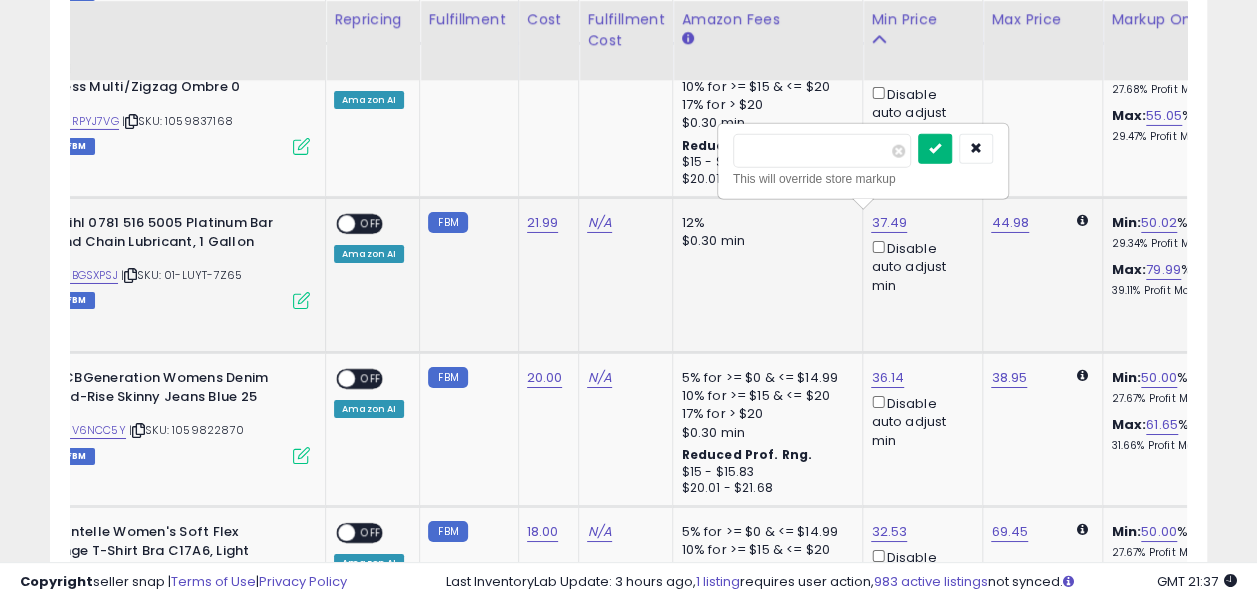 type on "*****" 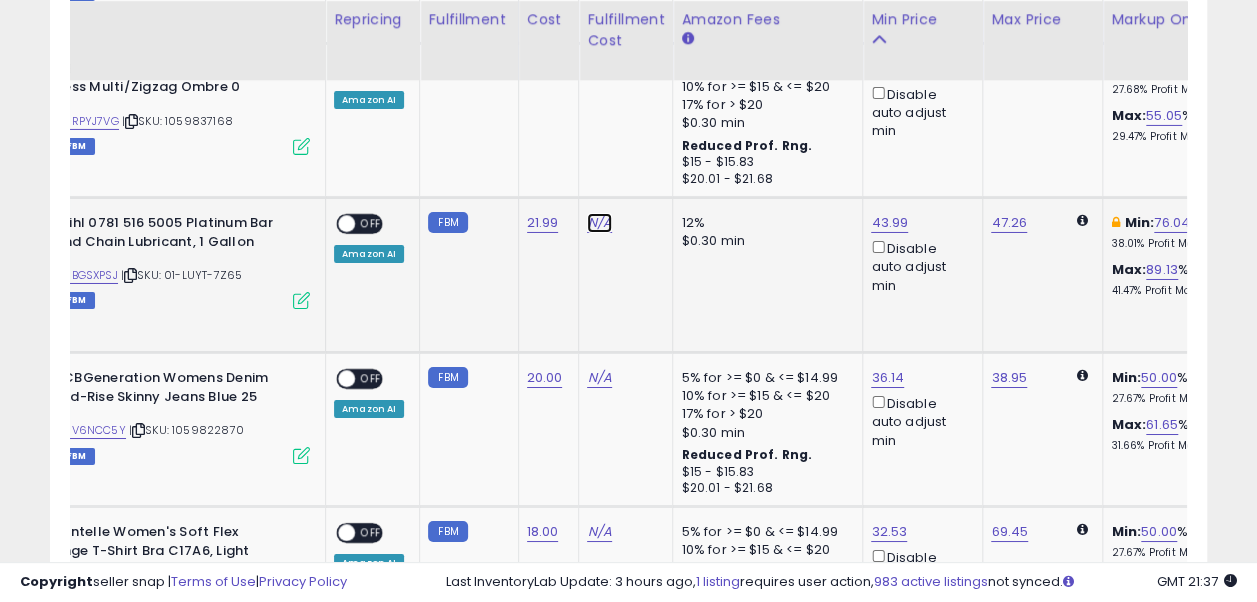 click on "N/A" at bounding box center [599, -2276] 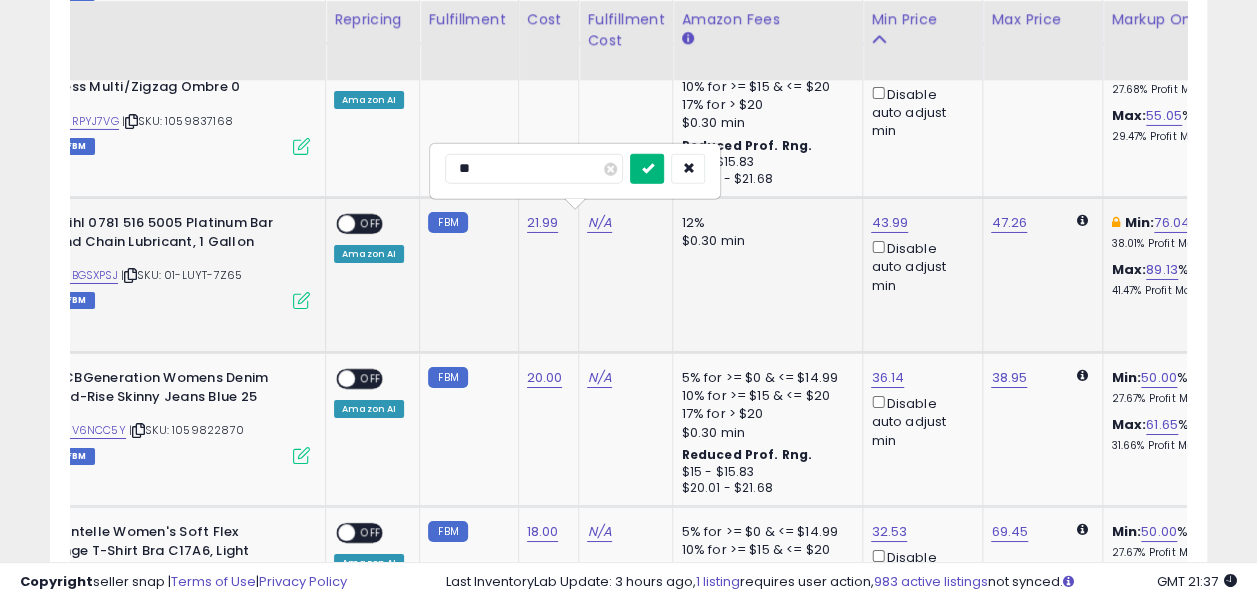 type on "**" 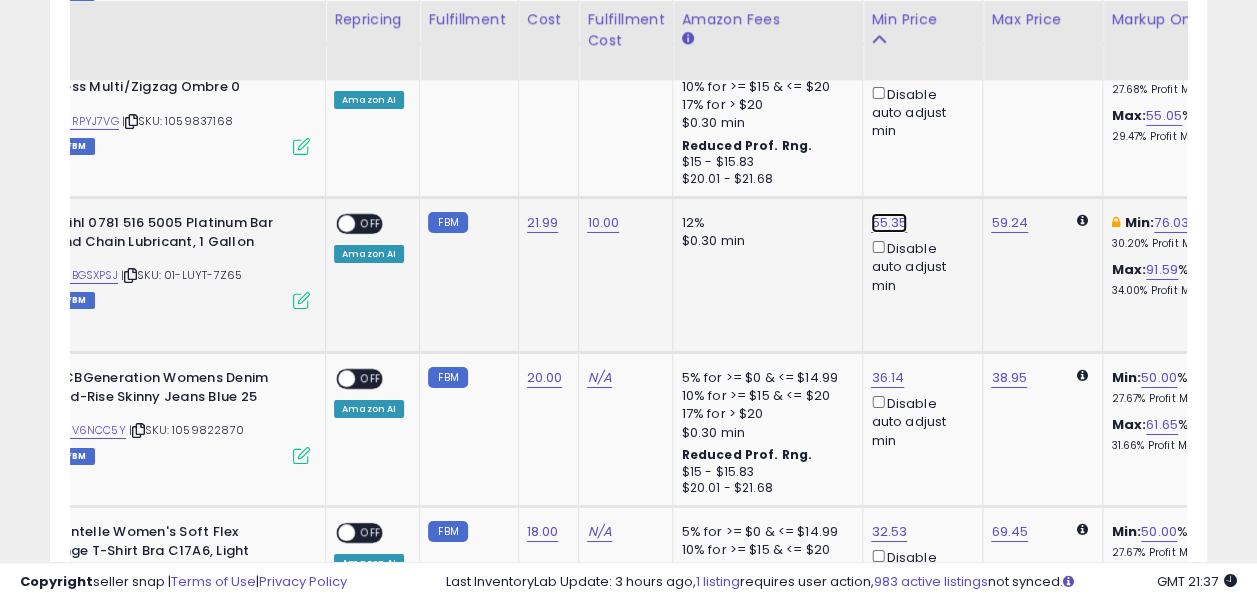 click on "55.35" at bounding box center [893, -2276] 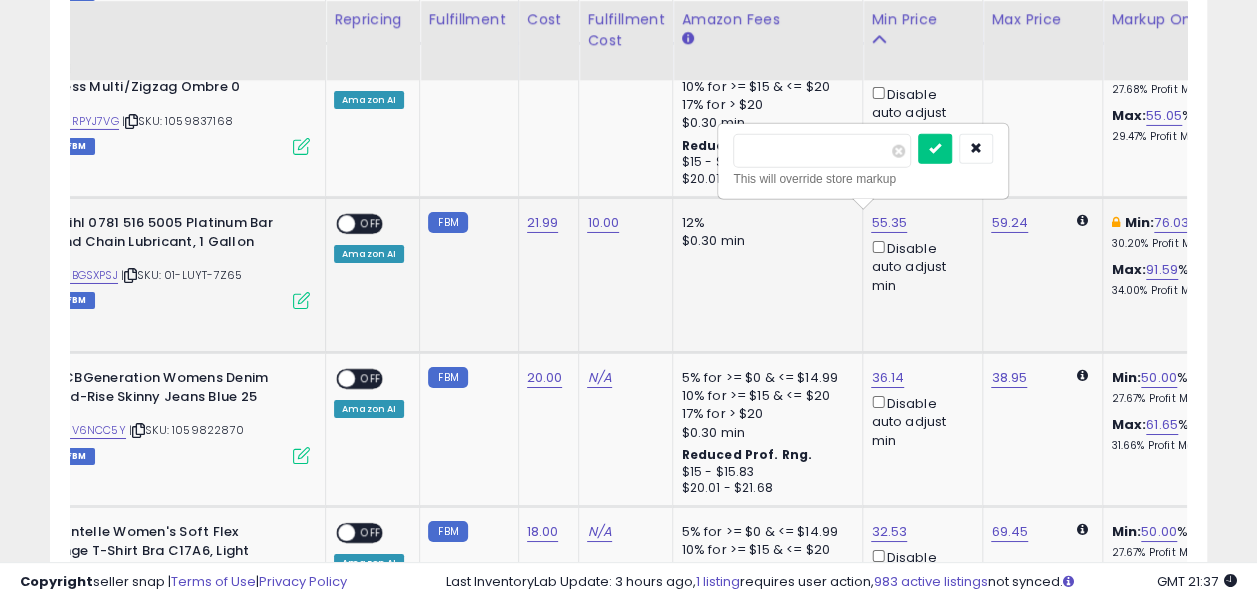 click on "*****" at bounding box center (822, 151) 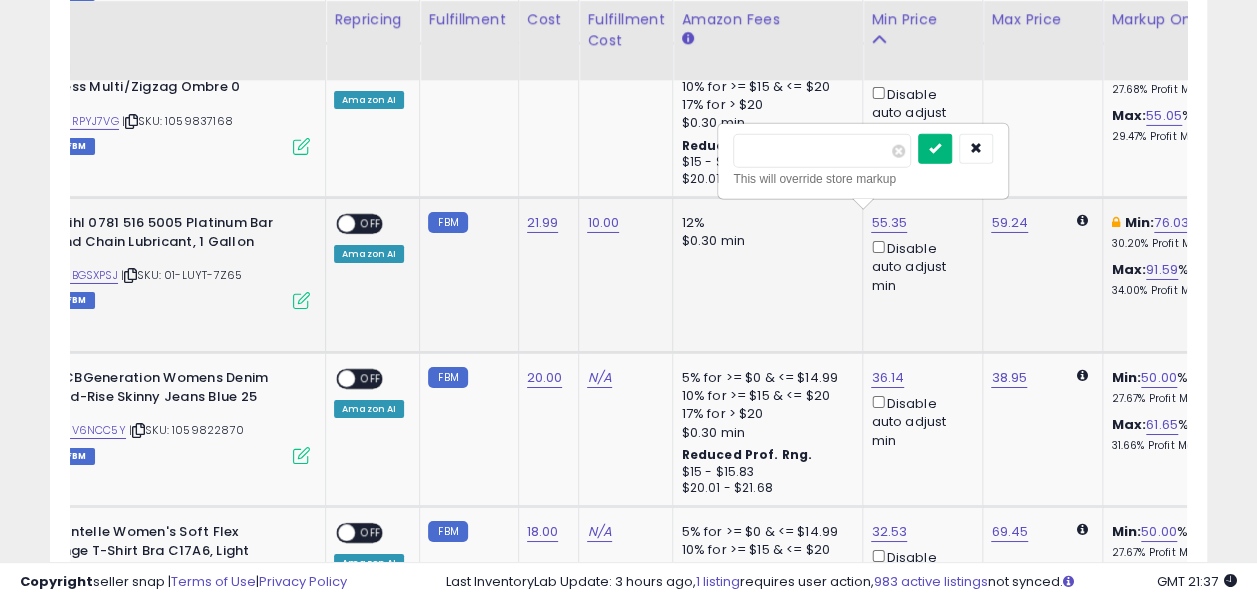 type on "*****" 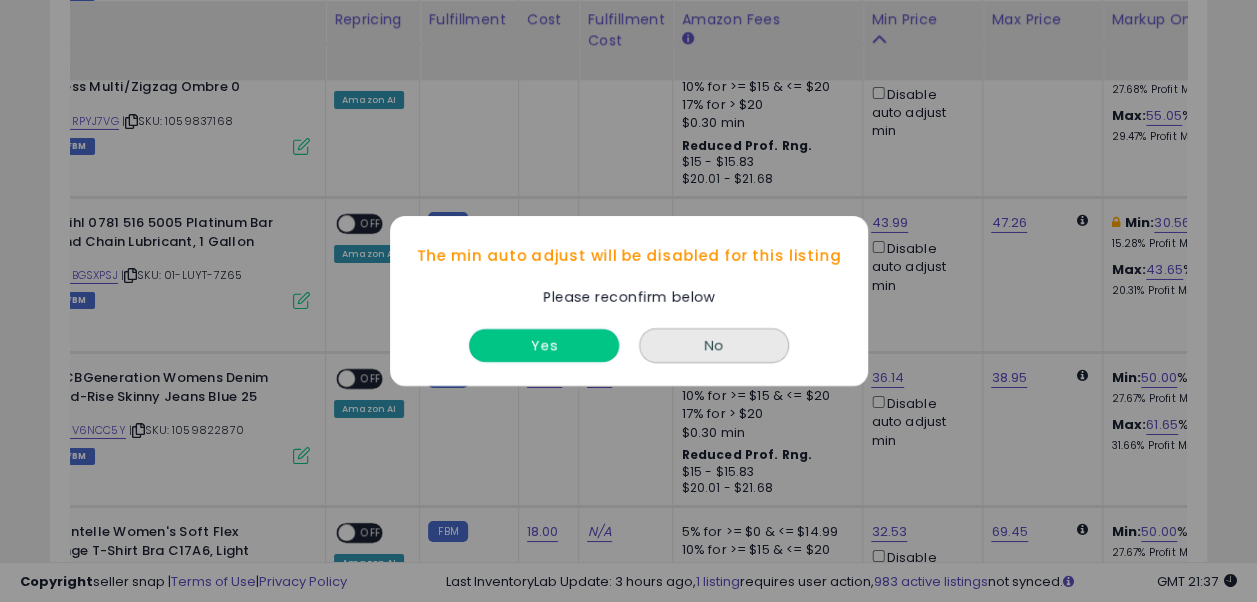 click on "Yes" at bounding box center (544, 345) 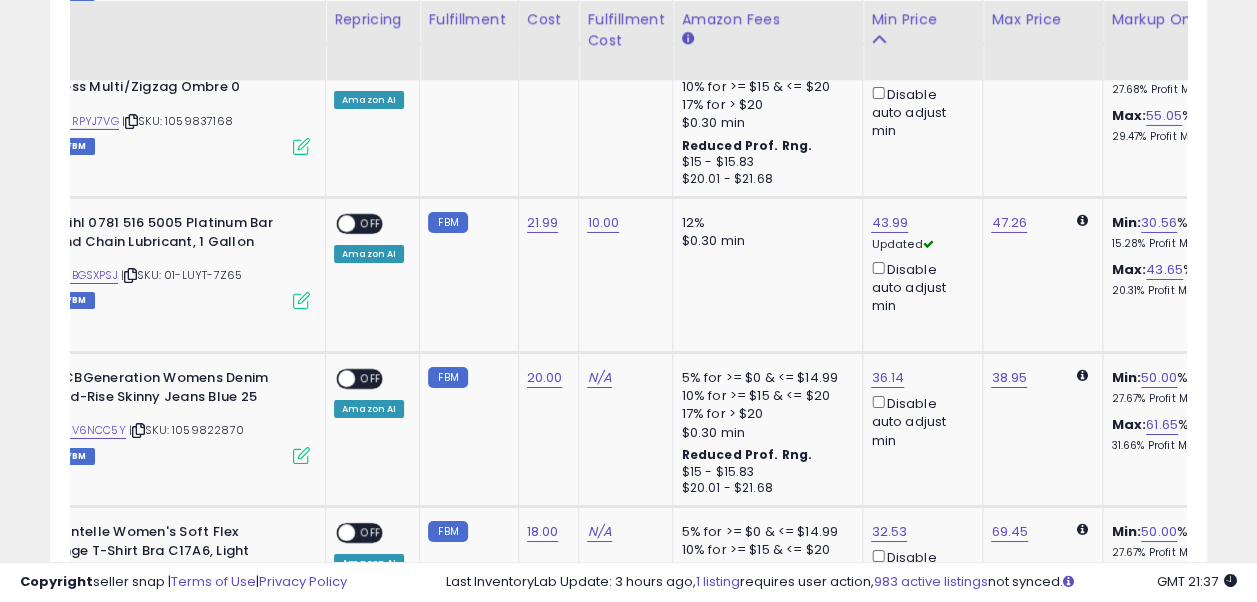 scroll, scrollTop: 0, scrollLeft: 0, axis: both 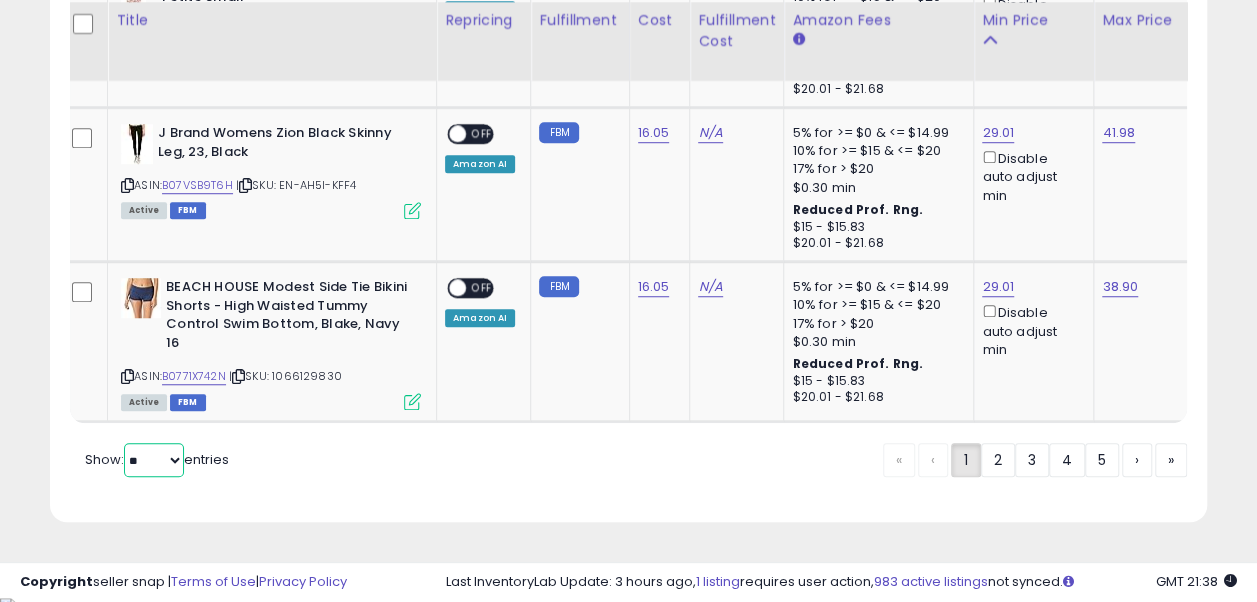 click on "**
**" at bounding box center (154, 460) 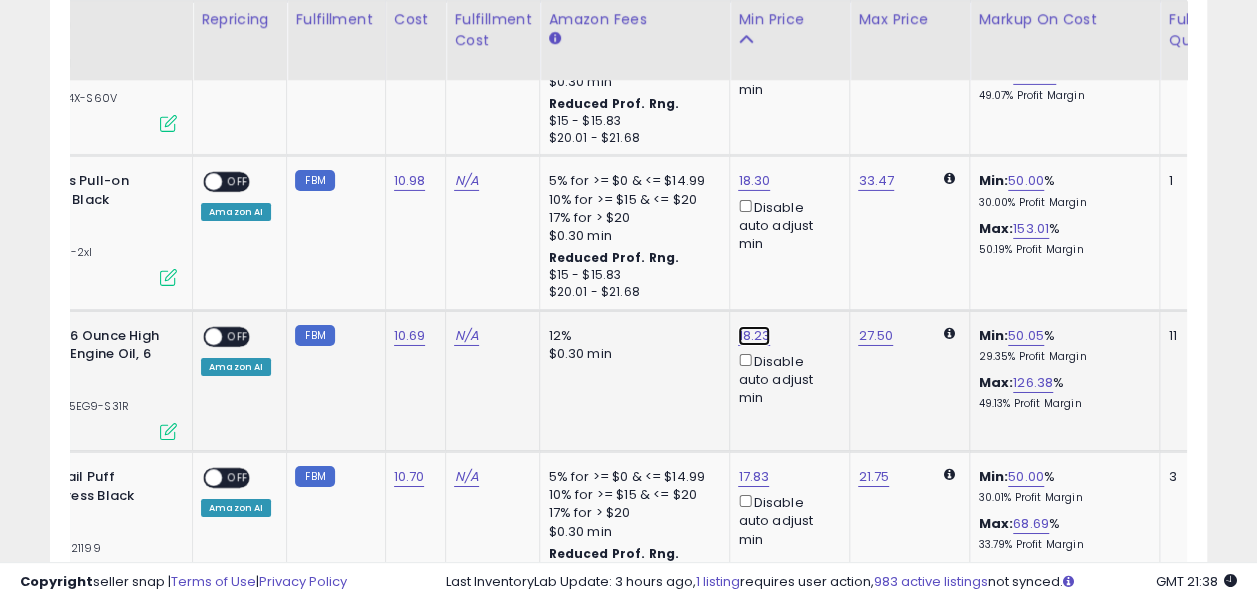 click on "18.23" at bounding box center [760, -5960] 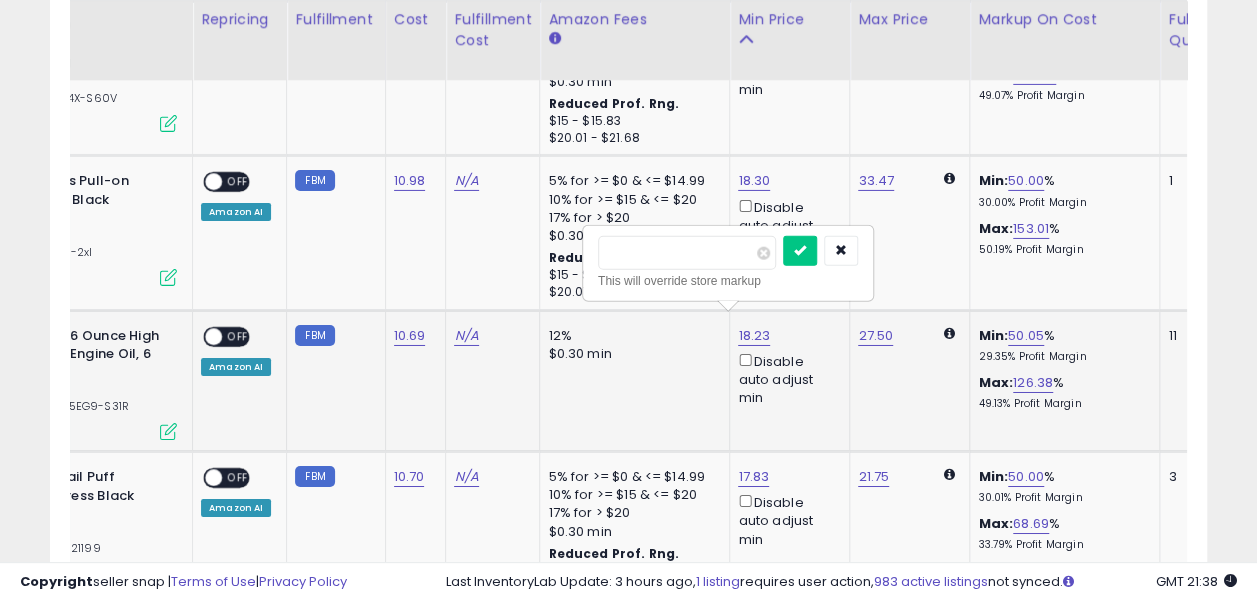 click on "*****" at bounding box center [687, 253] 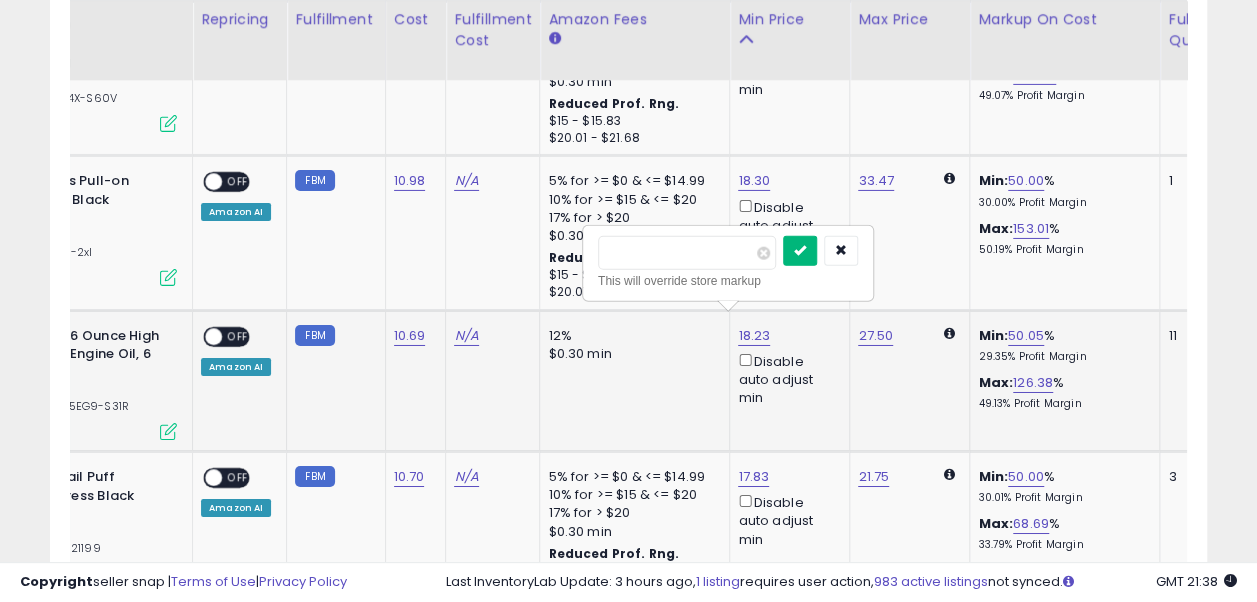 type on "****" 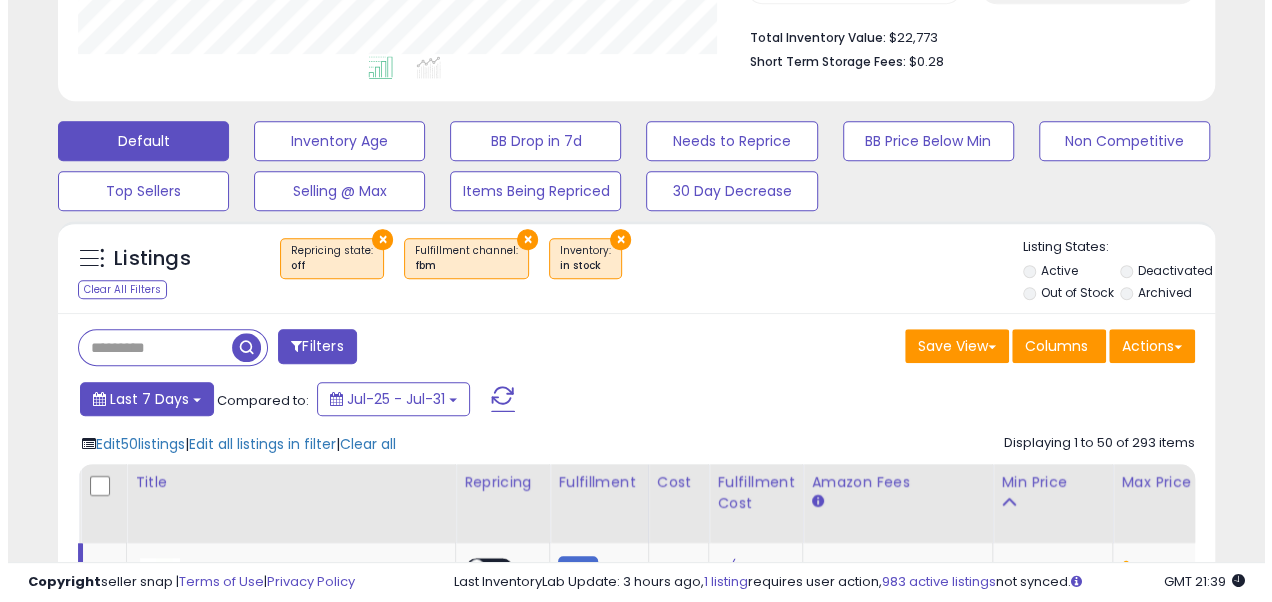 scroll, scrollTop: 600, scrollLeft: 0, axis: vertical 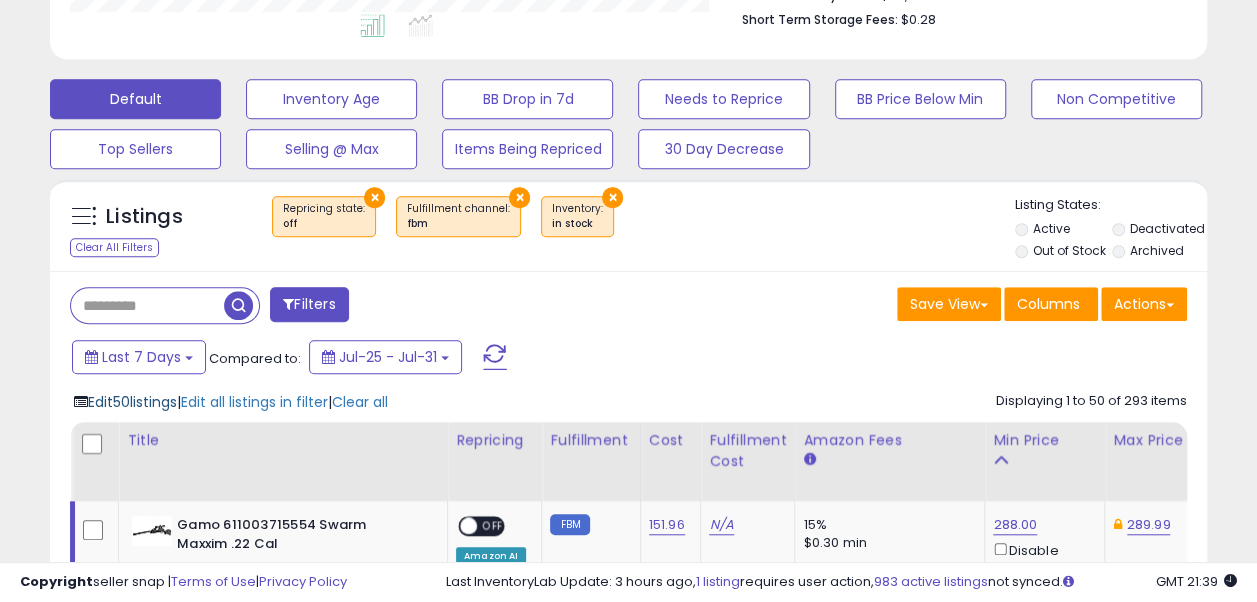 click on "Edit  50  listings" at bounding box center (132, 402) 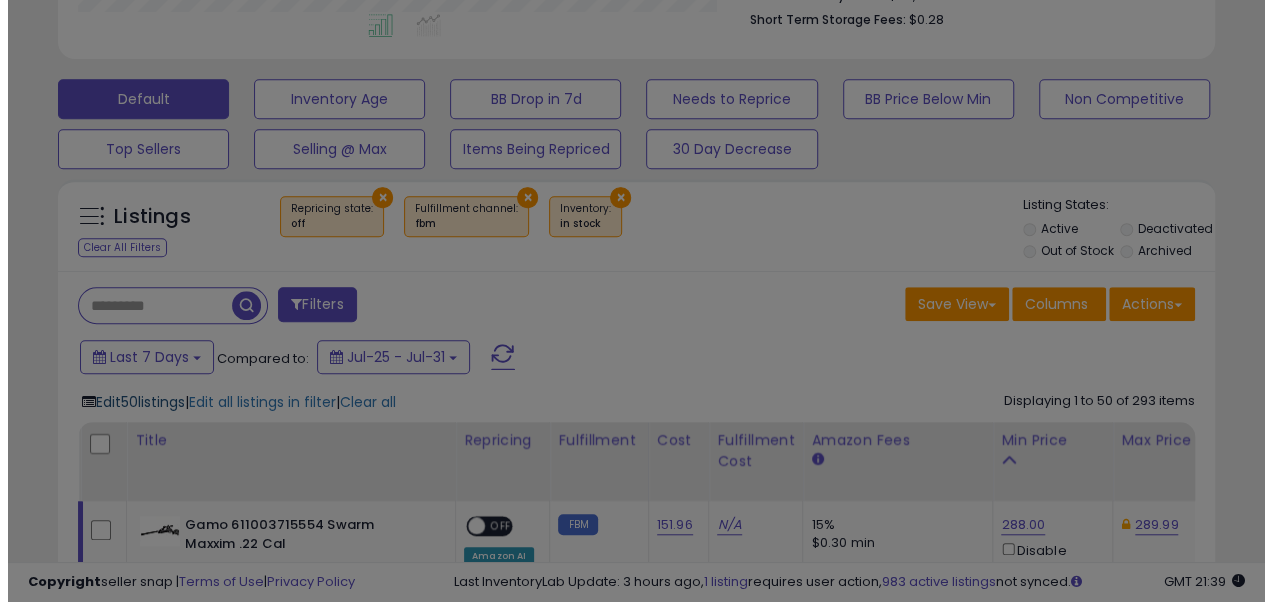 scroll, scrollTop: 999590, scrollLeft: 999322, axis: both 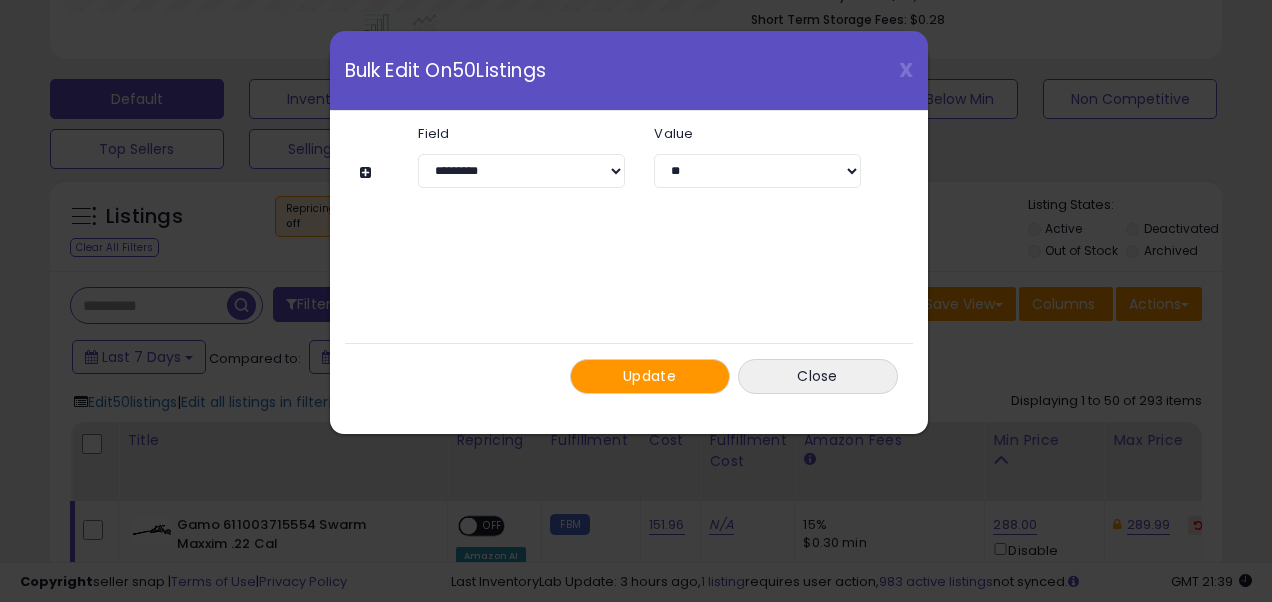 click on "Update" at bounding box center [649, 376] 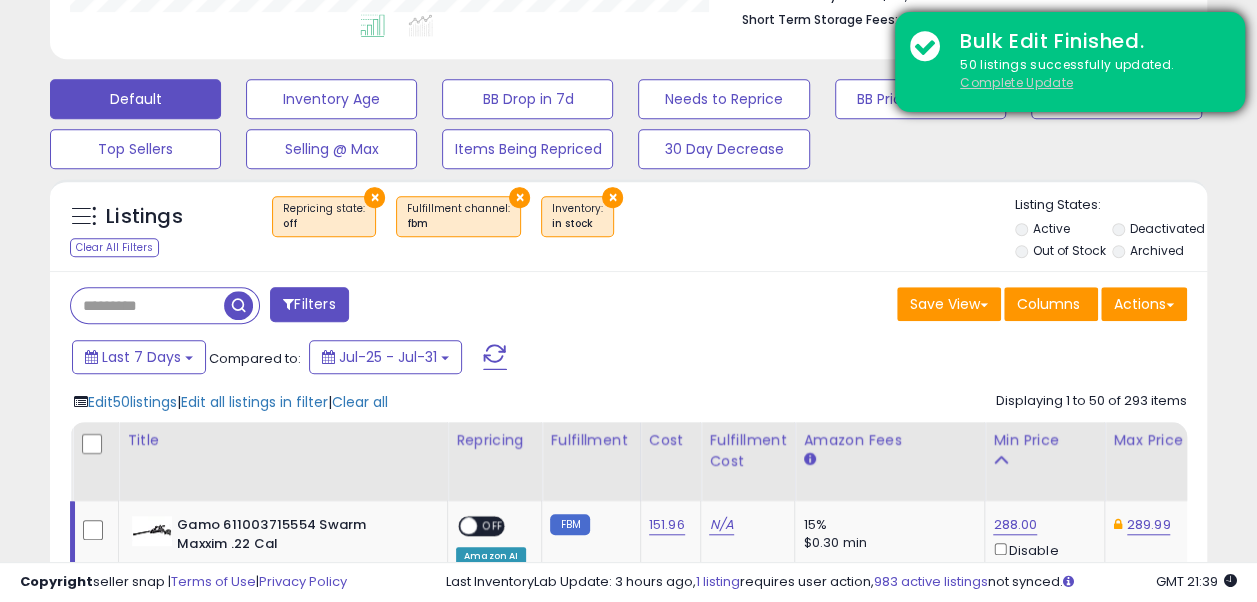 click on "Complete Update" at bounding box center (1016, 82) 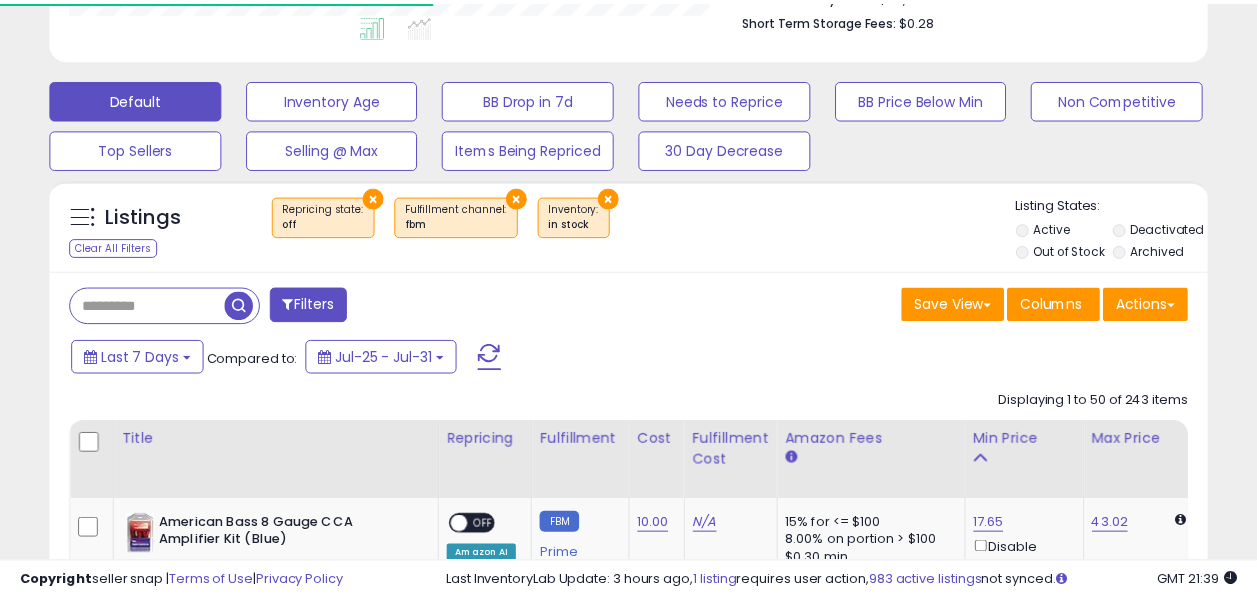 scroll, scrollTop: 999590, scrollLeft: 999331, axis: both 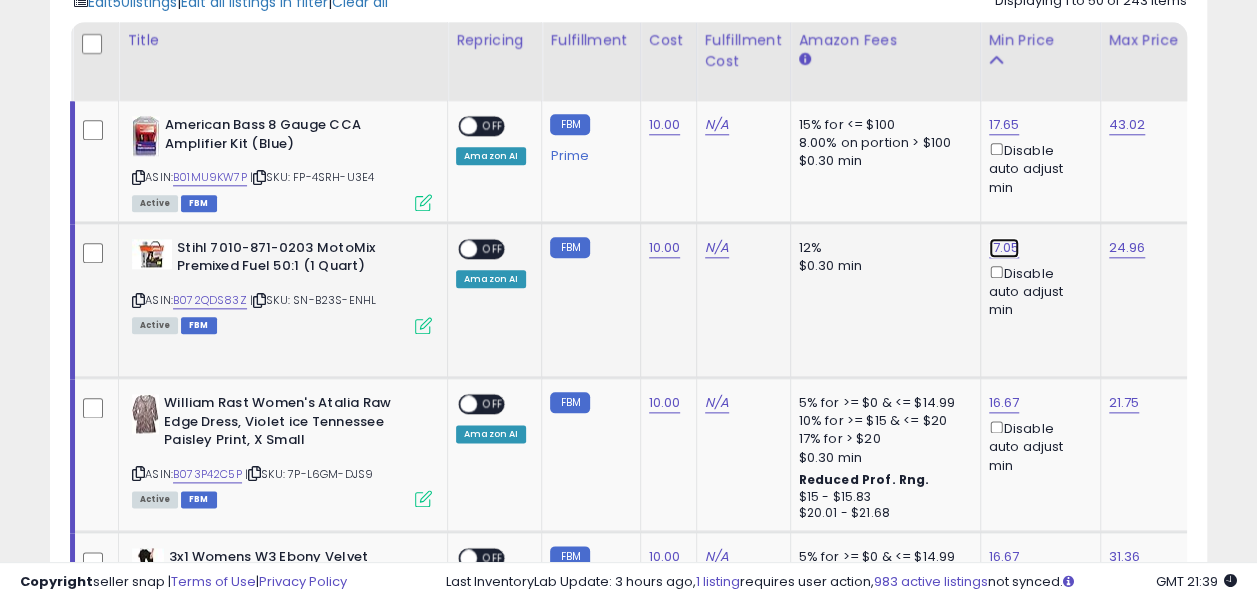 click on "17.05" at bounding box center (1004, 125) 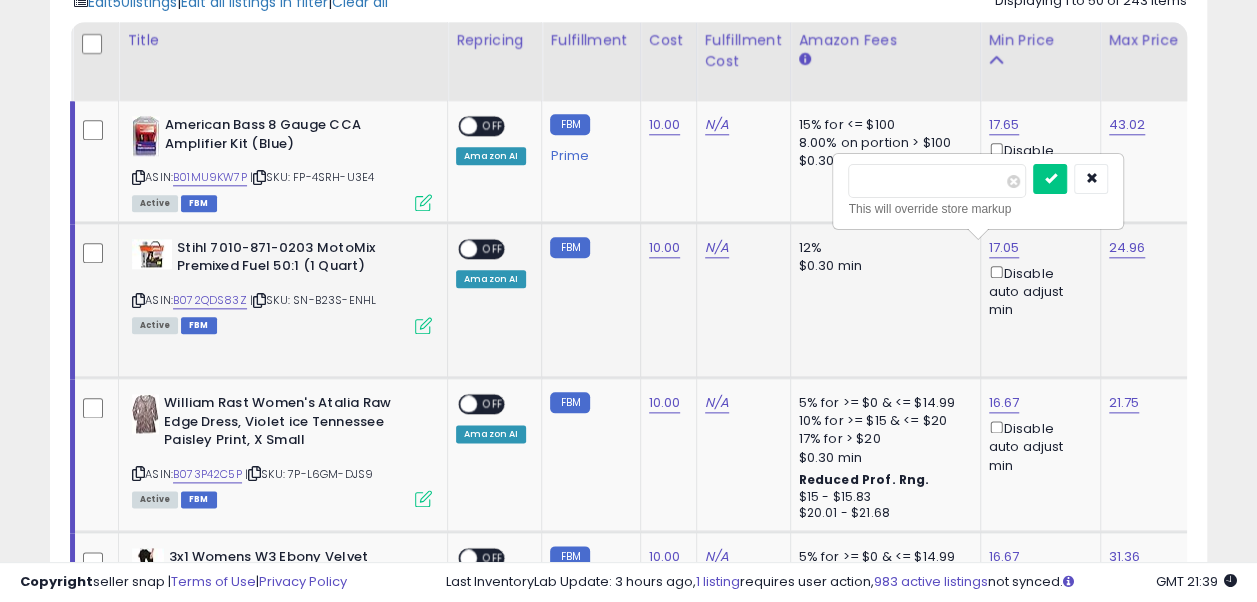 scroll, scrollTop: 0, scrollLeft: 10, axis: horizontal 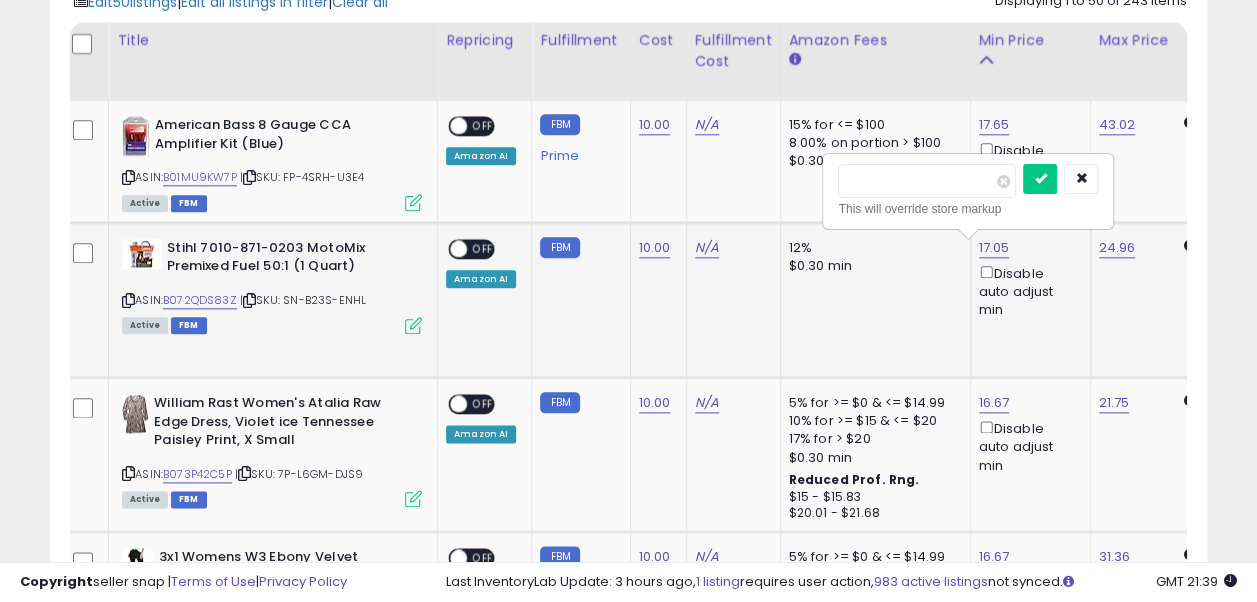 click on "*****" at bounding box center (927, 181) 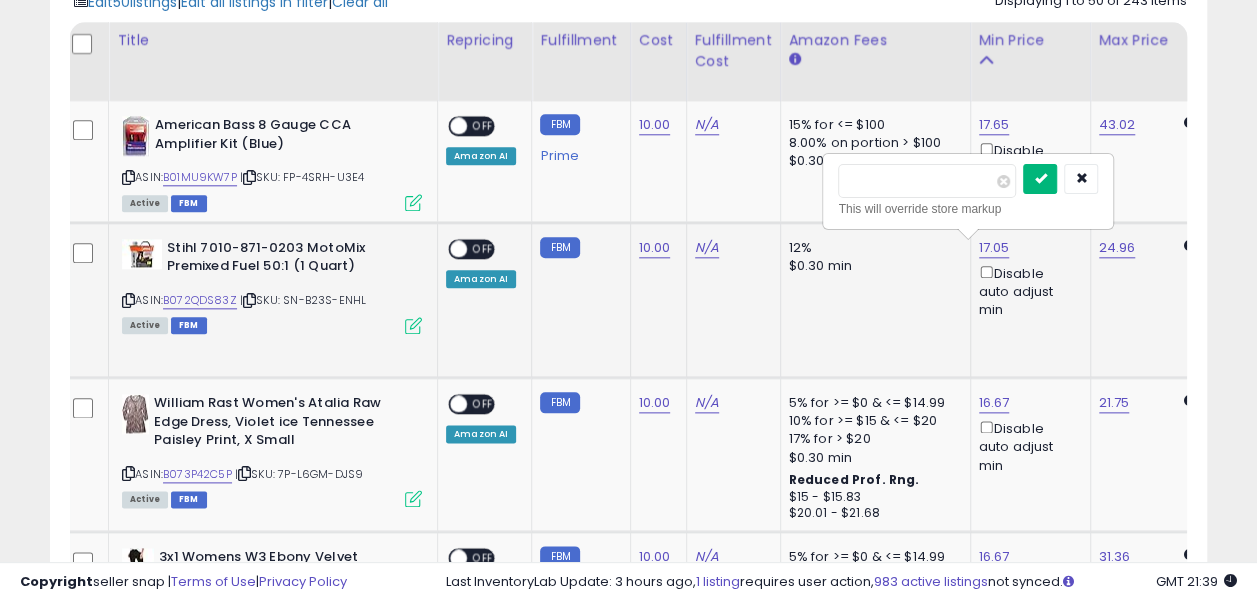 type on "****" 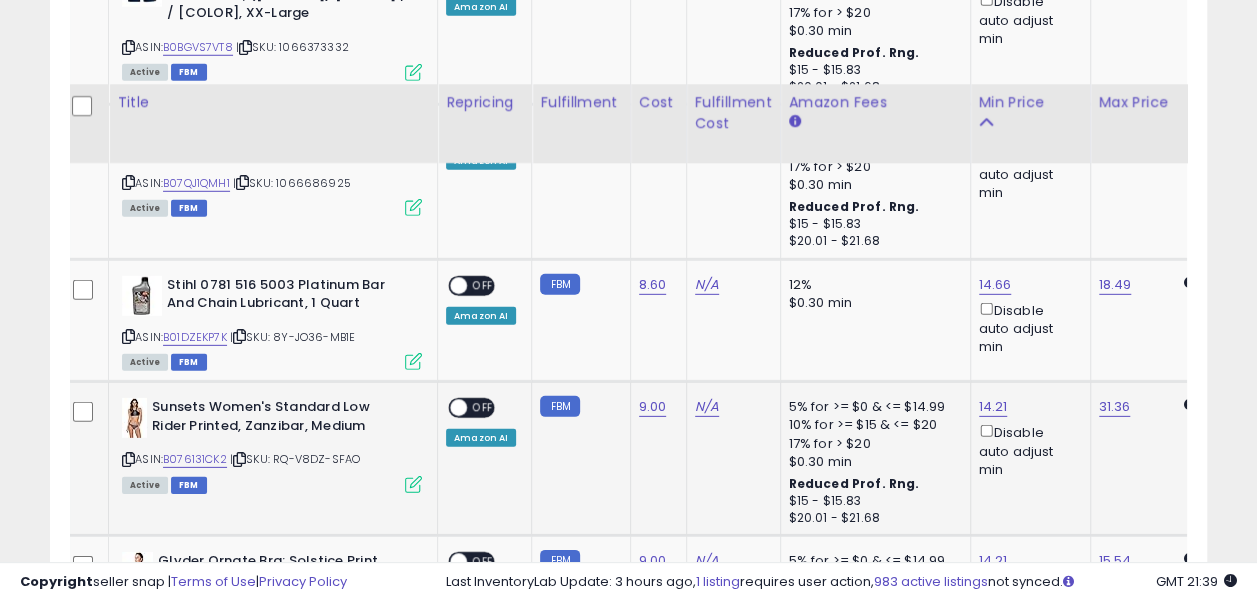 scroll, scrollTop: 2900, scrollLeft: 0, axis: vertical 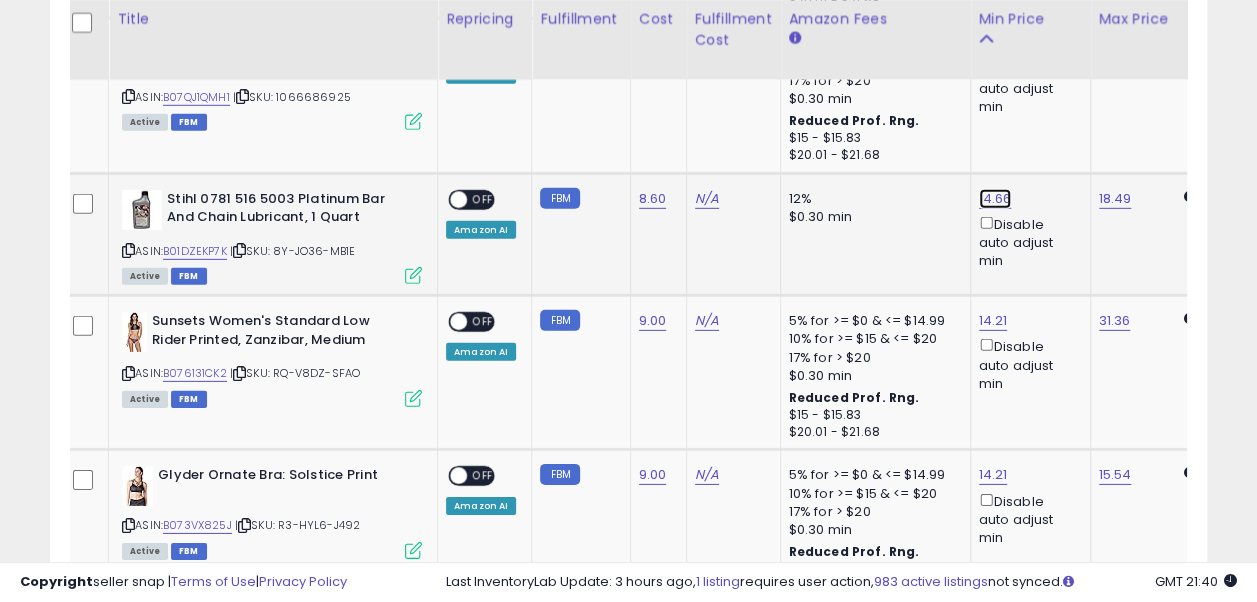 click on "14.66" at bounding box center (994, -1775) 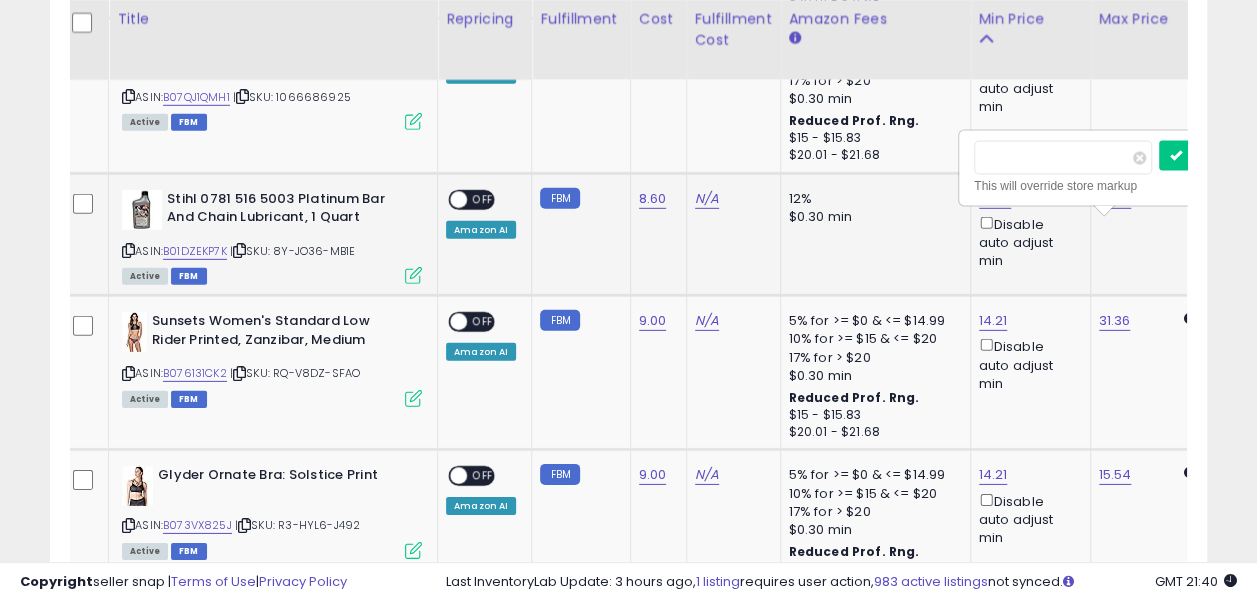 scroll, scrollTop: 0, scrollLeft: 11, axis: horizontal 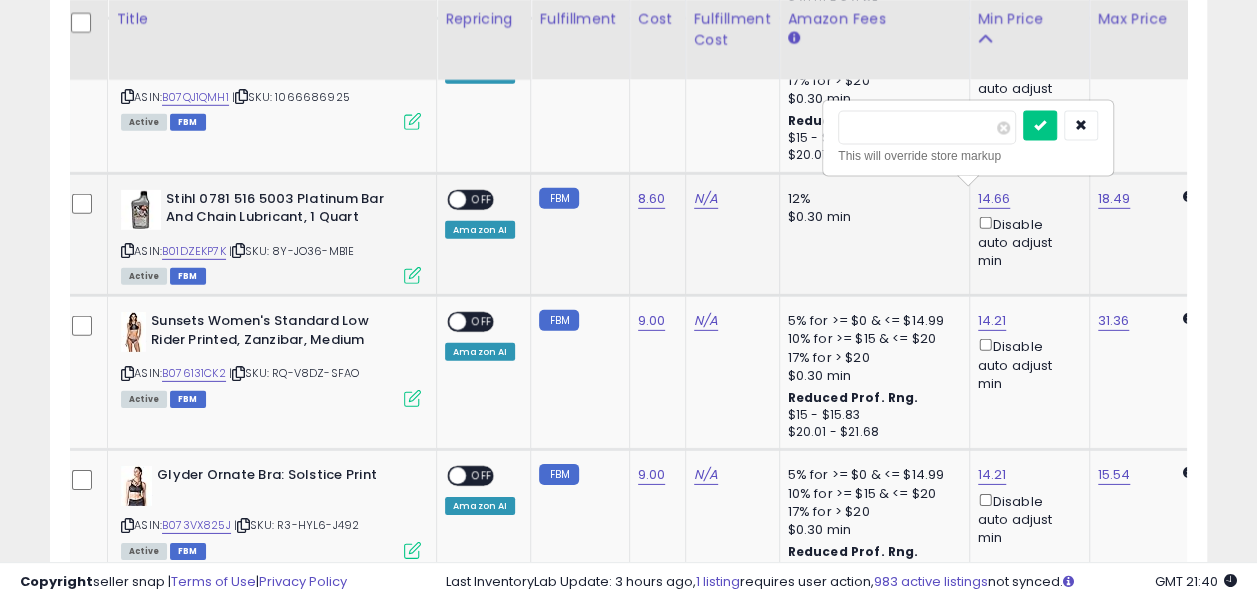 click on "*****" at bounding box center (927, 128) 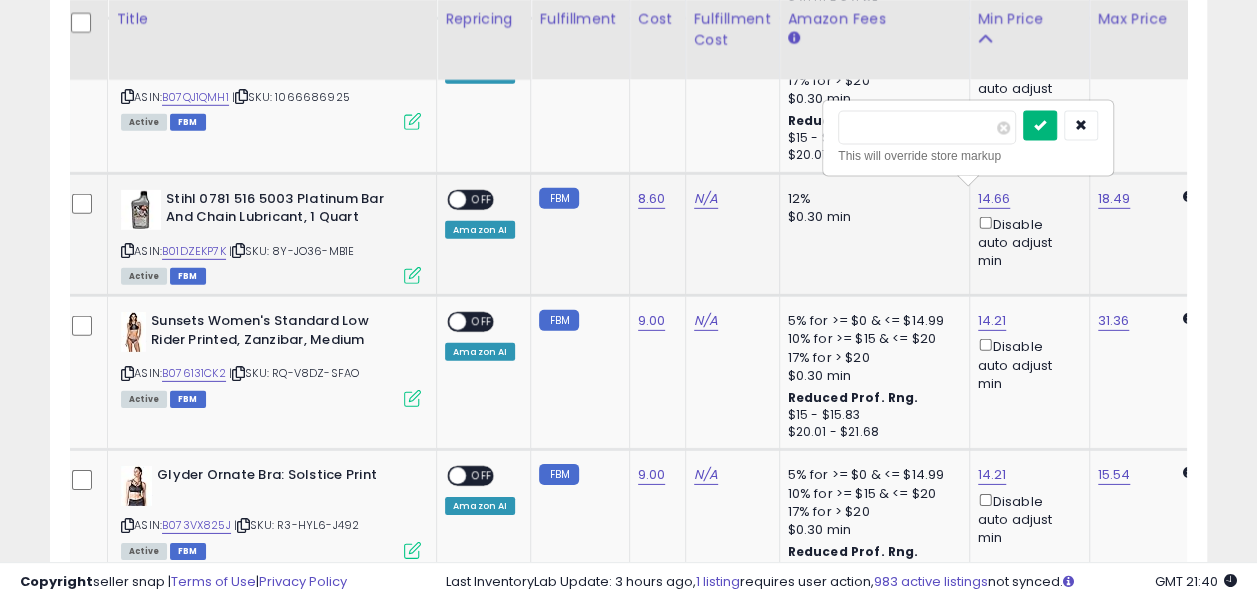 type on "****" 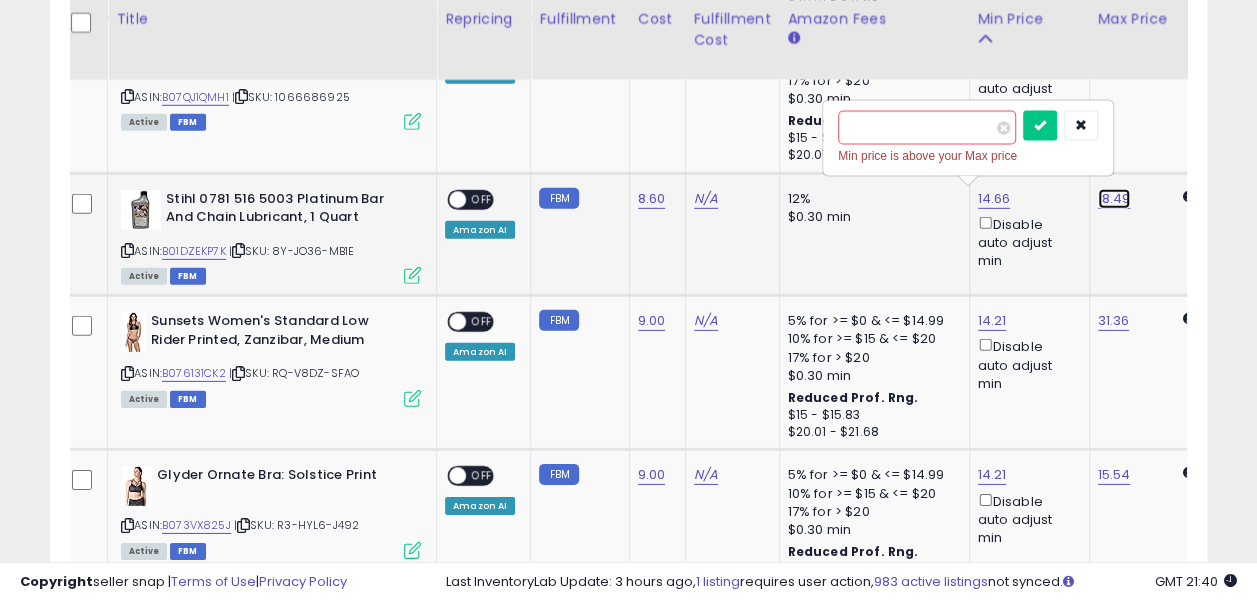 click on "18.49" at bounding box center (1116, -1775) 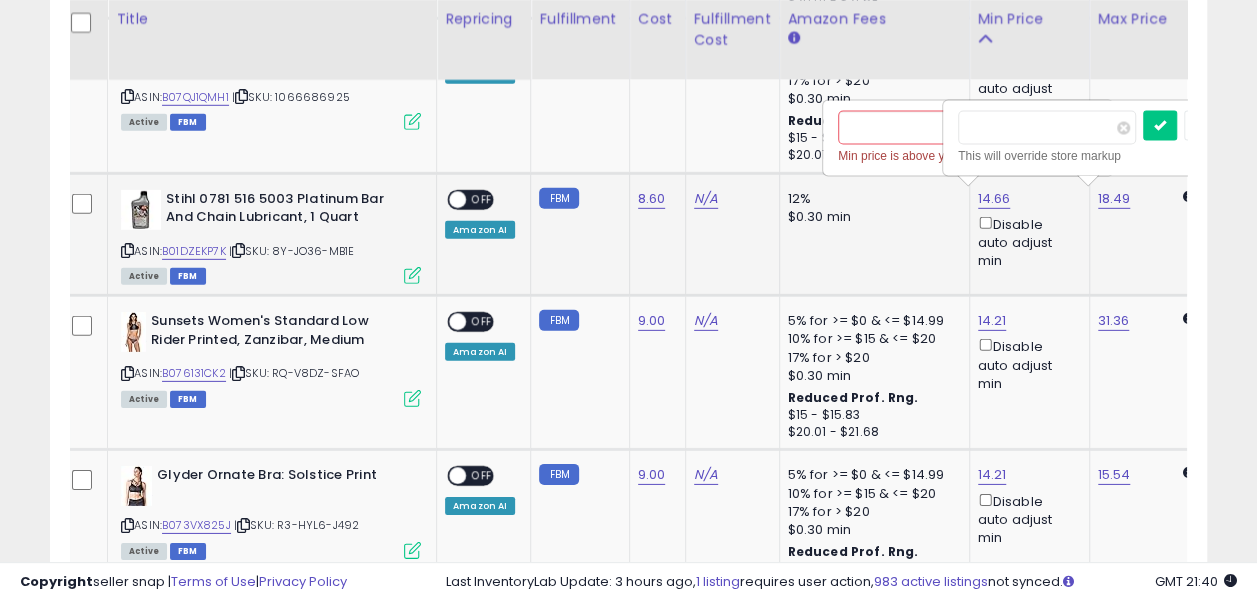 scroll, scrollTop: 0, scrollLeft: 131, axis: horizontal 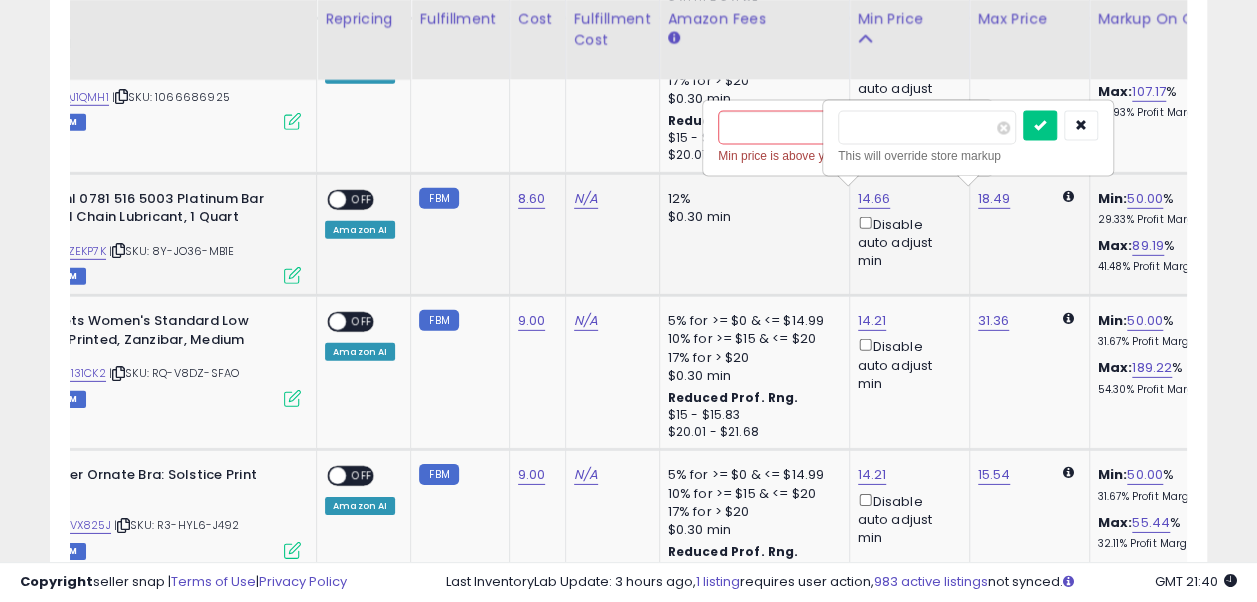 click on "*****" at bounding box center (927, 128) 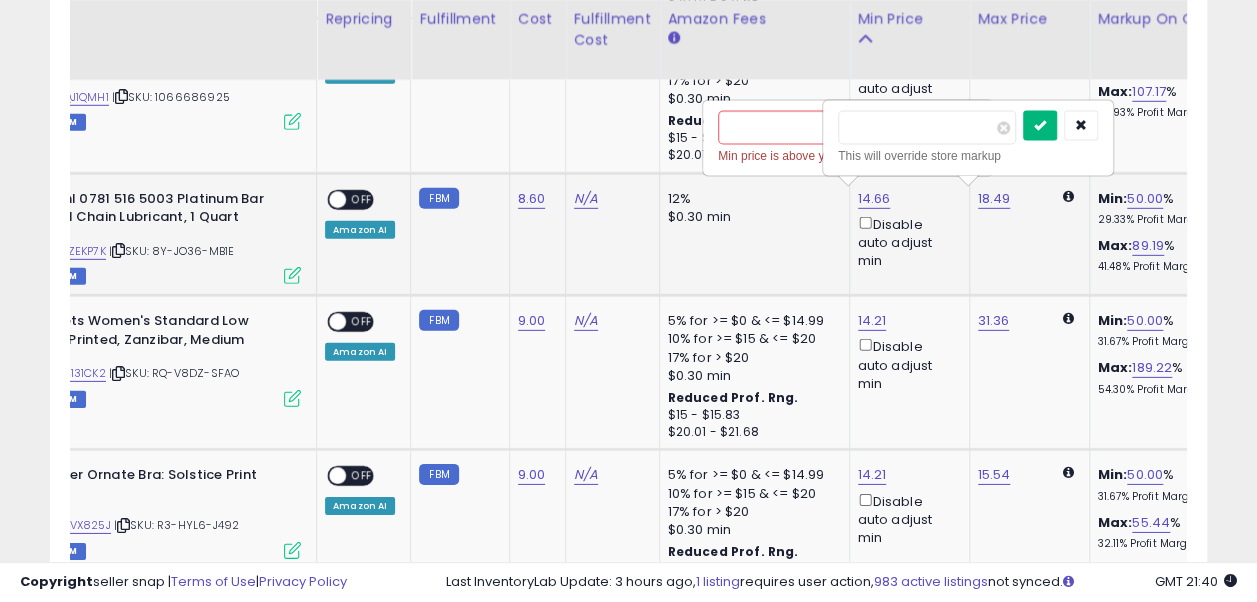 type on "*****" 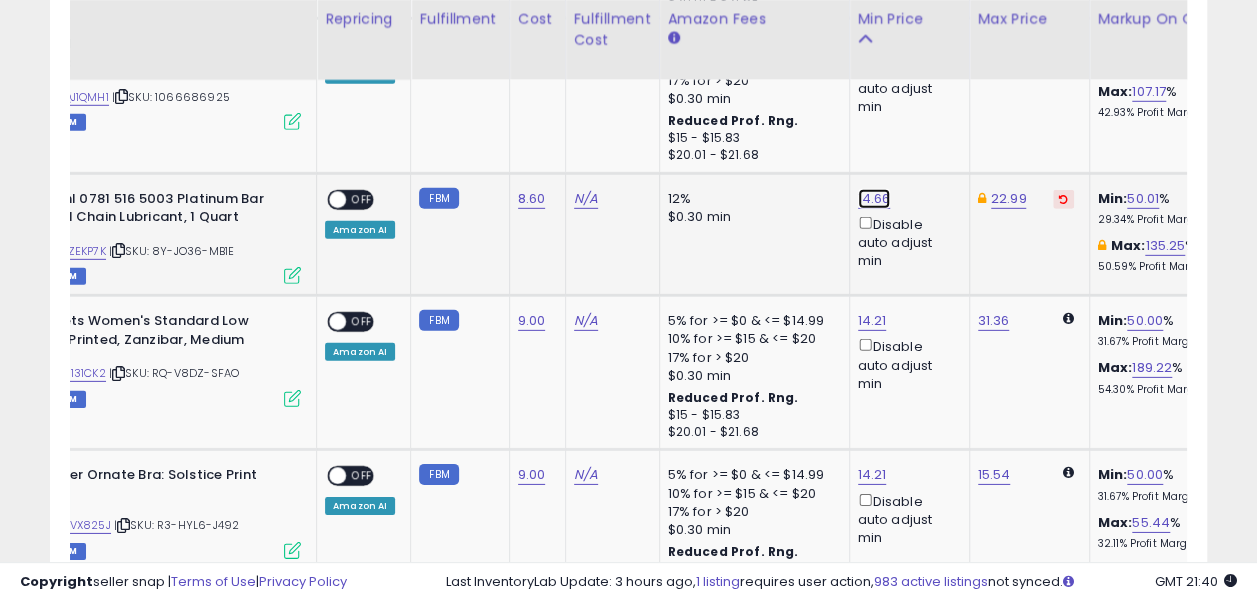 click on "14.66" at bounding box center [873, -1775] 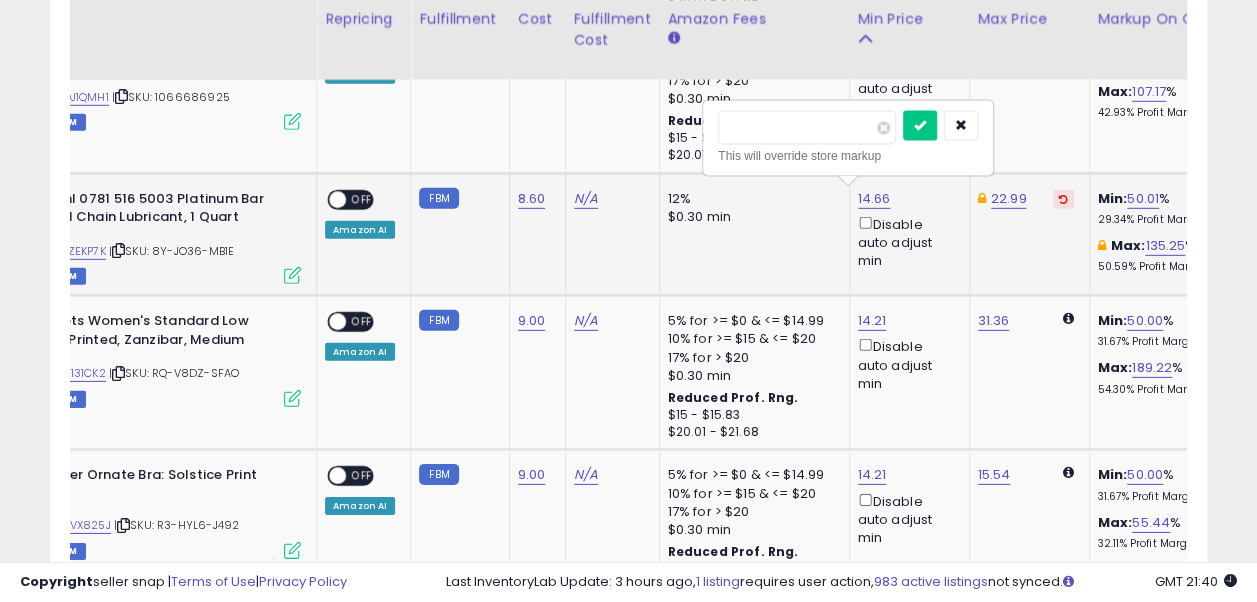 click on "*****" at bounding box center [807, 128] 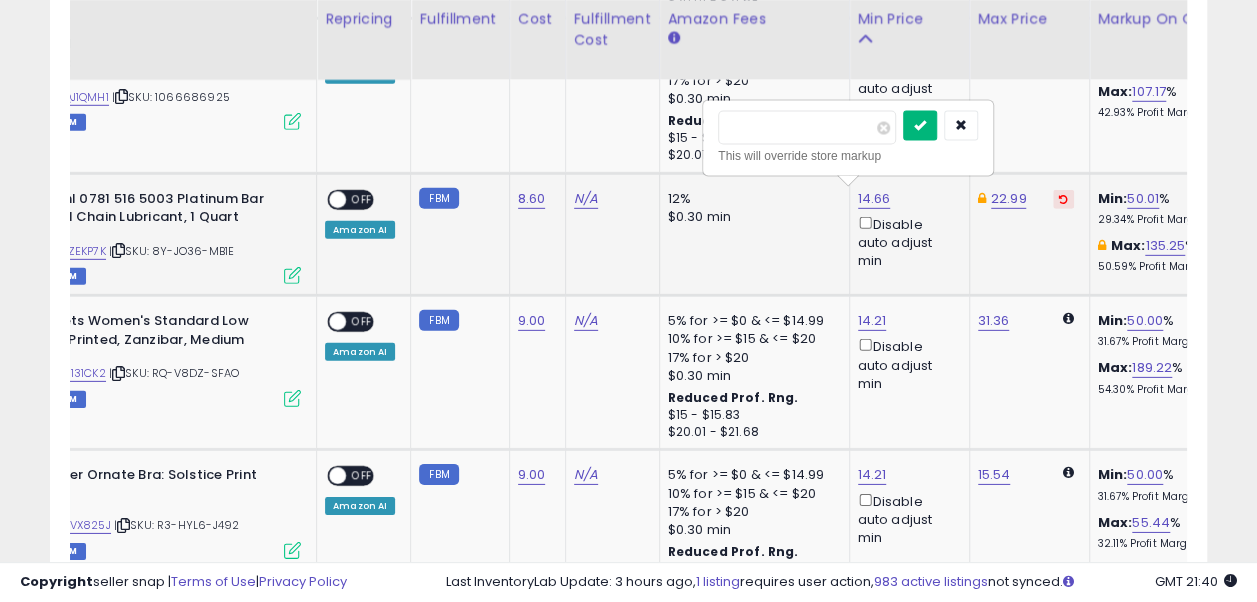 type on "****" 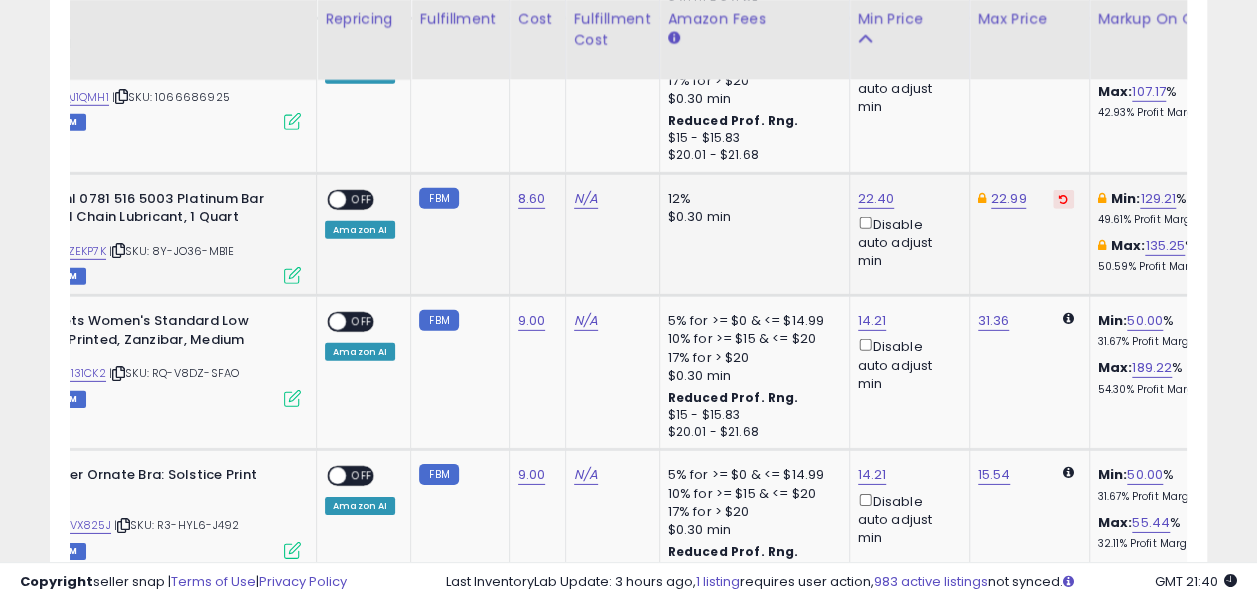 scroll, scrollTop: 0, scrollLeft: 0, axis: both 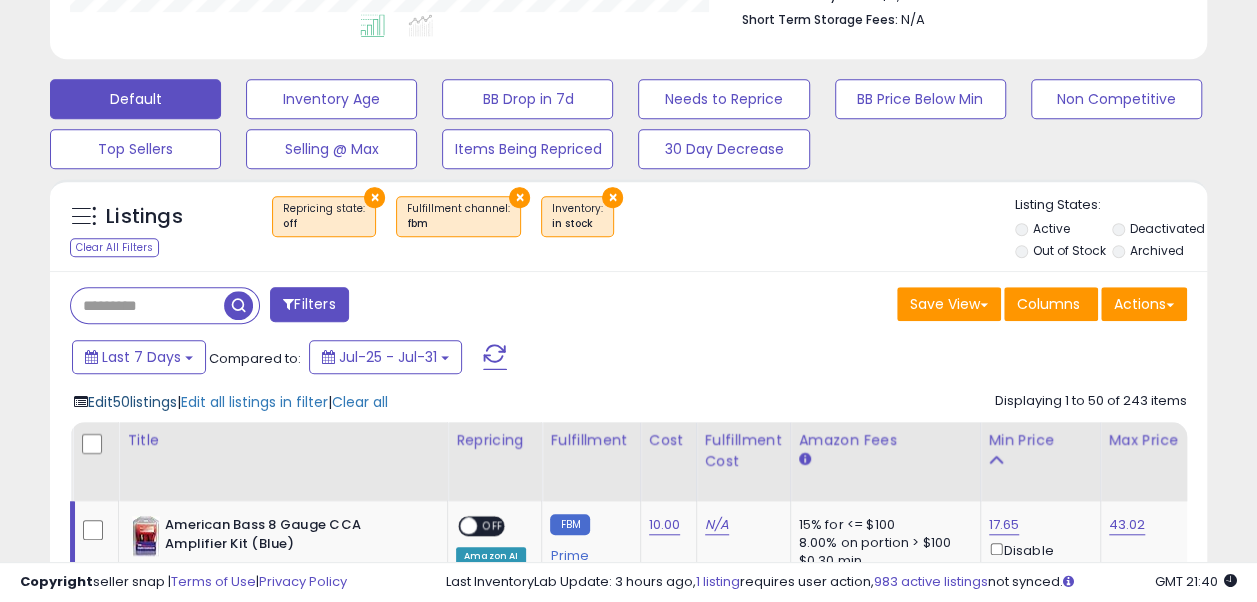 click on "Edit  50  listings" at bounding box center [132, 402] 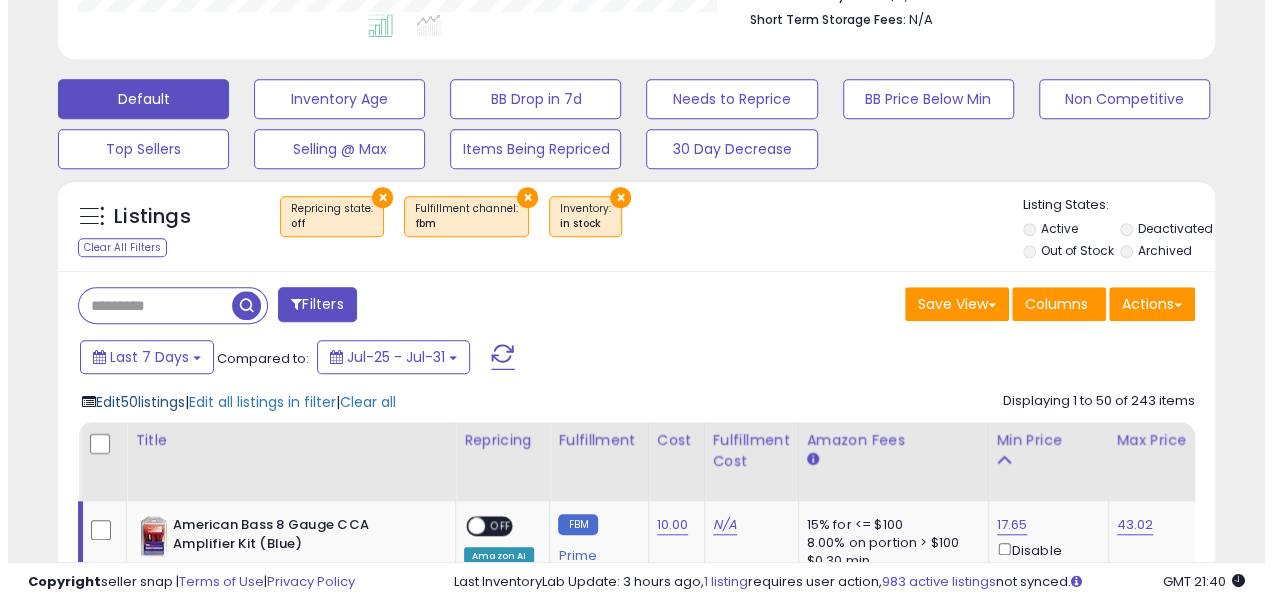 scroll, scrollTop: 999590, scrollLeft: 999322, axis: both 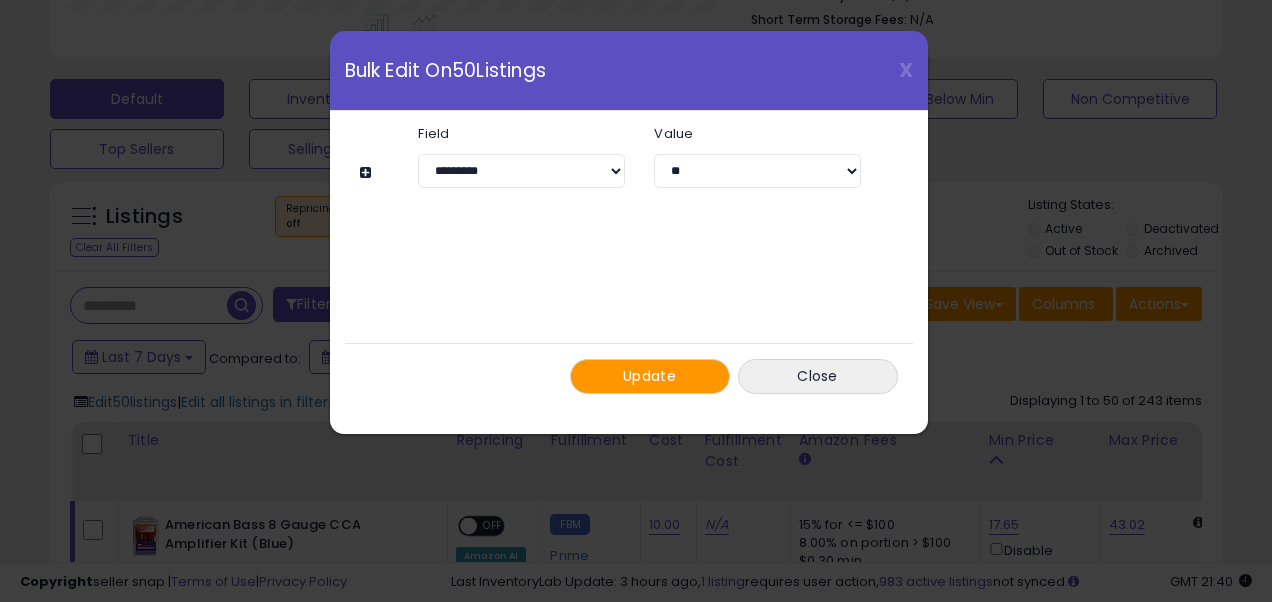 click on "Update" at bounding box center [649, 376] 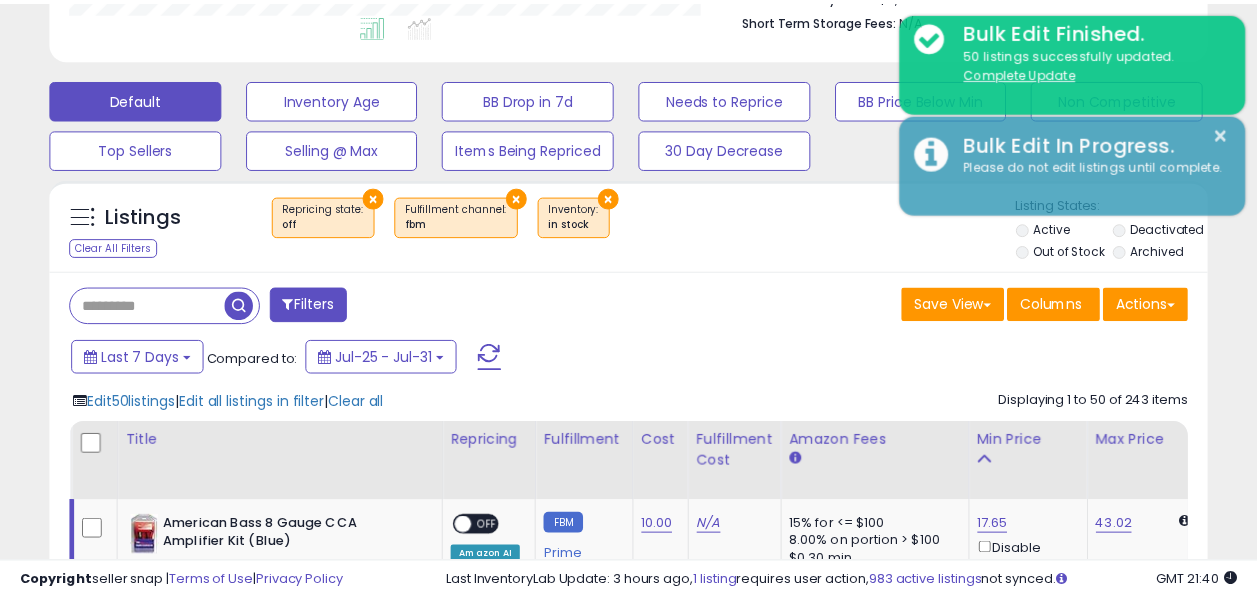 scroll, scrollTop: 410, scrollLeft: 669, axis: both 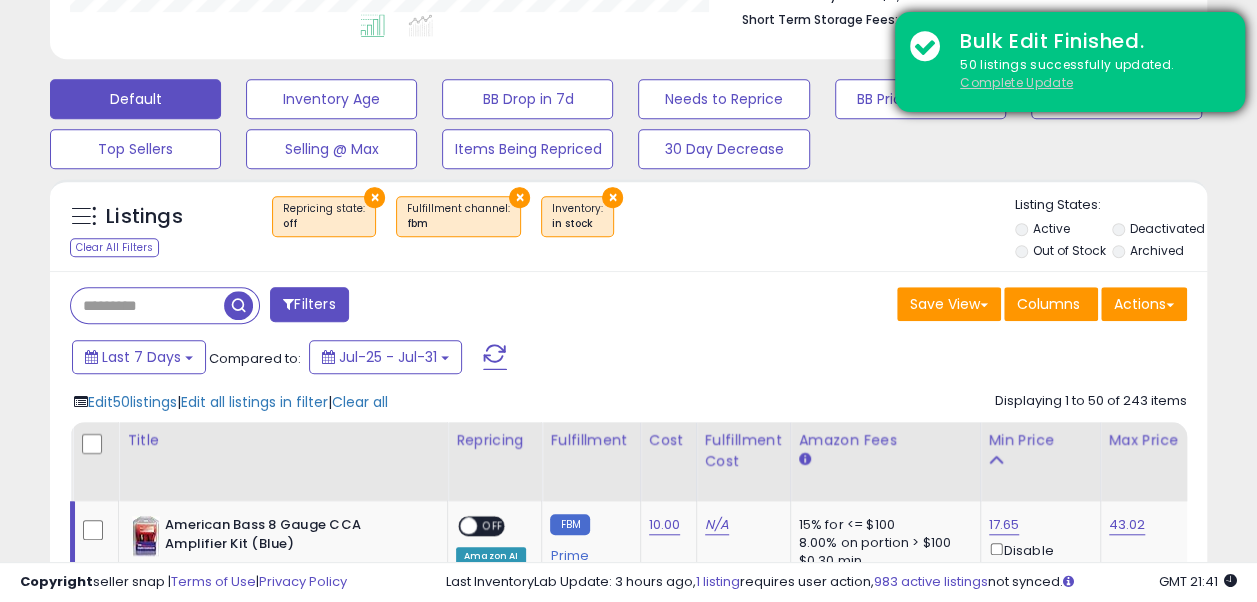 click on "Complete Update" at bounding box center (1016, 82) 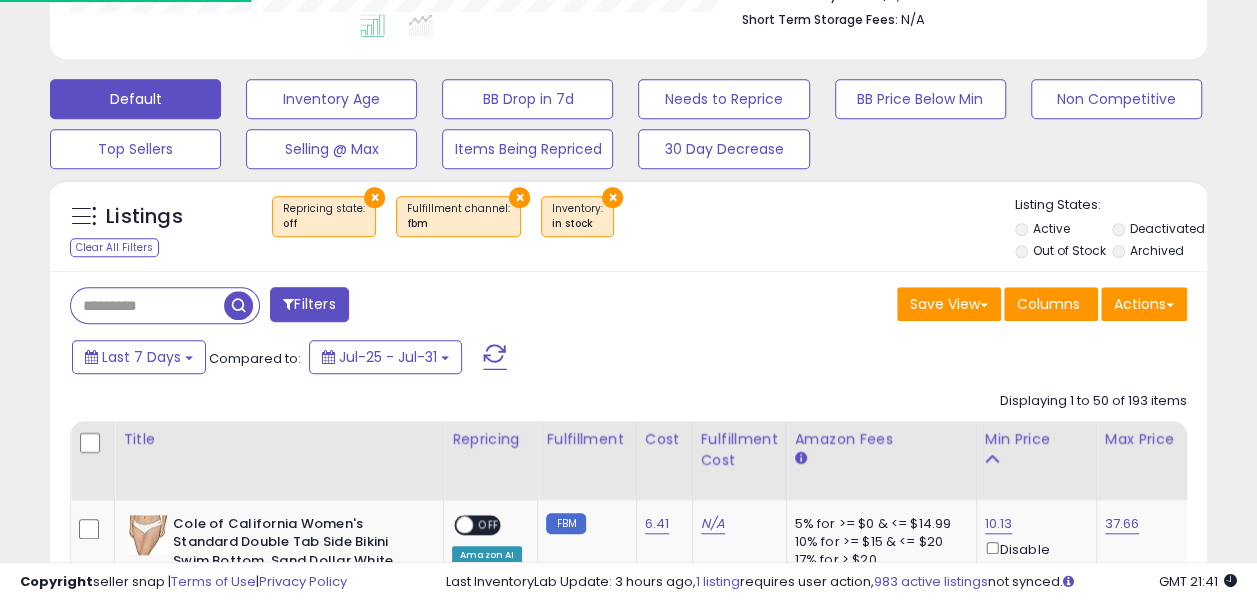 scroll, scrollTop: 999590, scrollLeft: 999331, axis: both 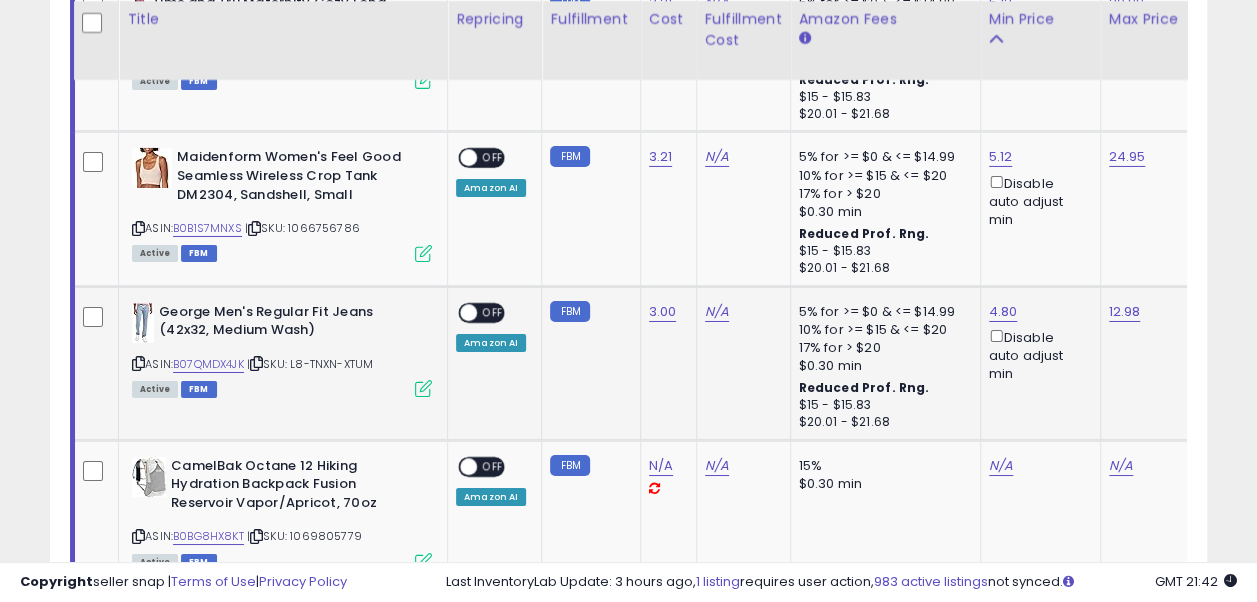 click on "OFF" at bounding box center (493, 312) 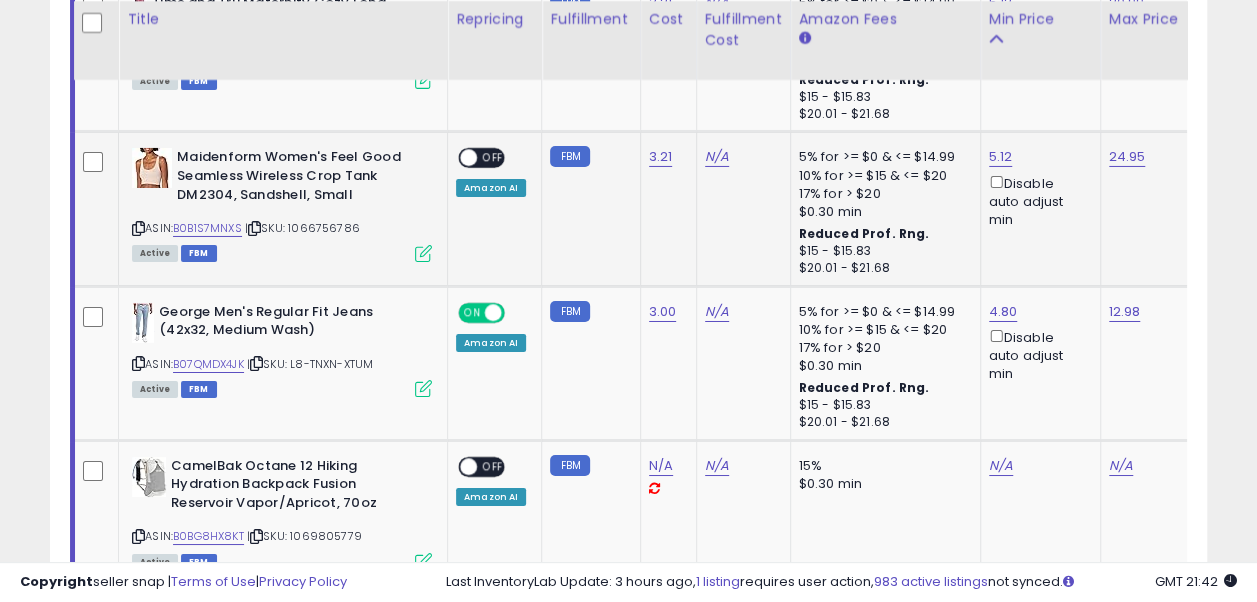 click on "OFF" at bounding box center (493, 158) 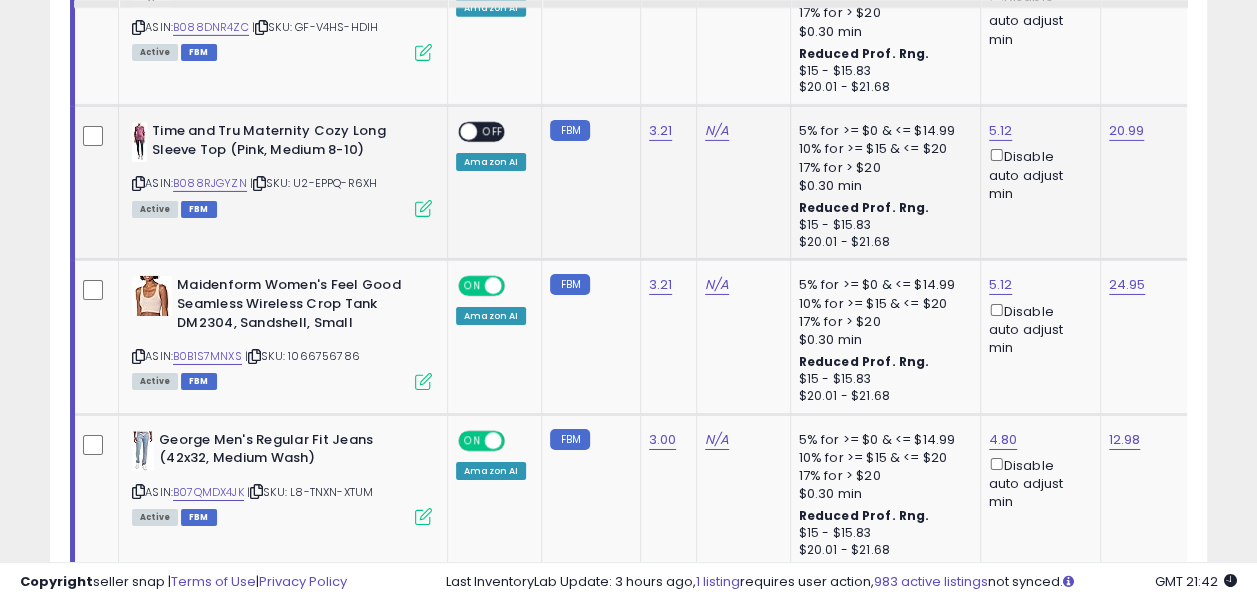 scroll, scrollTop: 3200, scrollLeft: 0, axis: vertical 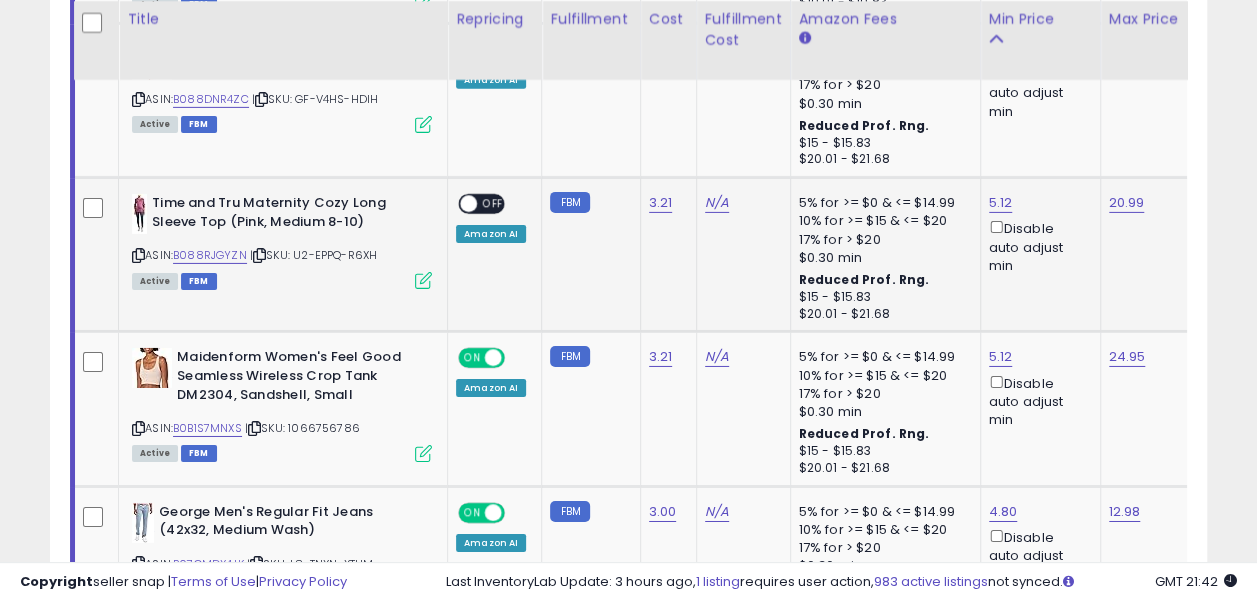 click on "OFF" at bounding box center [493, 204] 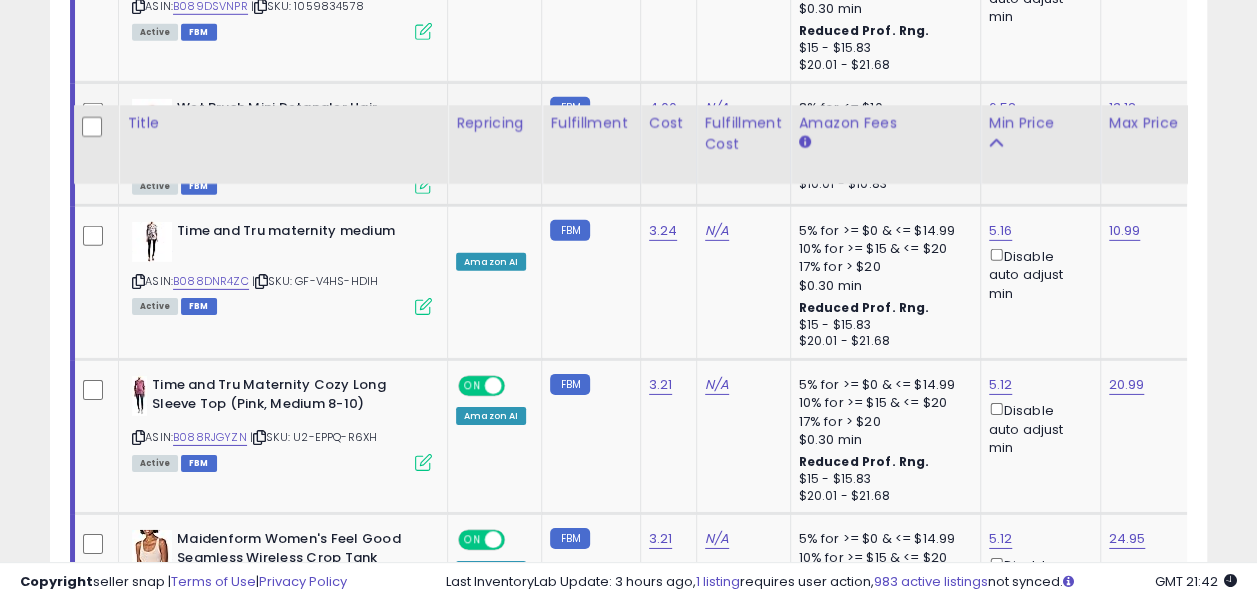 scroll, scrollTop: 3000, scrollLeft: 0, axis: vertical 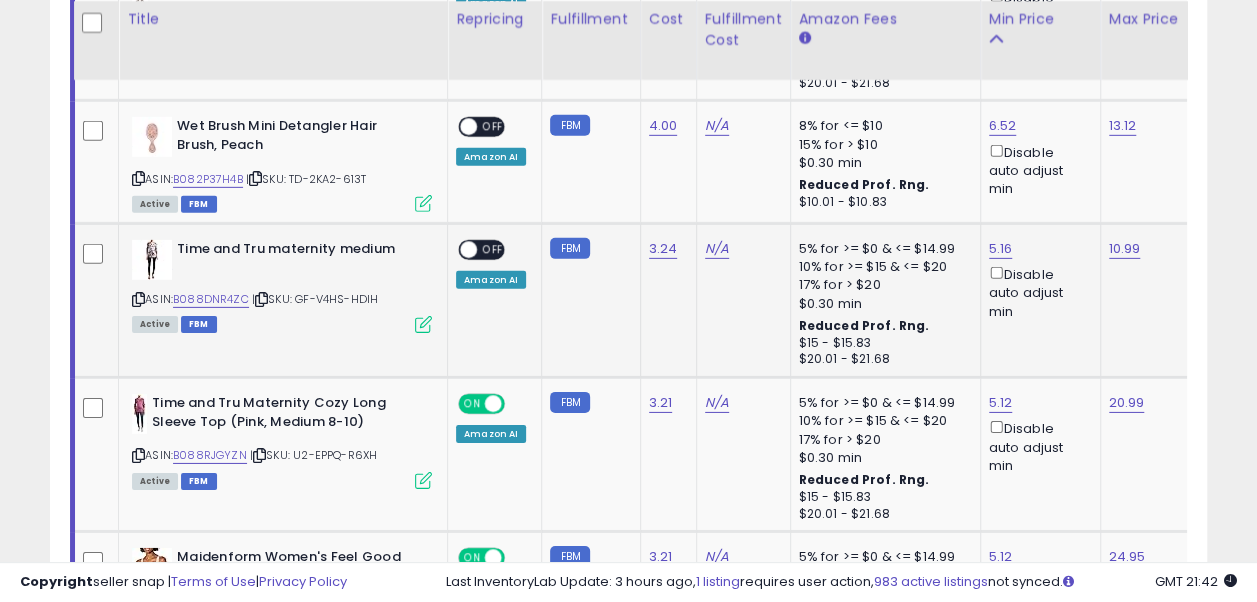 click on "OFF" at bounding box center [493, 250] 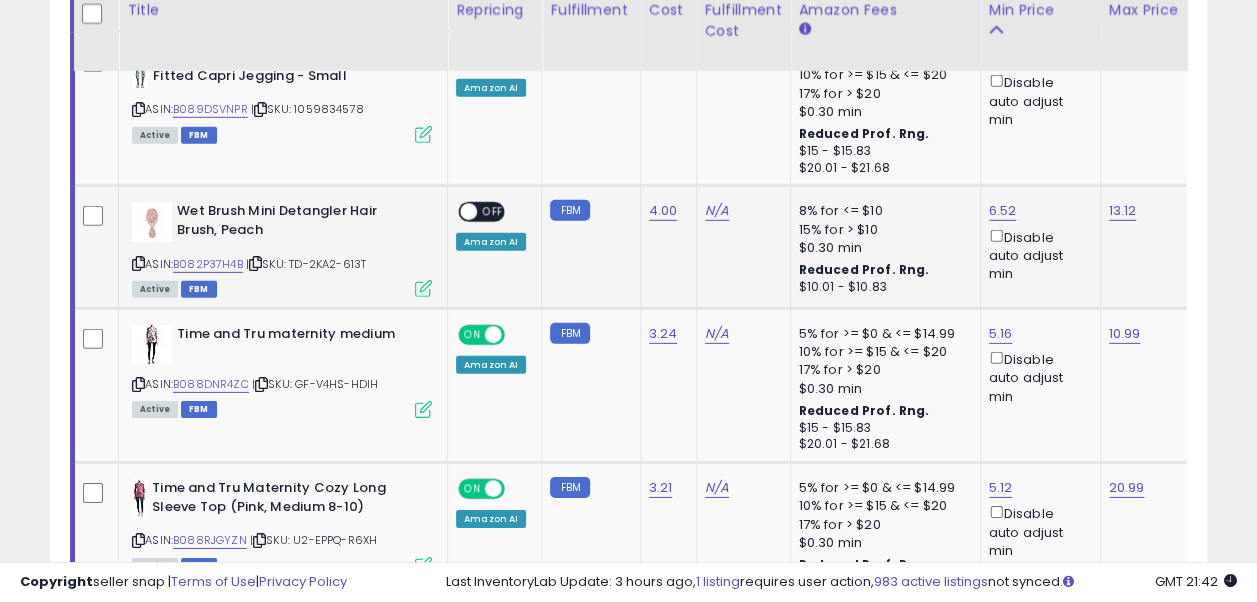 scroll, scrollTop: 2900, scrollLeft: 0, axis: vertical 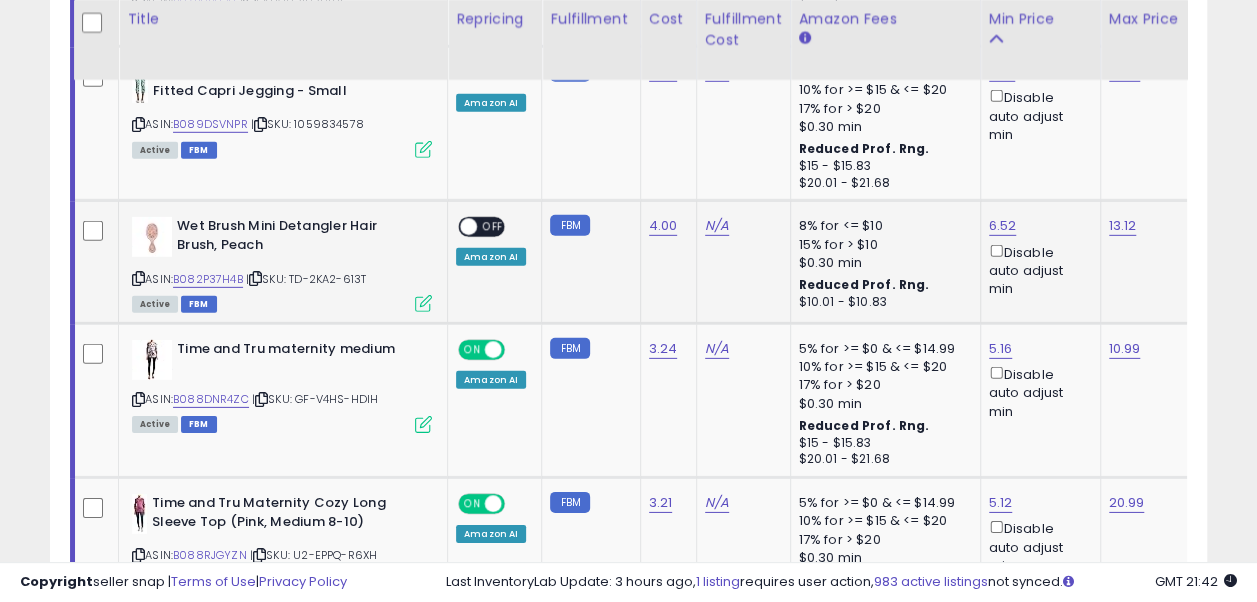 click on "OFF" at bounding box center [493, 227] 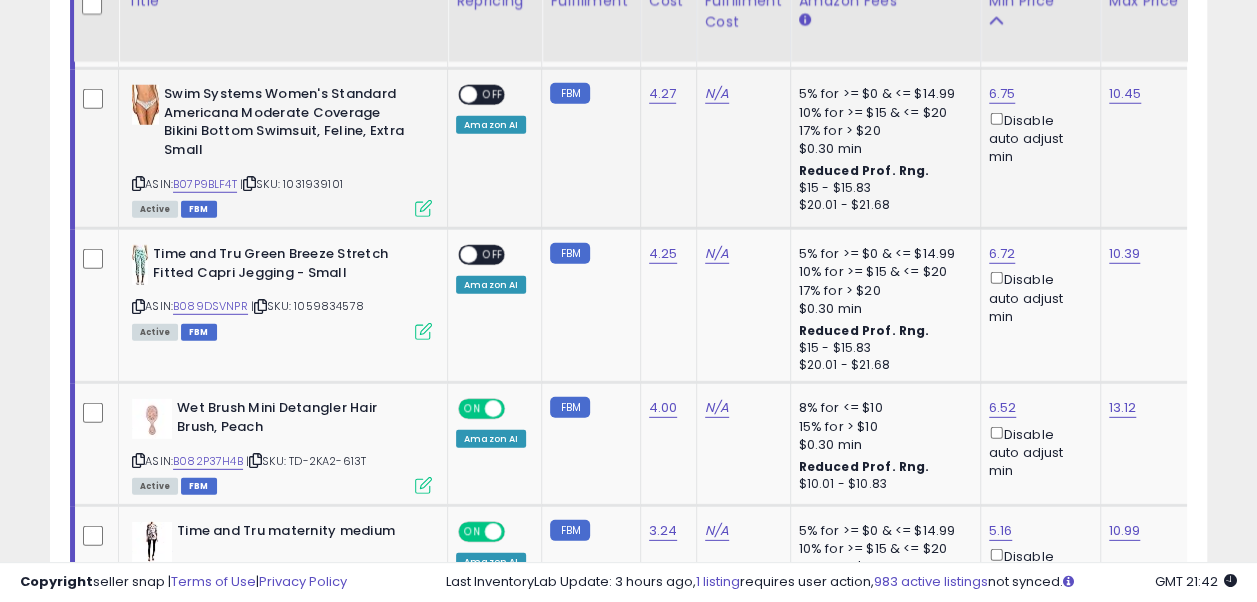 scroll, scrollTop: 2700, scrollLeft: 0, axis: vertical 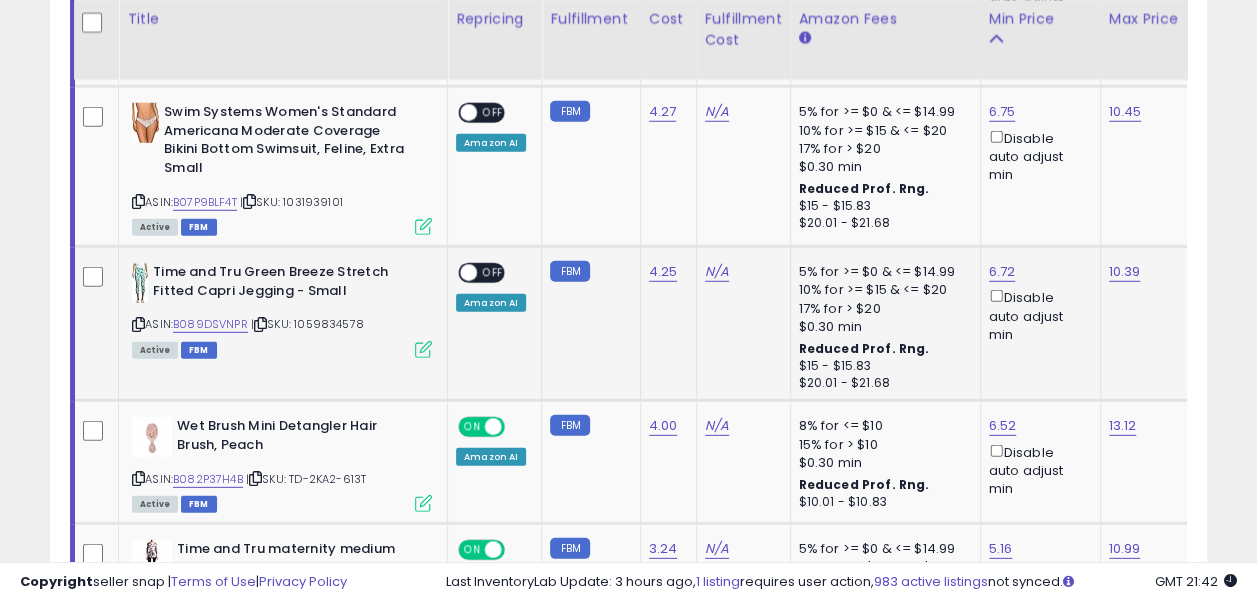 click on "OFF" at bounding box center (493, 273) 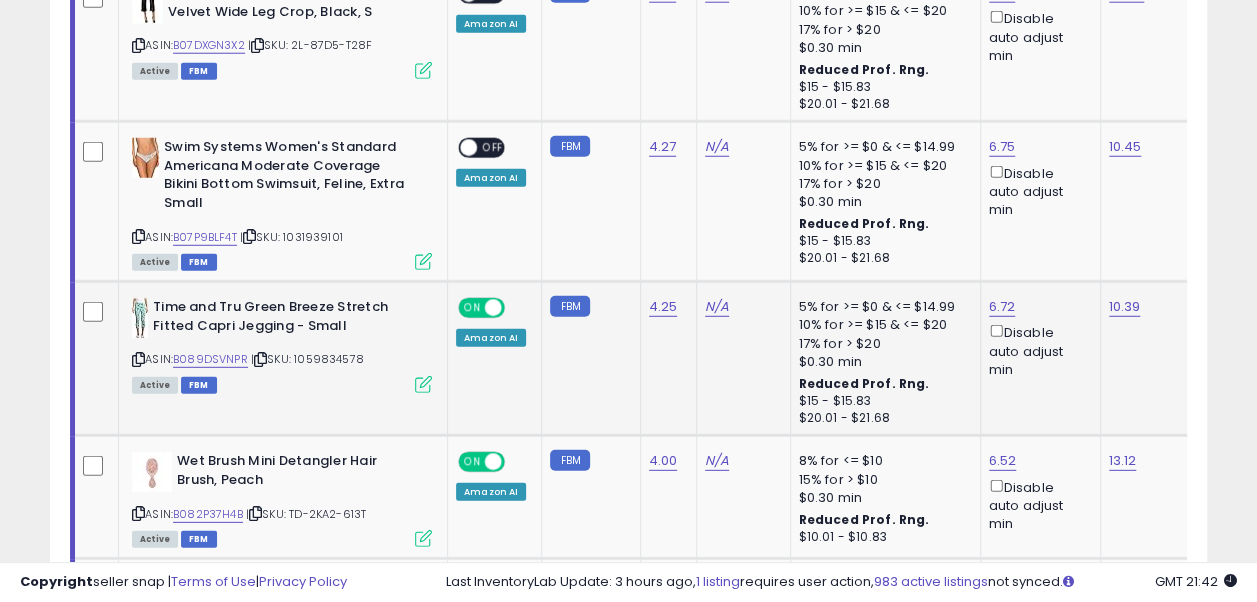 scroll, scrollTop: 2500, scrollLeft: 0, axis: vertical 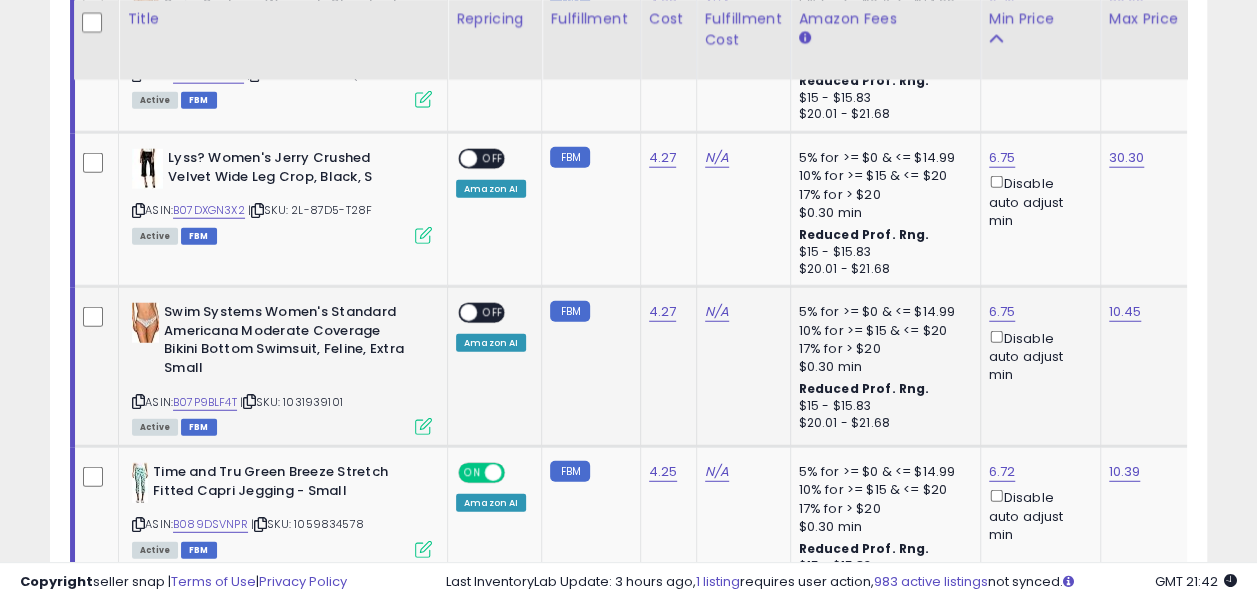 click on "OFF" at bounding box center (493, 313) 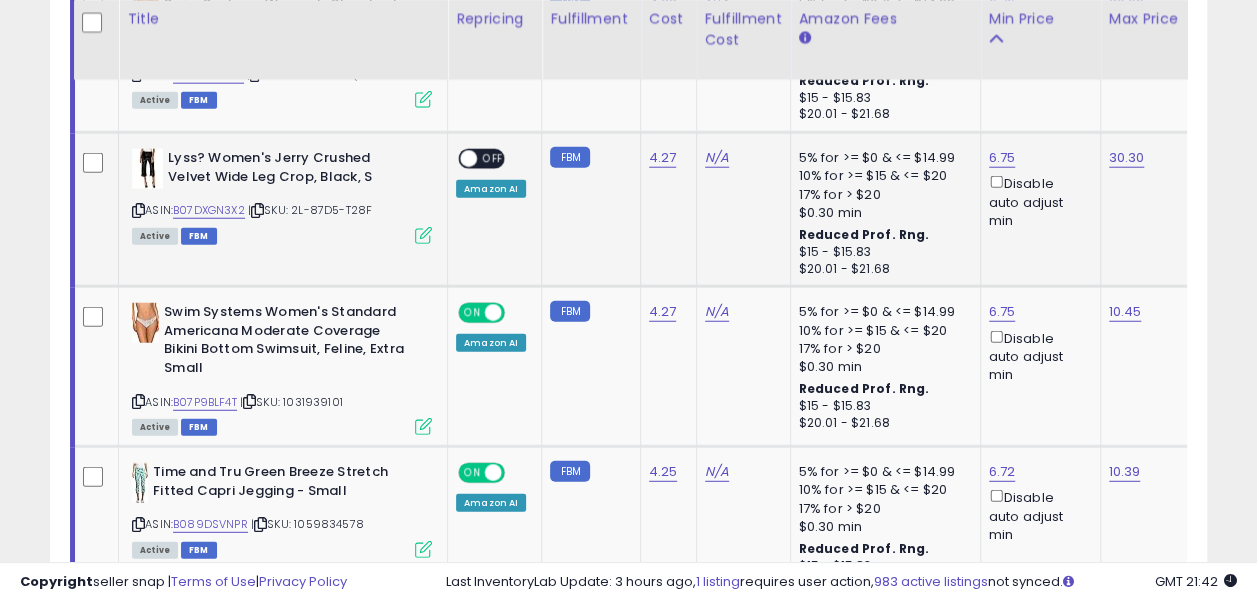 click on "OFF" at bounding box center [493, 159] 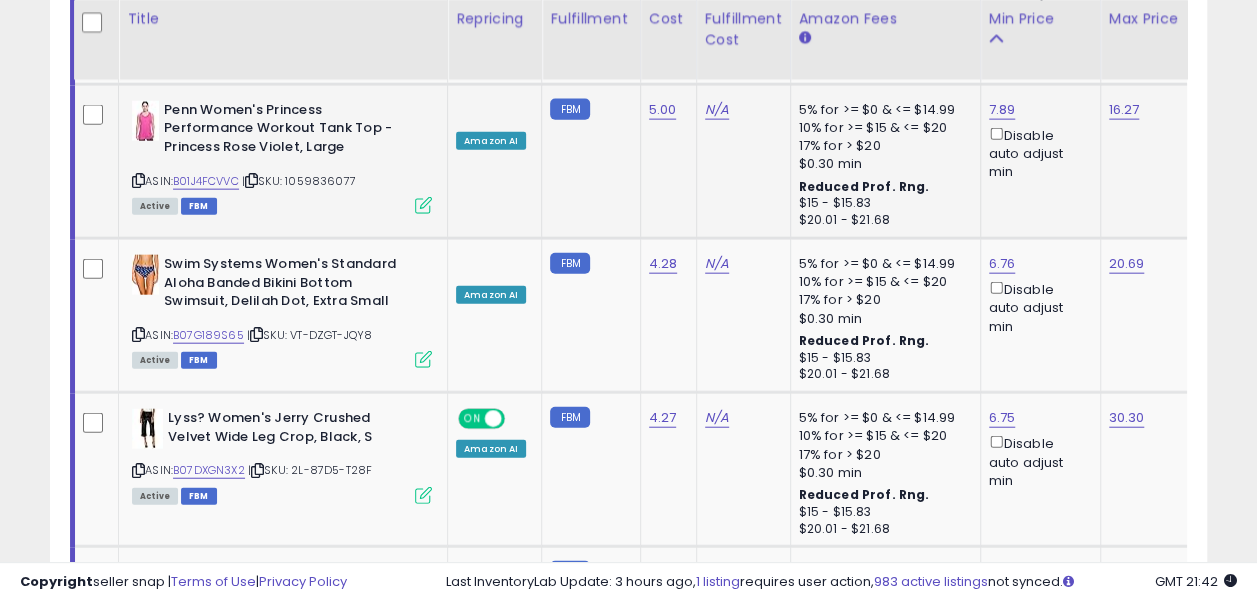 scroll, scrollTop: 2200, scrollLeft: 0, axis: vertical 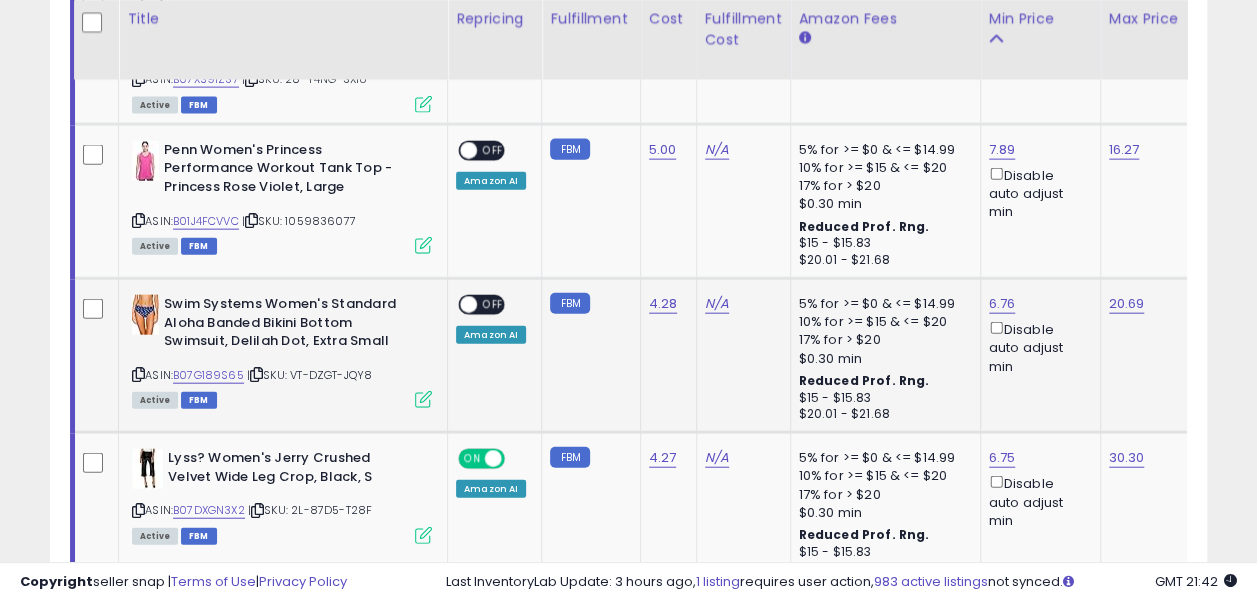 click on "OFF" at bounding box center (493, 305) 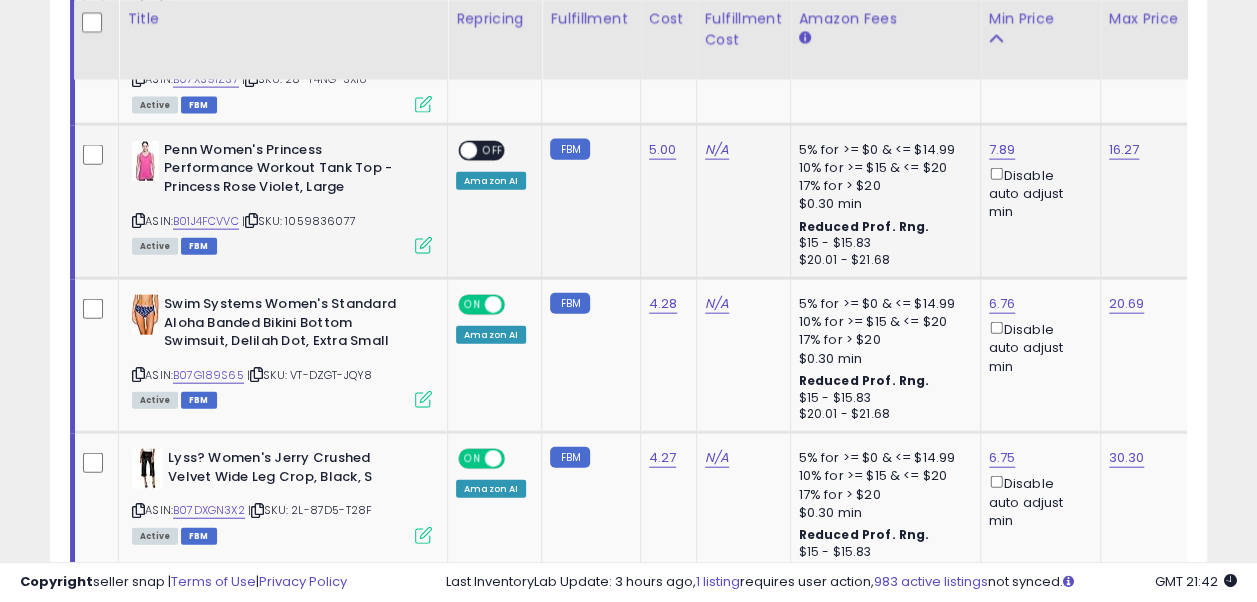 click on "OFF" at bounding box center [493, 150] 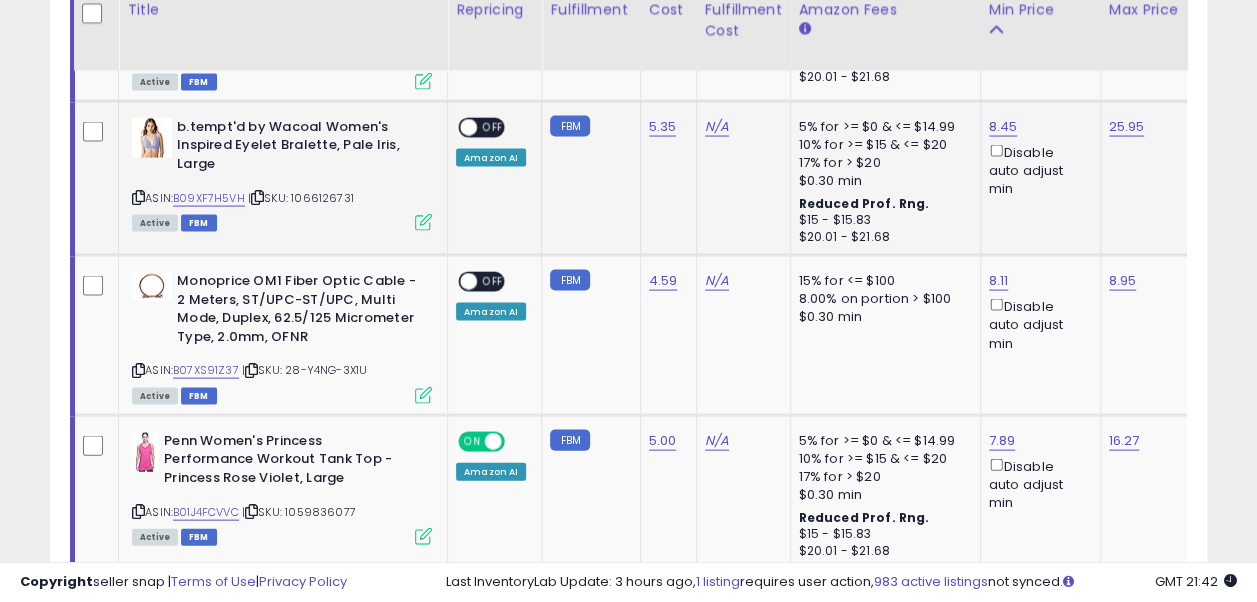 scroll, scrollTop: 1900, scrollLeft: 0, axis: vertical 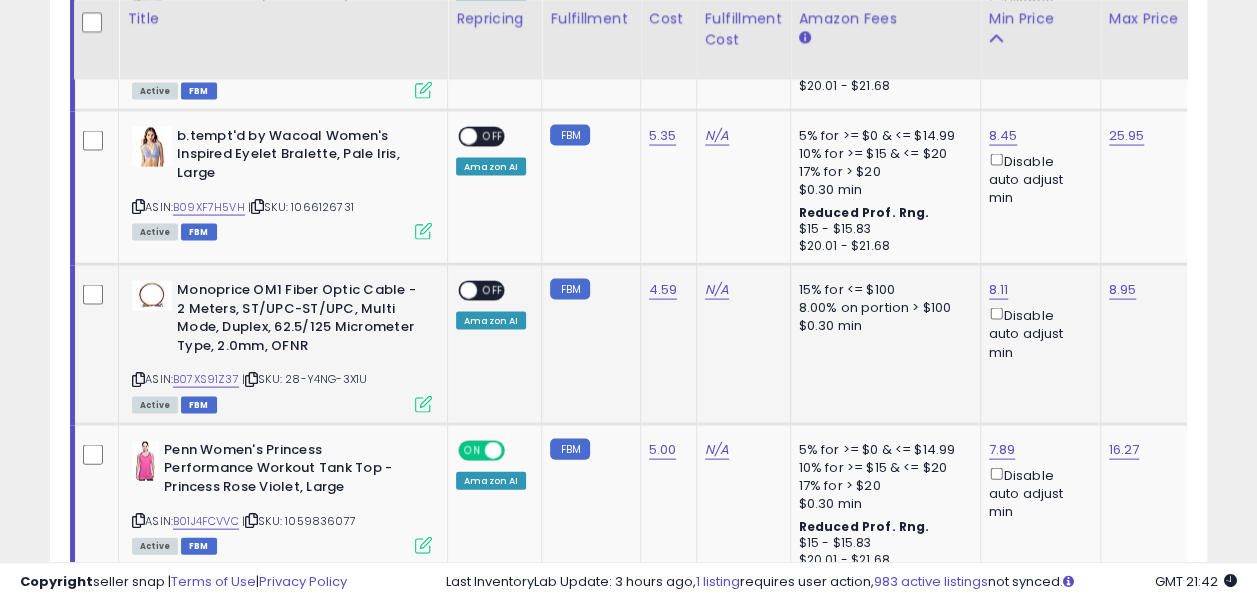 click on "OFF" at bounding box center (493, 291) 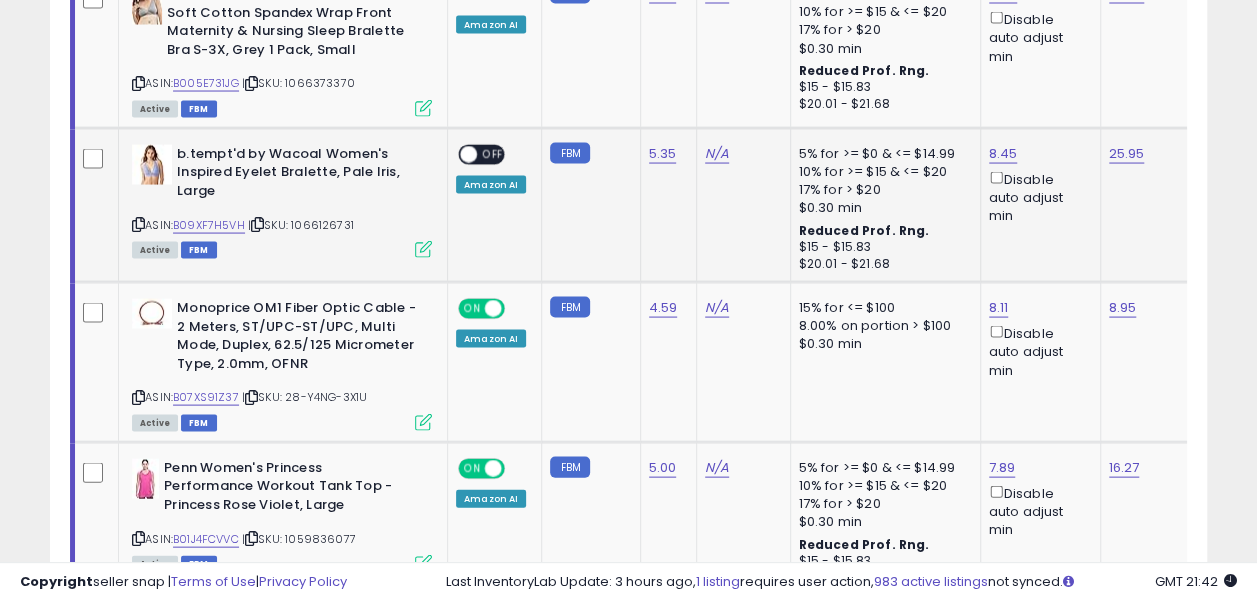 scroll, scrollTop: 1800, scrollLeft: 0, axis: vertical 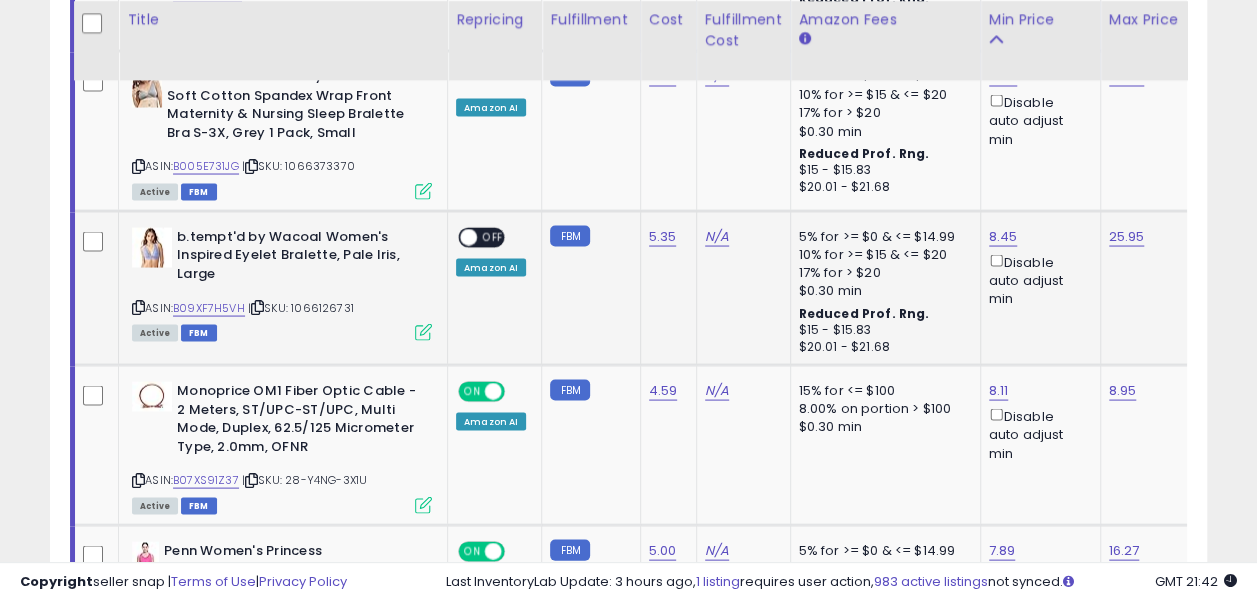 click on "OFF" at bounding box center [493, 236] 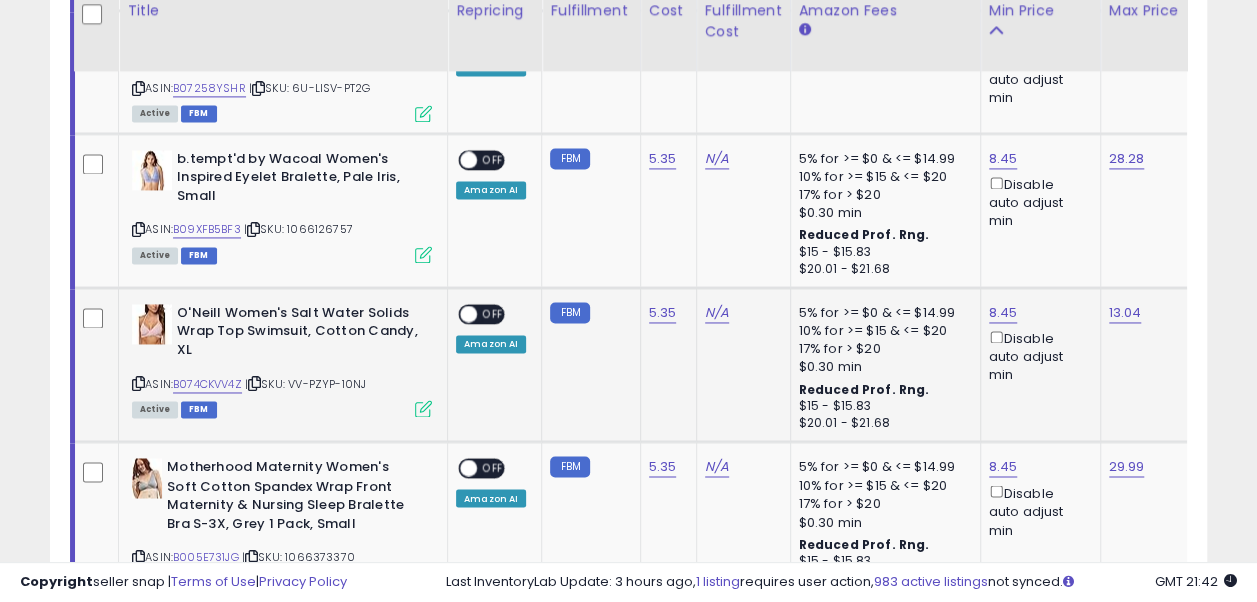 scroll, scrollTop: 1400, scrollLeft: 0, axis: vertical 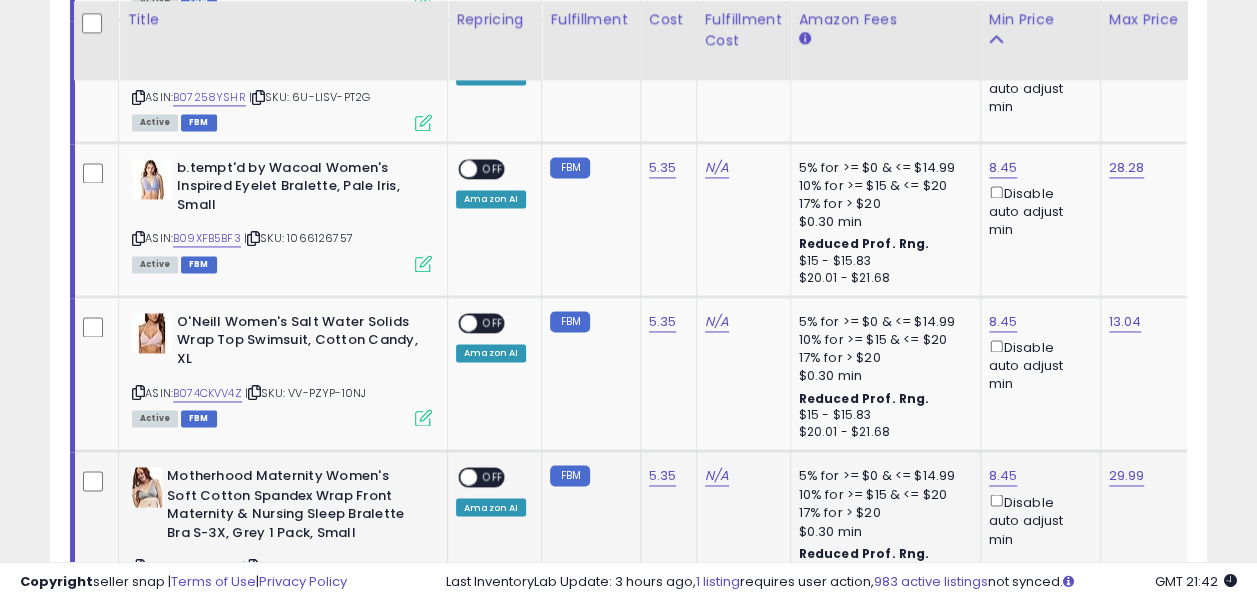click on "OFF" at bounding box center [493, 477] 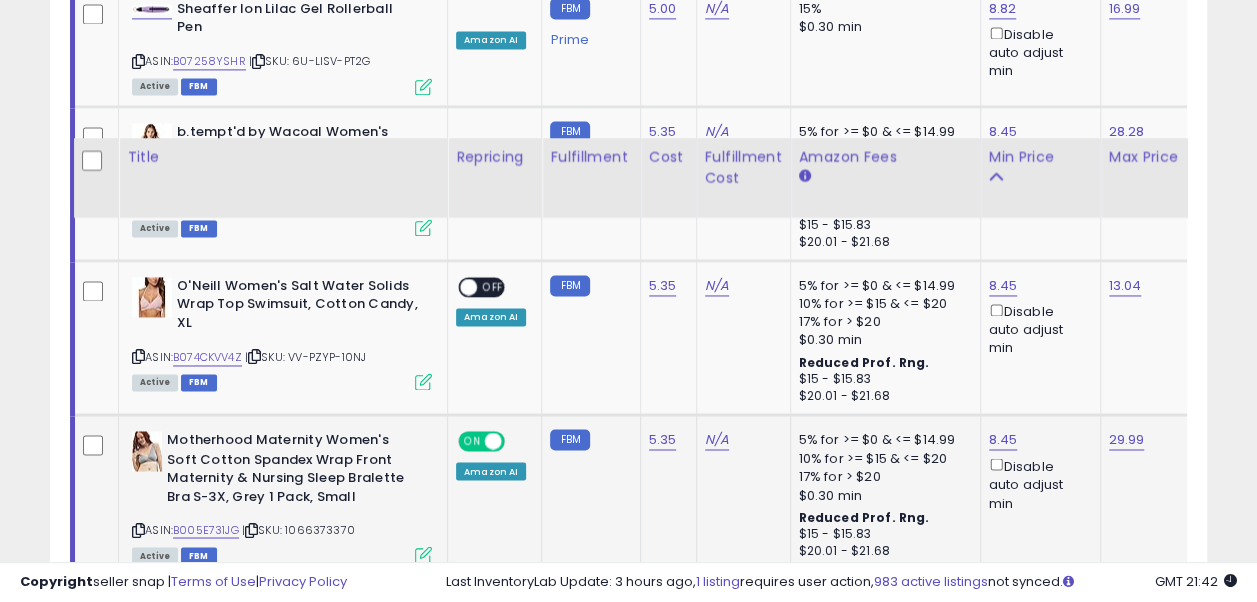 scroll, scrollTop: 1300, scrollLeft: 0, axis: vertical 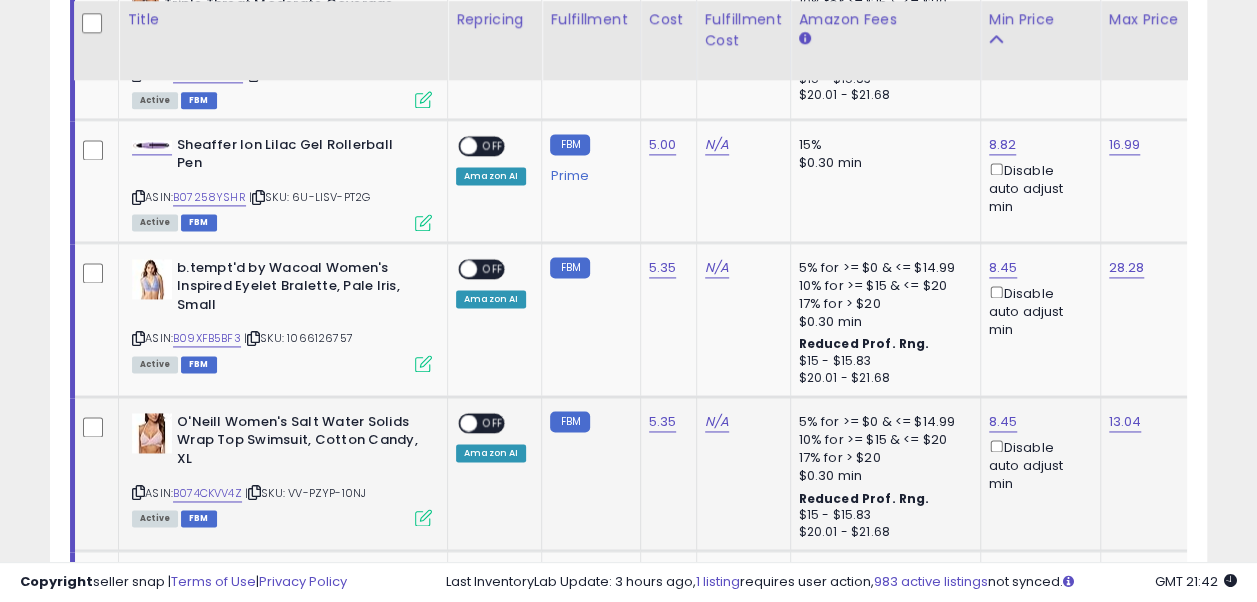 click on "OFF" at bounding box center [493, 422] 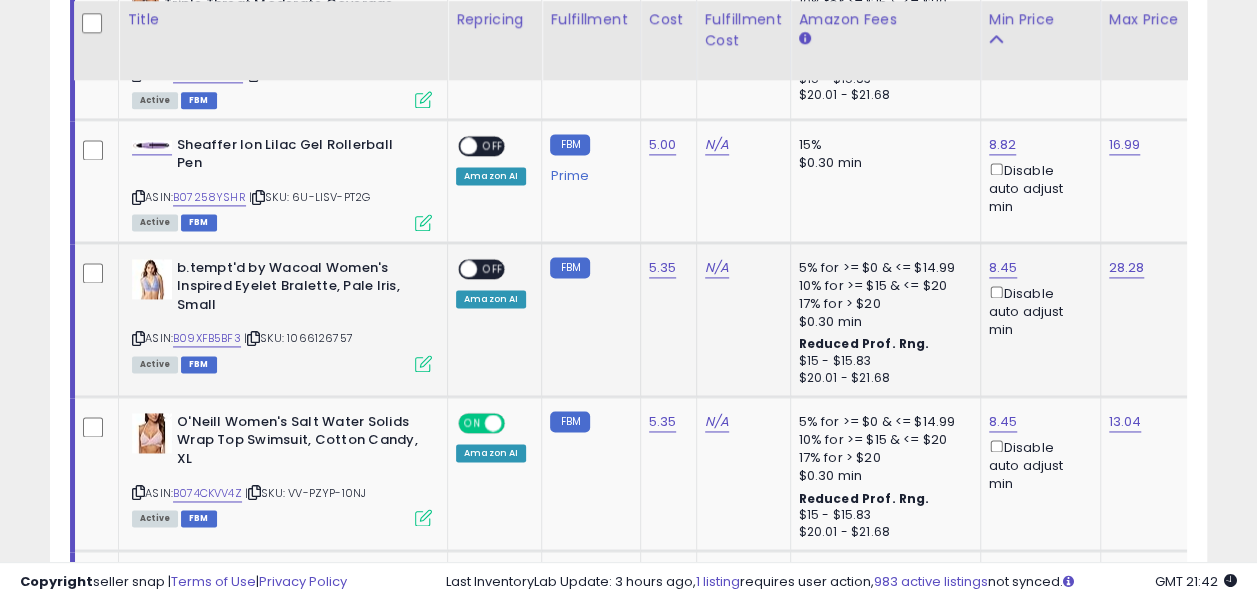 drag, startPoint x: 493, startPoint y: 263, endPoint x: 489, endPoint y: 228, distance: 35.22783 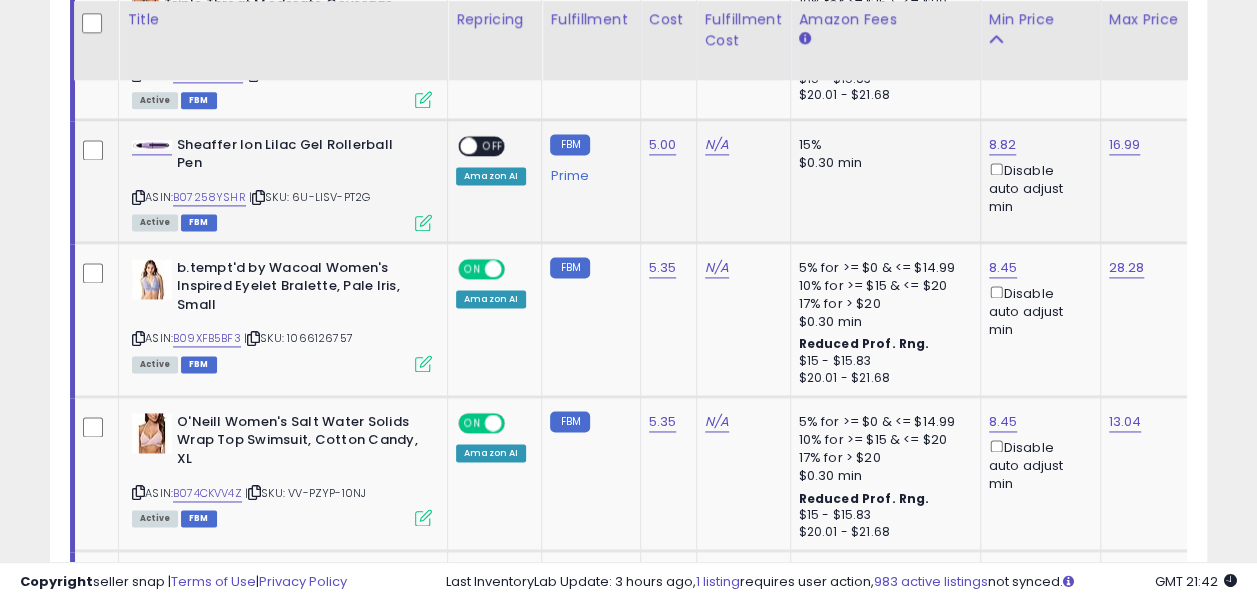click on "OFF" at bounding box center [493, 146] 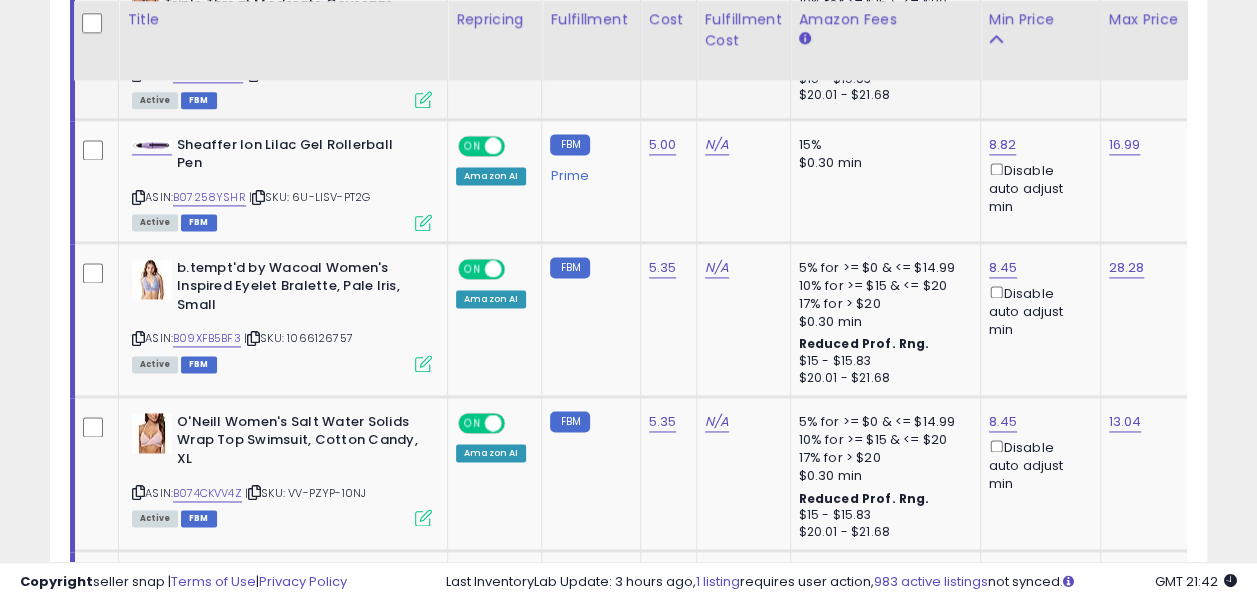 scroll, scrollTop: 1000, scrollLeft: 0, axis: vertical 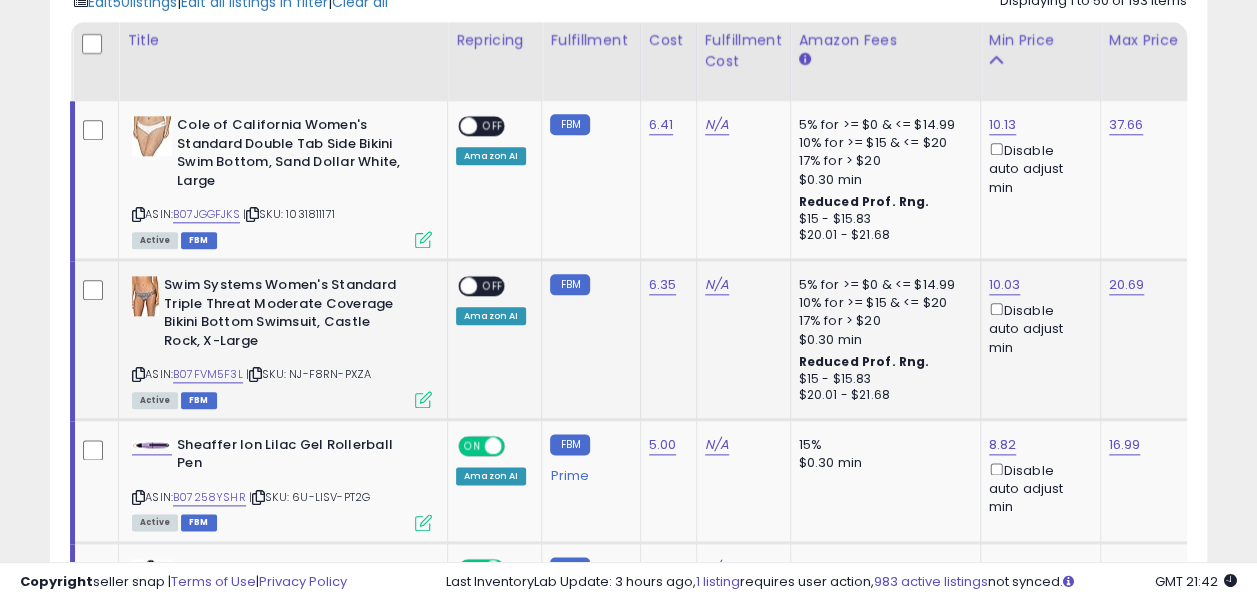click on "OFF" at bounding box center [493, 286] 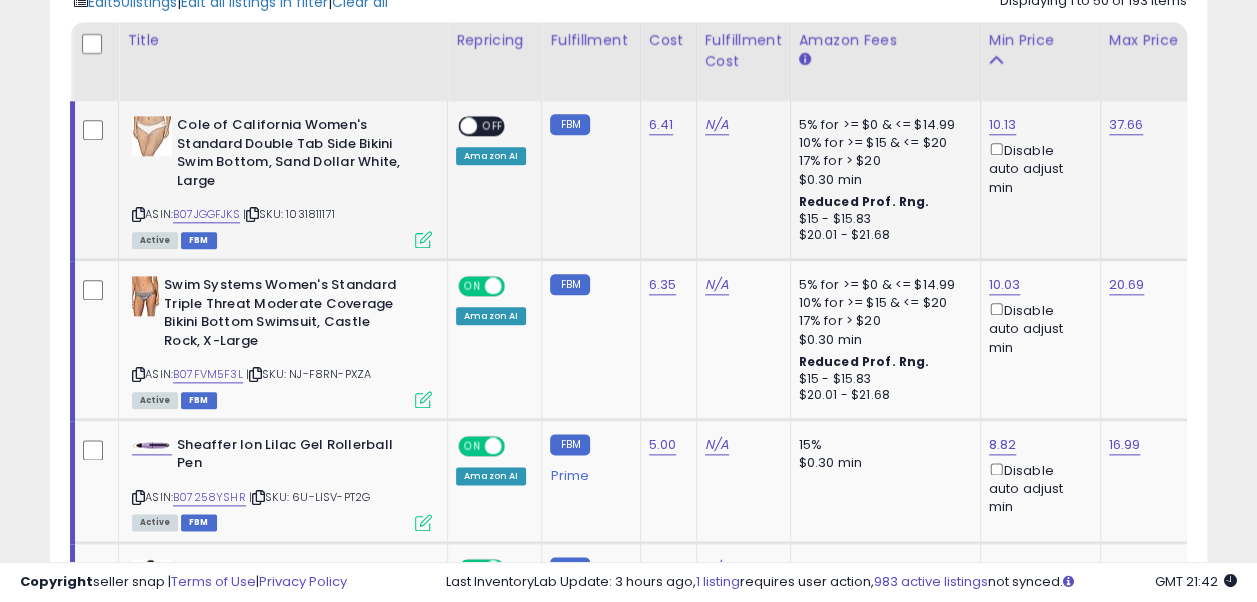 drag, startPoint x: 497, startPoint y: 118, endPoint x: 490, endPoint y: 132, distance: 15.652476 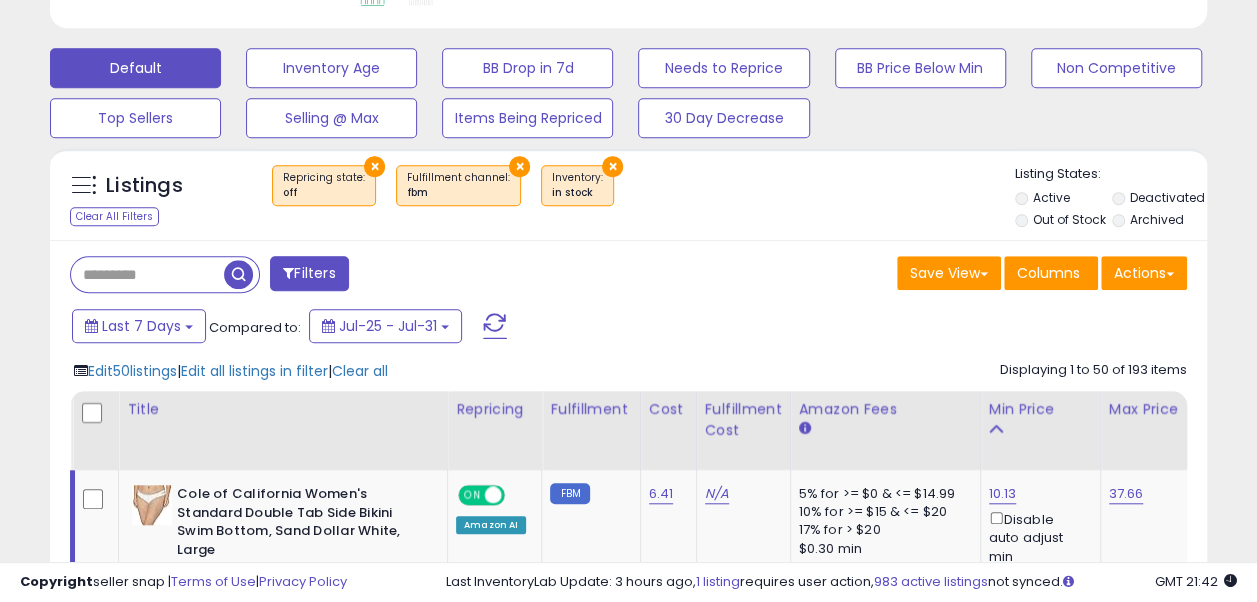 scroll, scrollTop: 600, scrollLeft: 0, axis: vertical 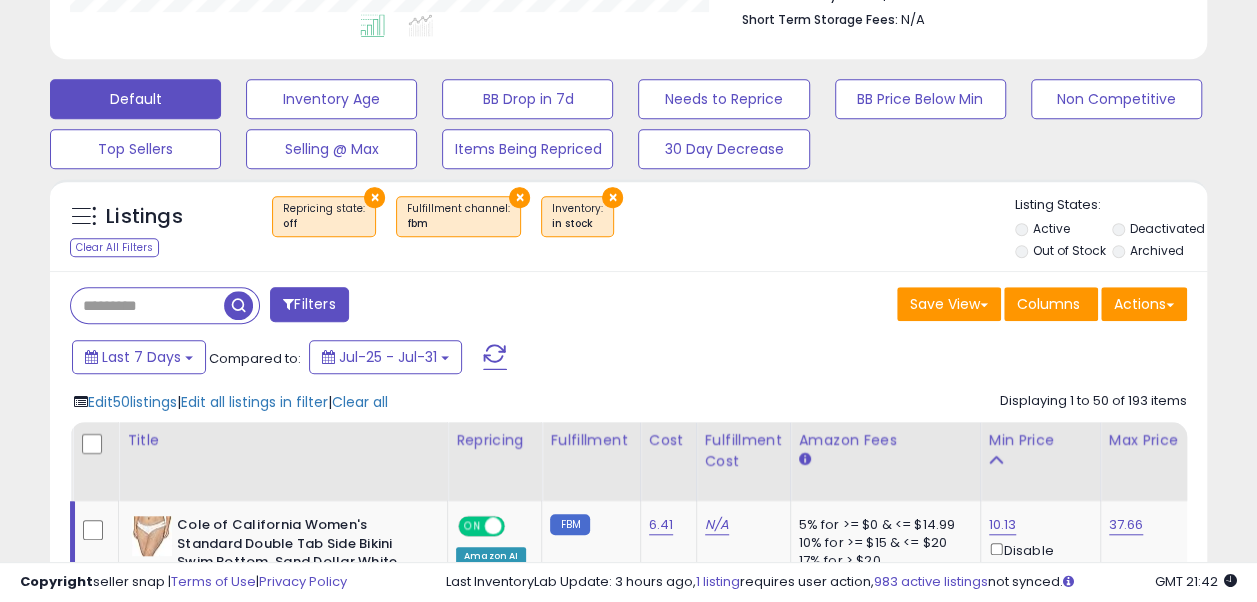 click on "Save View
Save As New View
Update Current View
Columns
Actions
Import  Import Walmart Mapping" at bounding box center (916, 306) 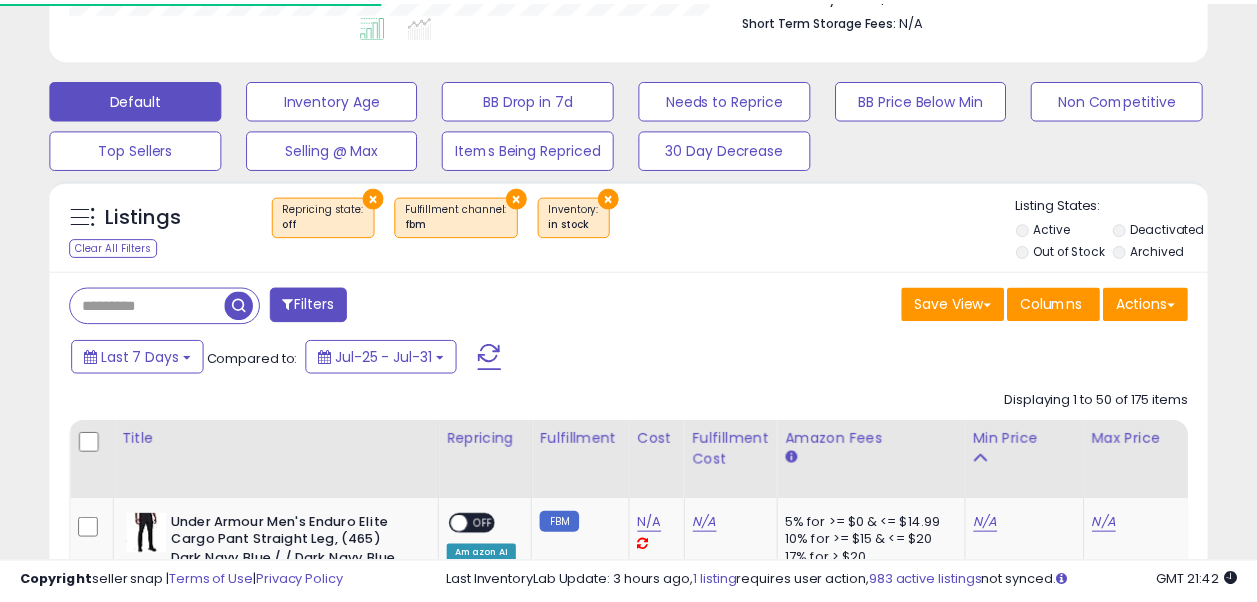 scroll, scrollTop: 999590, scrollLeft: 999331, axis: both 